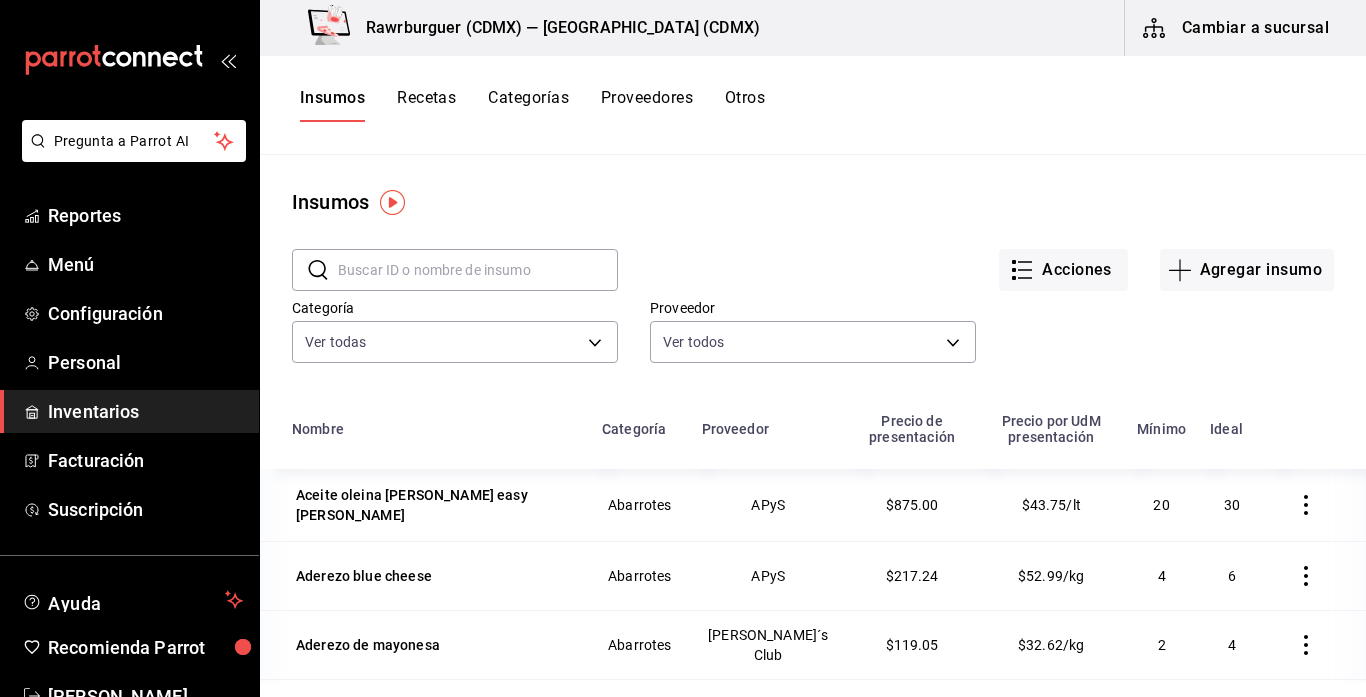 scroll, scrollTop: 0, scrollLeft: 0, axis: both 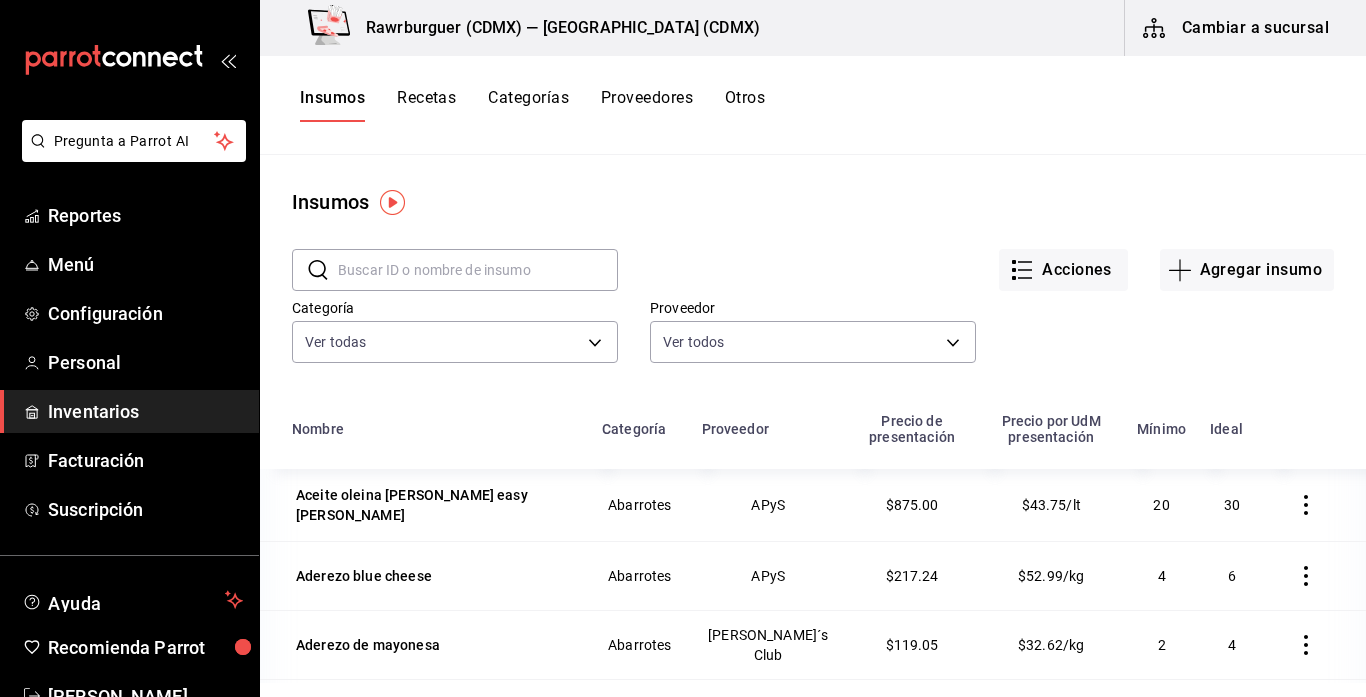 click on "Recetas" at bounding box center (426, 105) 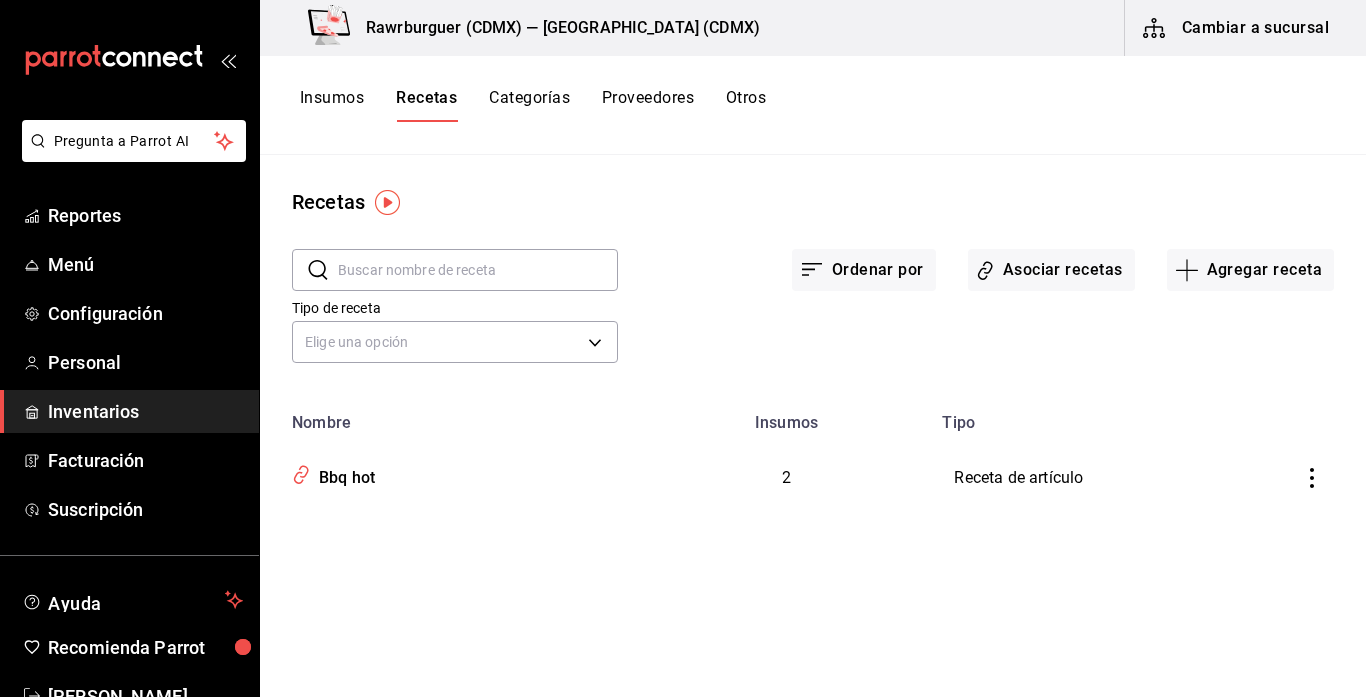 type 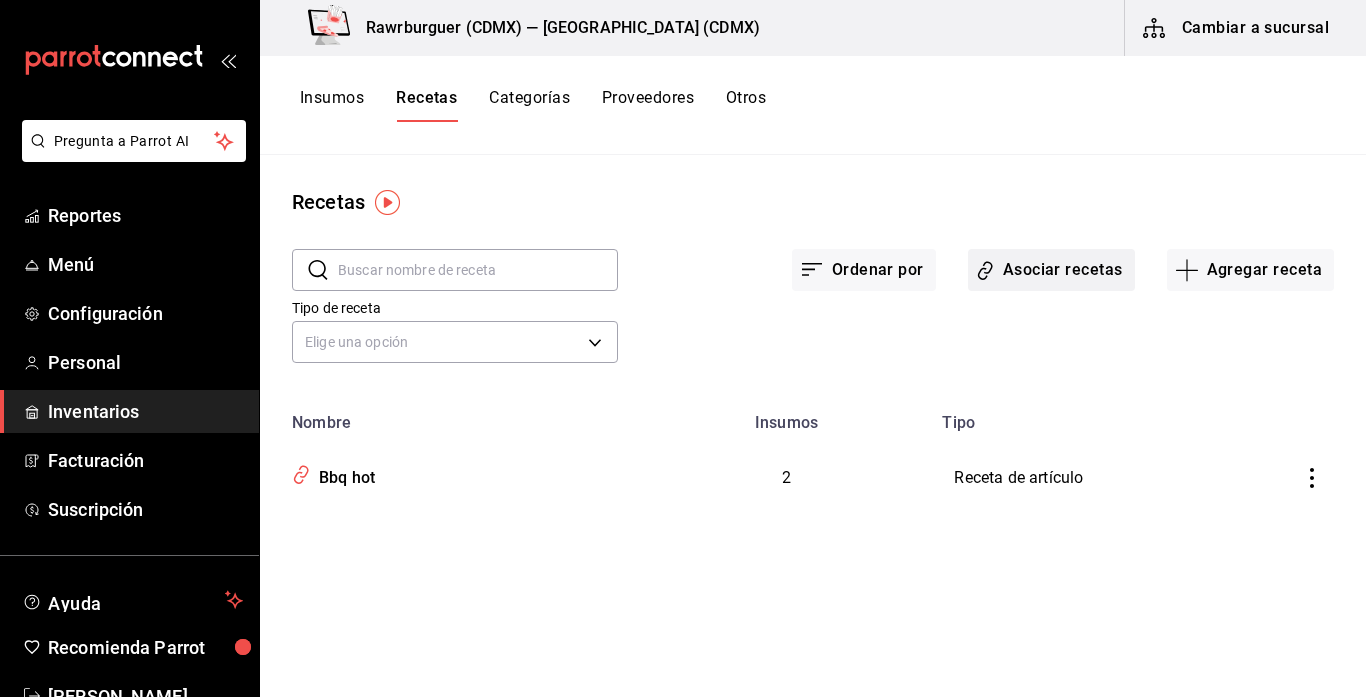 click on "Asociar recetas" at bounding box center [1051, 270] 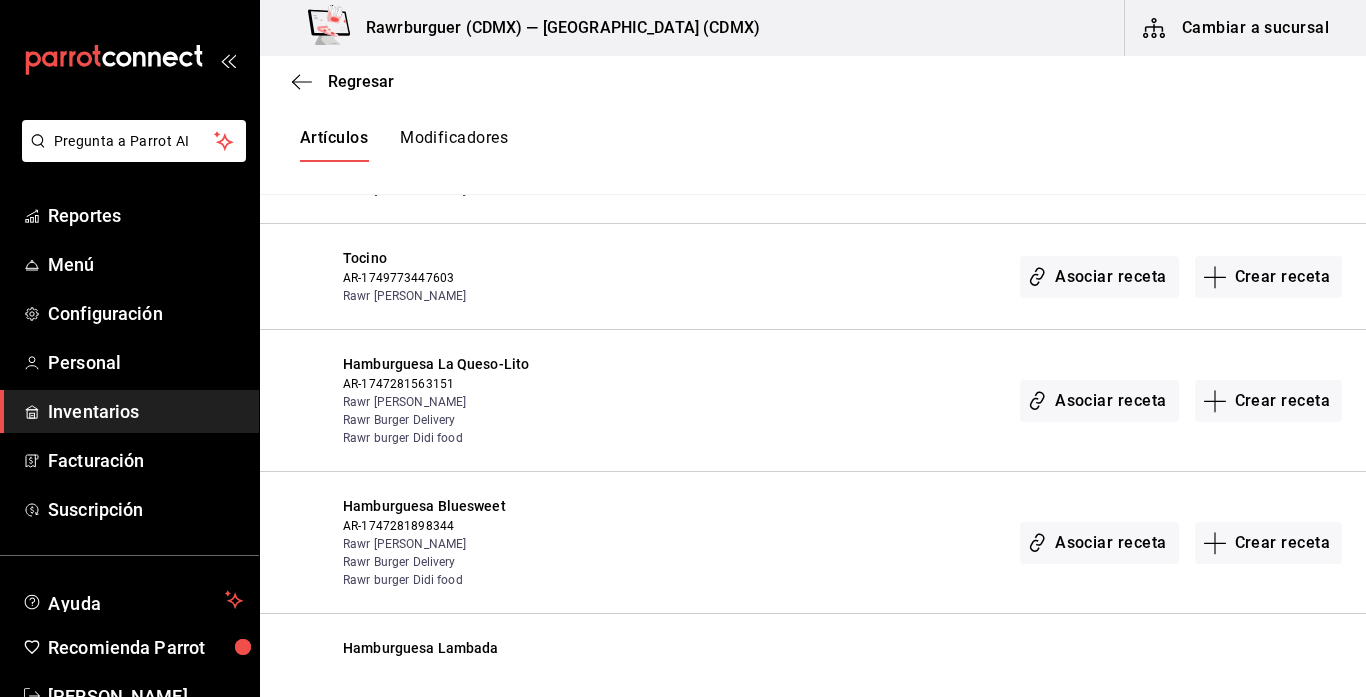 scroll, scrollTop: 811, scrollLeft: 0, axis: vertical 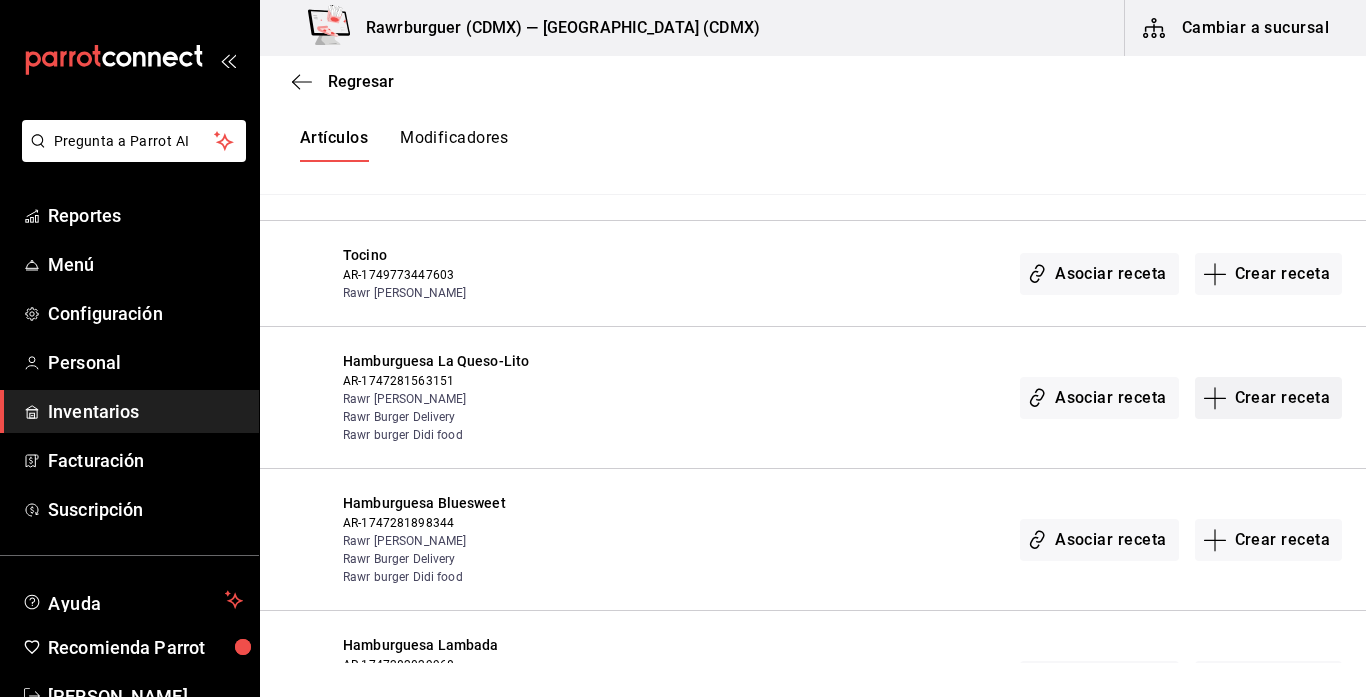 click on "Crear receta" at bounding box center [1269, 398] 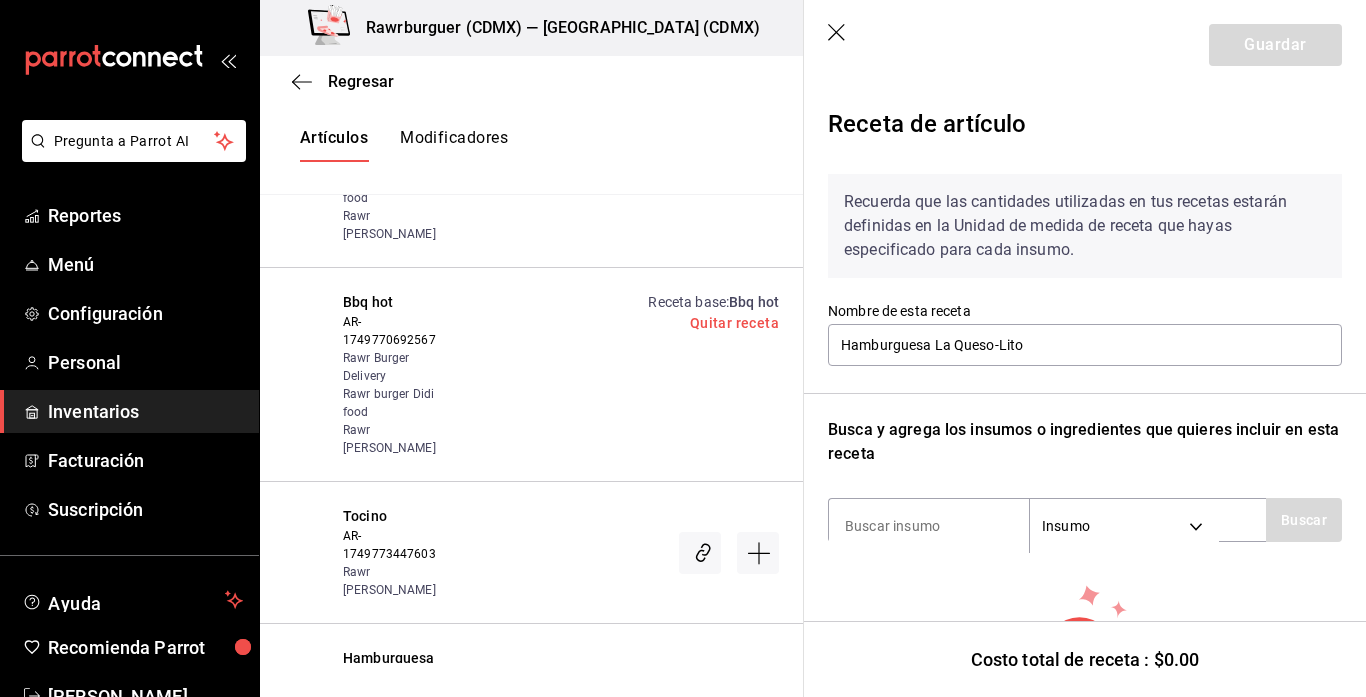 scroll, scrollTop: 157, scrollLeft: 0, axis: vertical 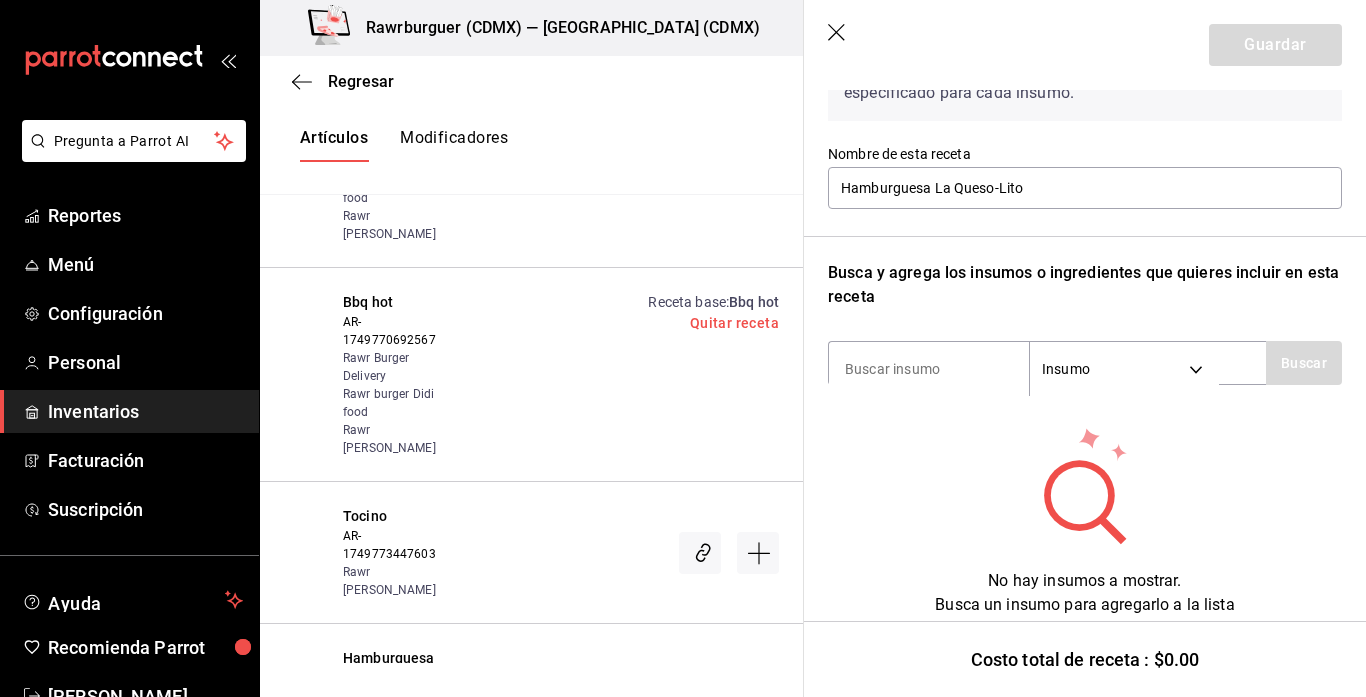 click on "No hay insumos a mostrar. Busca un insumo para agregarlo a la lista" at bounding box center [1085, 521] 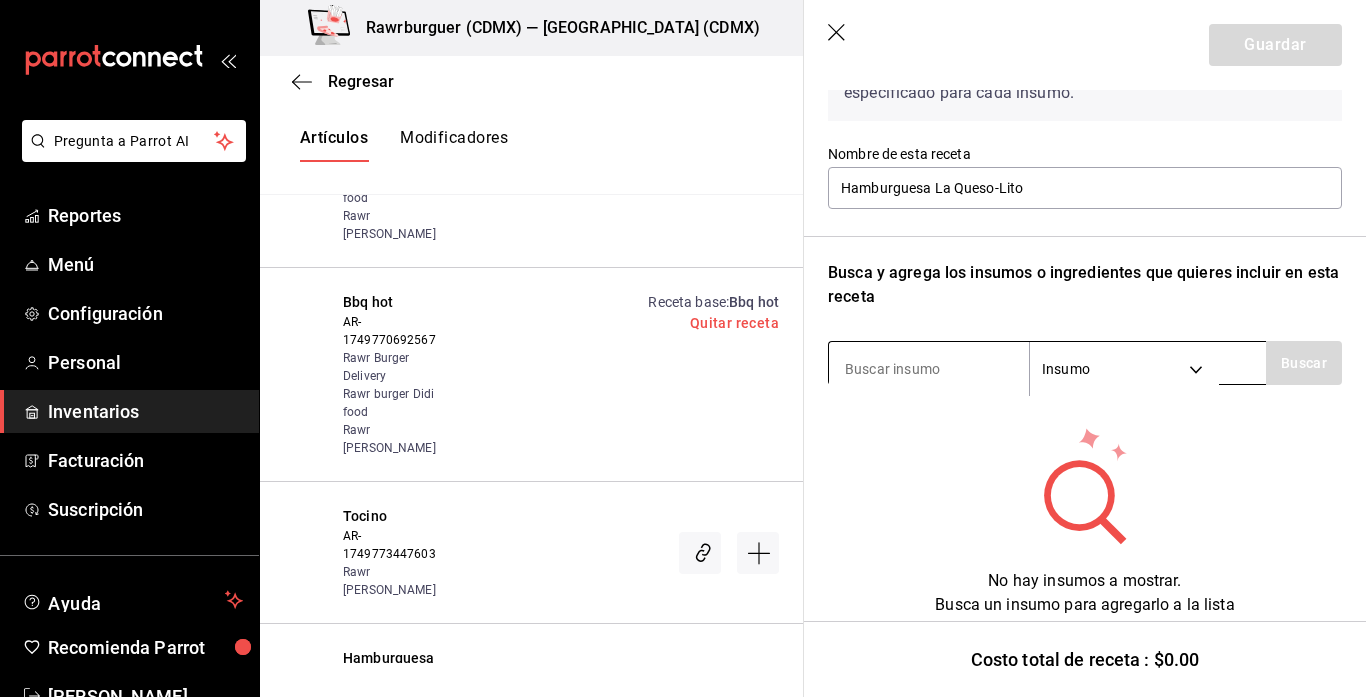 click at bounding box center [929, 369] 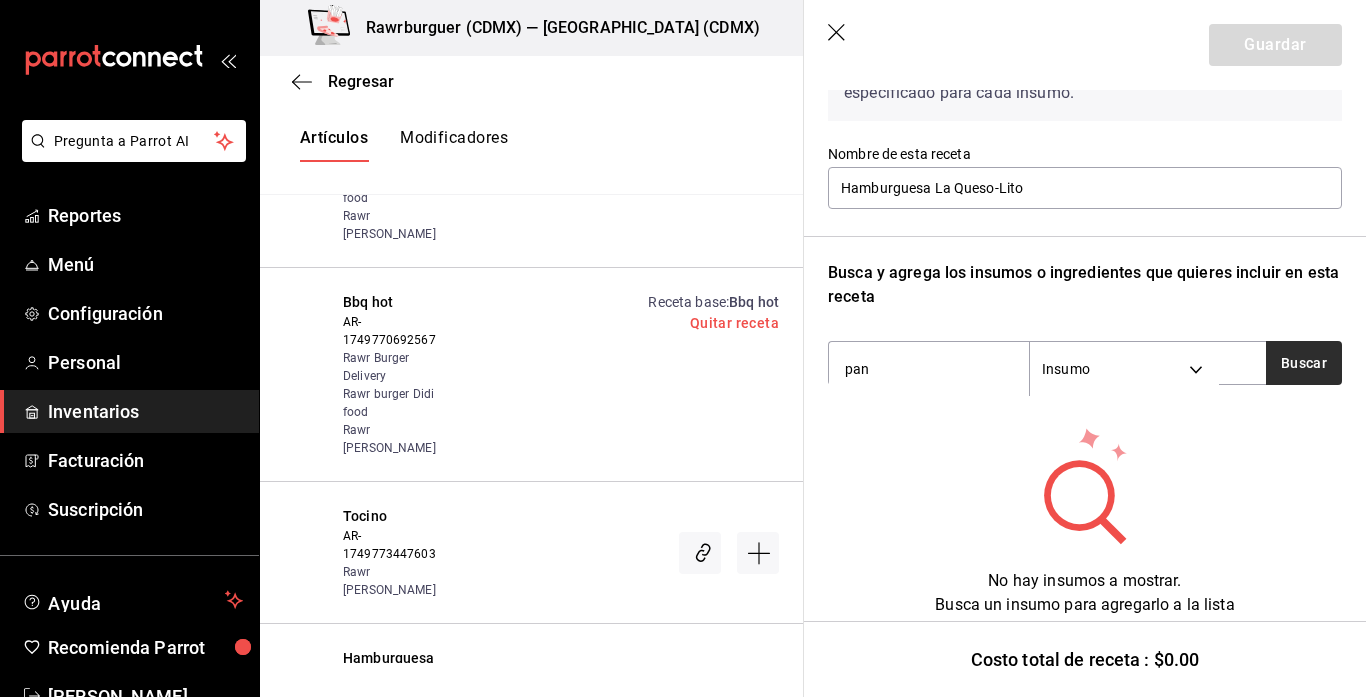 type on "pan" 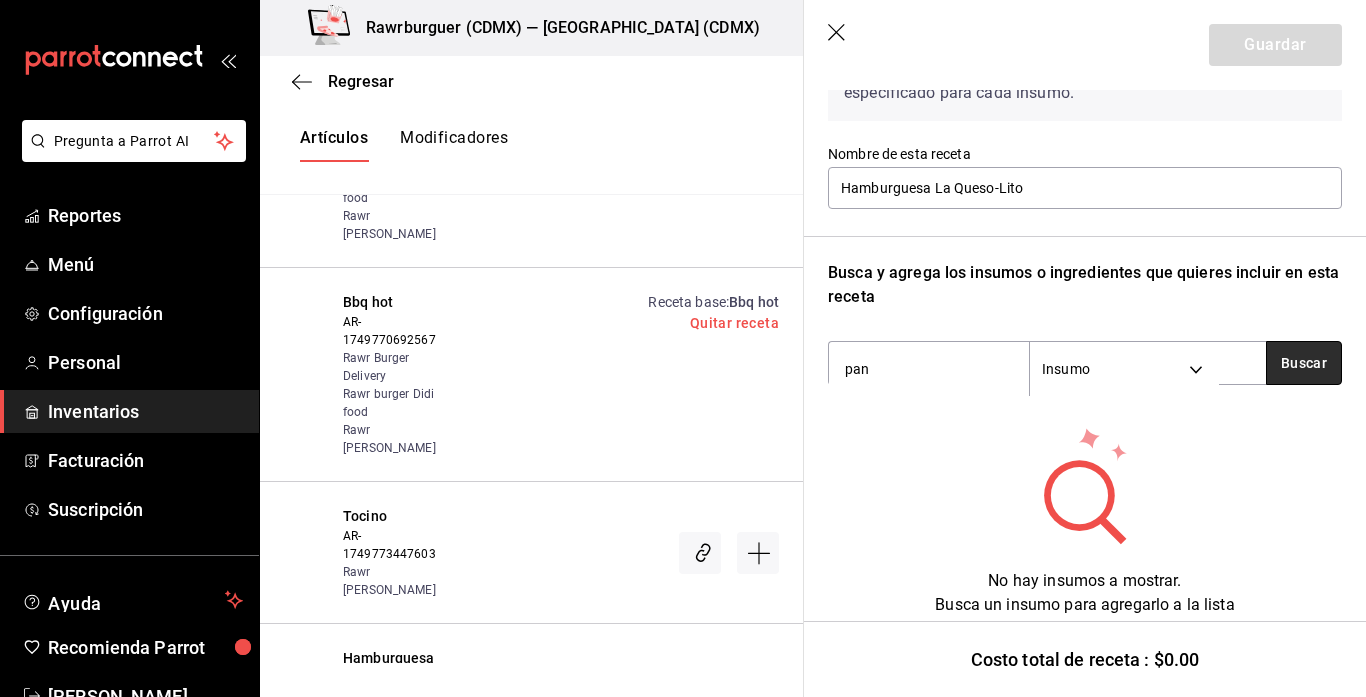 click on "Buscar" at bounding box center (1304, 363) 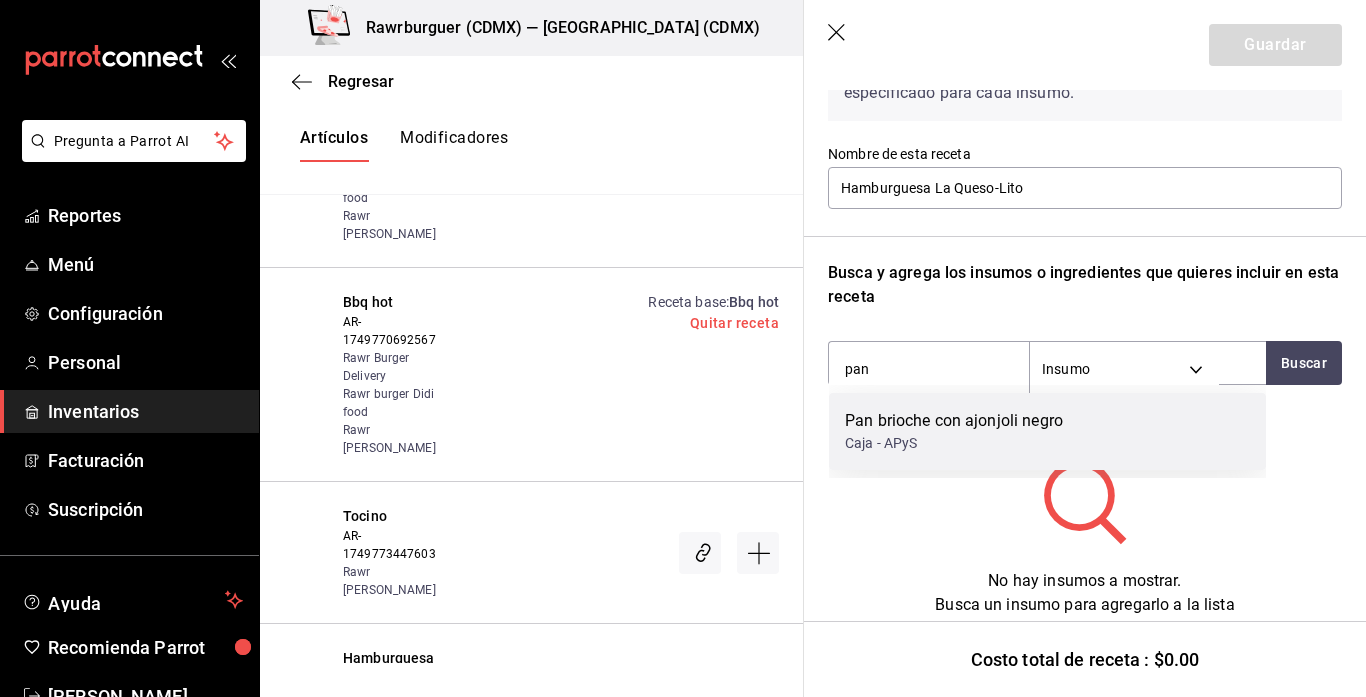 click on "Caja - APyS" at bounding box center (954, 443) 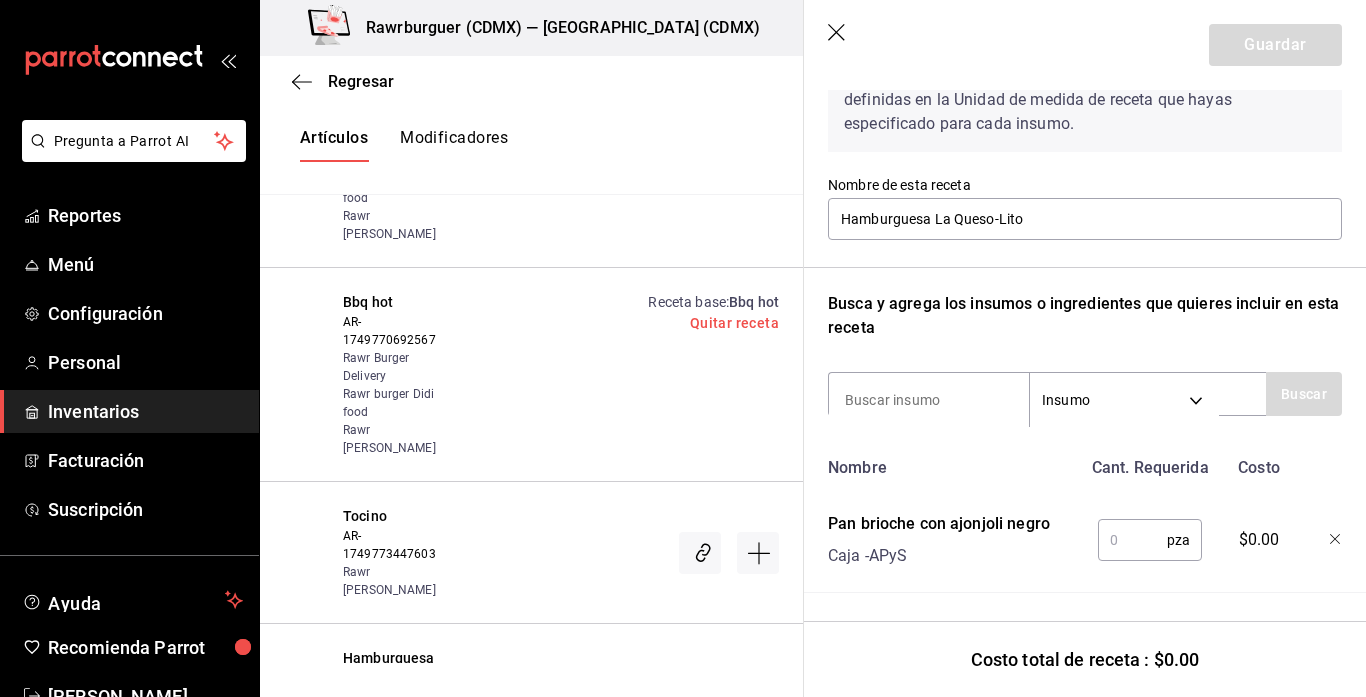 scroll, scrollTop: 126, scrollLeft: 0, axis: vertical 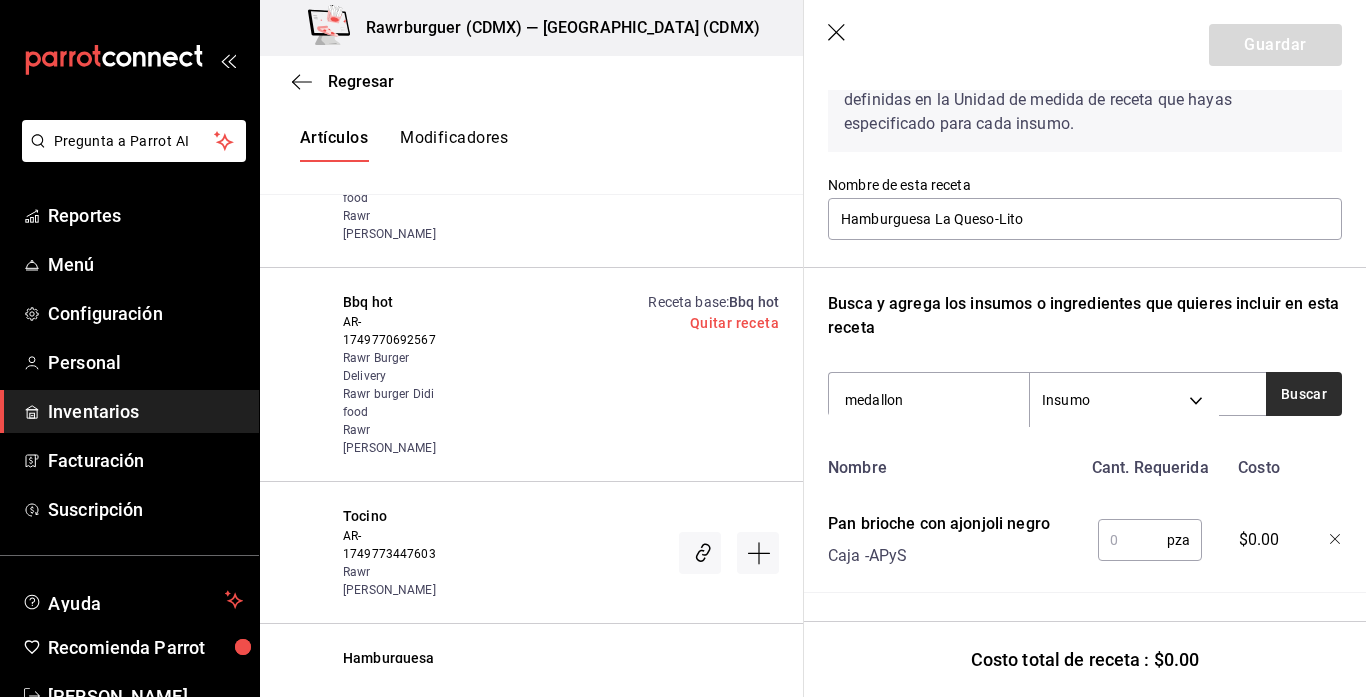 type on "medallon" 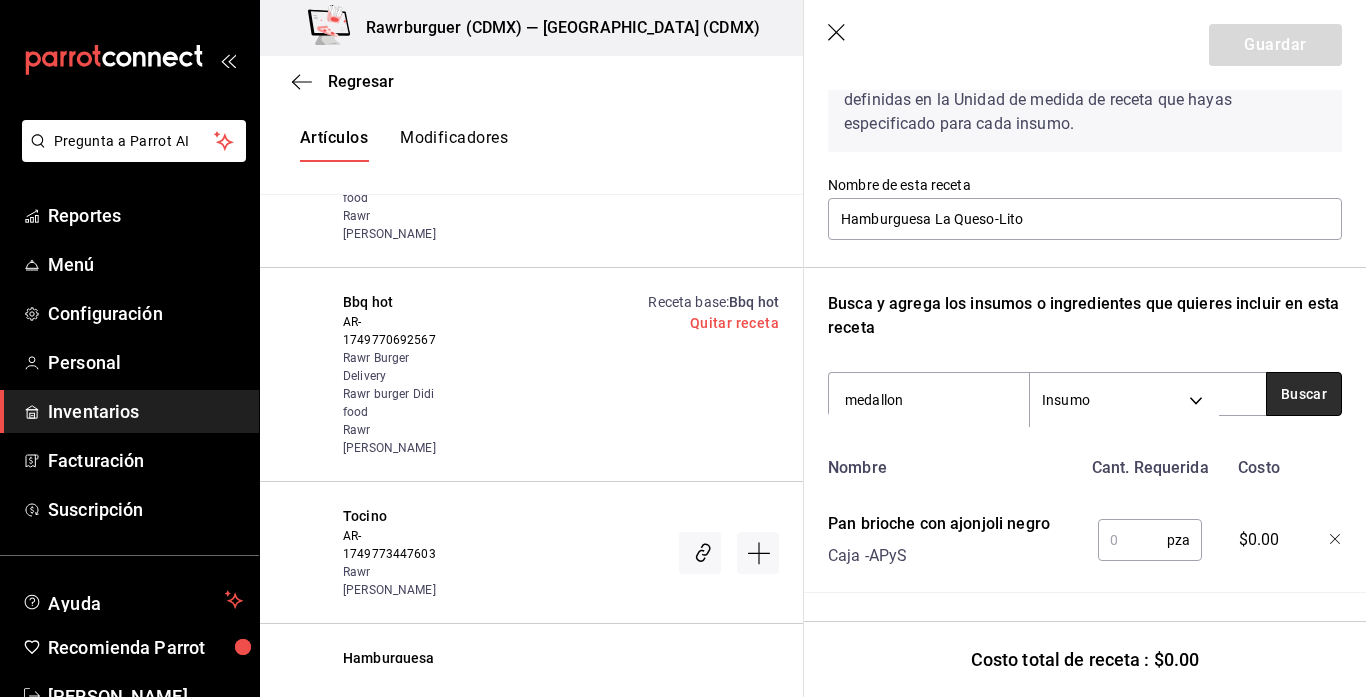 click on "Buscar" at bounding box center [1304, 394] 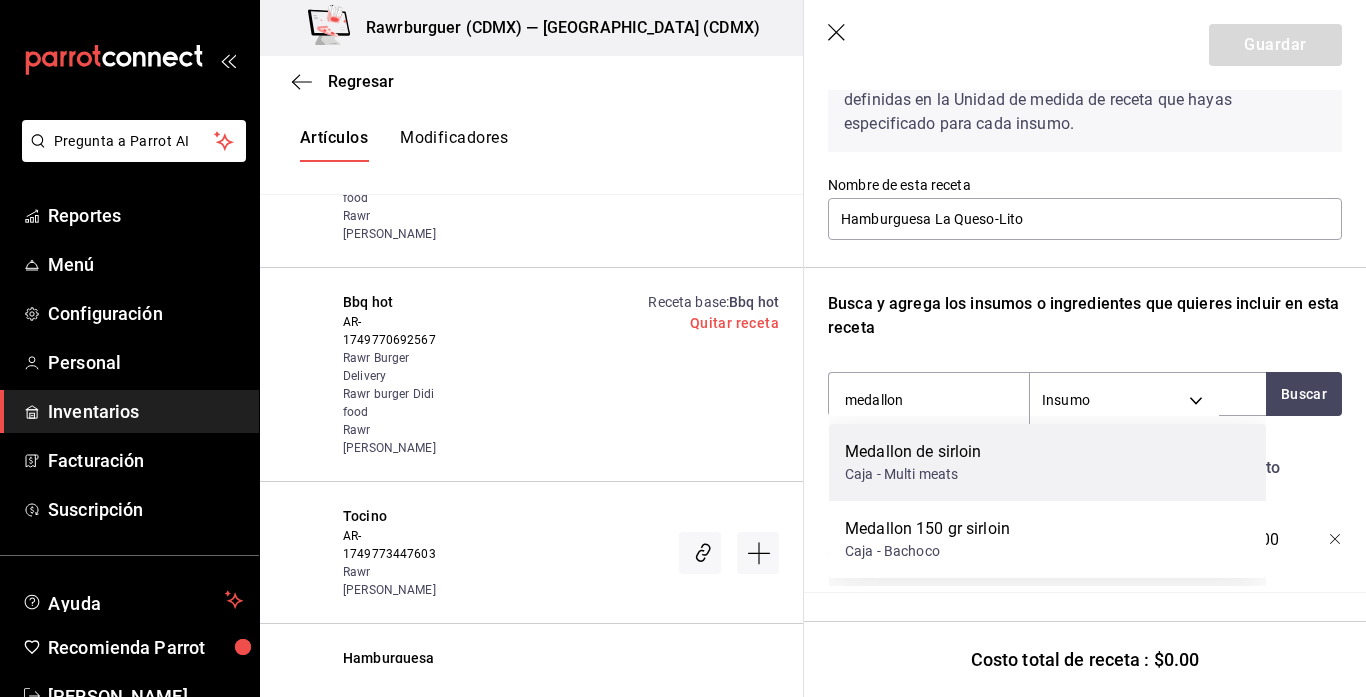 click on "Medallon de sirloin Caja - Multi meats" at bounding box center [1047, 462] 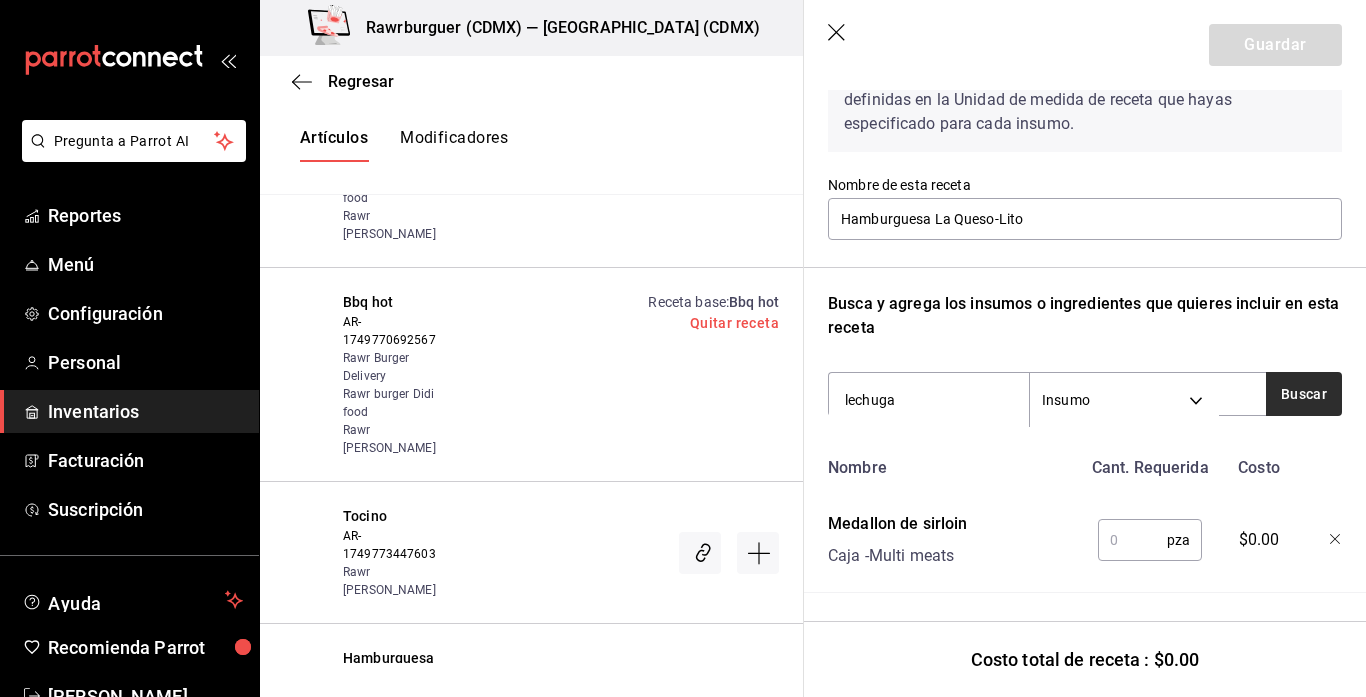 type on "lechuga" 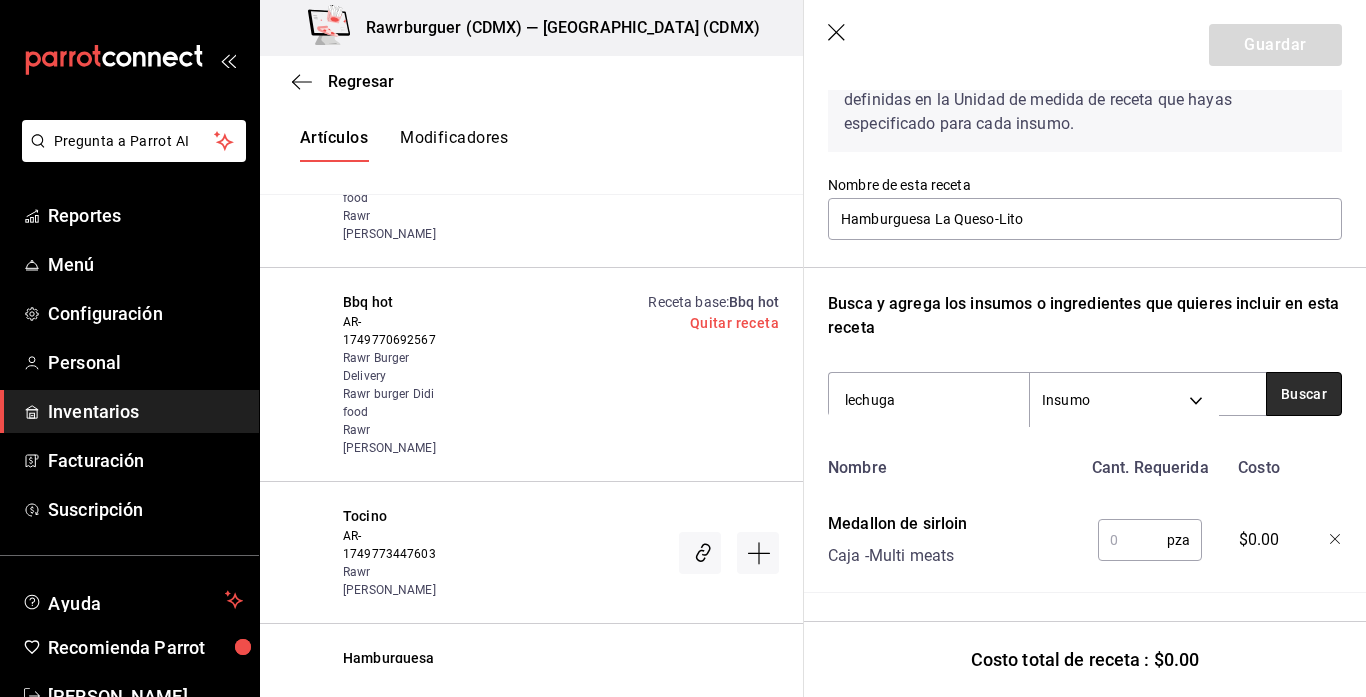 click on "Buscar" at bounding box center [1304, 394] 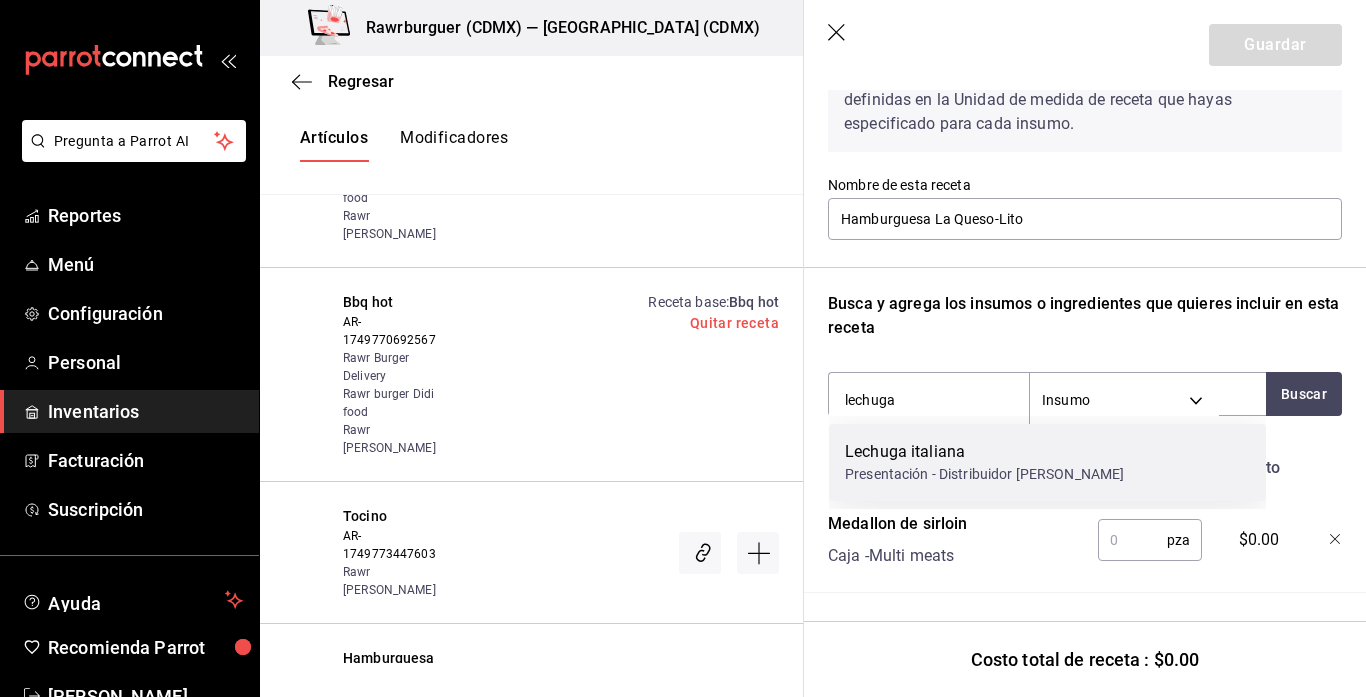 click on "Lechuga italiana" at bounding box center (984, 452) 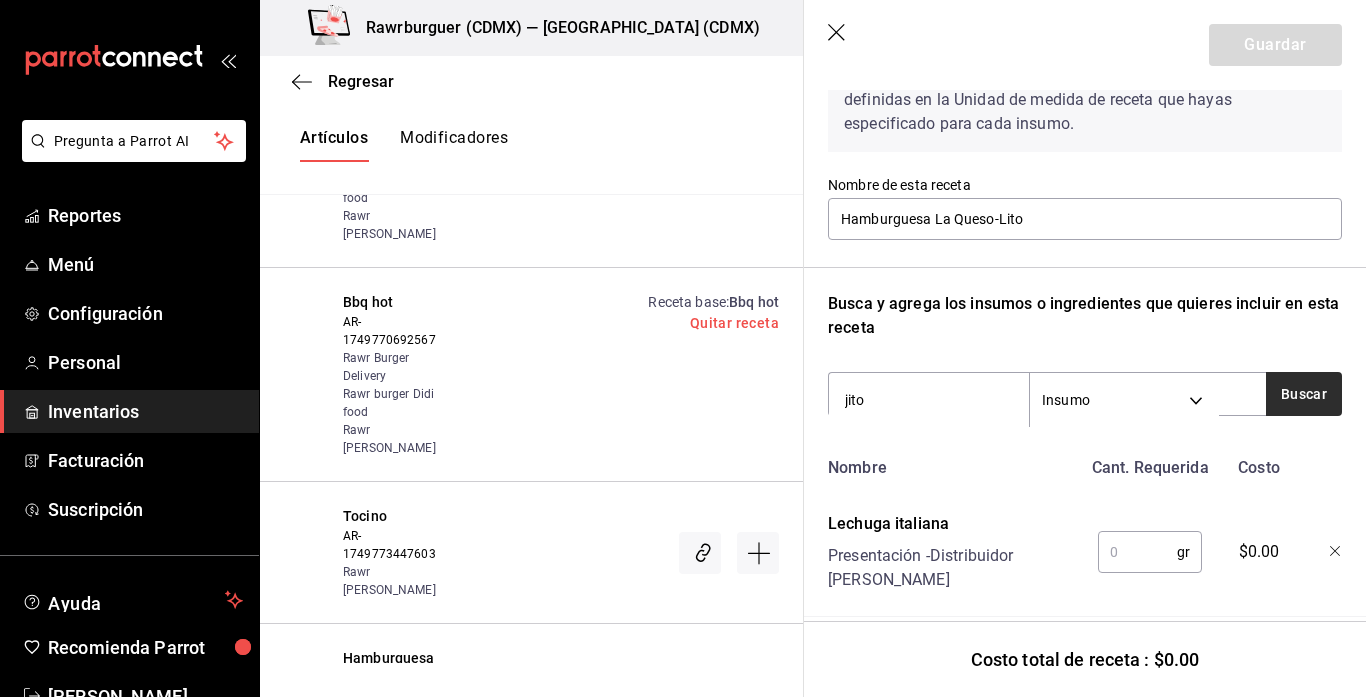 type on "jito" 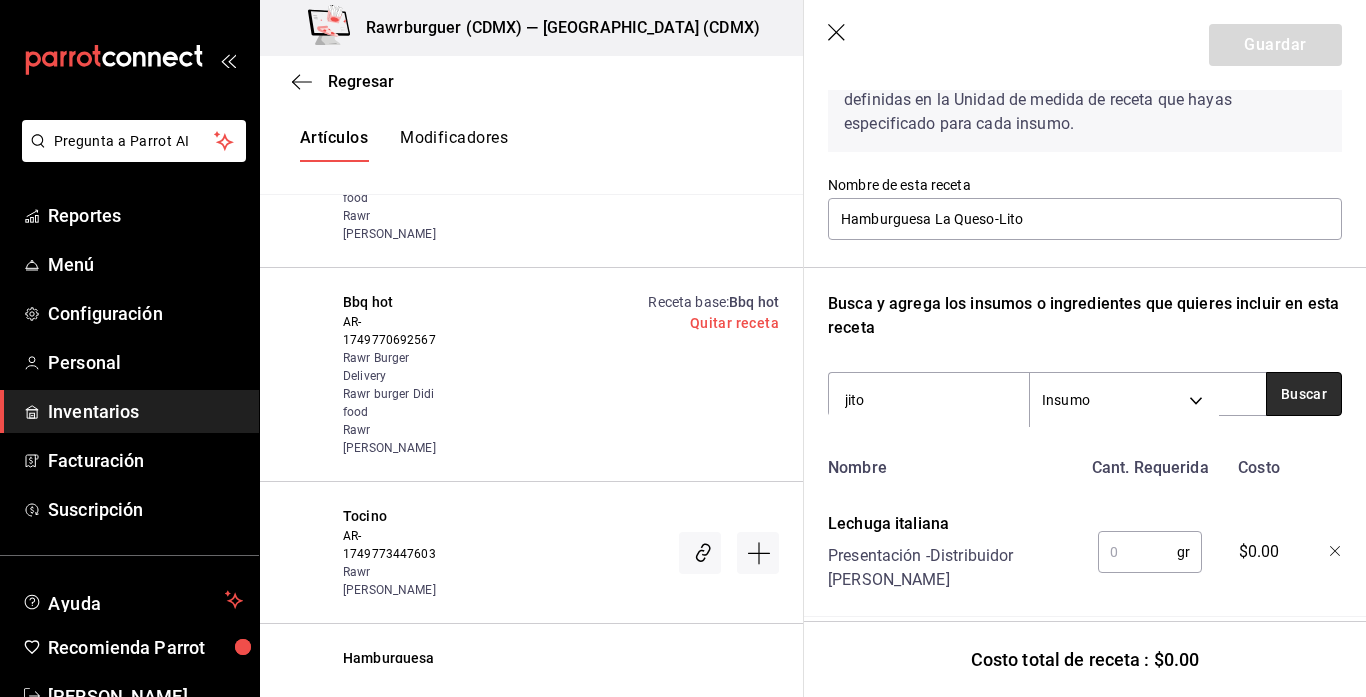 click on "Buscar" at bounding box center [1304, 394] 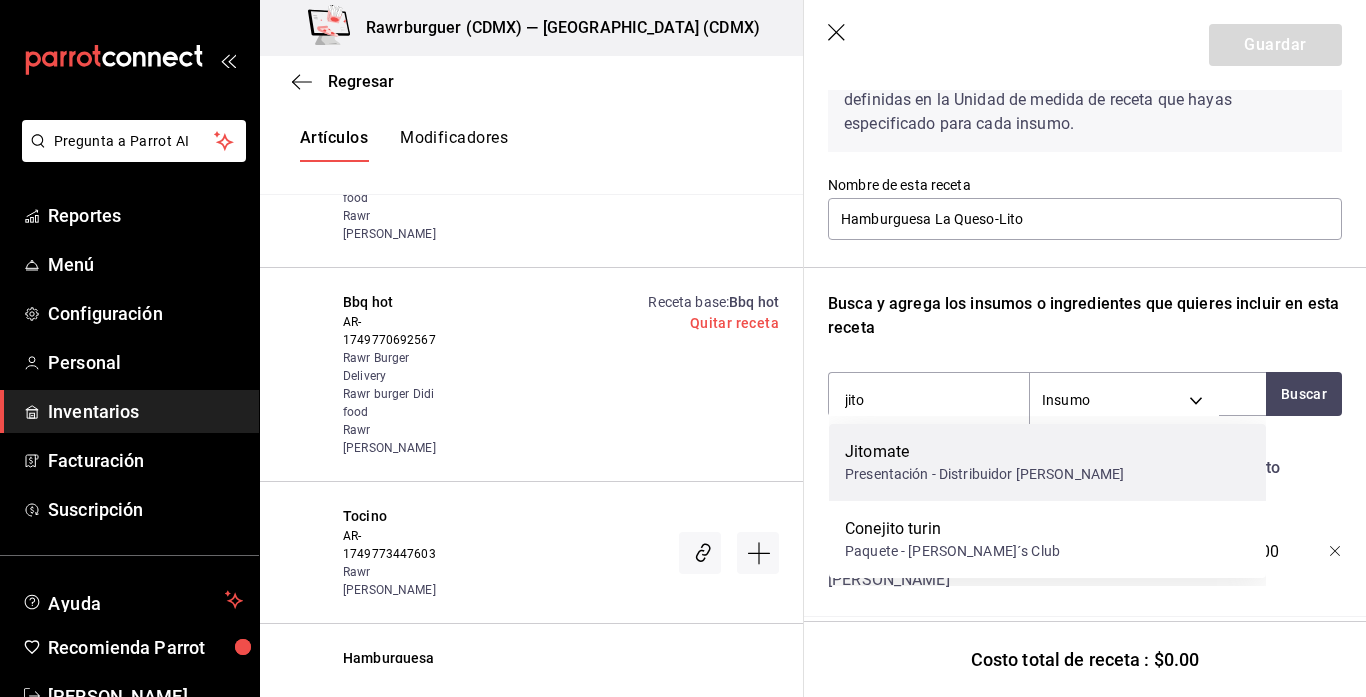 click on "Presentación - Distribuidor arroyo" at bounding box center [984, 474] 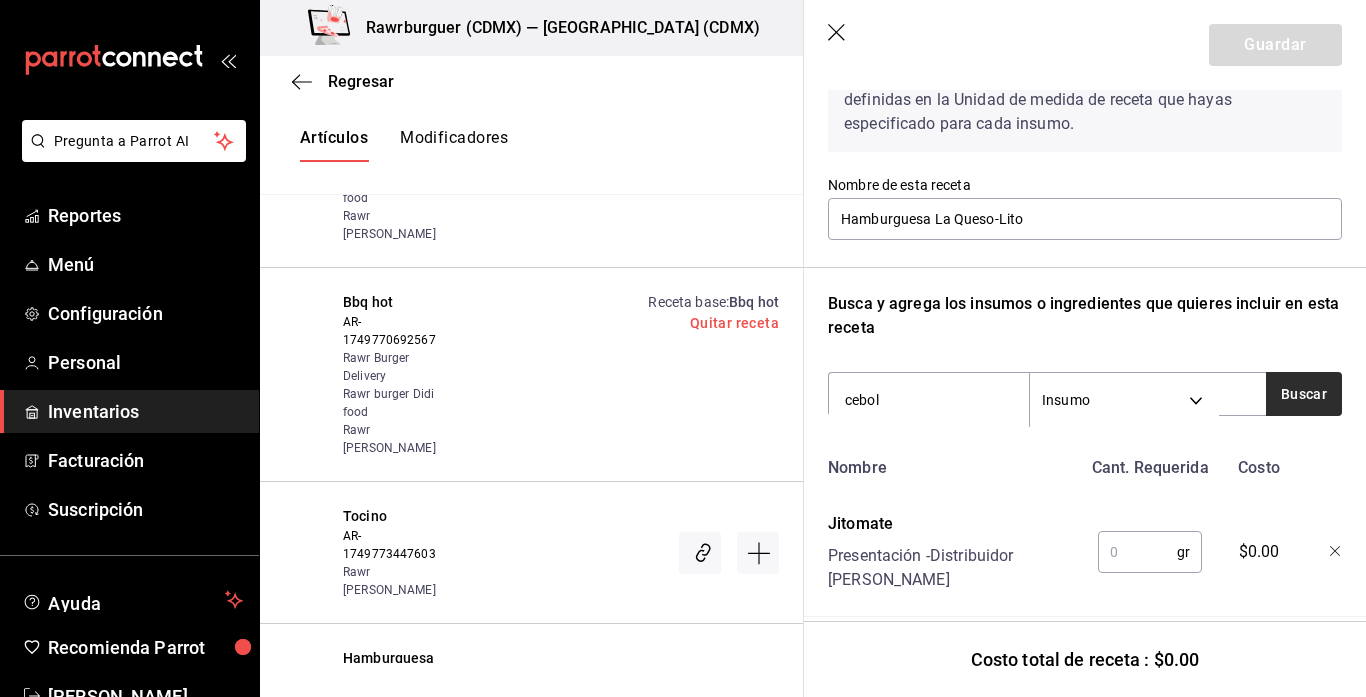 type on "cebol" 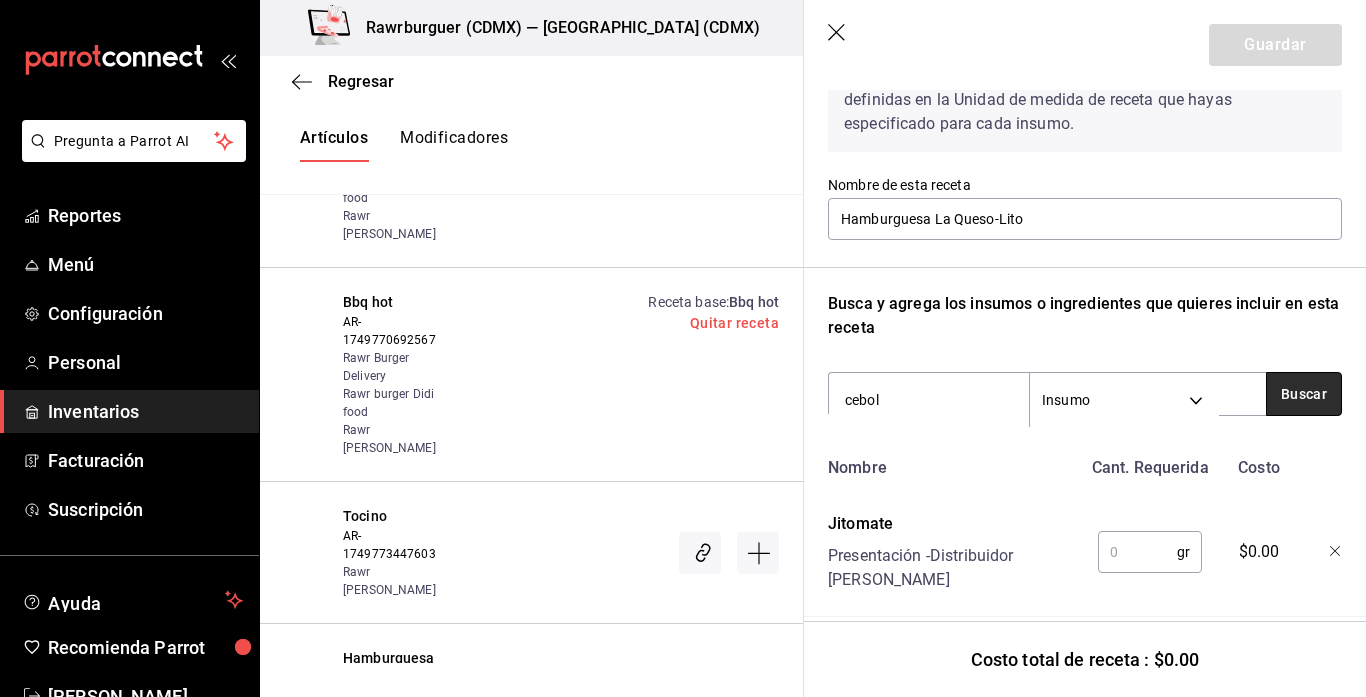 click on "Buscar" at bounding box center (1304, 394) 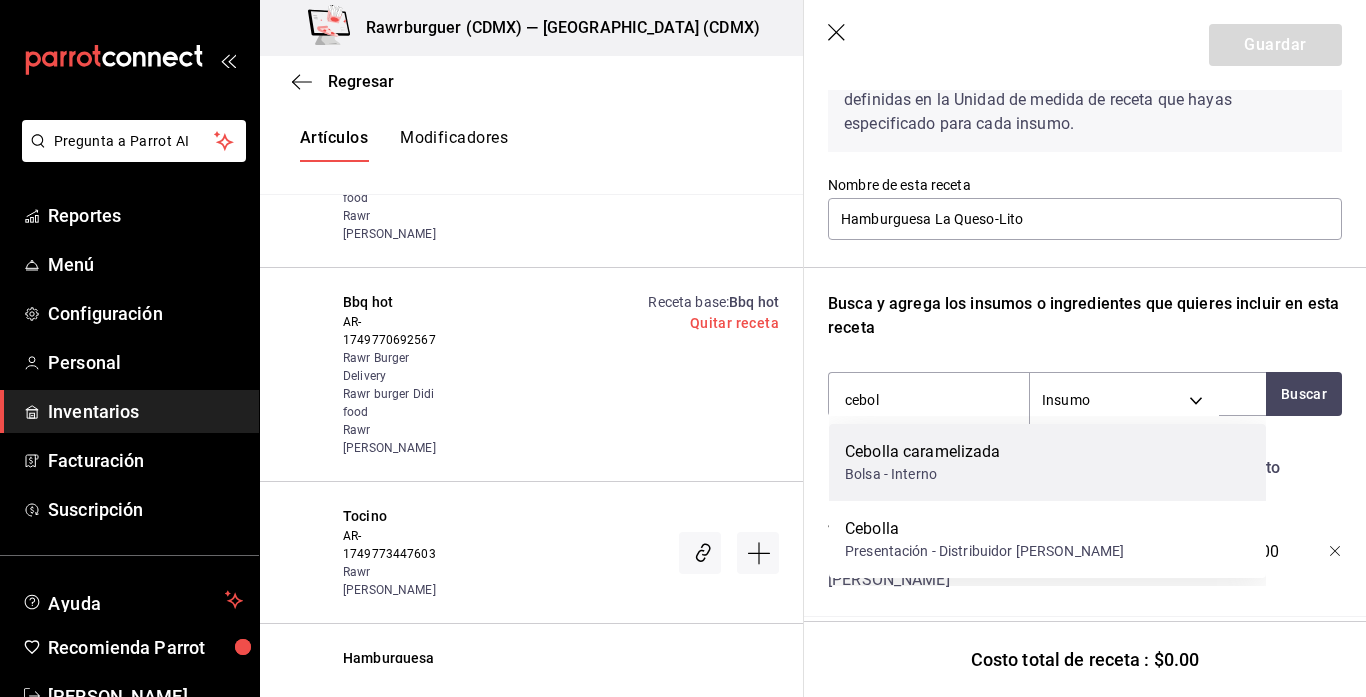 click on "Bolsa - Interno" at bounding box center [923, 474] 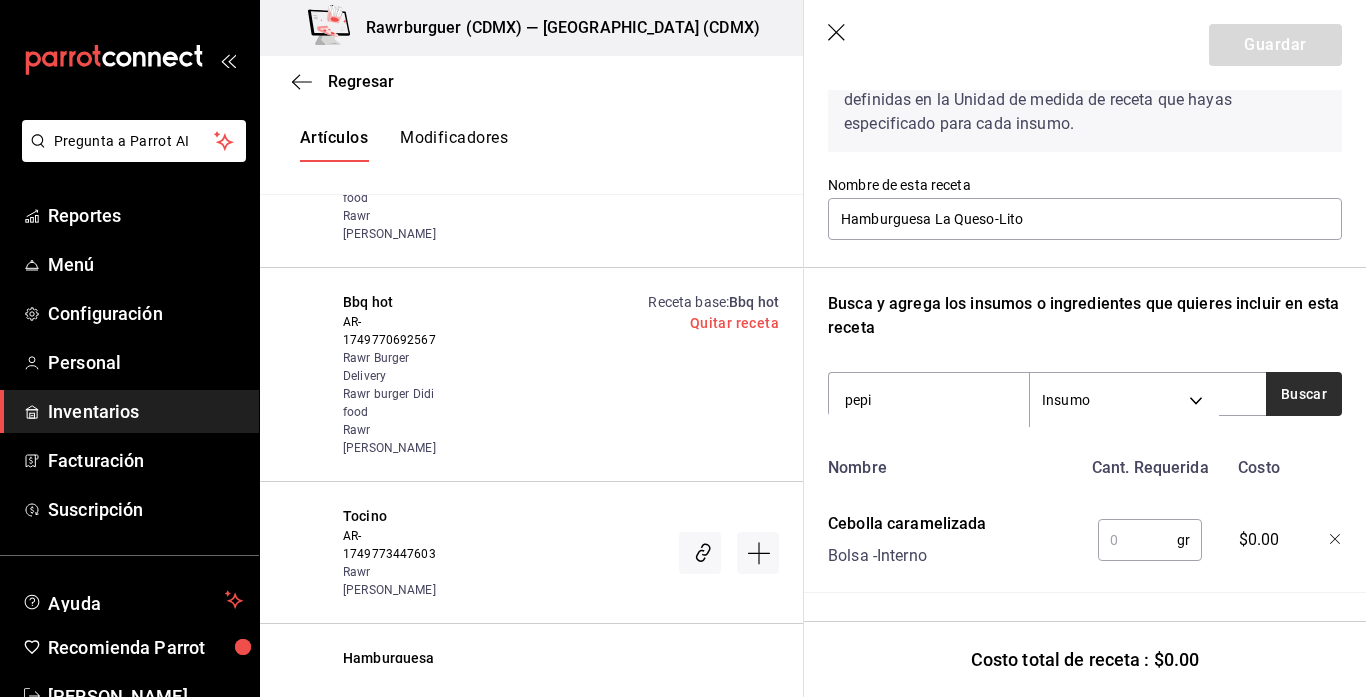 type on "pepi" 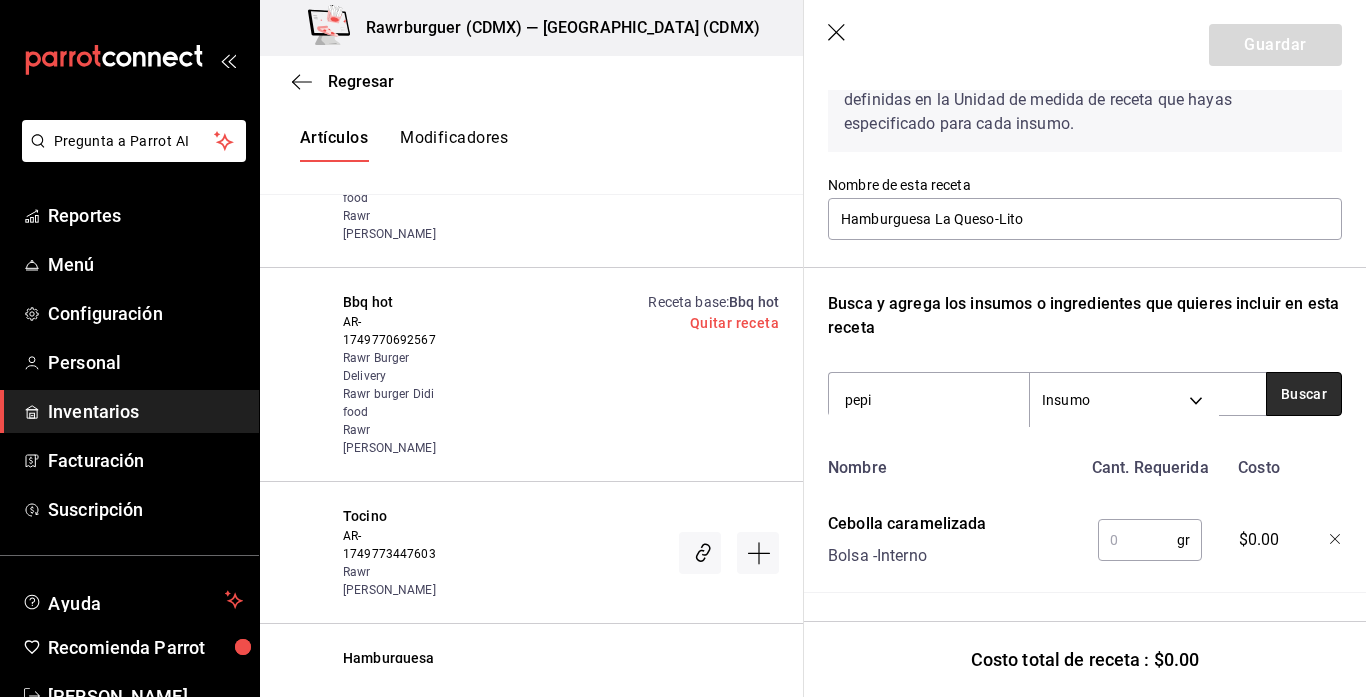 click on "Buscar" at bounding box center [1304, 394] 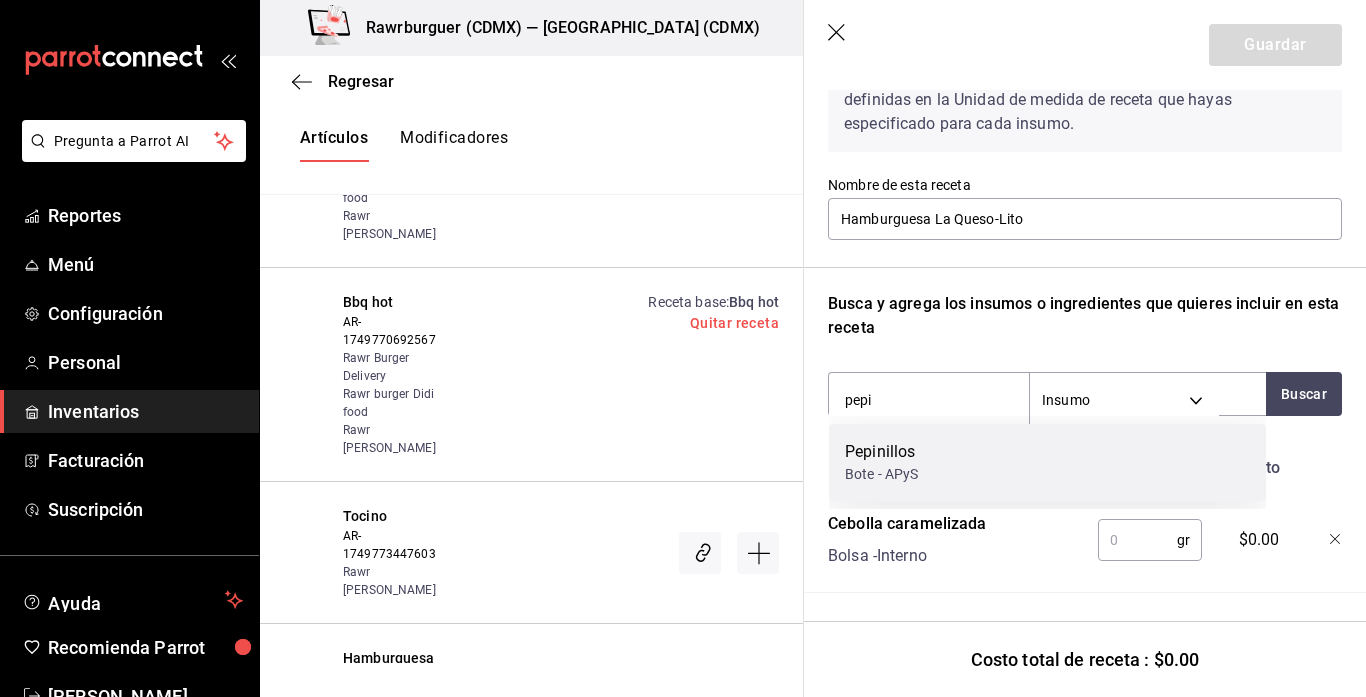 click on "Pepinillos  Bote - APyS" at bounding box center (1047, 462) 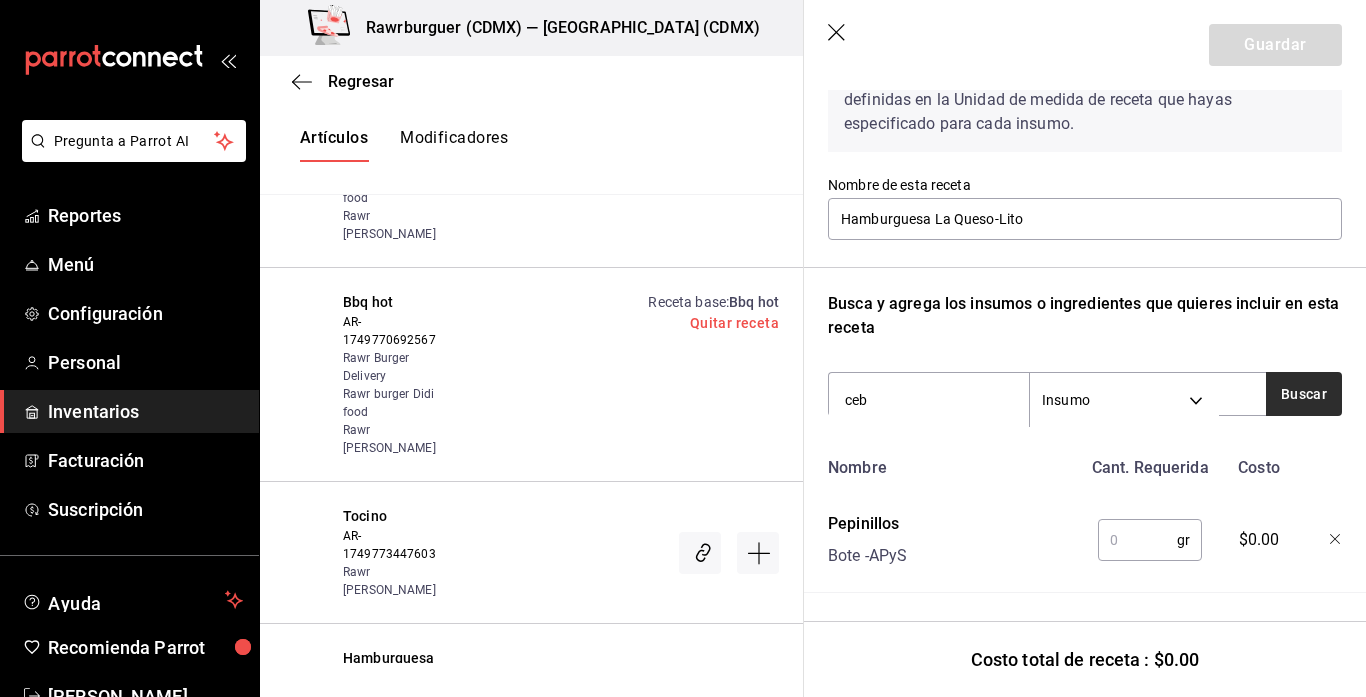 type on "ceb" 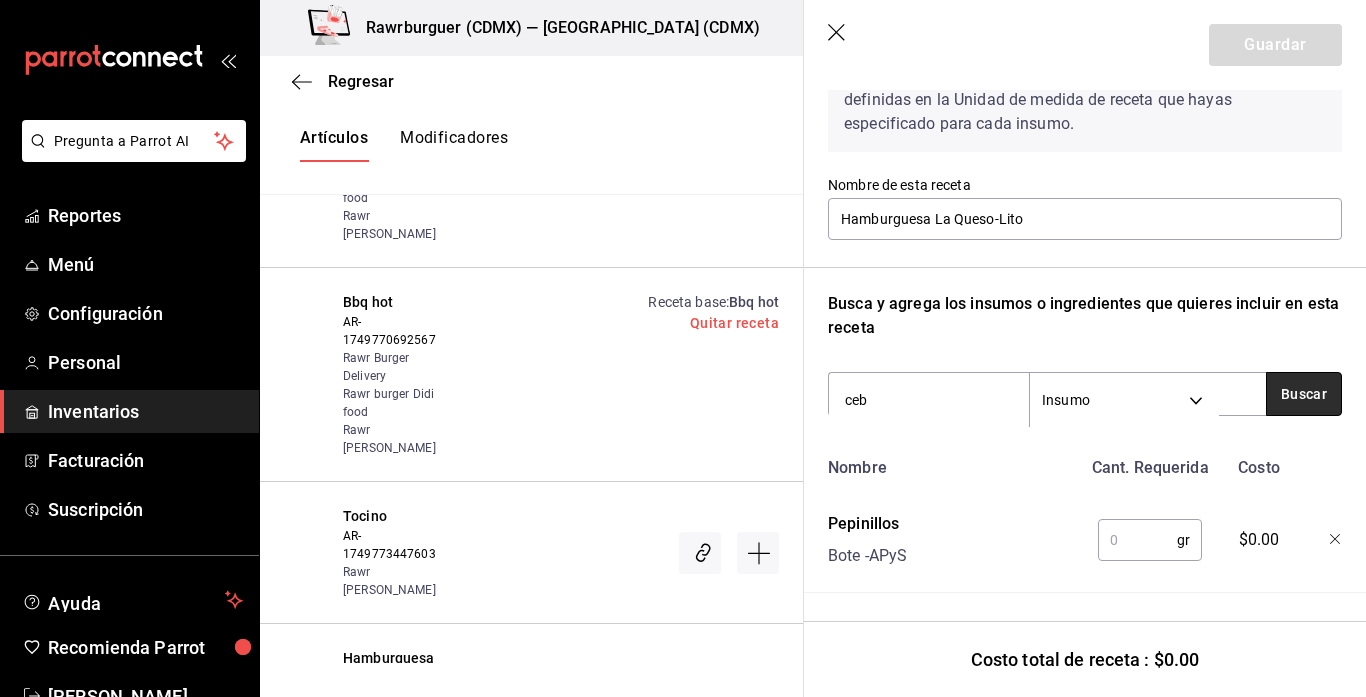 click on "Buscar" at bounding box center (1304, 394) 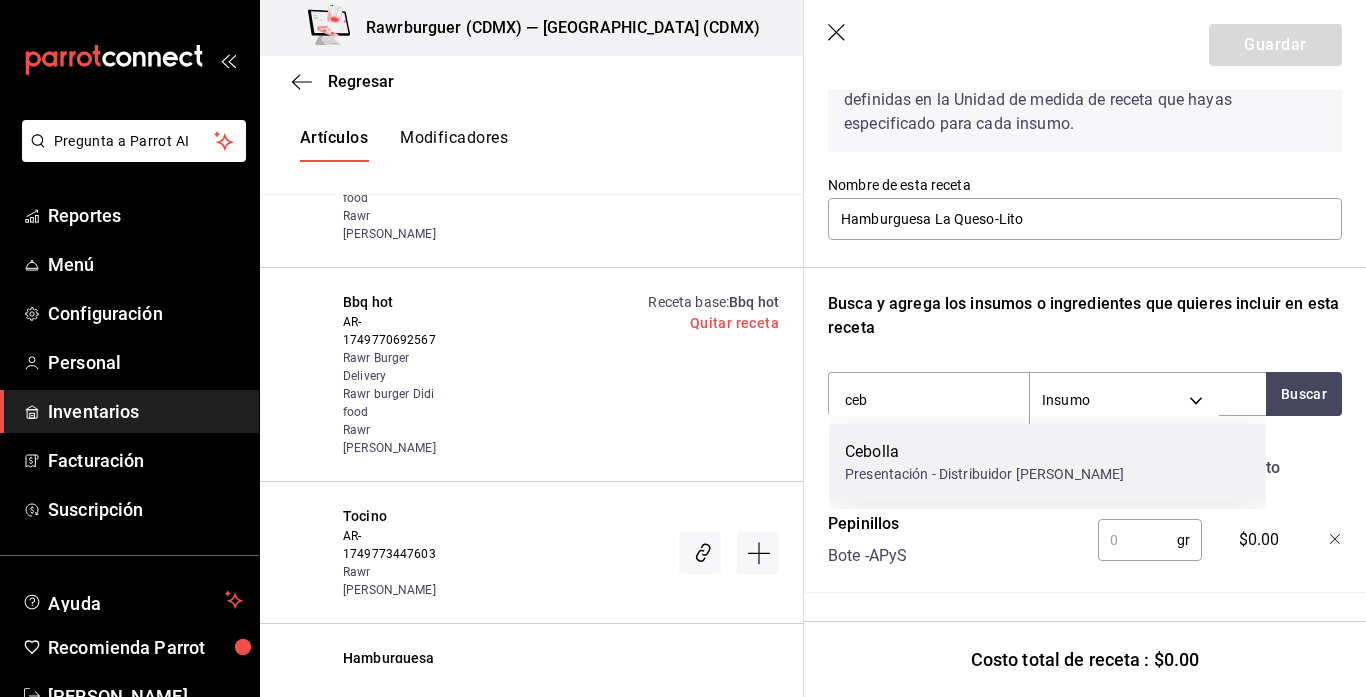 click on "Presentación - Distribuidor arroyo" at bounding box center (984, 474) 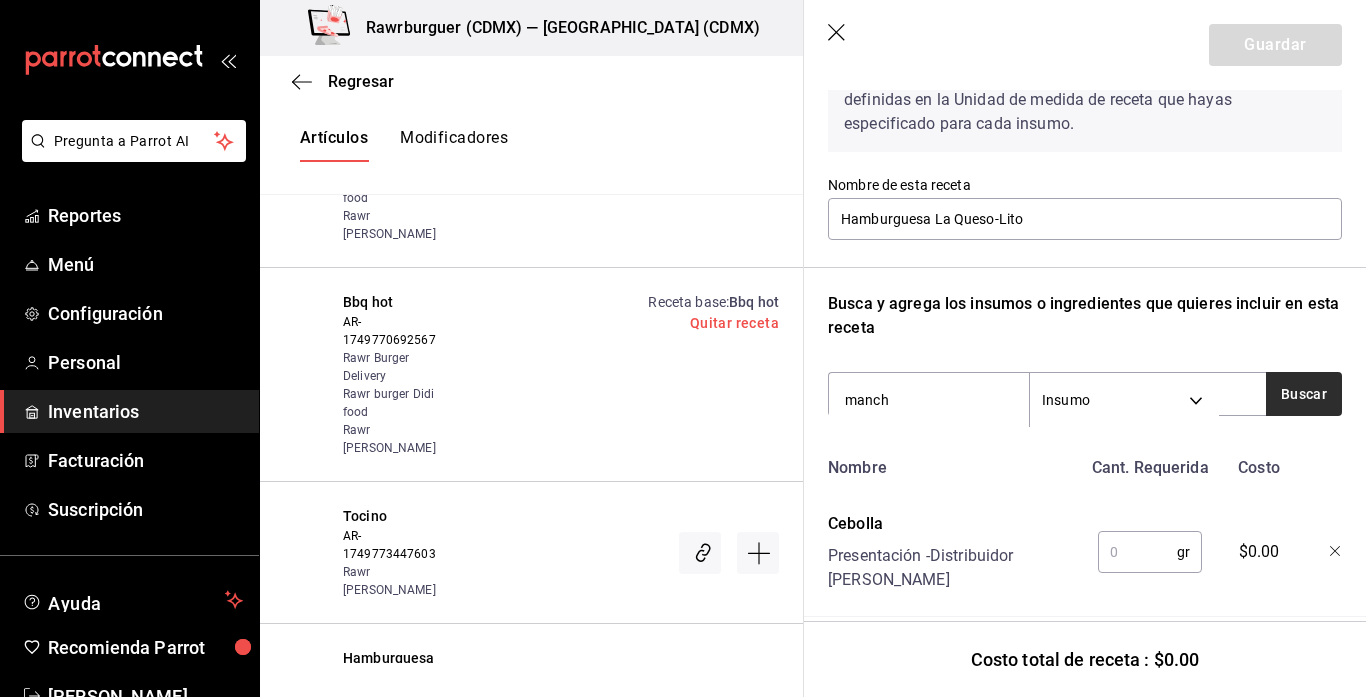 type on "manch" 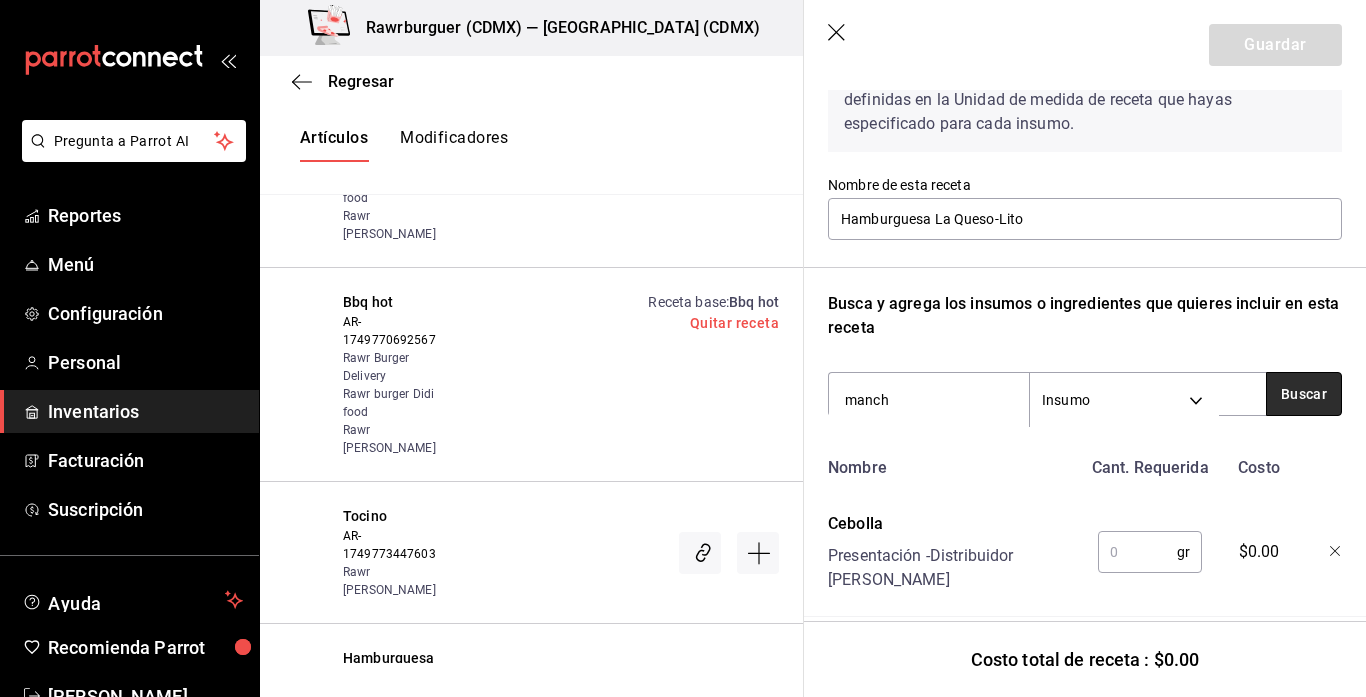 click on "Buscar" at bounding box center [1304, 394] 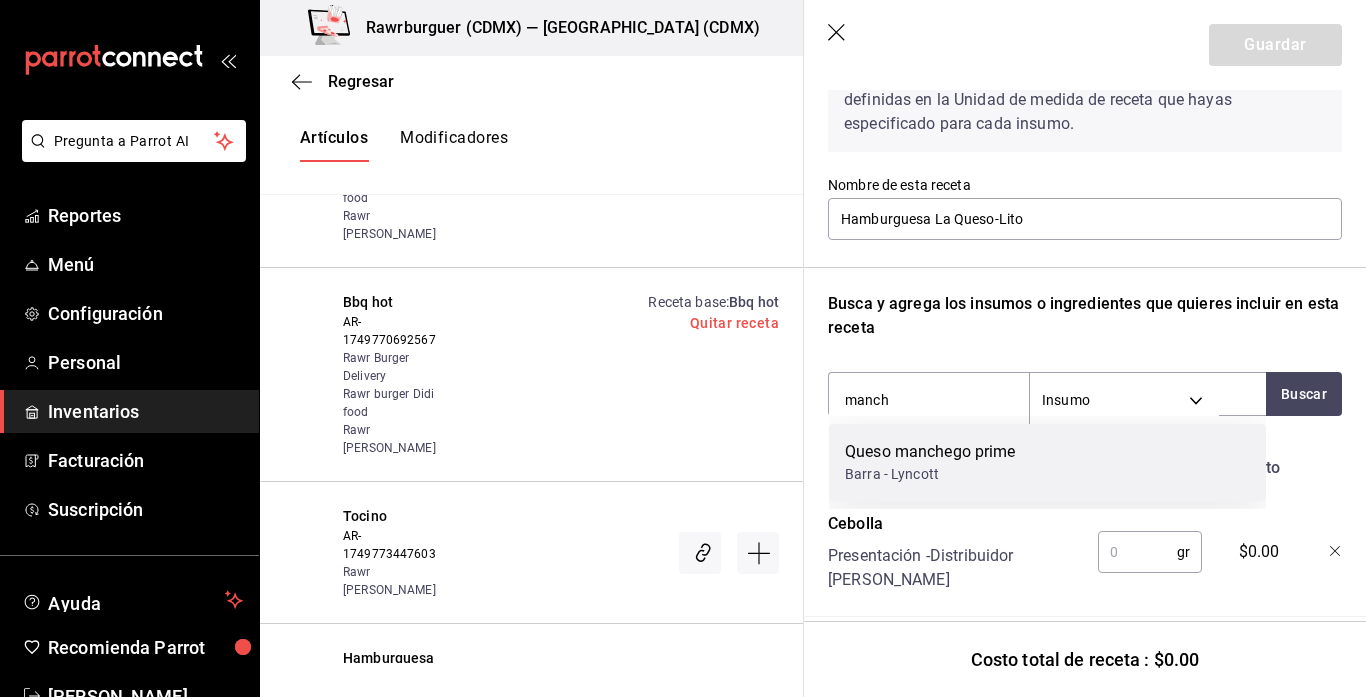 click on "Queso manchego prime" at bounding box center (930, 452) 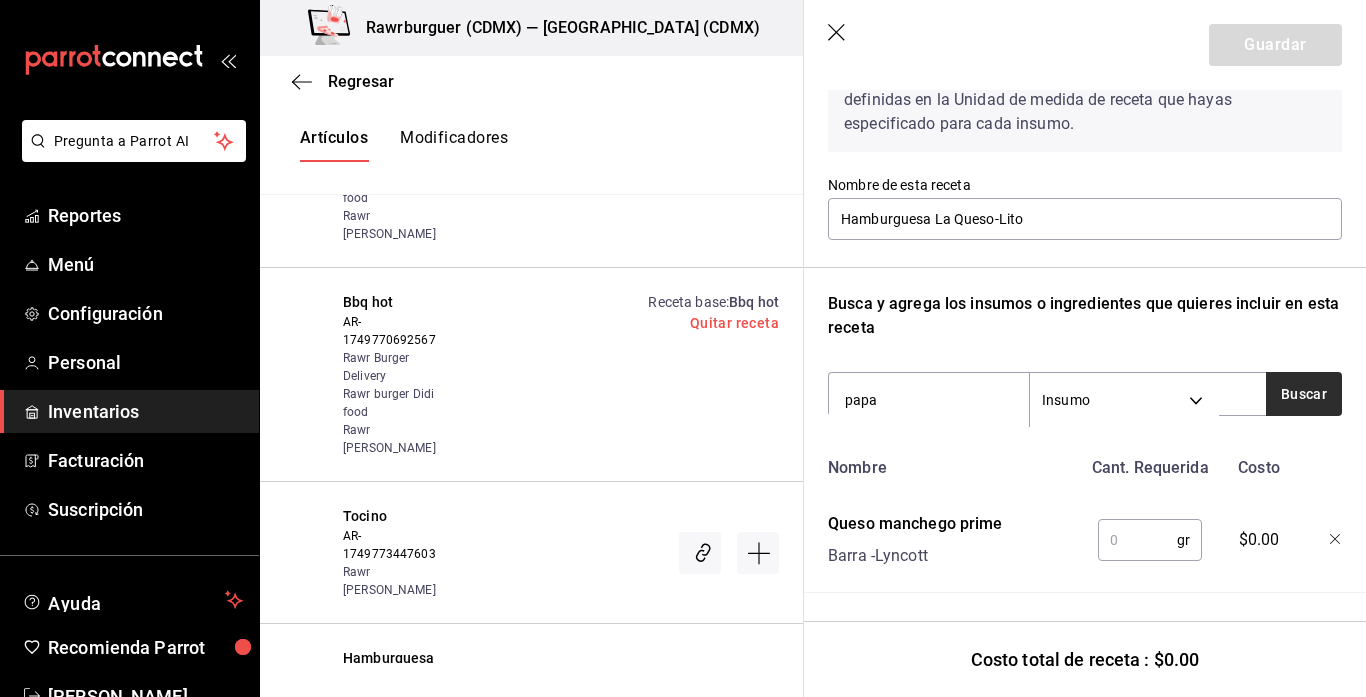 type on "papa" 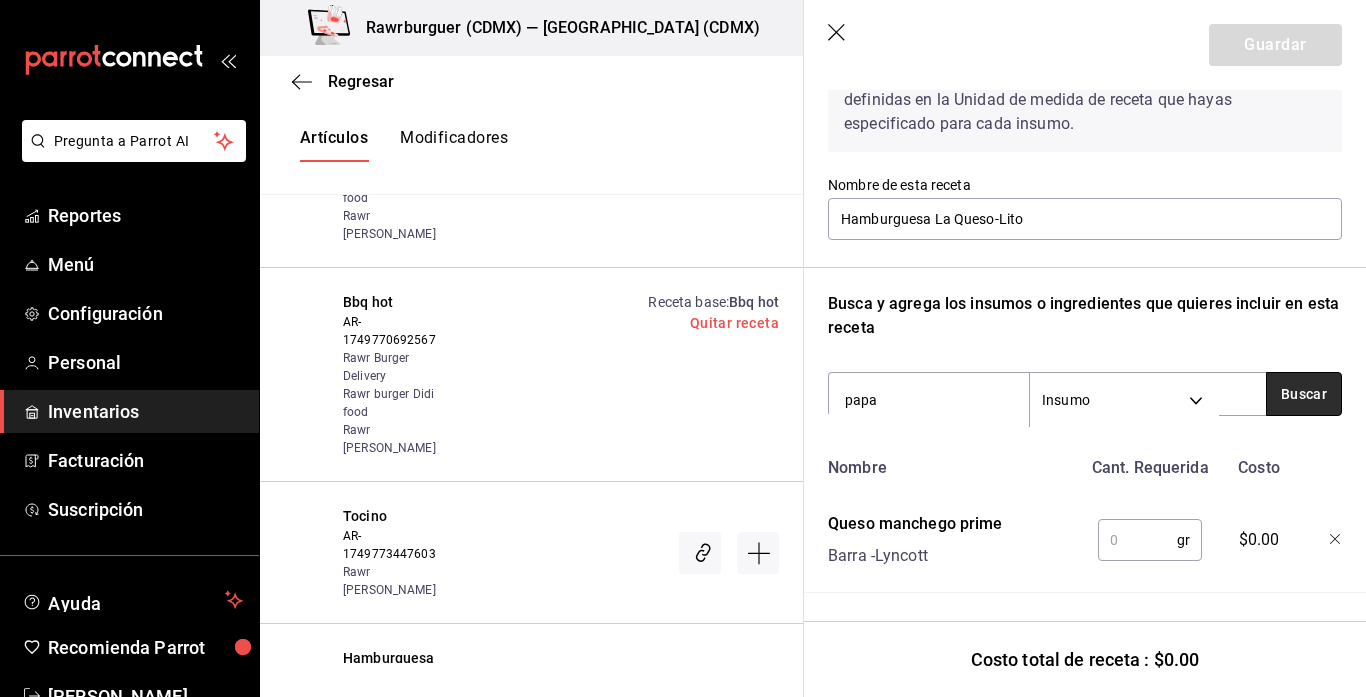 click on "Buscar" at bounding box center (1304, 394) 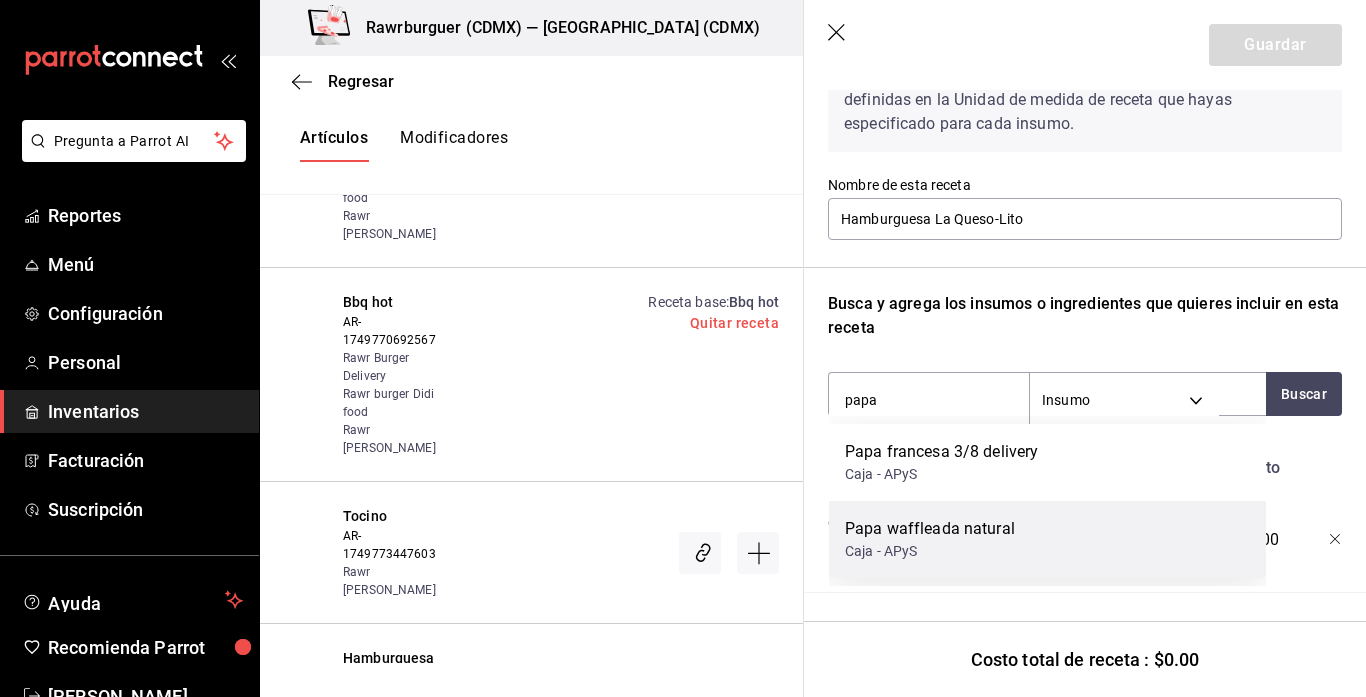 click on "Papa waffleada natural" at bounding box center (930, 529) 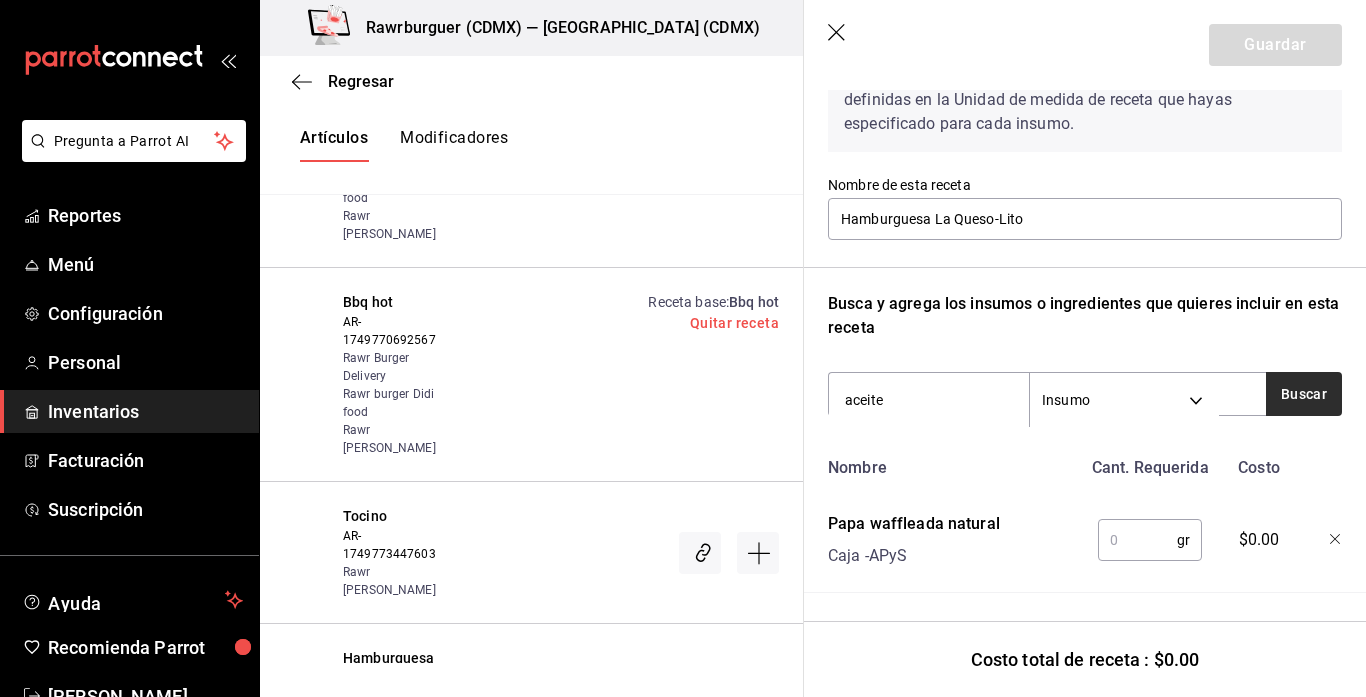 type on "aceite" 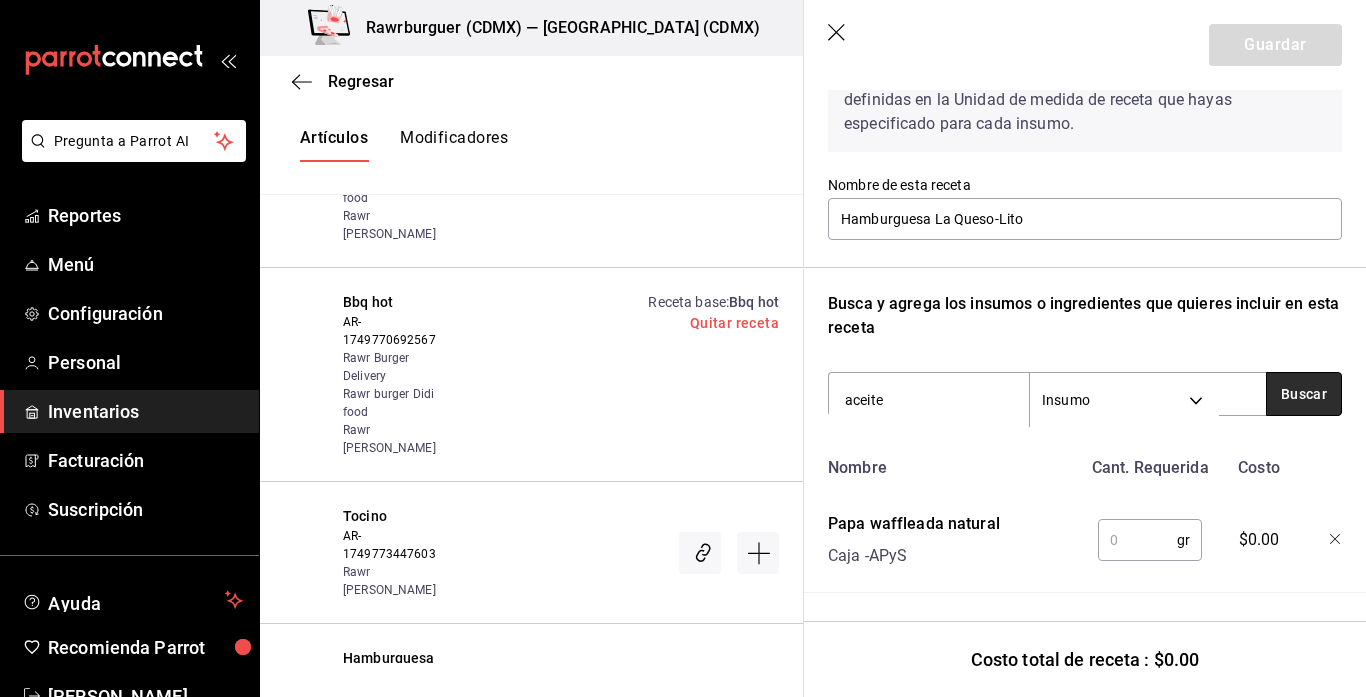 click on "Buscar" at bounding box center [1304, 394] 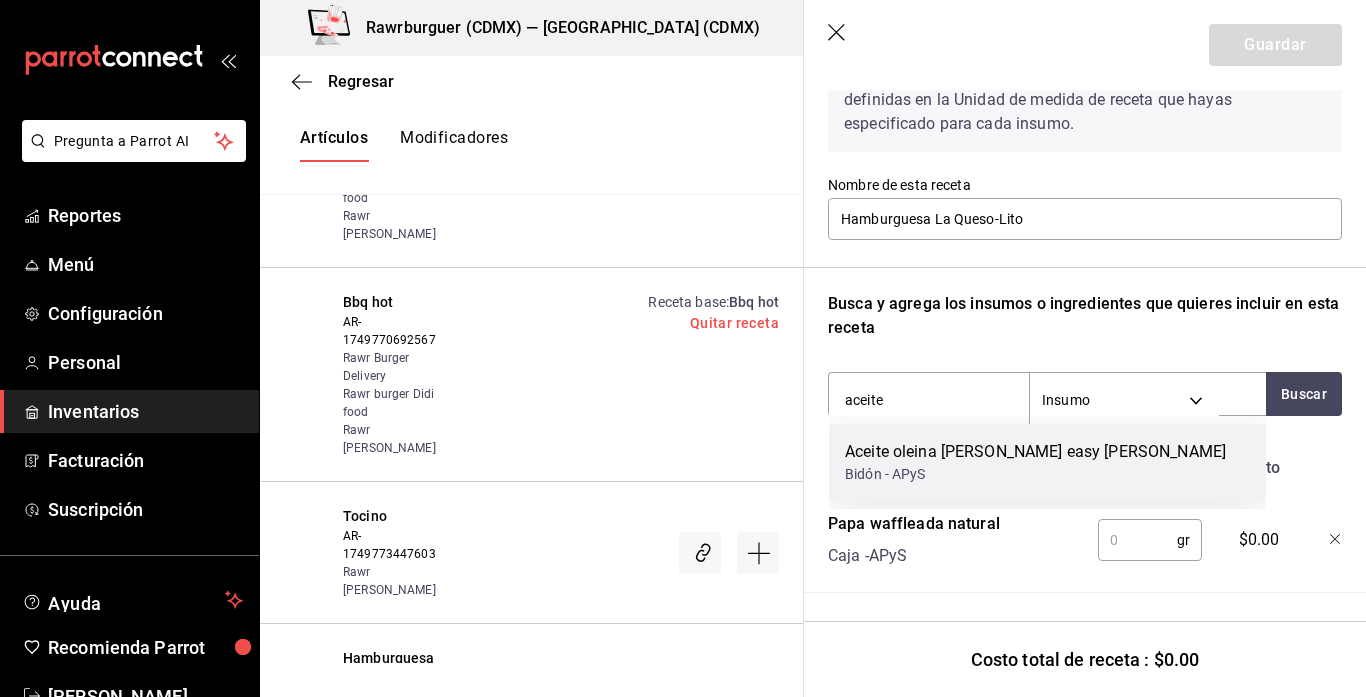 click on "Bidón  - APyS" at bounding box center (1035, 474) 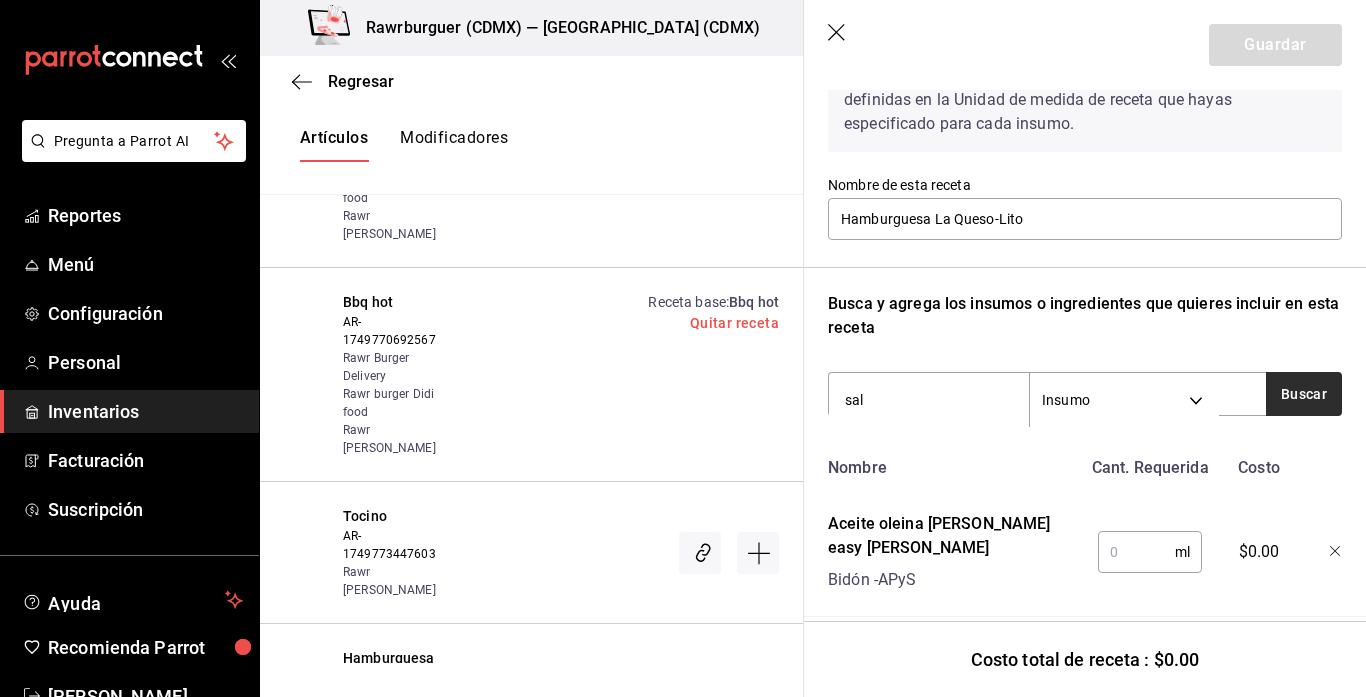 type on "sal" 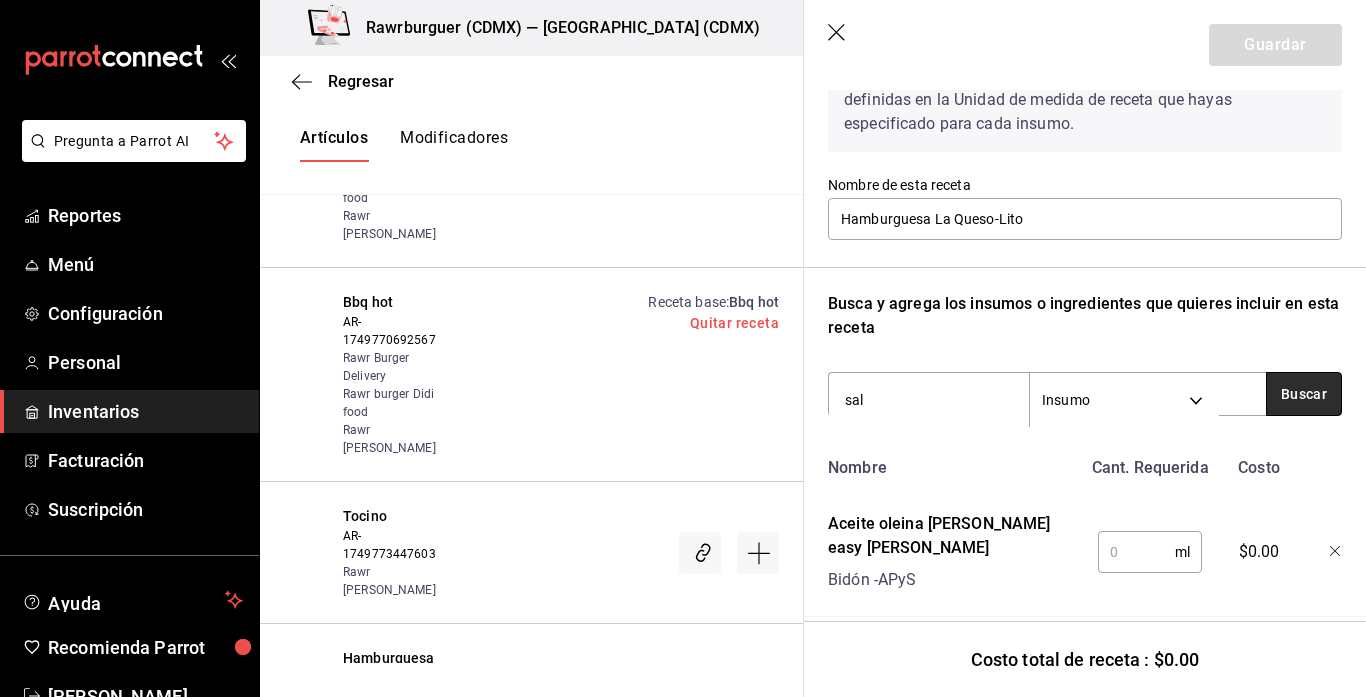 click on "Buscar" at bounding box center [1304, 394] 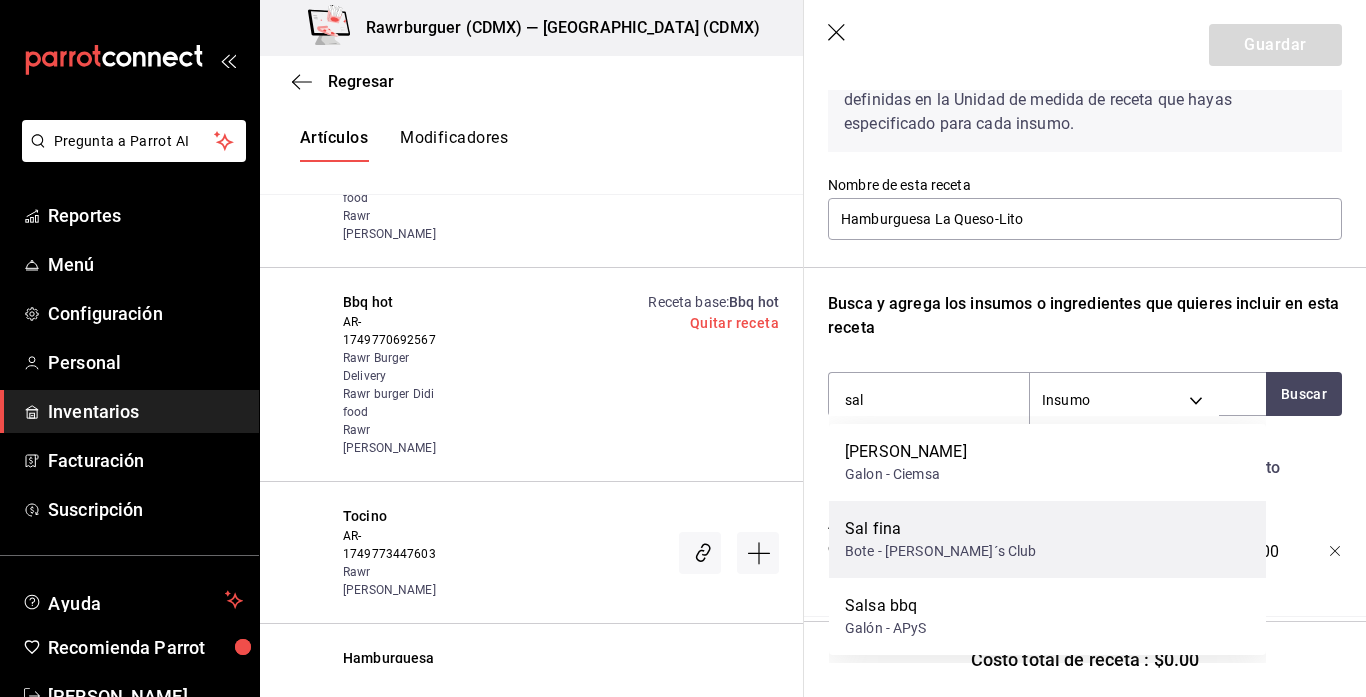 click on "Bote - Sam´s Club" at bounding box center [941, 551] 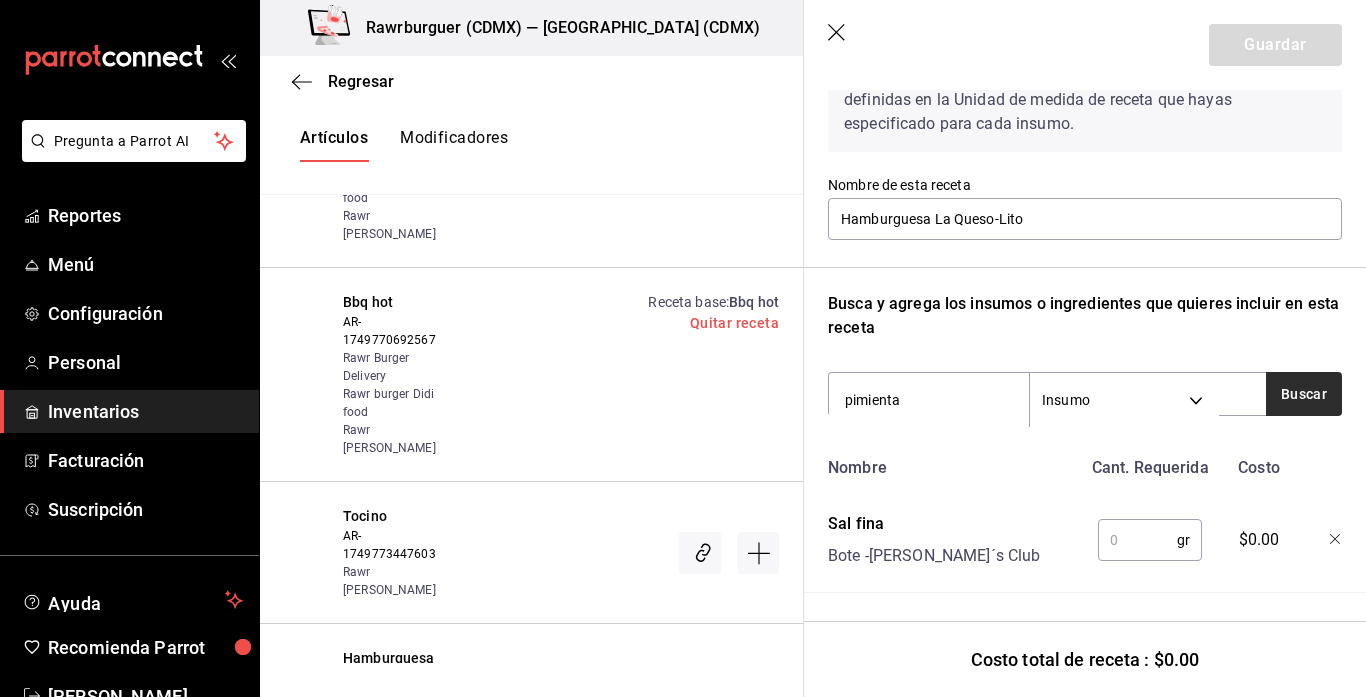 type on "pimienta" 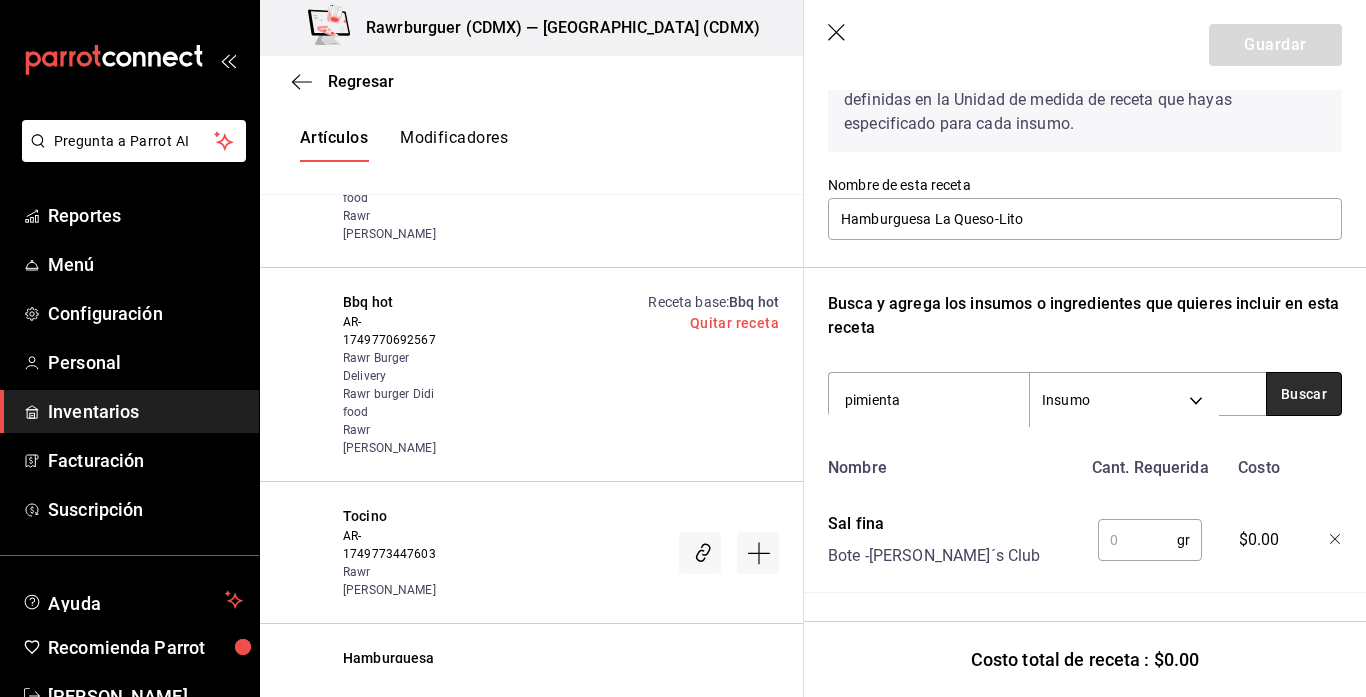 click on "Buscar" at bounding box center [1304, 394] 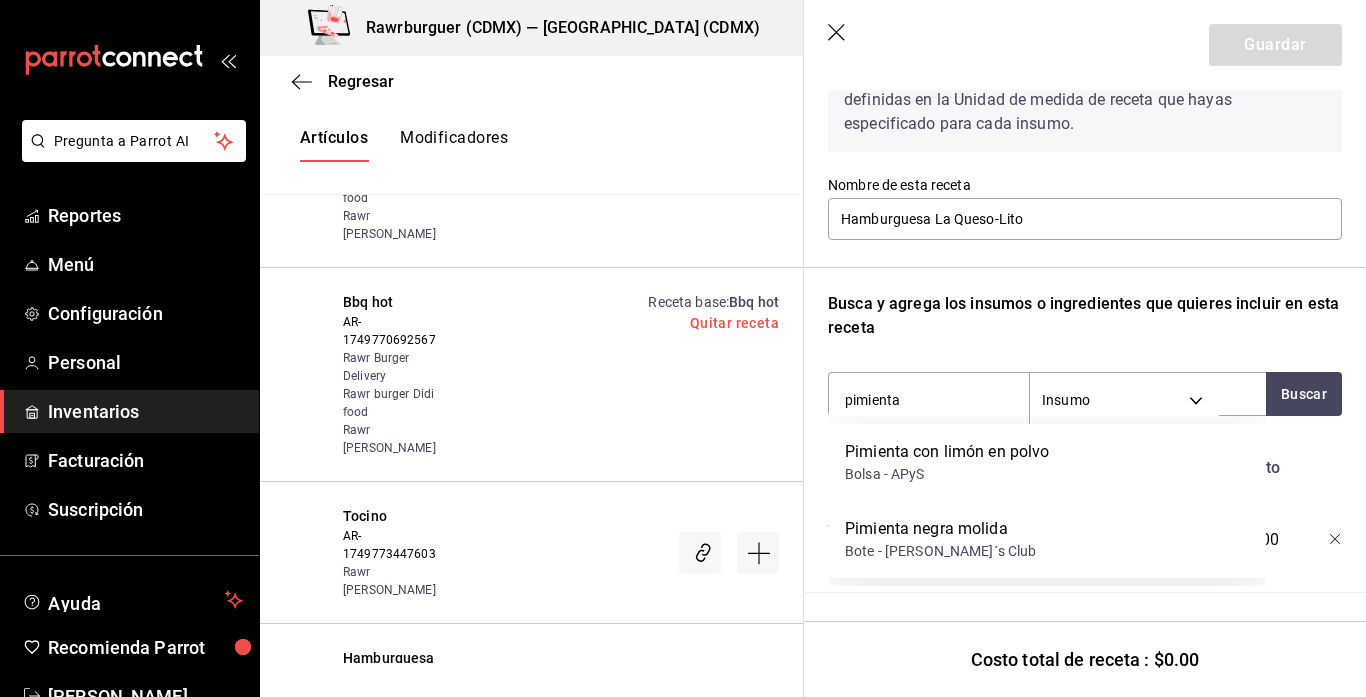 click on "Busca y agrega los insumos o ingredientes que quieres incluir en esta receta" at bounding box center [1085, 316] 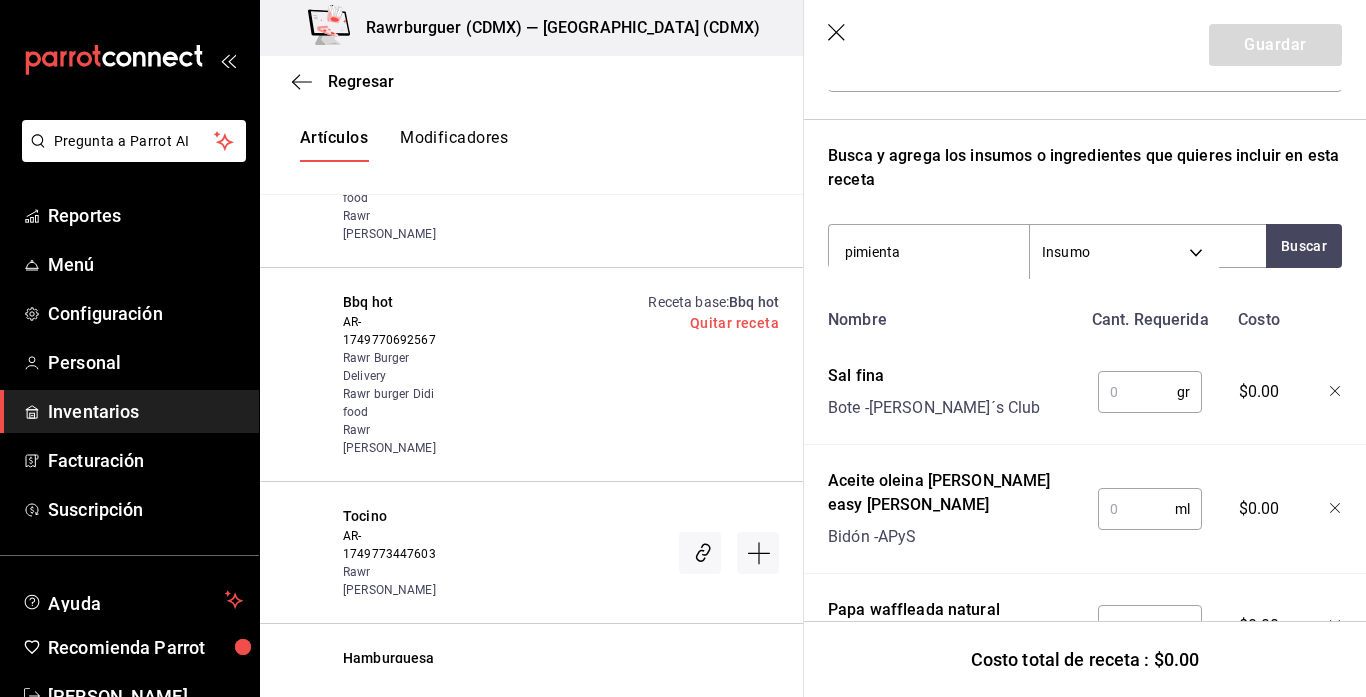 scroll, scrollTop: 278, scrollLeft: 0, axis: vertical 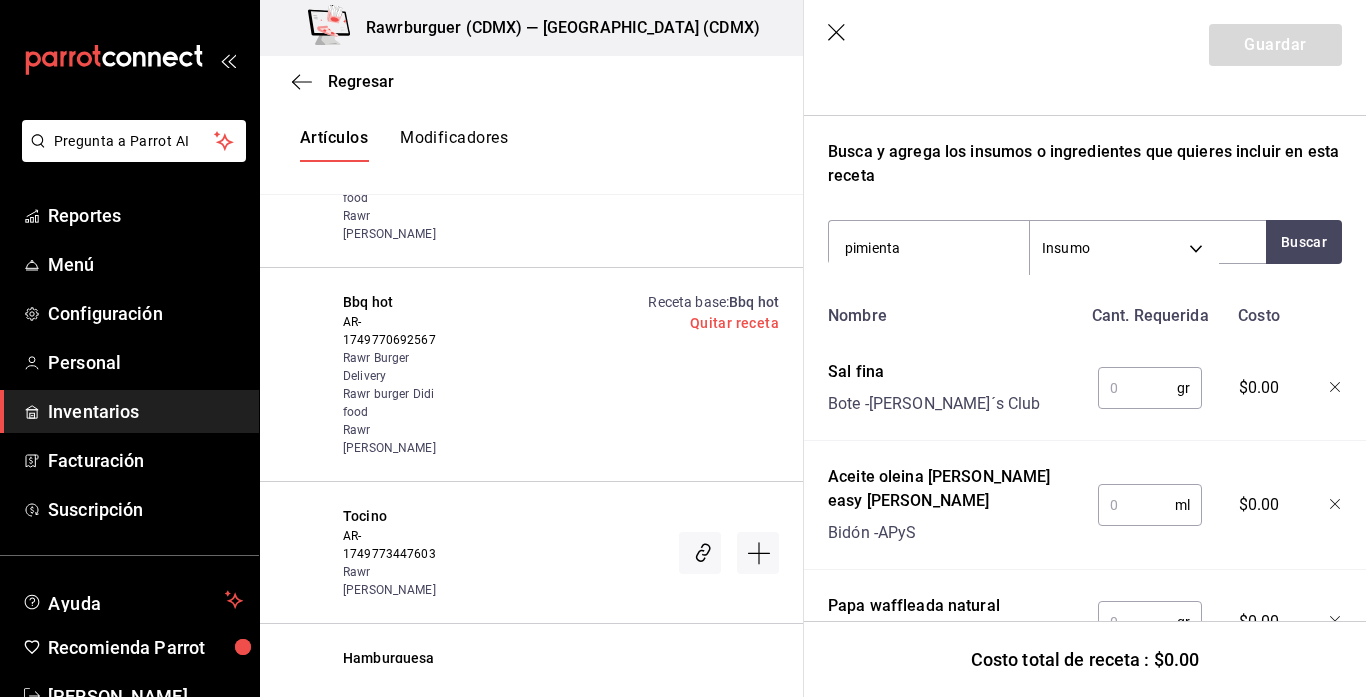 click 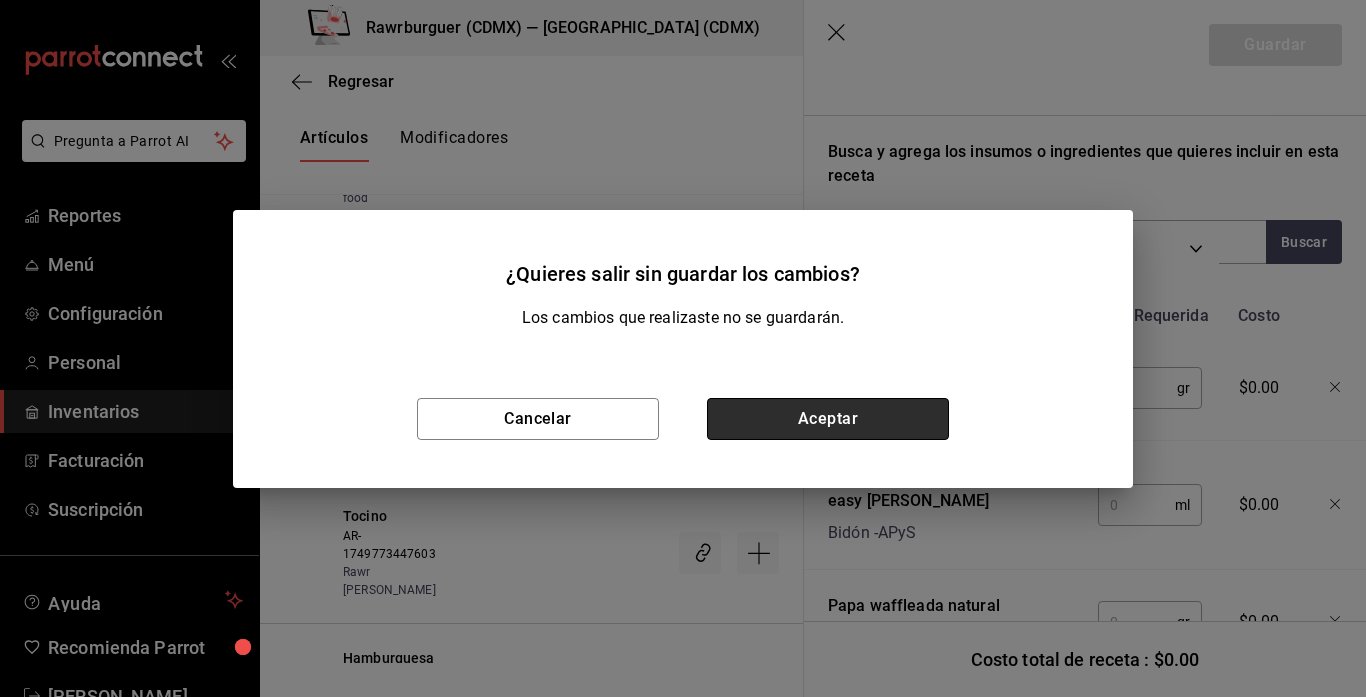 click on "Aceptar" at bounding box center (828, 419) 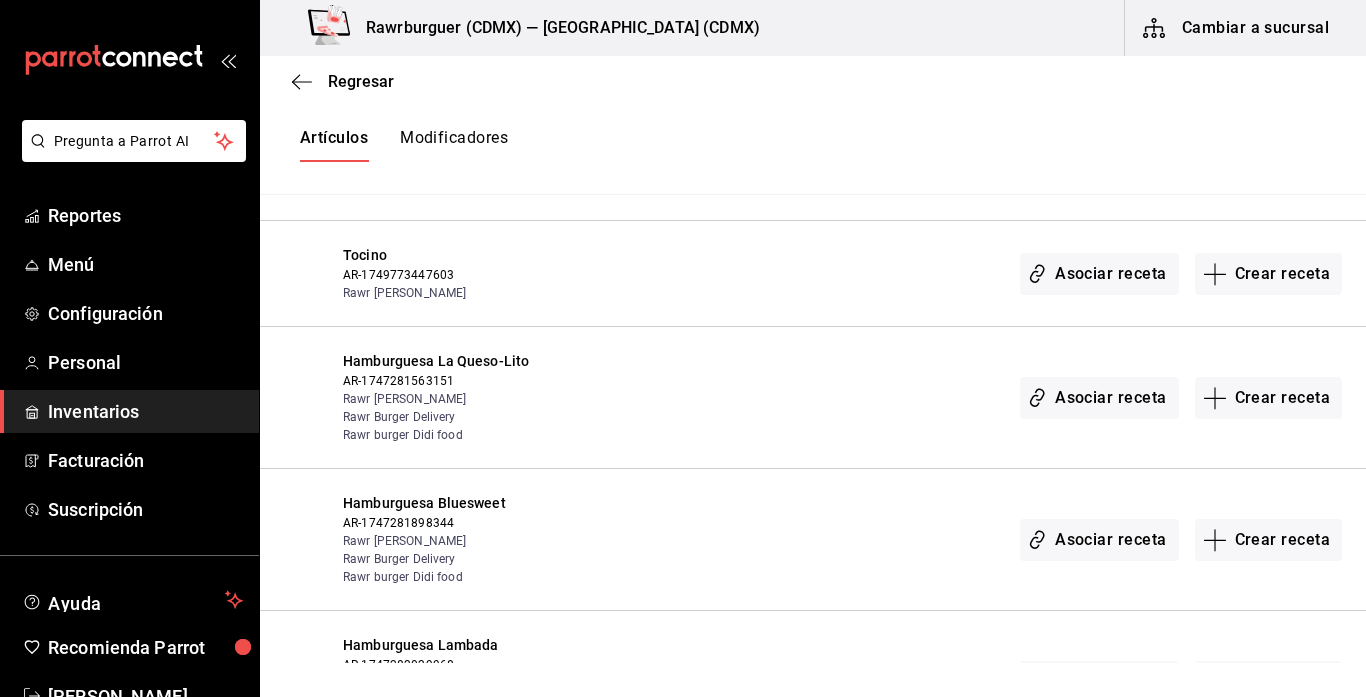 click on "Aceptar" at bounding box center (828, 419) 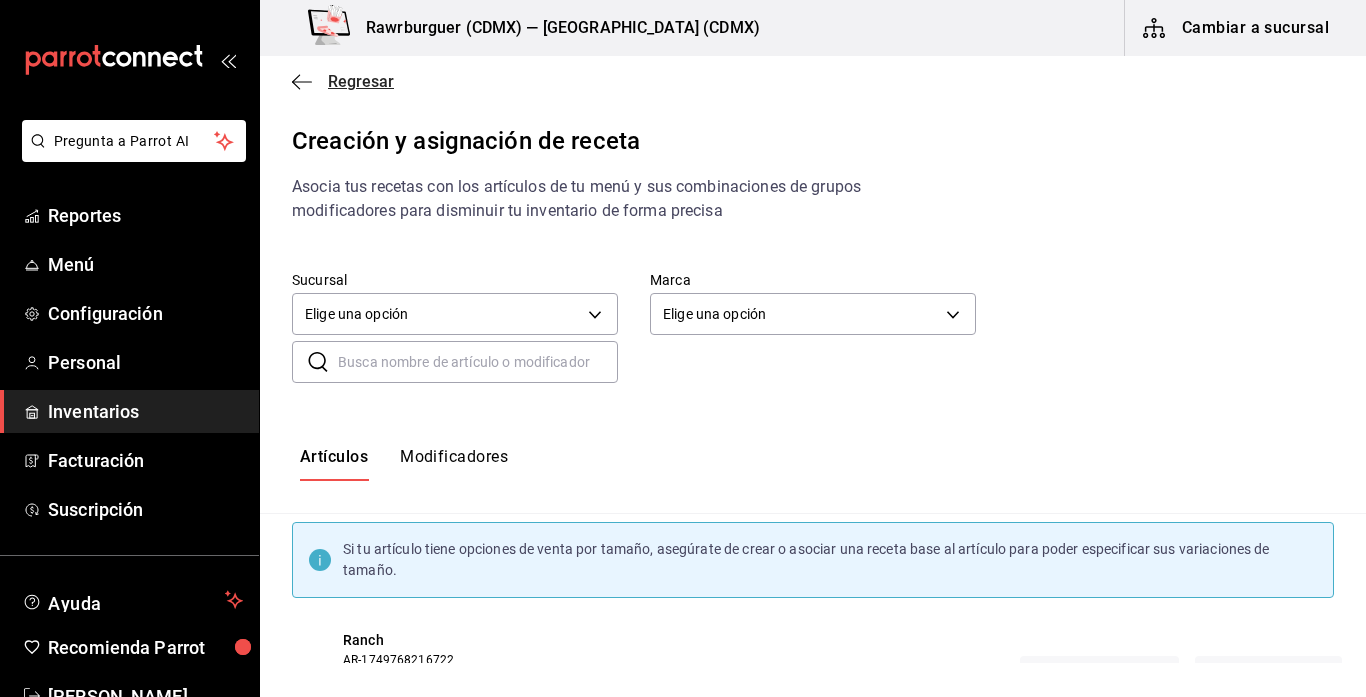 click 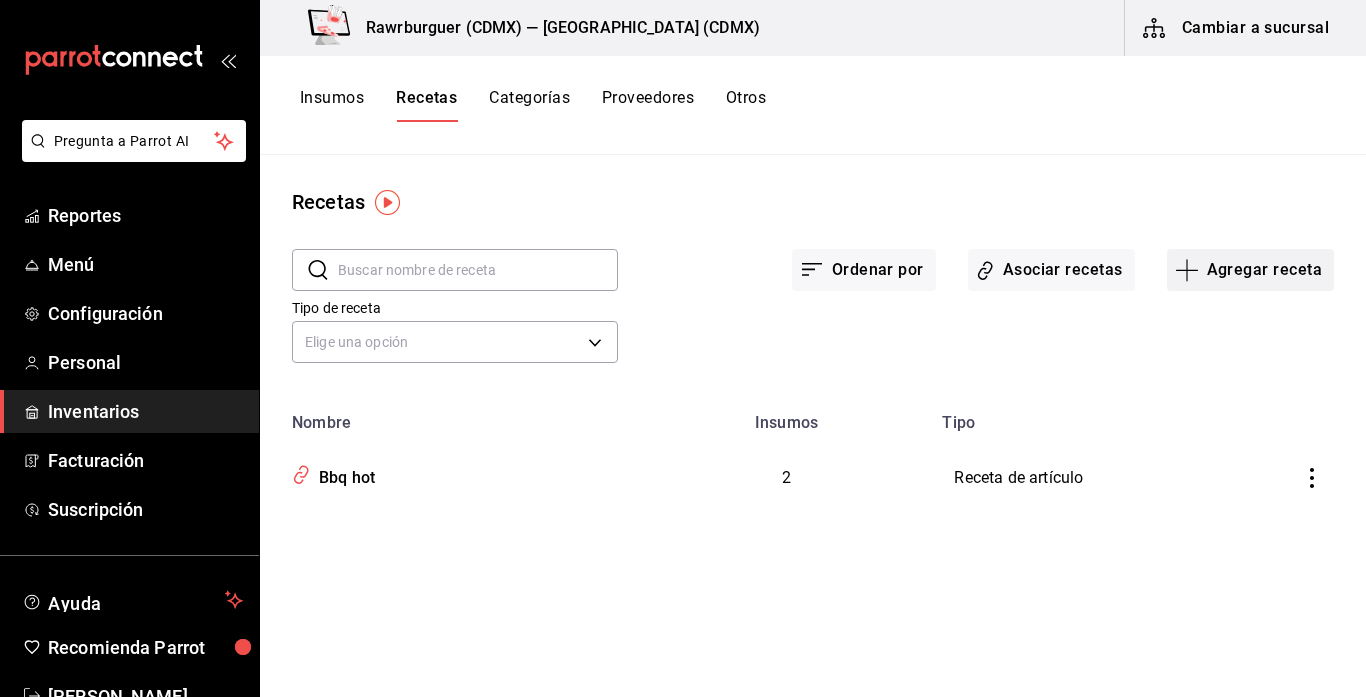 click on "Agregar receta" at bounding box center [1250, 270] 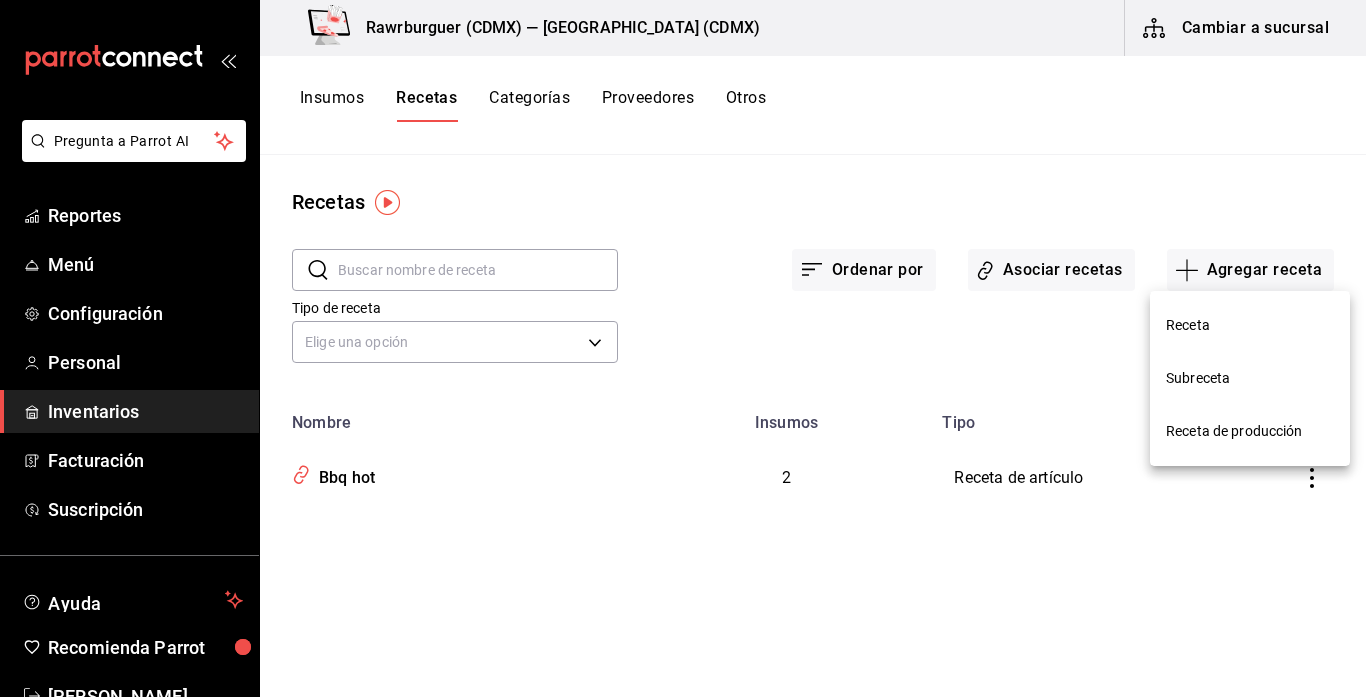 click on "Subreceta" at bounding box center [1250, 378] 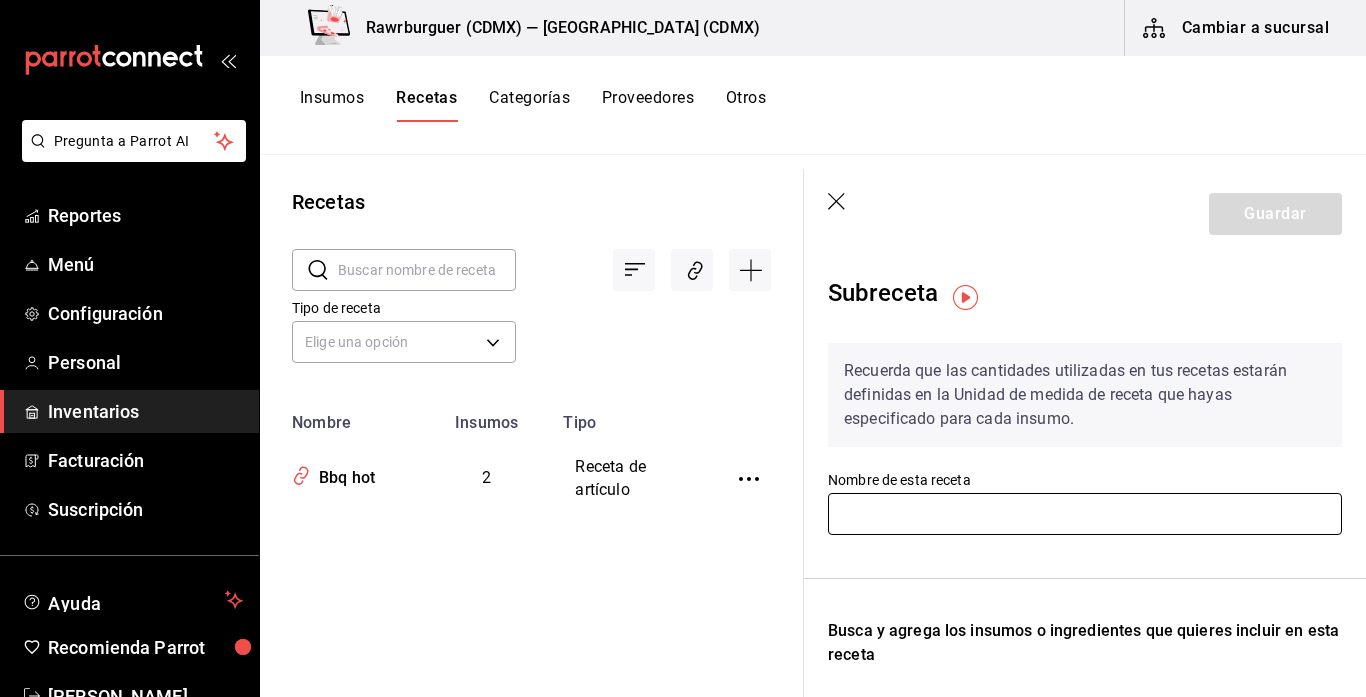 click at bounding box center [1085, 514] 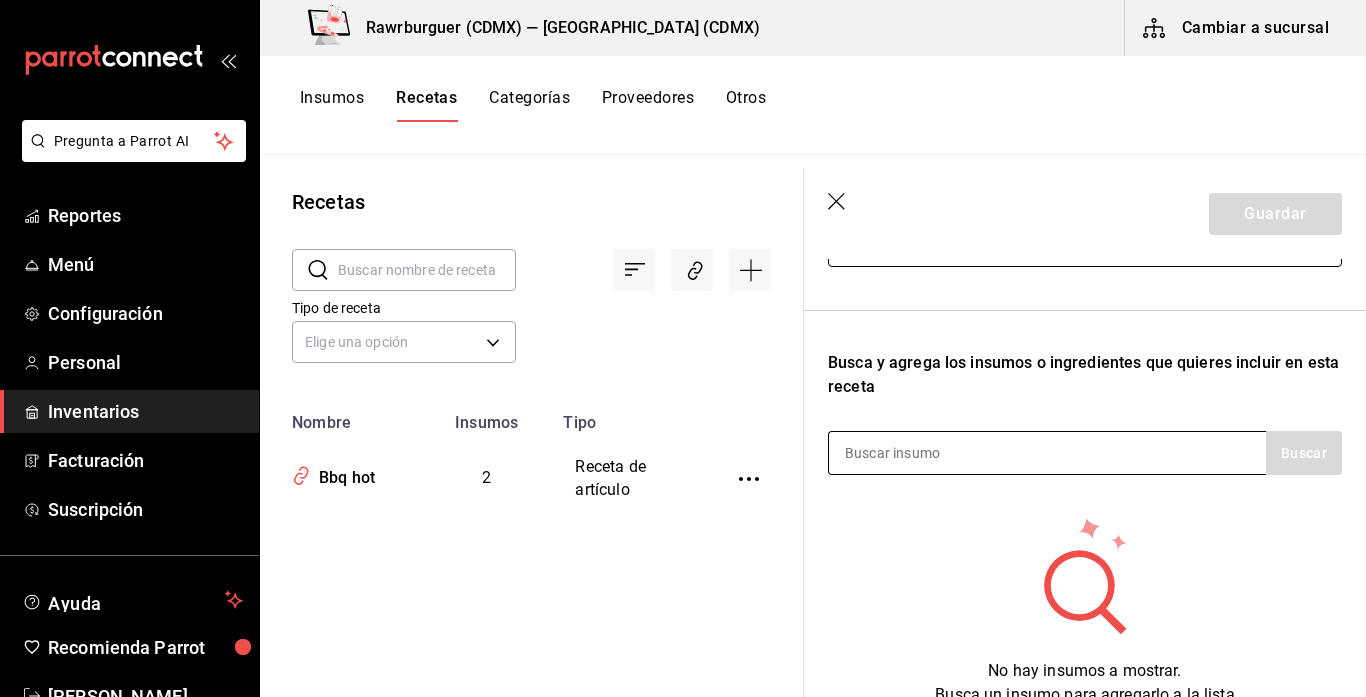scroll, scrollTop: 278, scrollLeft: 0, axis: vertical 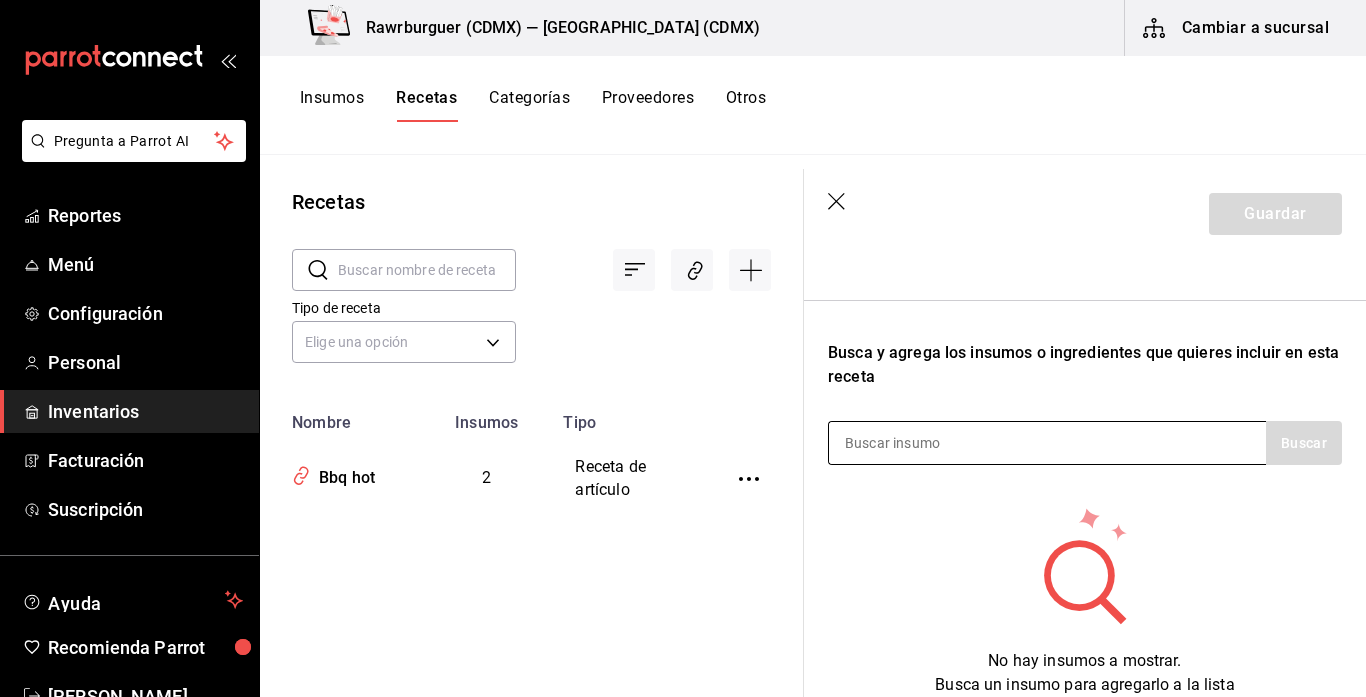 type on "Sal/pimienta" 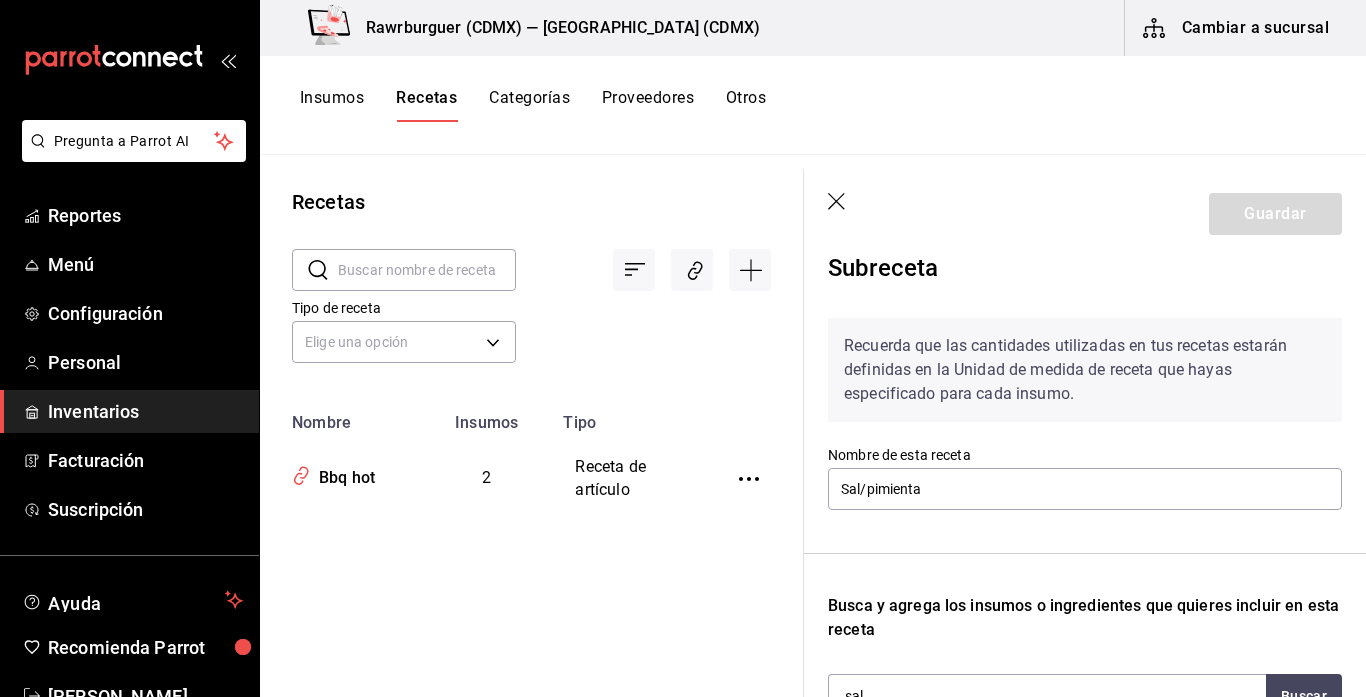 scroll, scrollTop: 248, scrollLeft: 0, axis: vertical 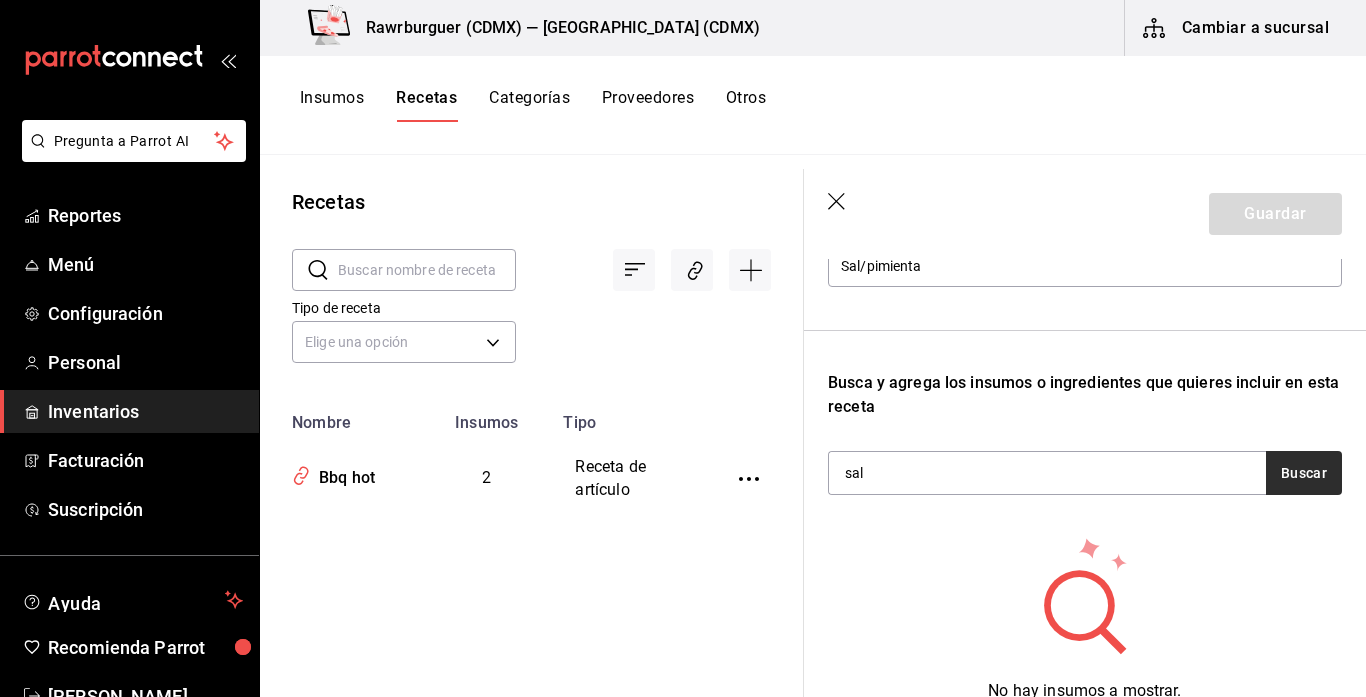 type on "sal" 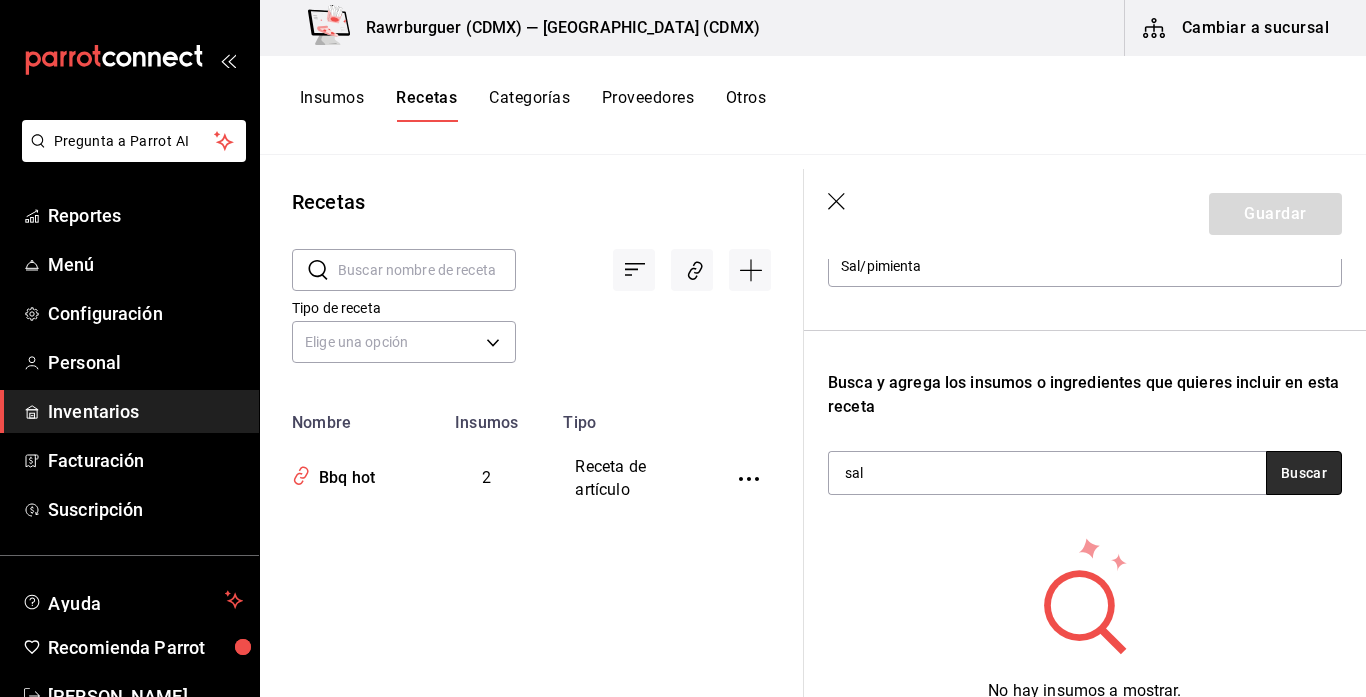 click on "Buscar" at bounding box center (1304, 473) 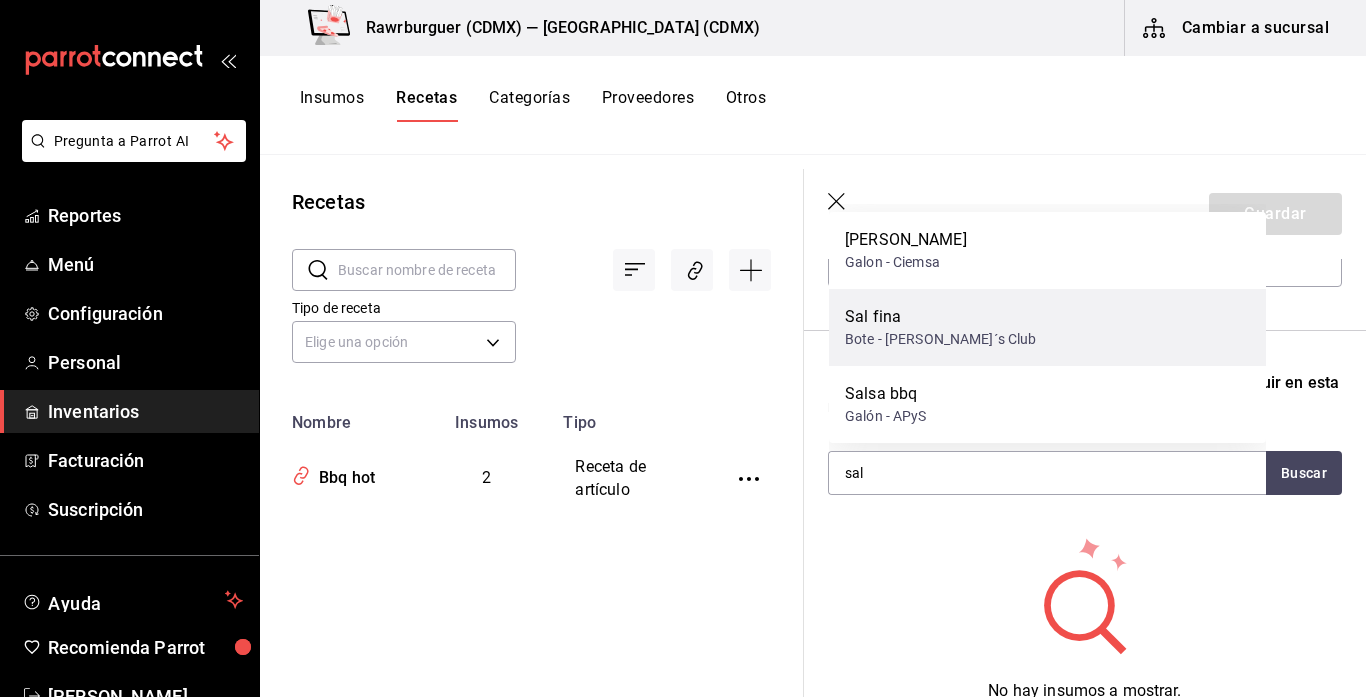 click on "Bote - Sam´s Club" at bounding box center (941, 339) 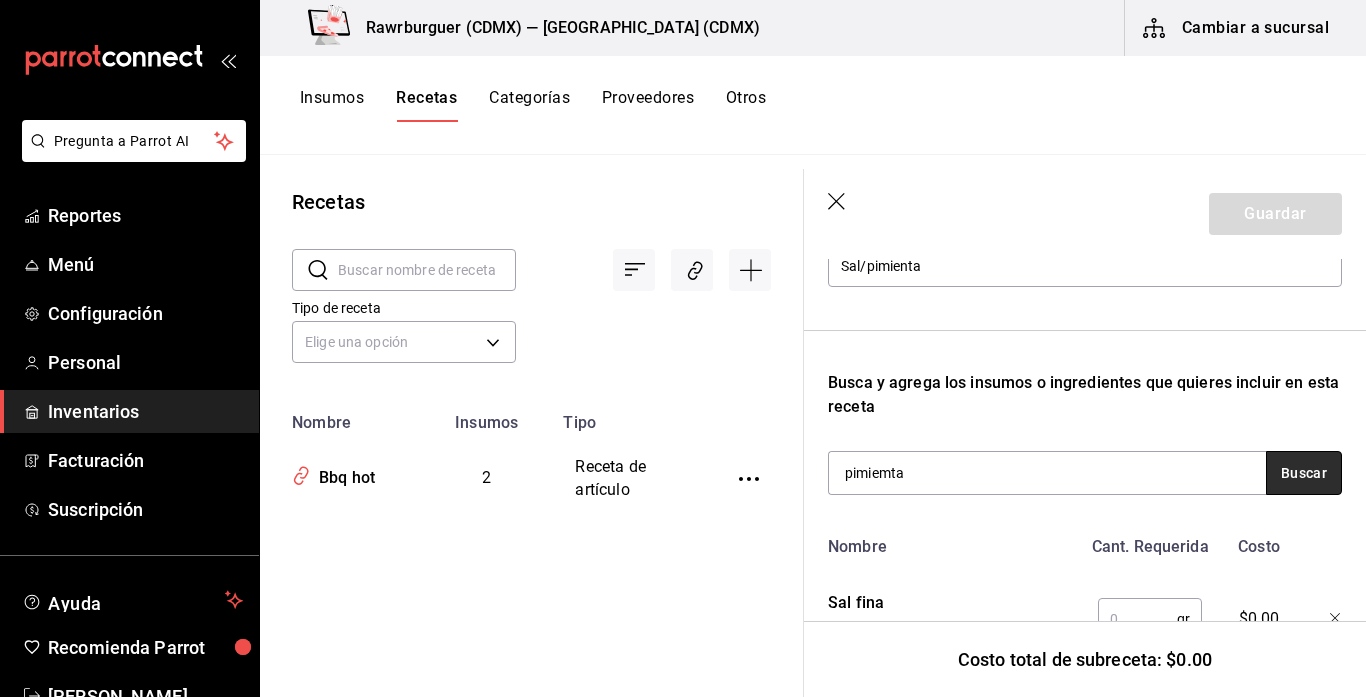 click on "Buscar" at bounding box center [1304, 473] 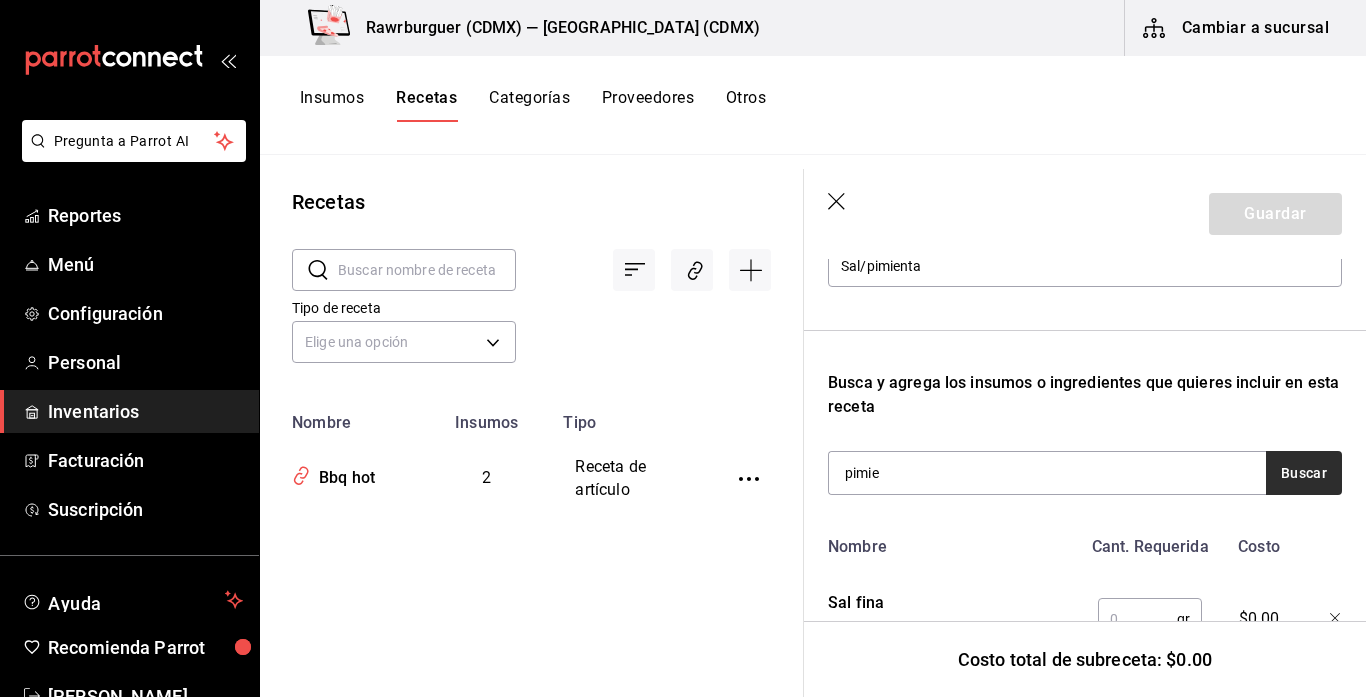 type on "pimie" 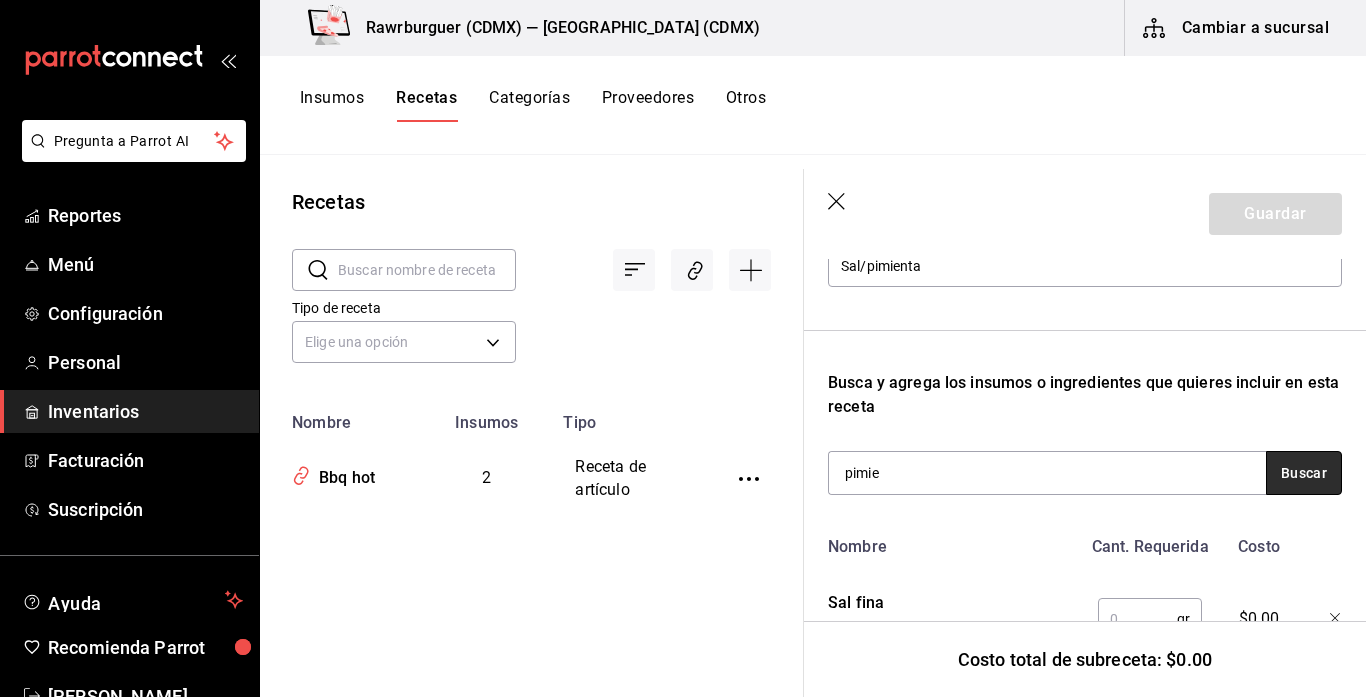 click on "Buscar" at bounding box center (1304, 473) 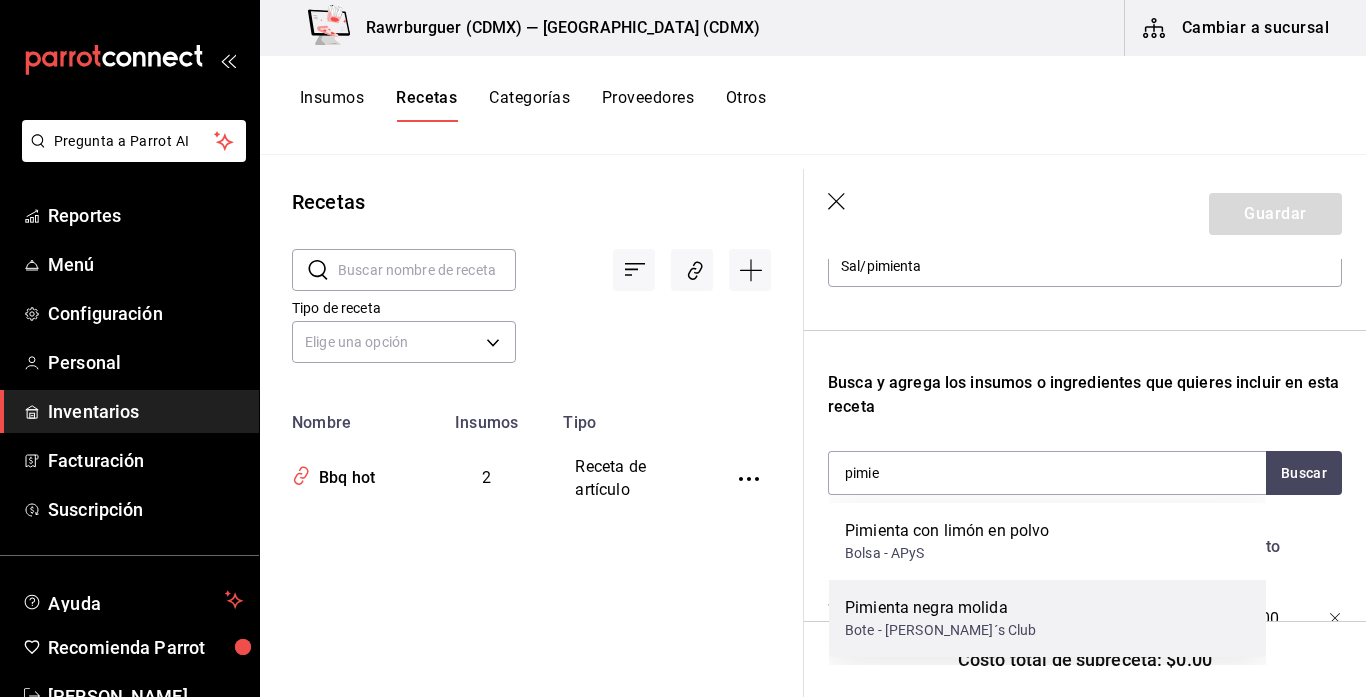 click on "Pimienta negra molida  Bote - Sam´s Club" at bounding box center [1047, 618] 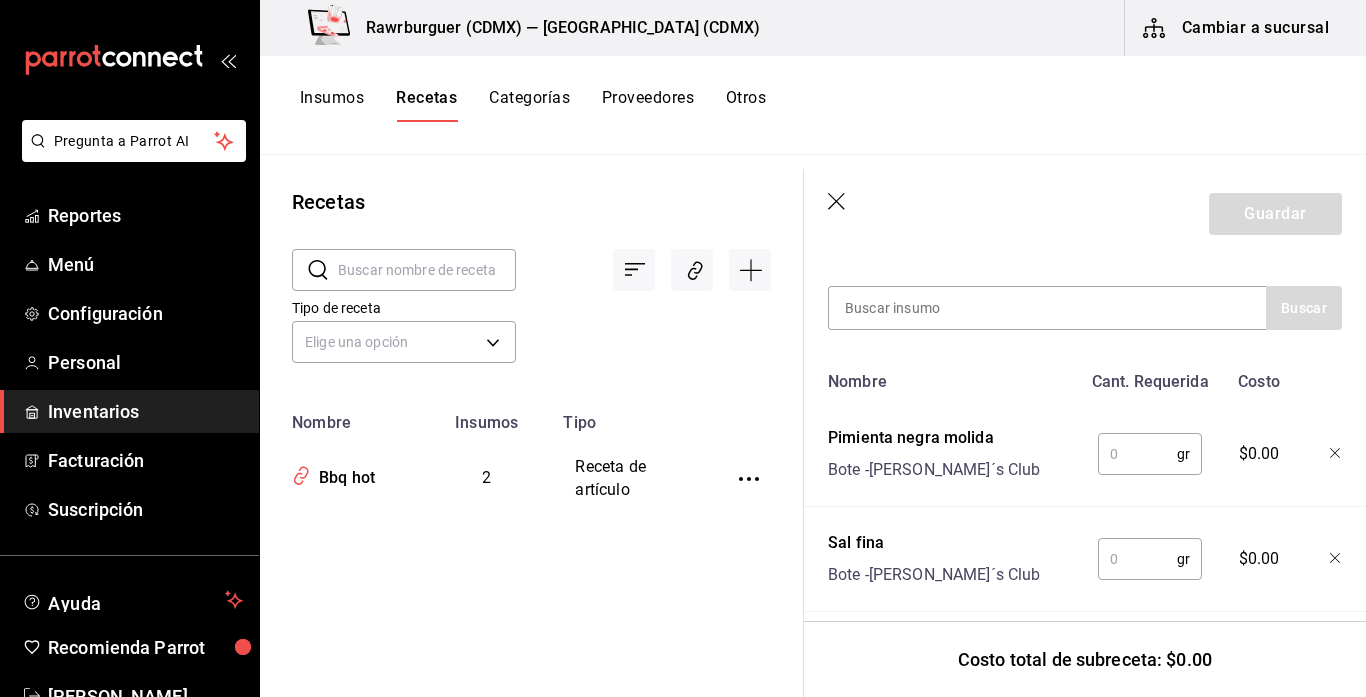 scroll, scrollTop: 421, scrollLeft: 0, axis: vertical 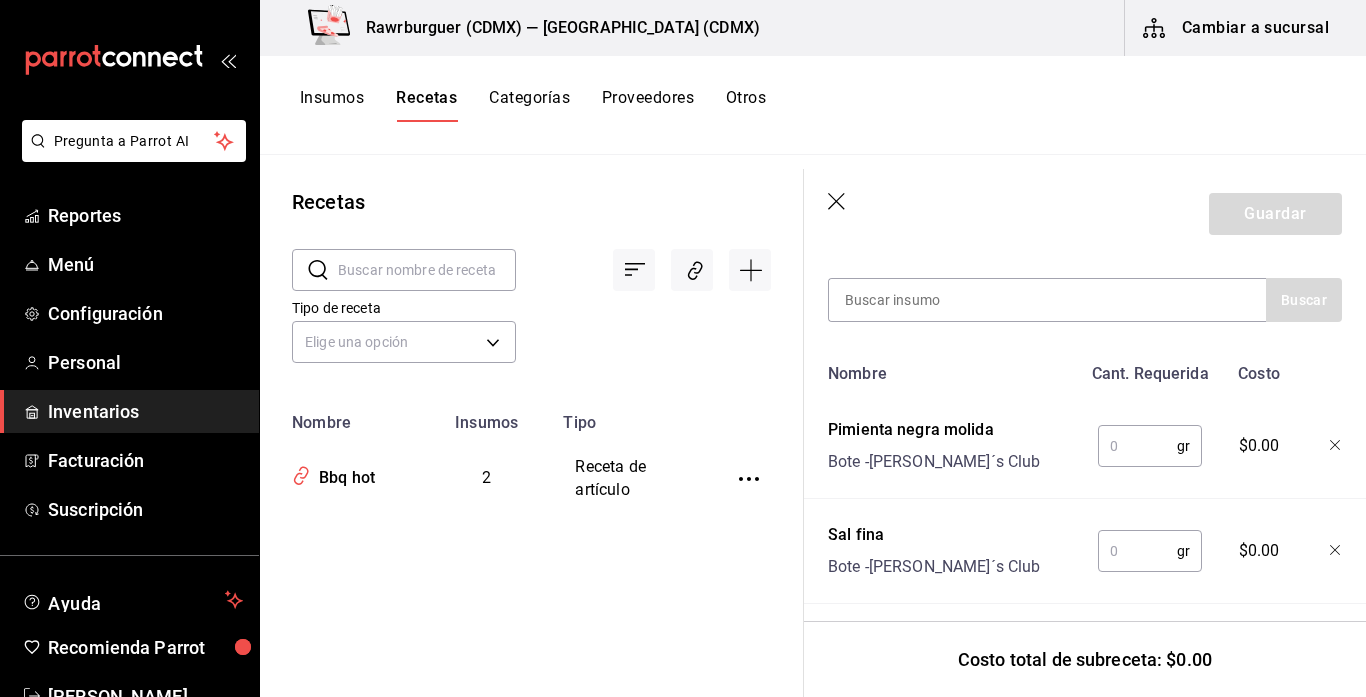 click at bounding box center (1137, 551) 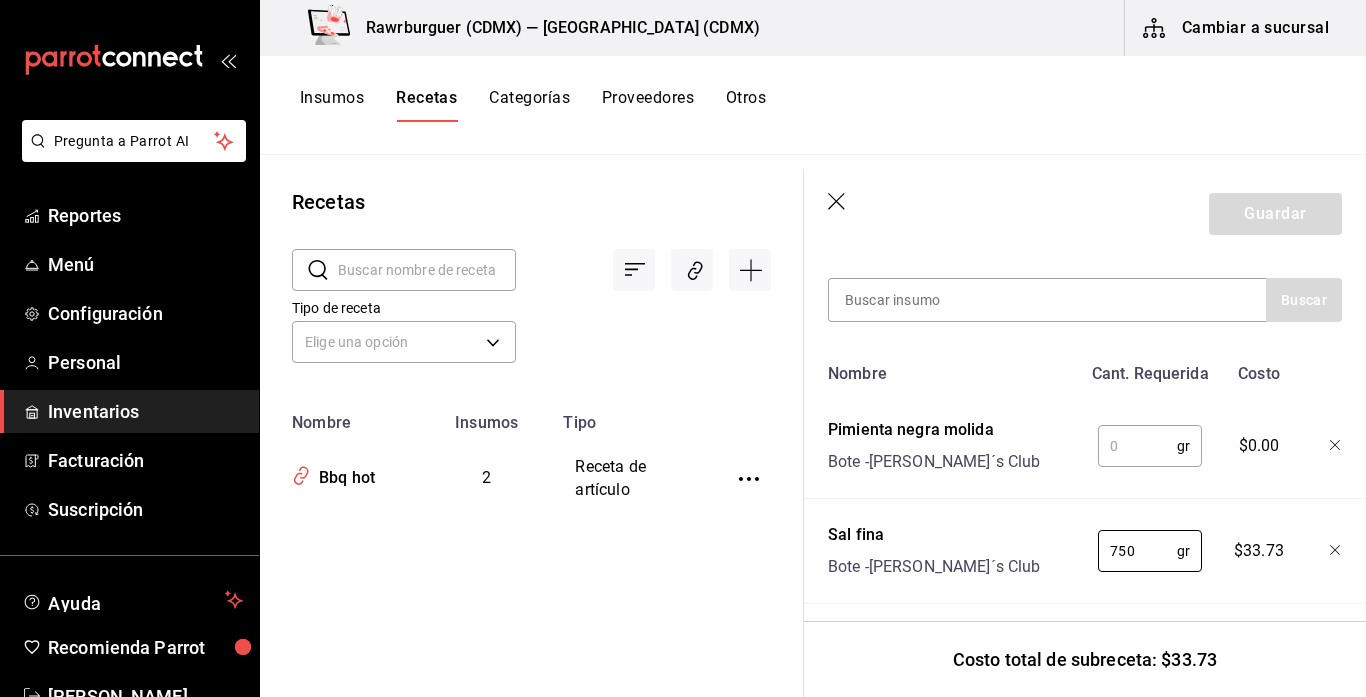 type on "750" 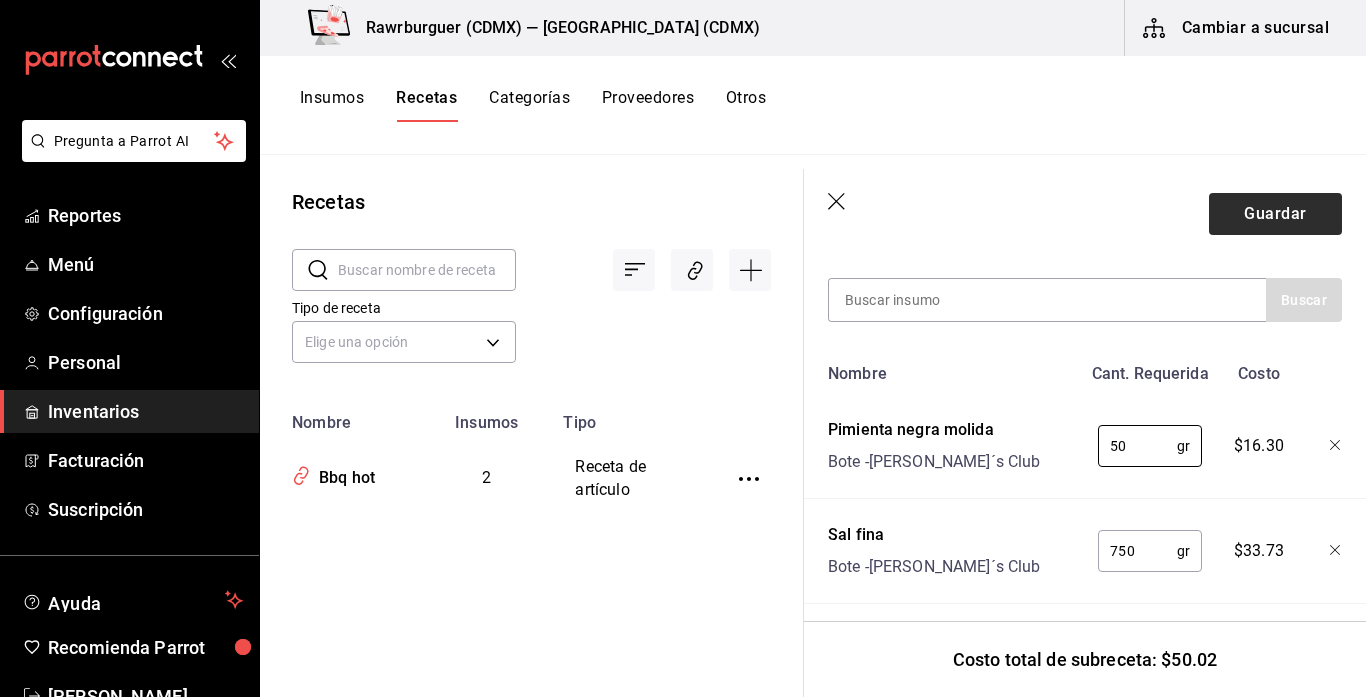 type on "50" 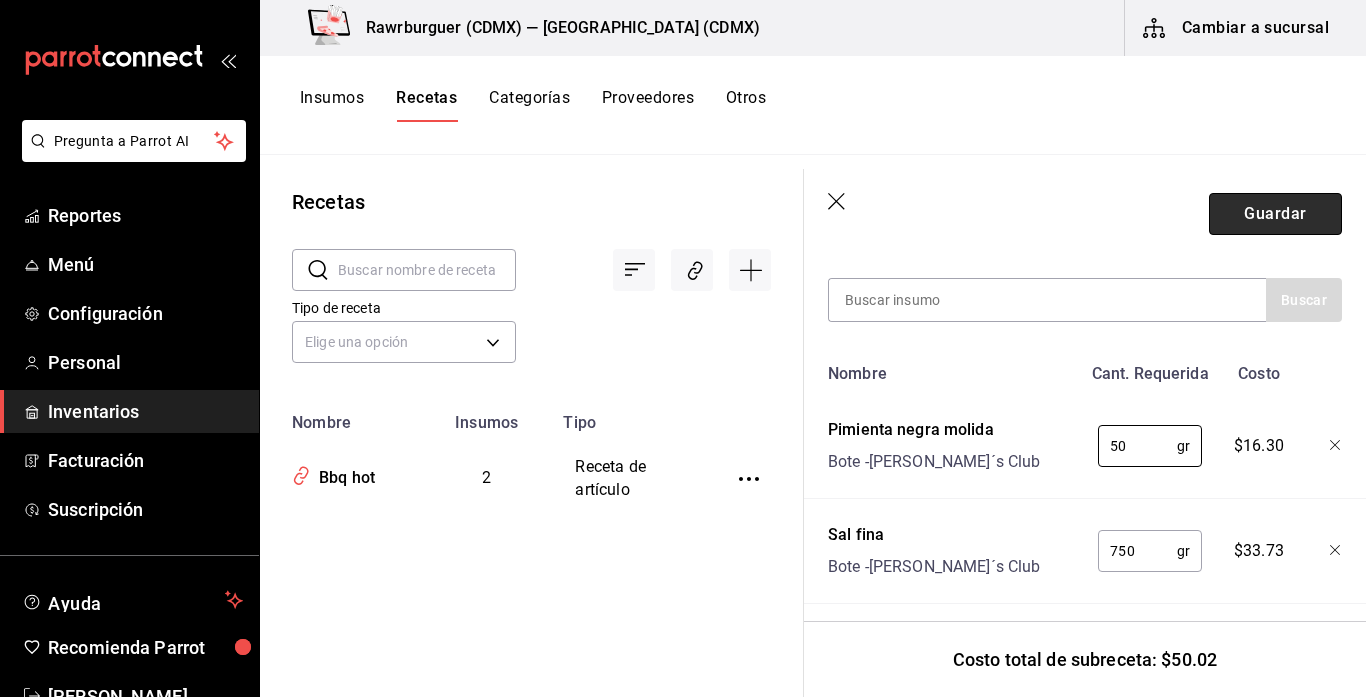 click on "Guardar" at bounding box center [1275, 214] 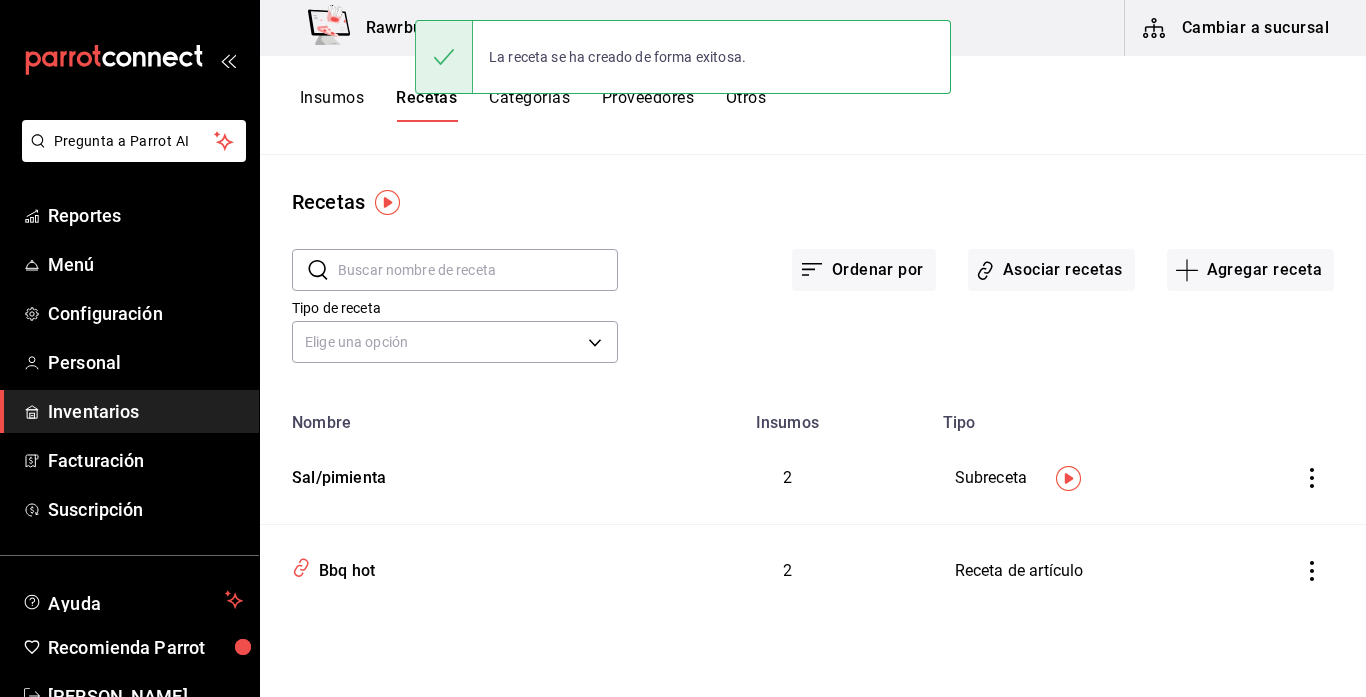 scroll, scrollTop: 0, scrollLeft: 0, axis: both 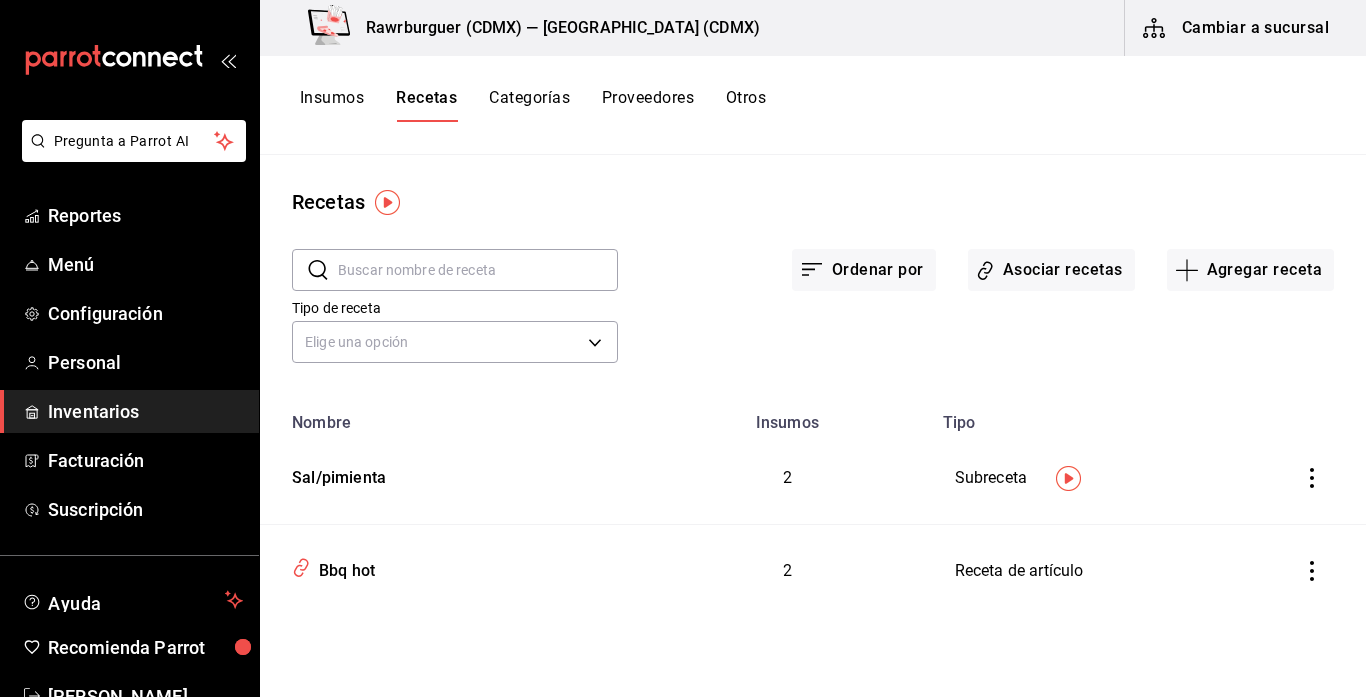 click 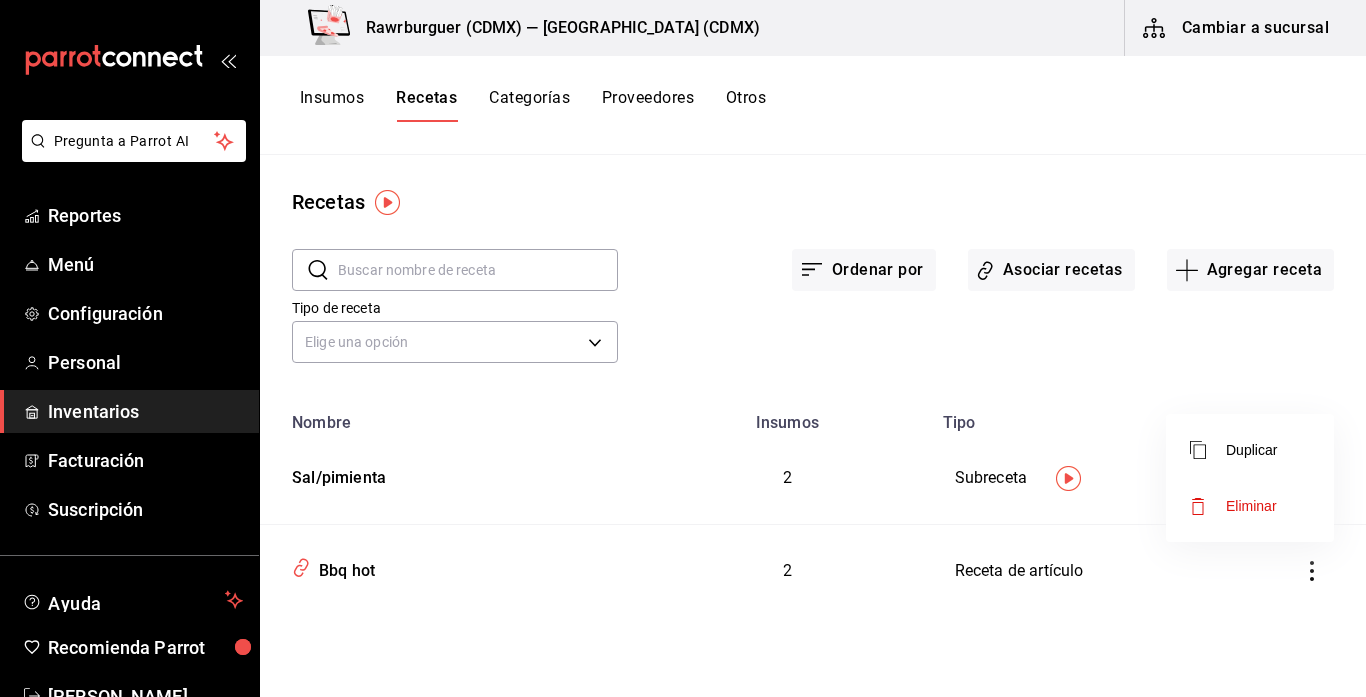 click at bounding box center [683, 348] 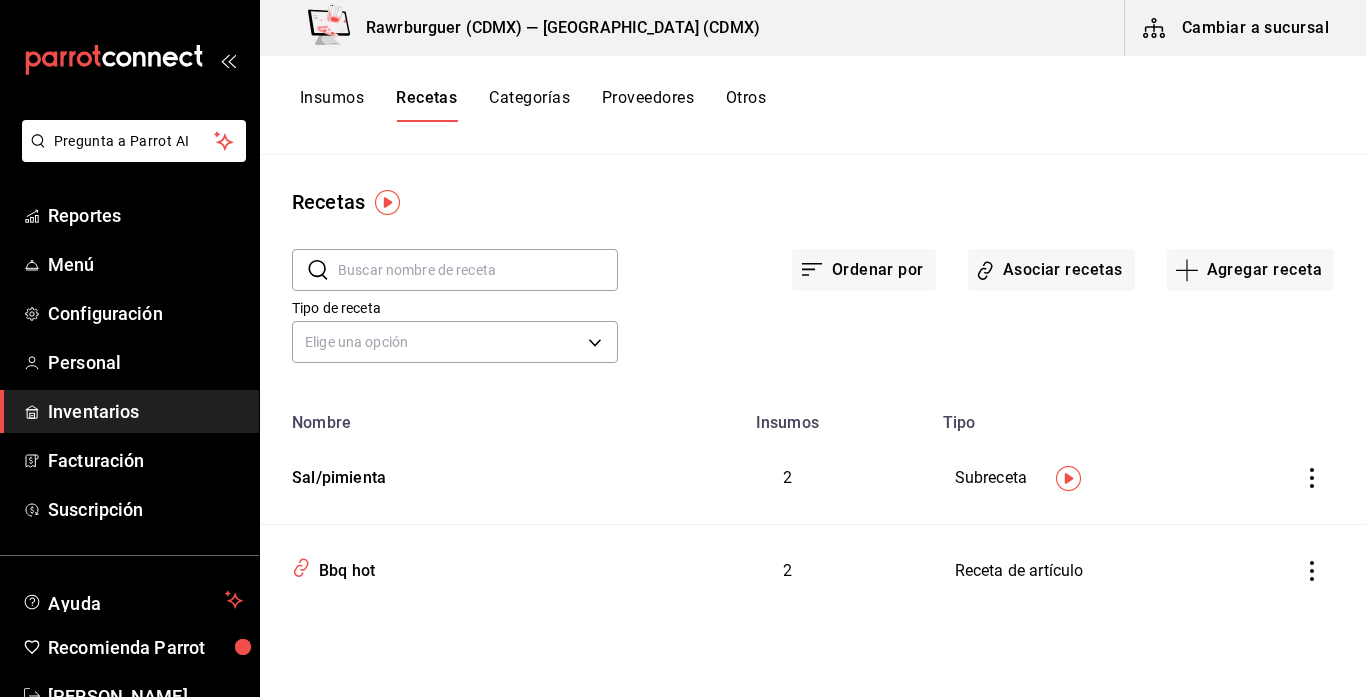 click 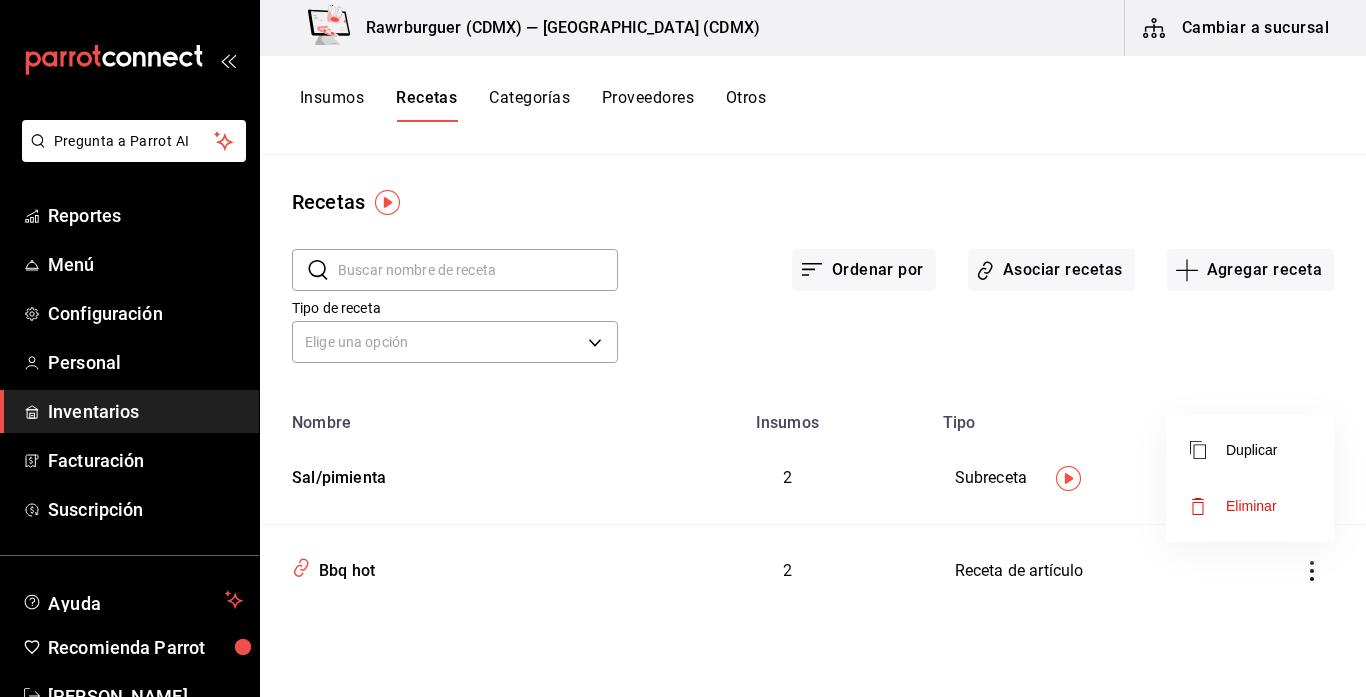 click at bounding box center (683, 348) 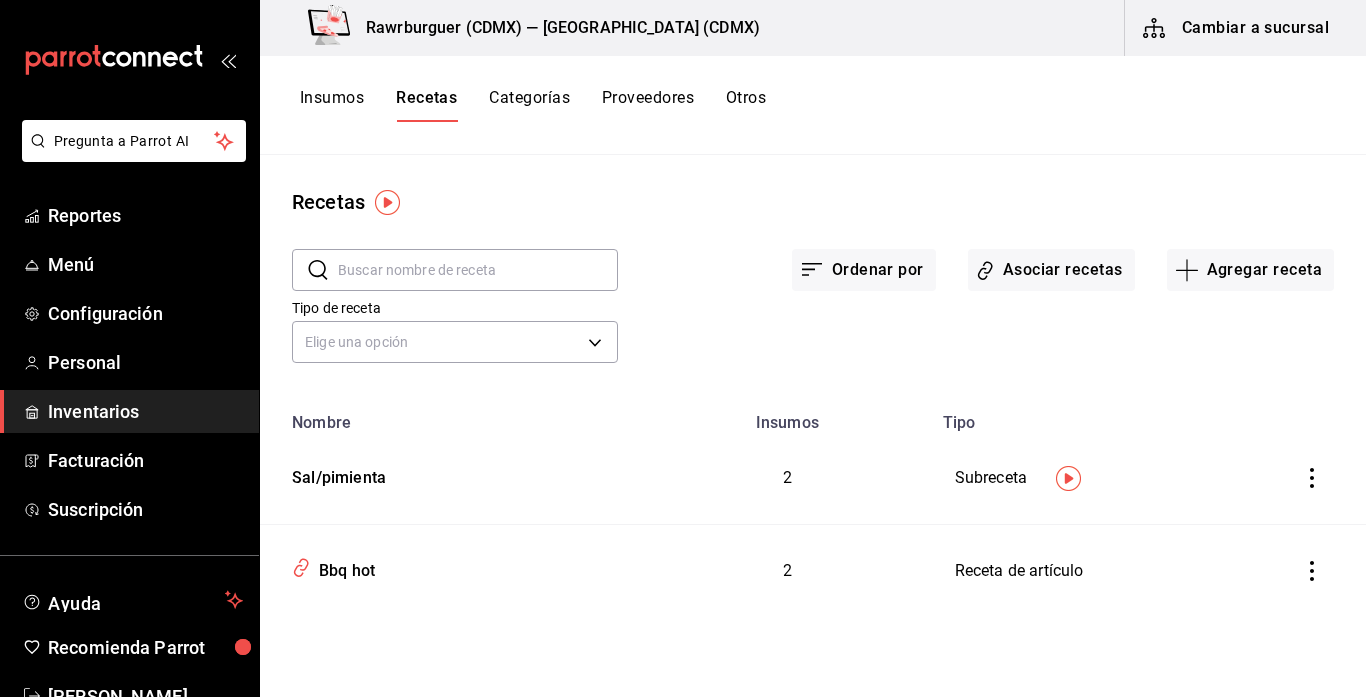 click on "Tipo de receta Elige una opción default" at bounding box center [797, 314] 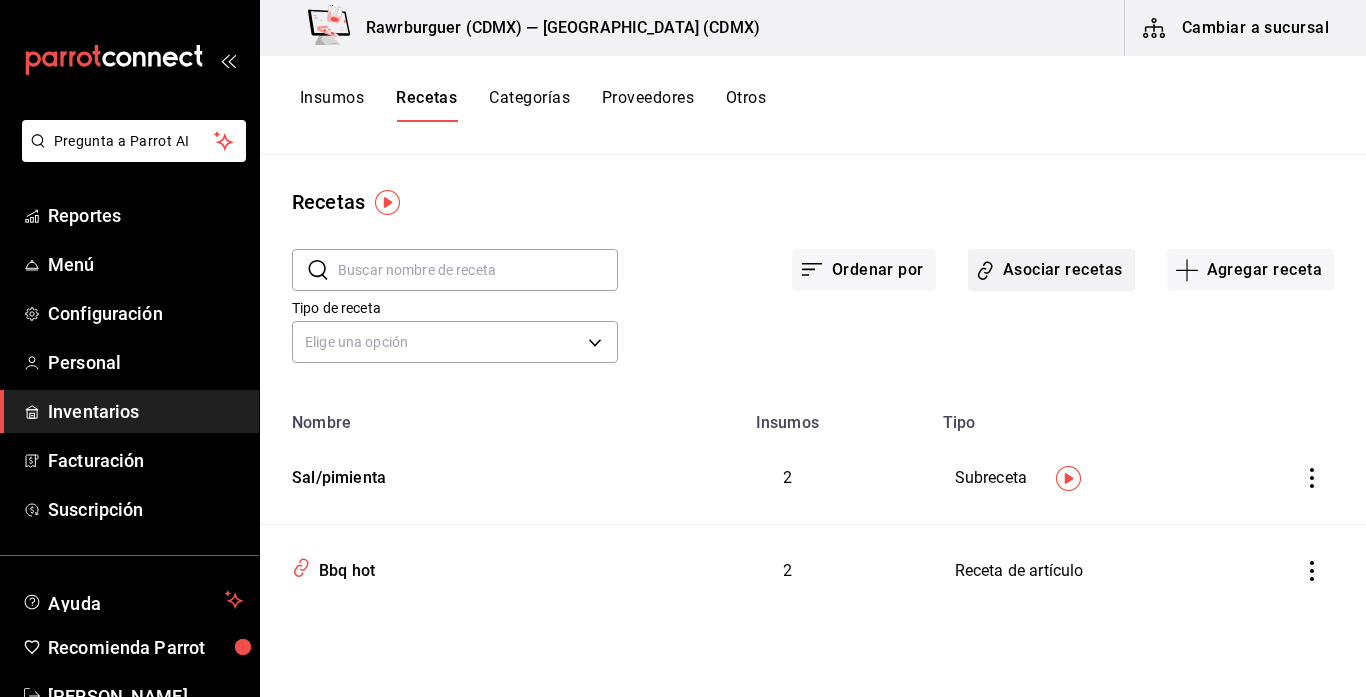 click on "Asociar recetas" at bounding box center (1051, 270) 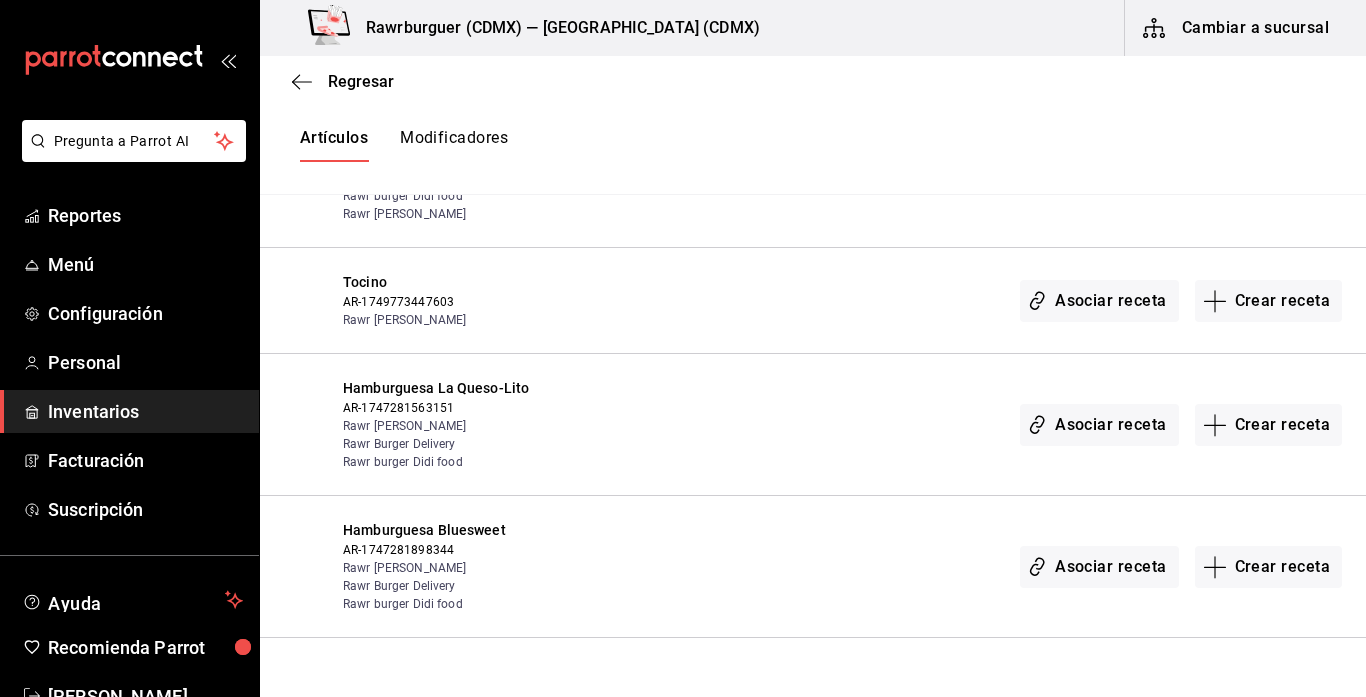 scroll, scrollTop: 790, scrollLeft: 0, axis: vertical 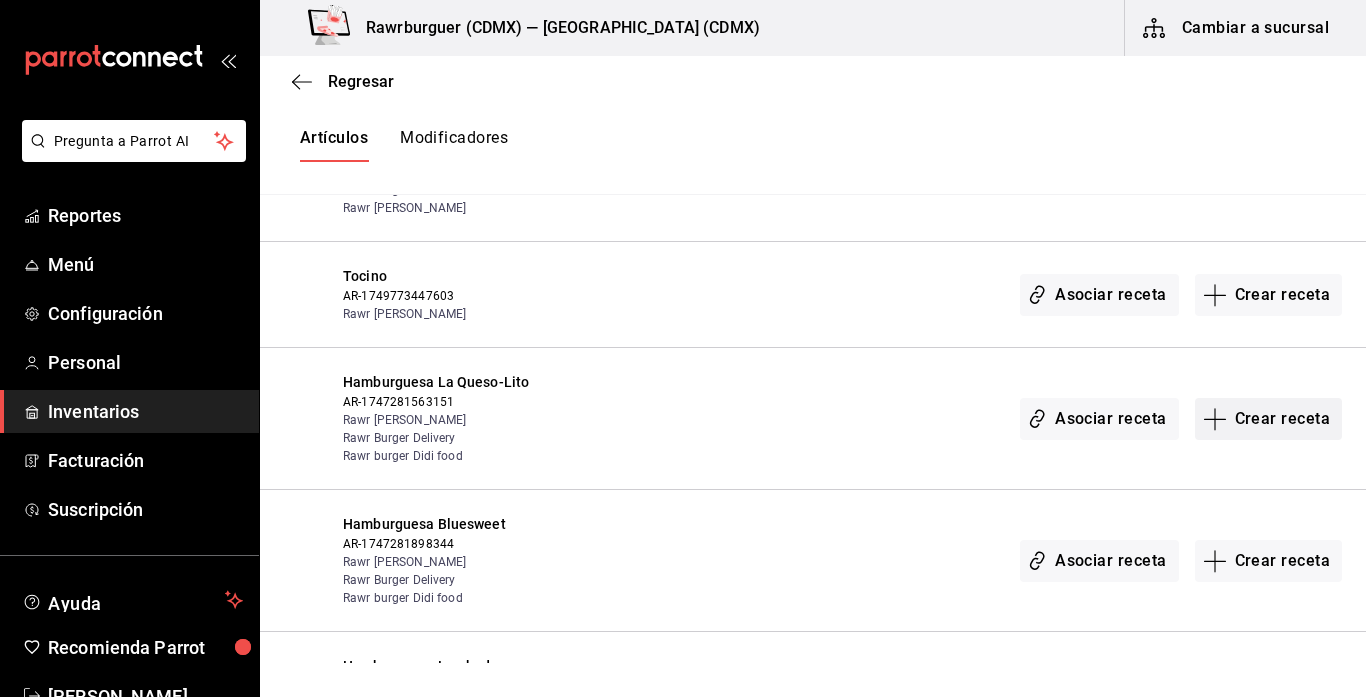 click on "Crear receta" at bounding box center [1269, 419] 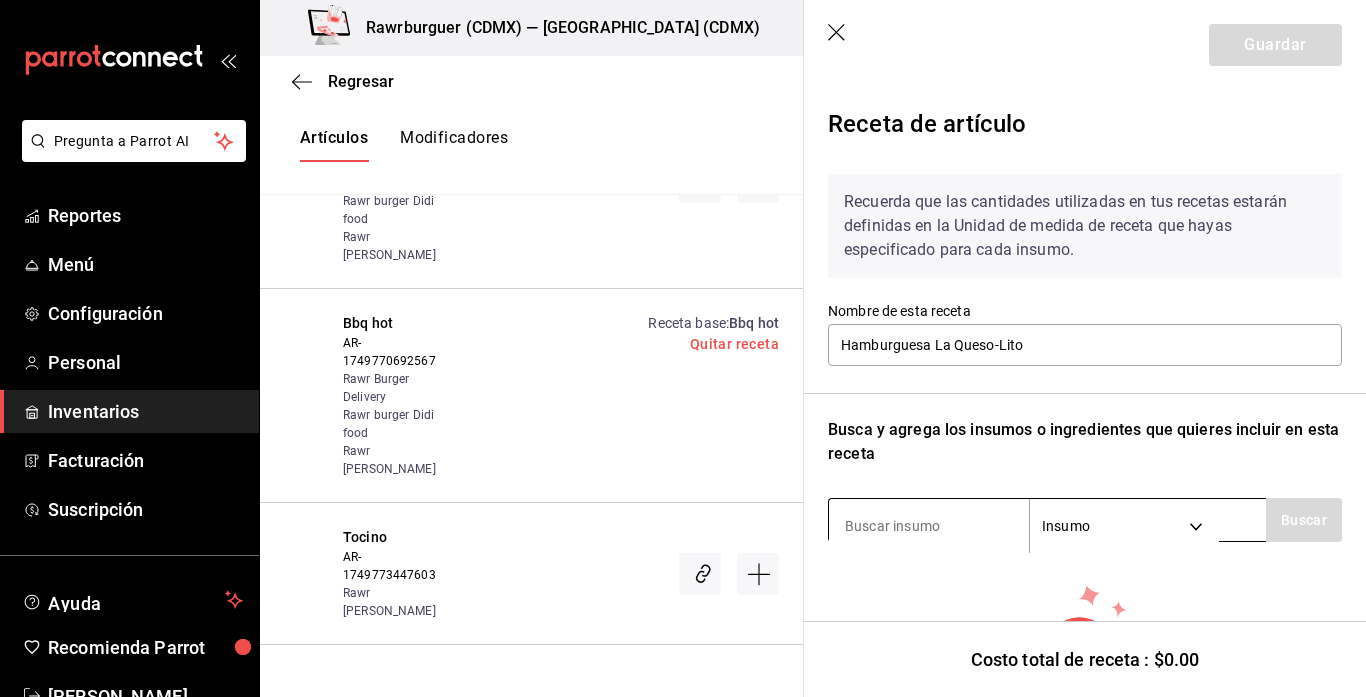 scroll, scrollTop: 157, scrollLeft: 0, axis: vertical 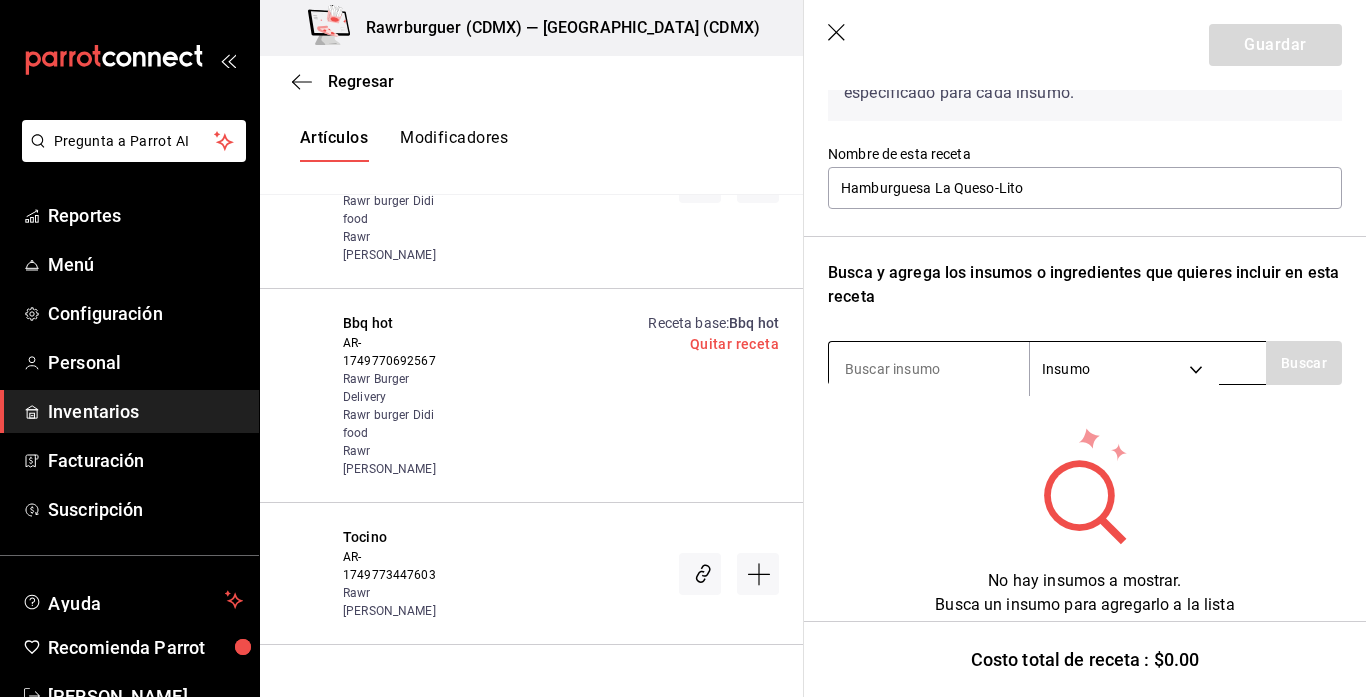 click at bounding box center (929, 369) 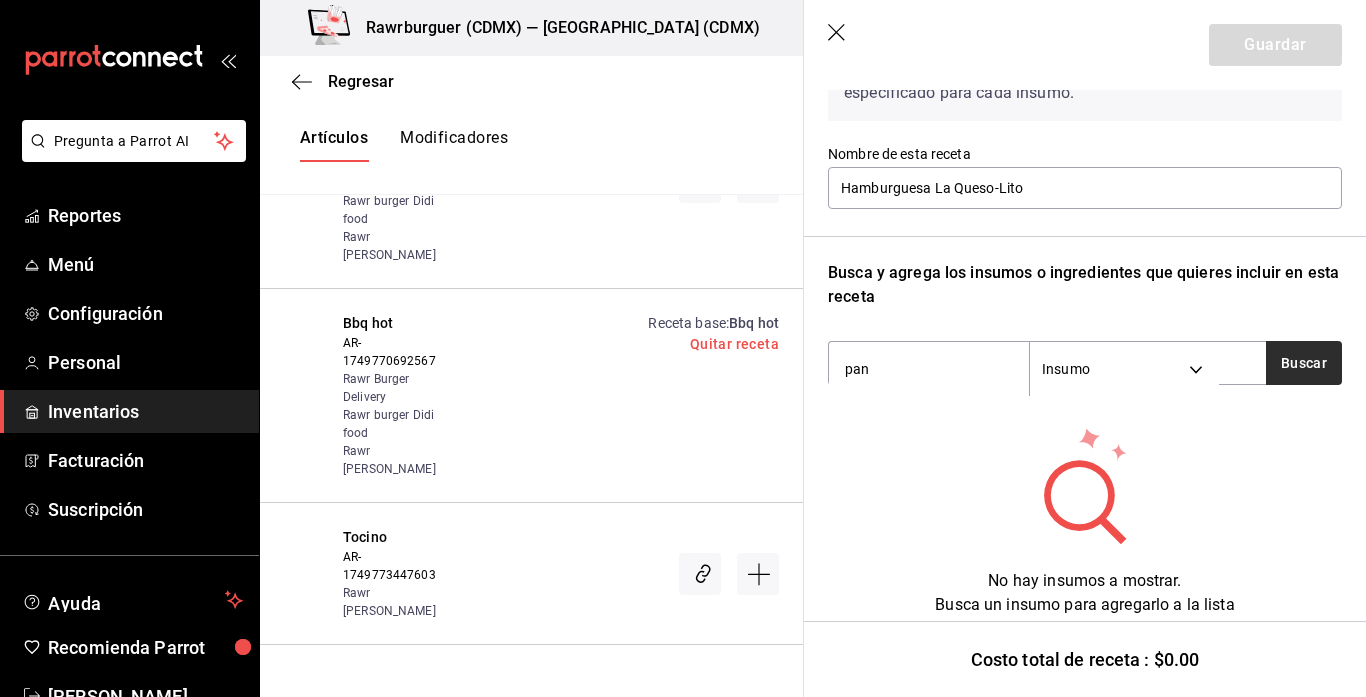 type on "pan" 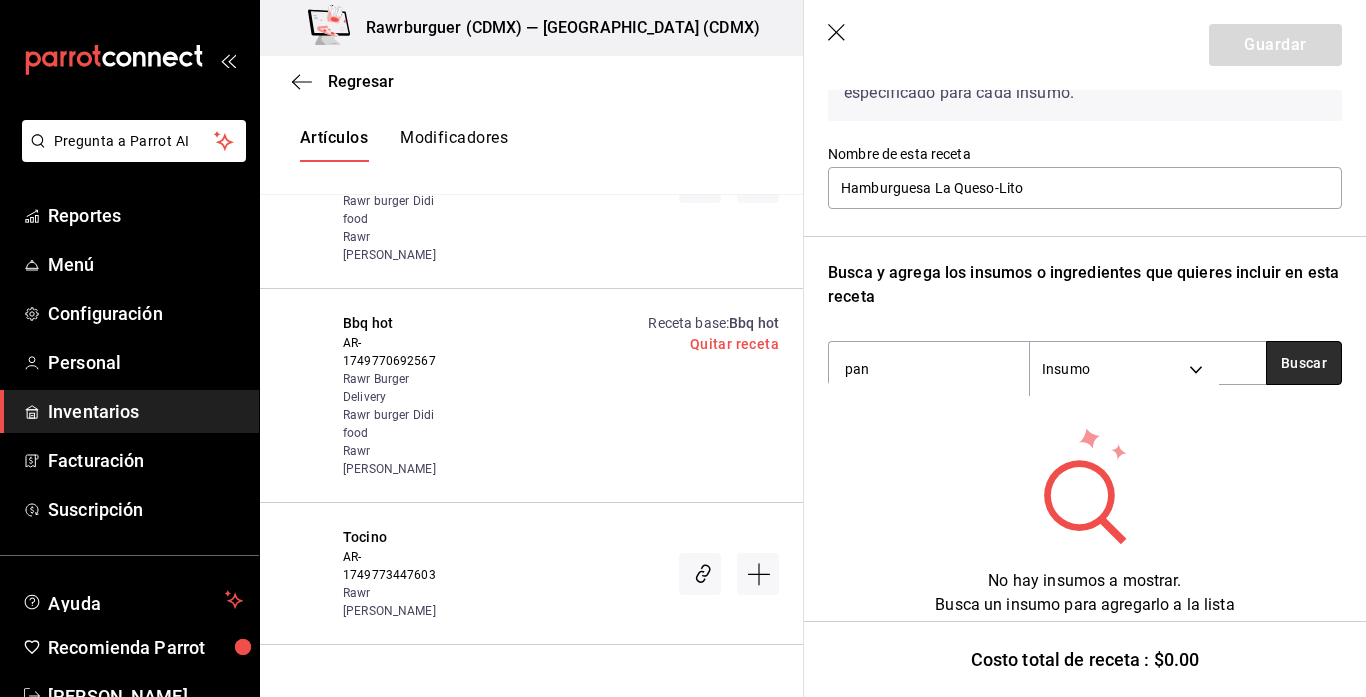 click on "Buscar" at bounding box center (1304, 363) 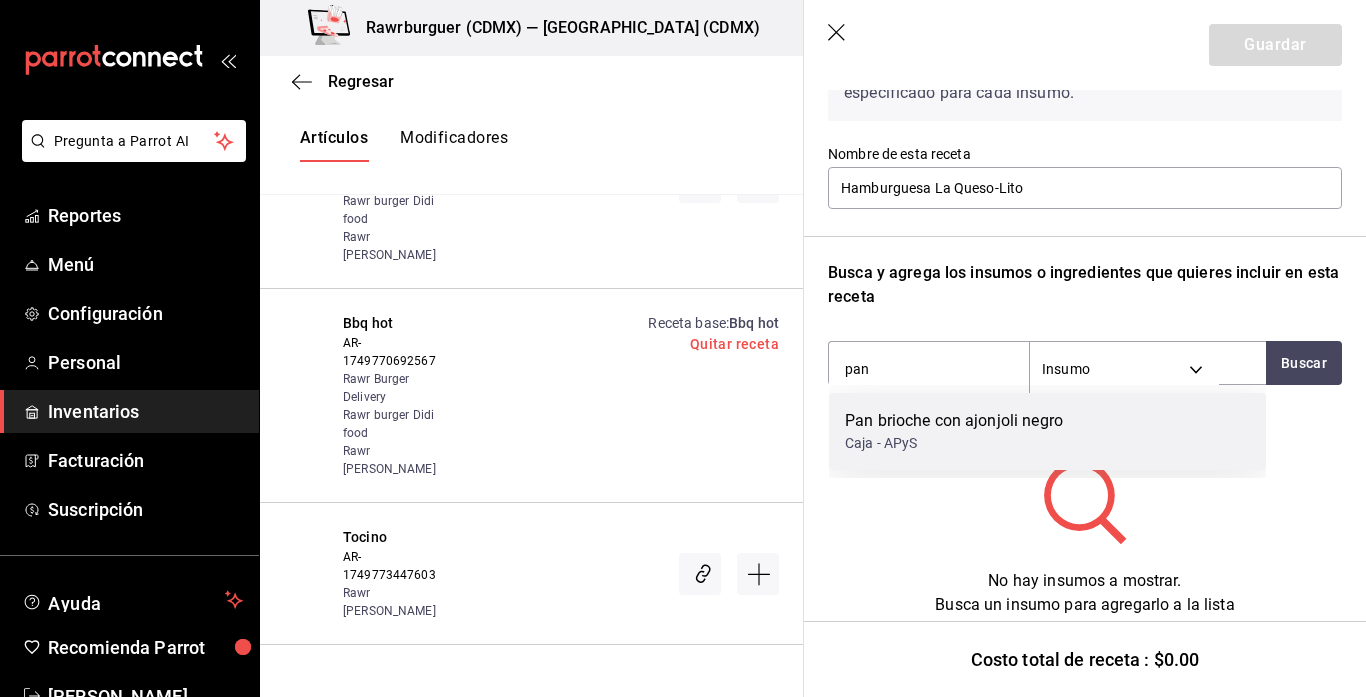 click on "Pan brioche con ajonjoli negro" at bounding box center [954, 421] 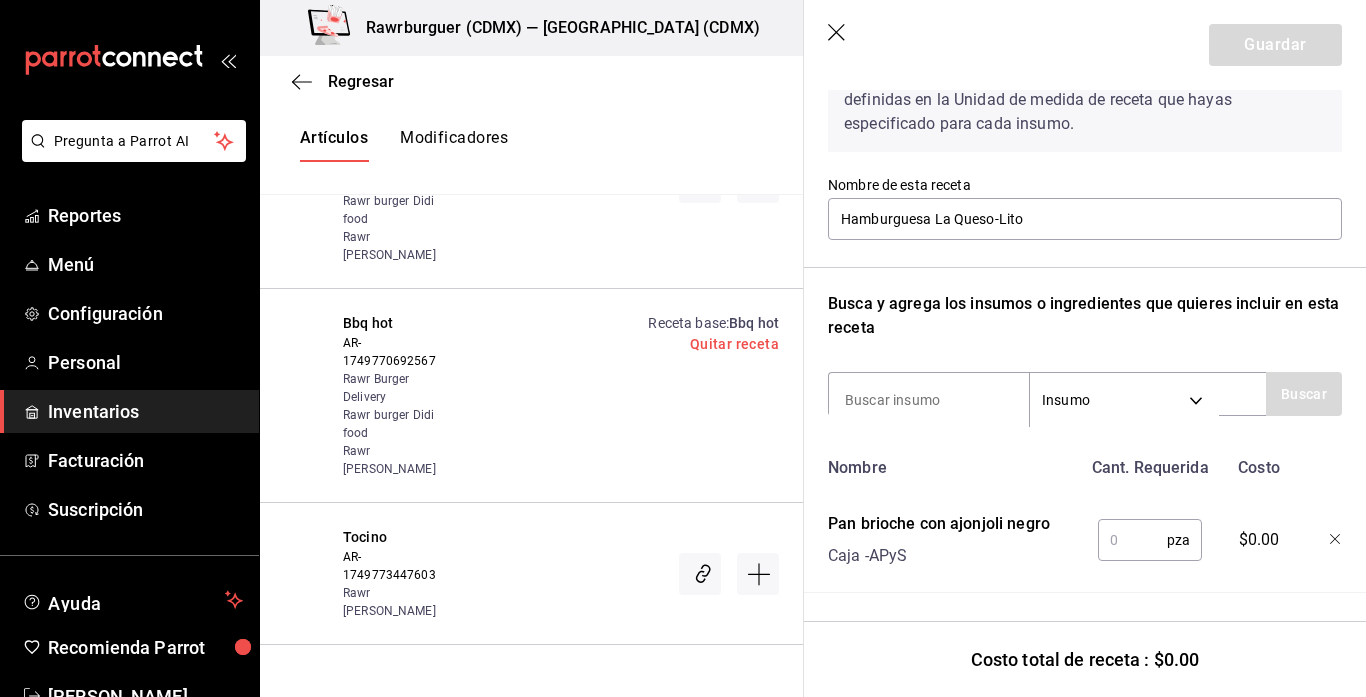 scroll, scrollTop: 126, scrollLeft: 0, axis: vertical 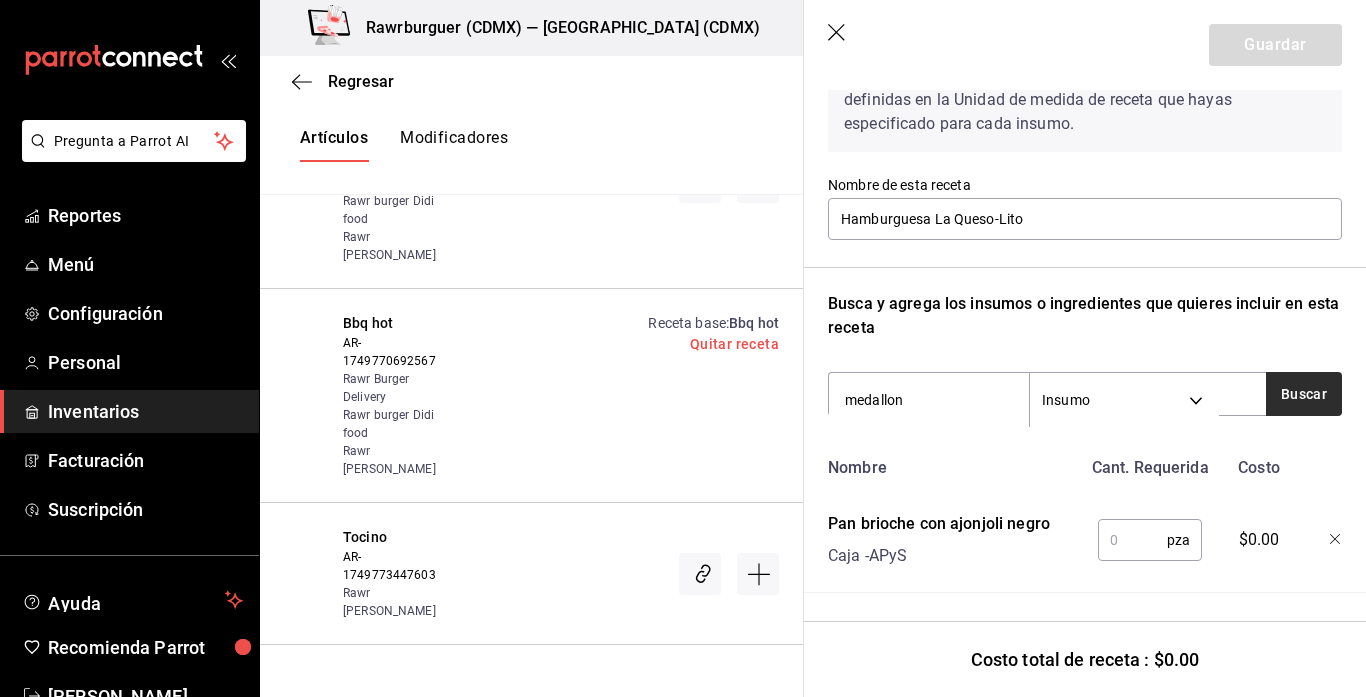 type on "medallon" 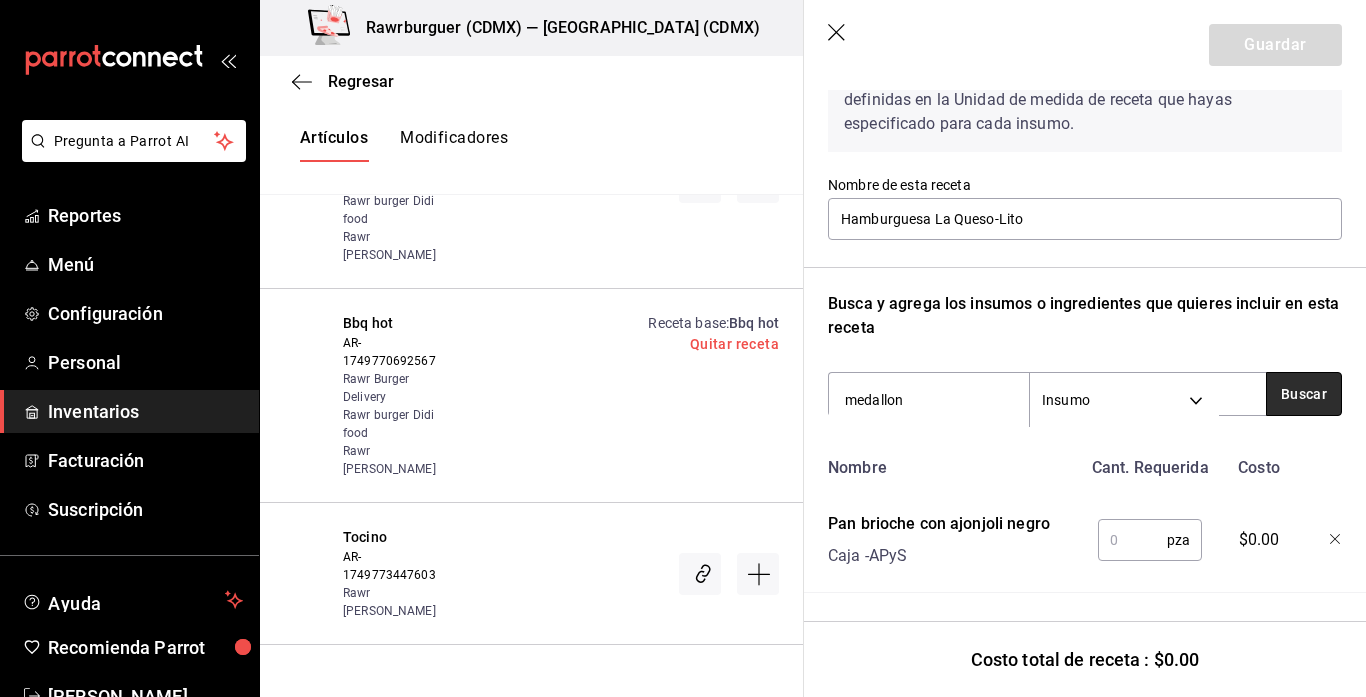 click on "Buscar" at bounding box center [1304, 394] 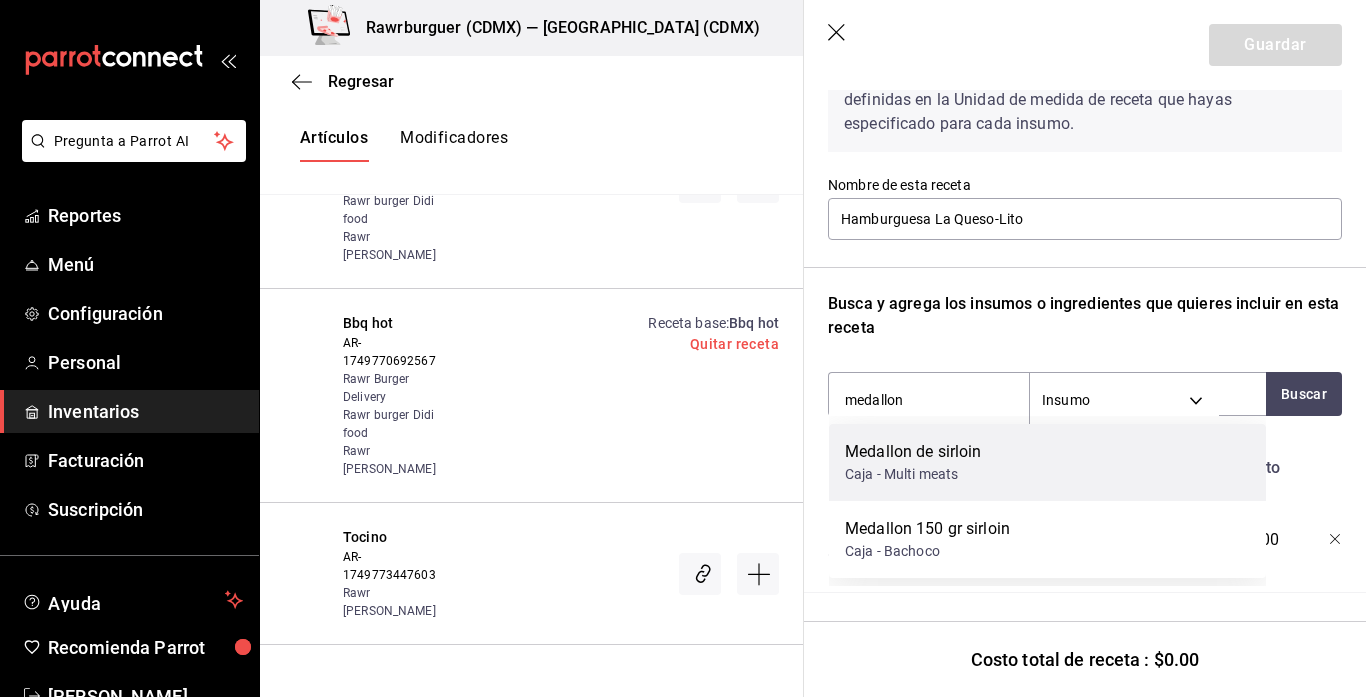 click on "Caja - Multi meats" at bounding box center (913, 474) 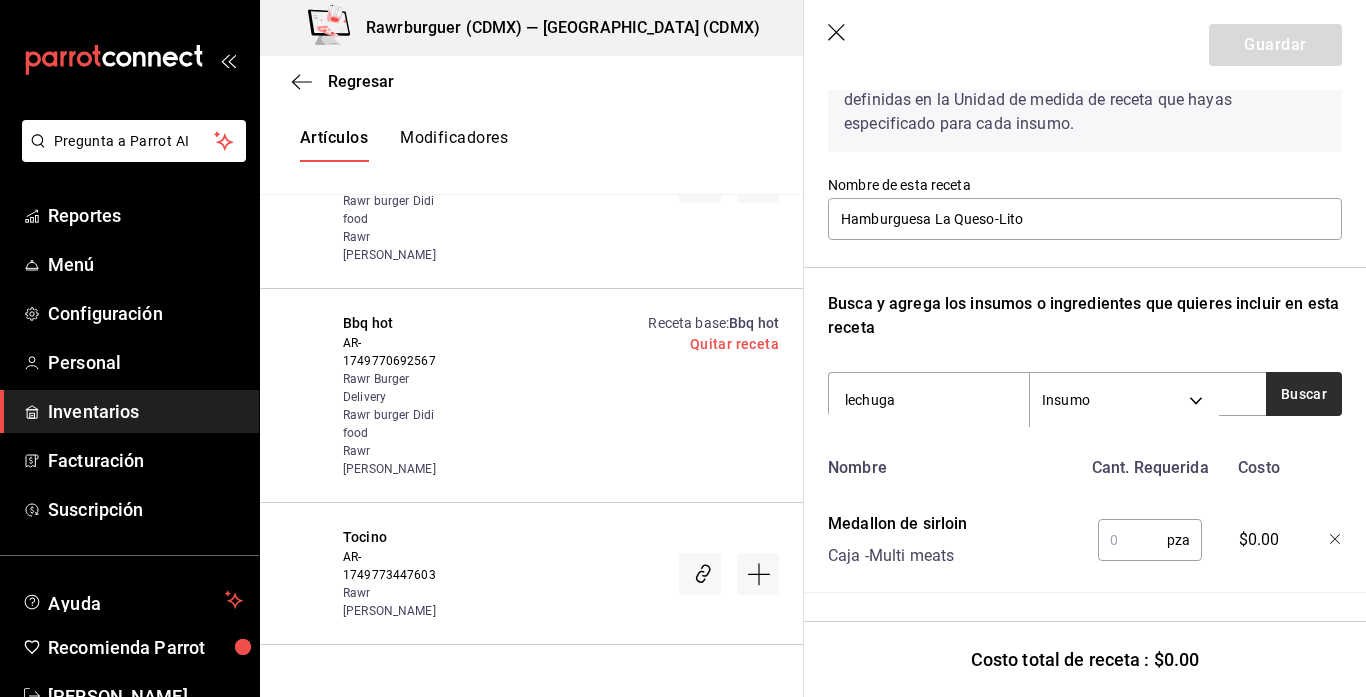 type on "lechuga" 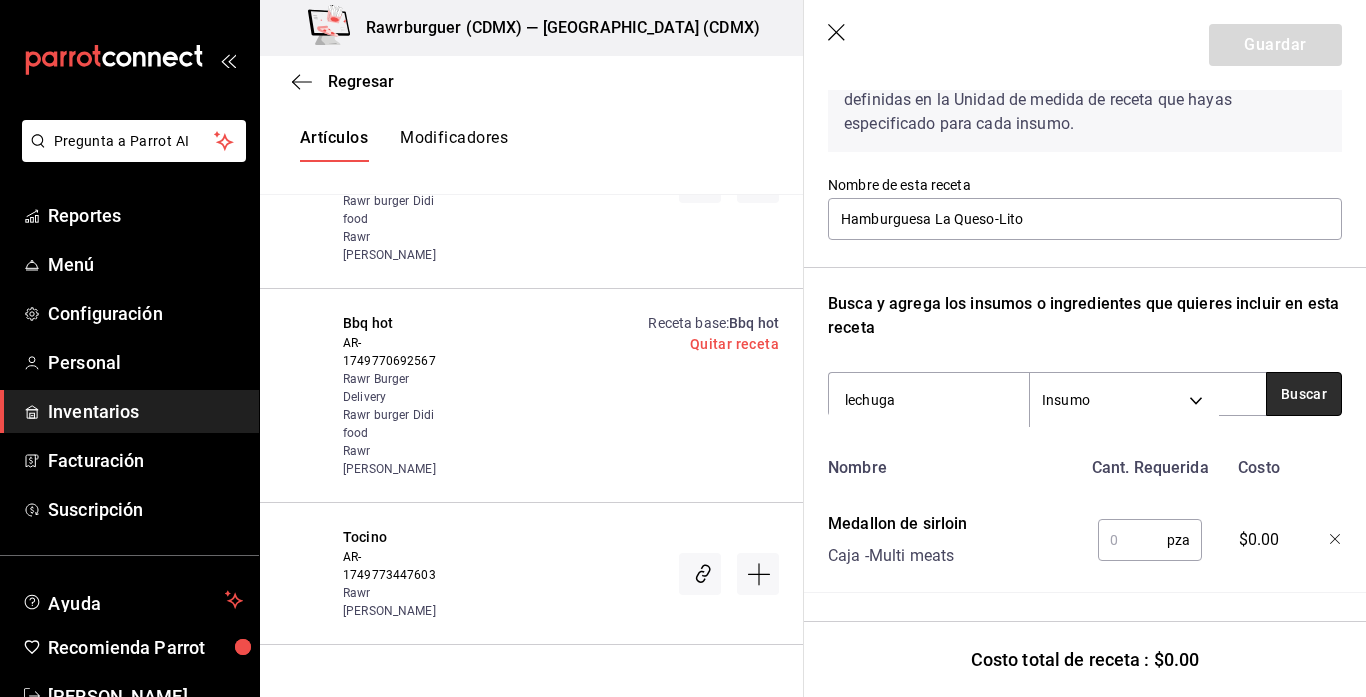 click on "Buscar" at bounding box center (1304, 394) 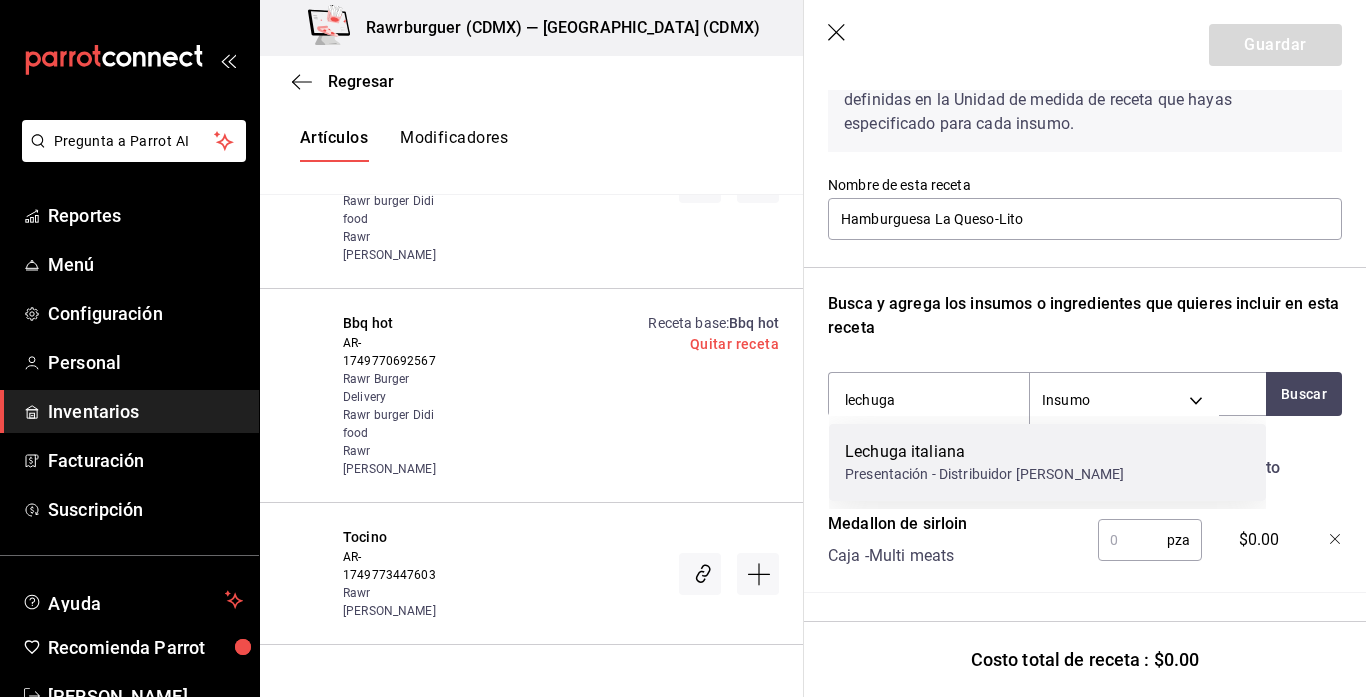 click on "Presentación - Distribuidor arroyo" at bounding box center (984, 474) 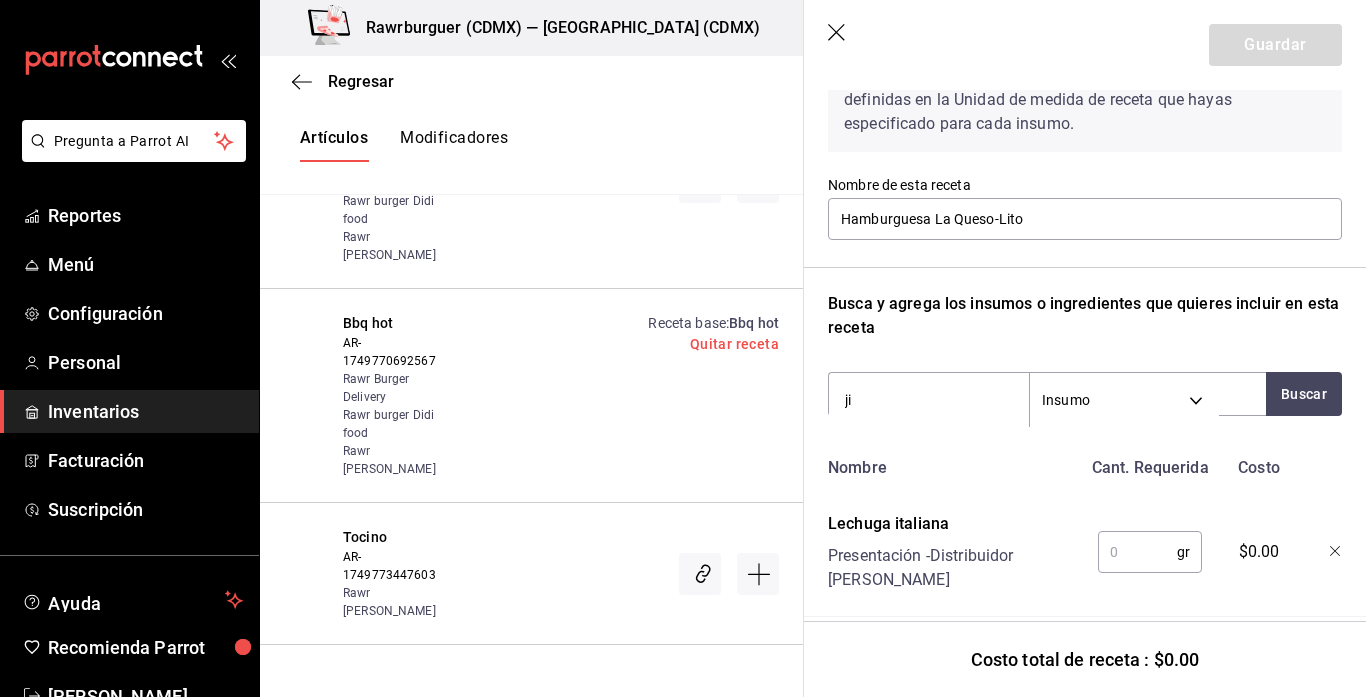 type on "j" 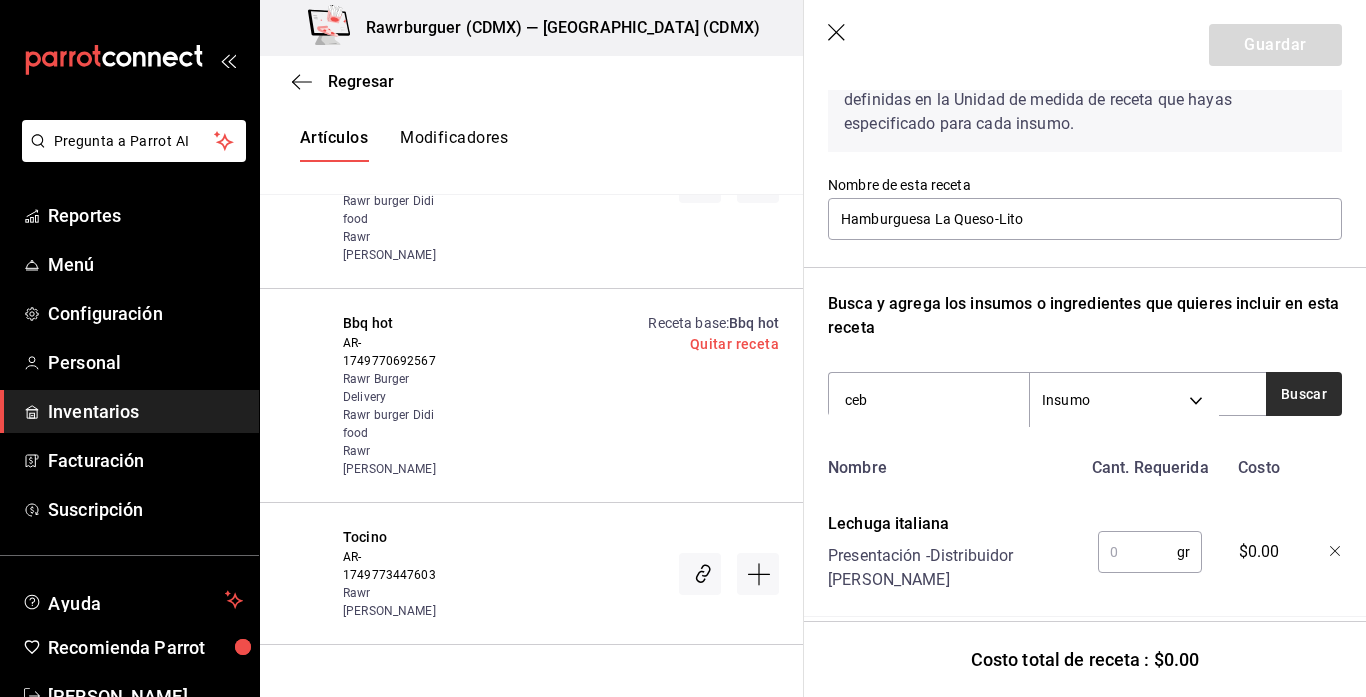 type on "ceb" 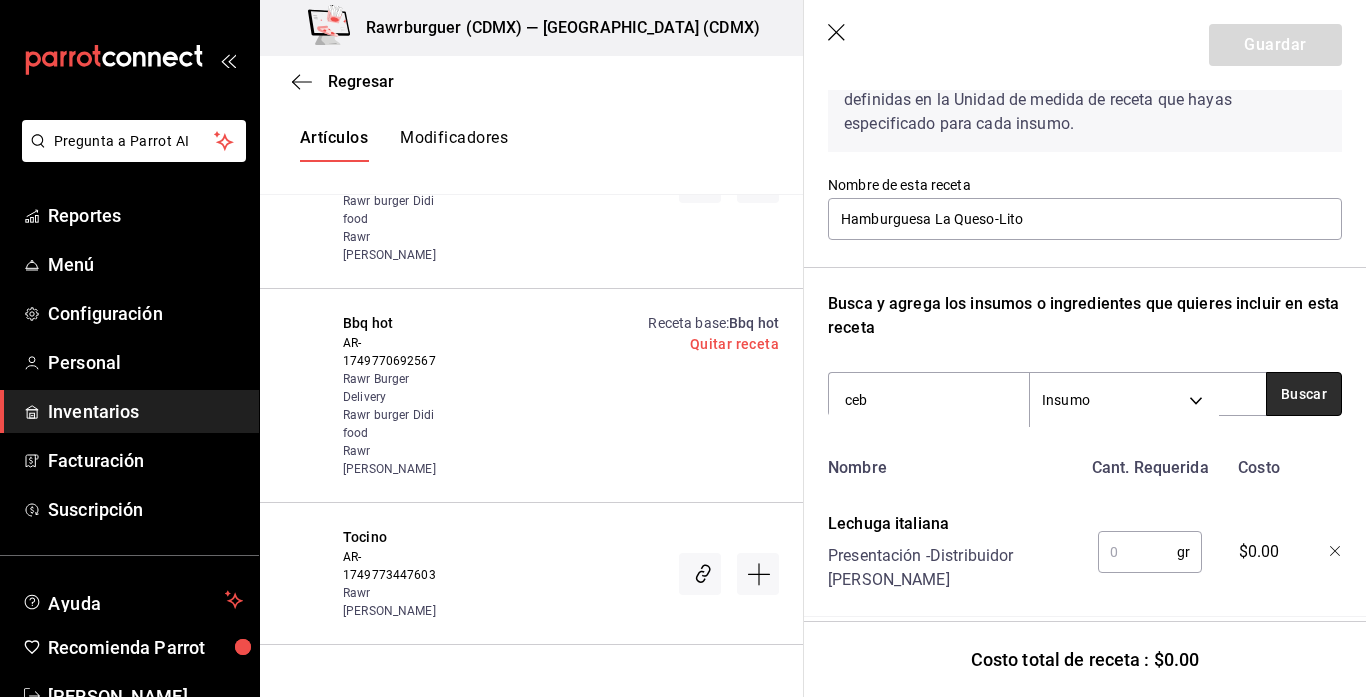 click on "Buscar" at bounding box center (1304, 394) 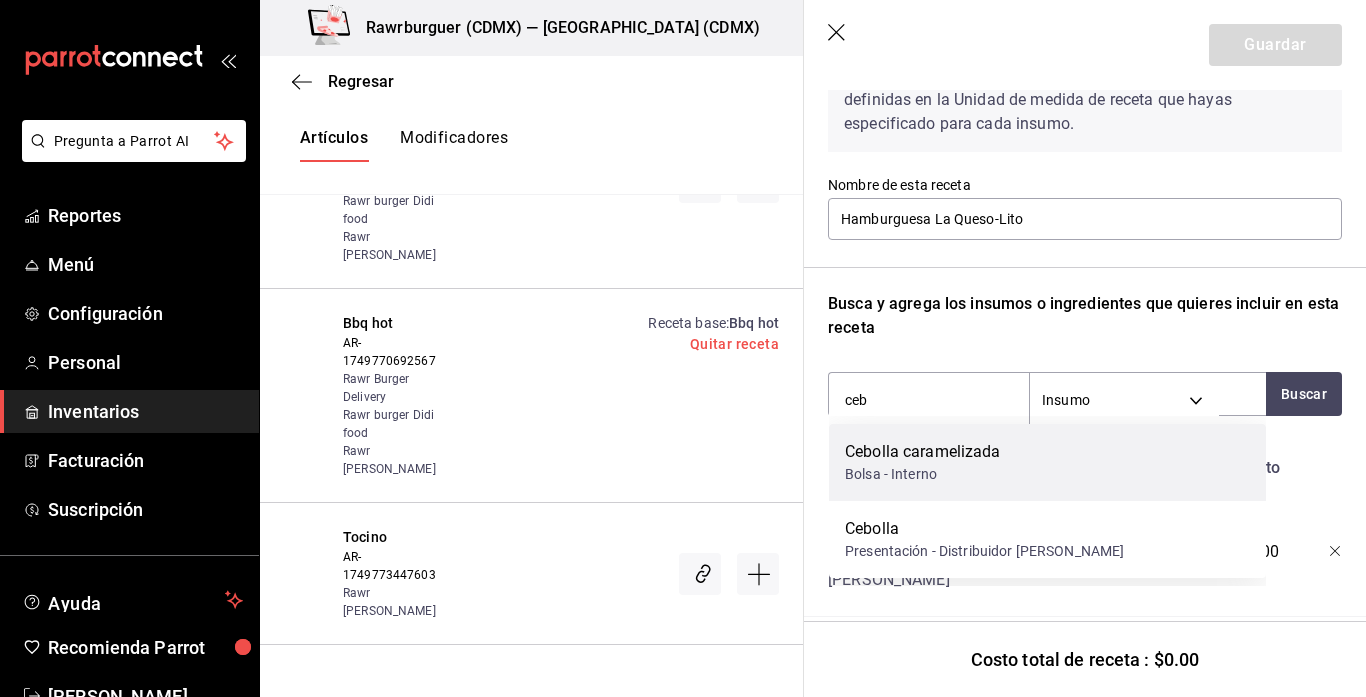 click on "Cebolla caramelizada" at bounding box center [923, 452] 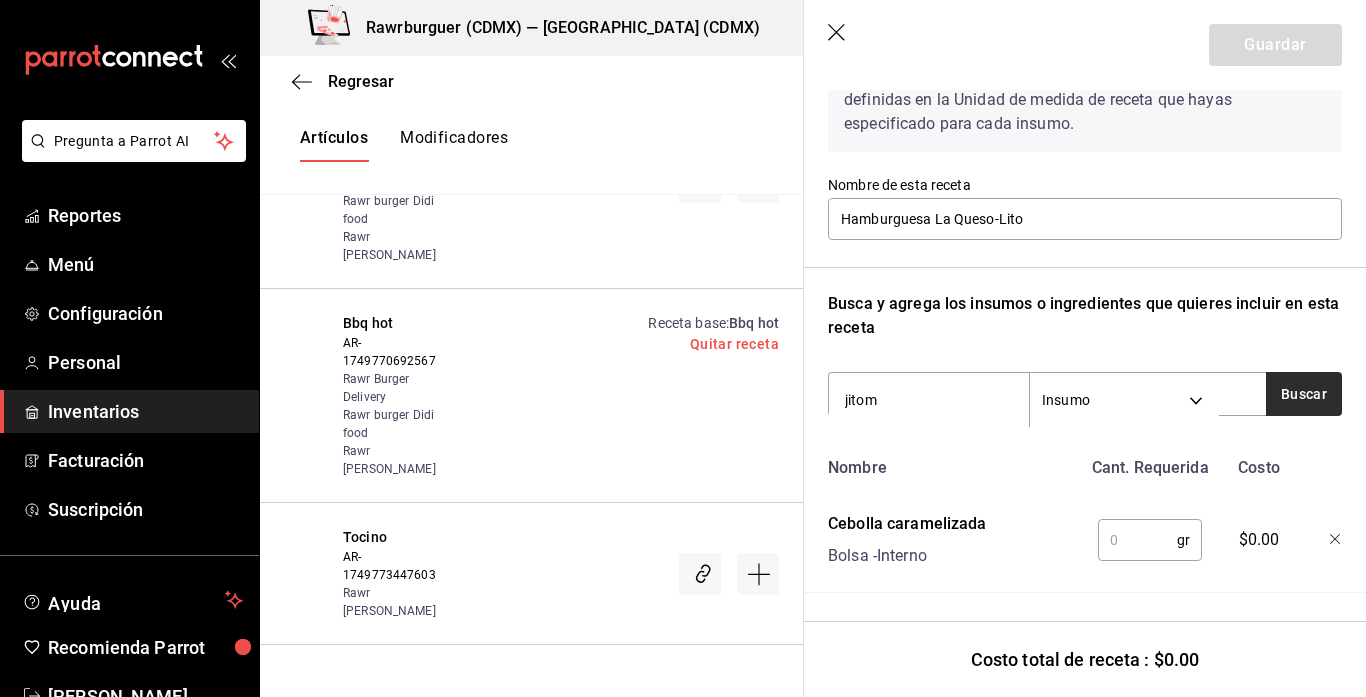 type on "jitom" 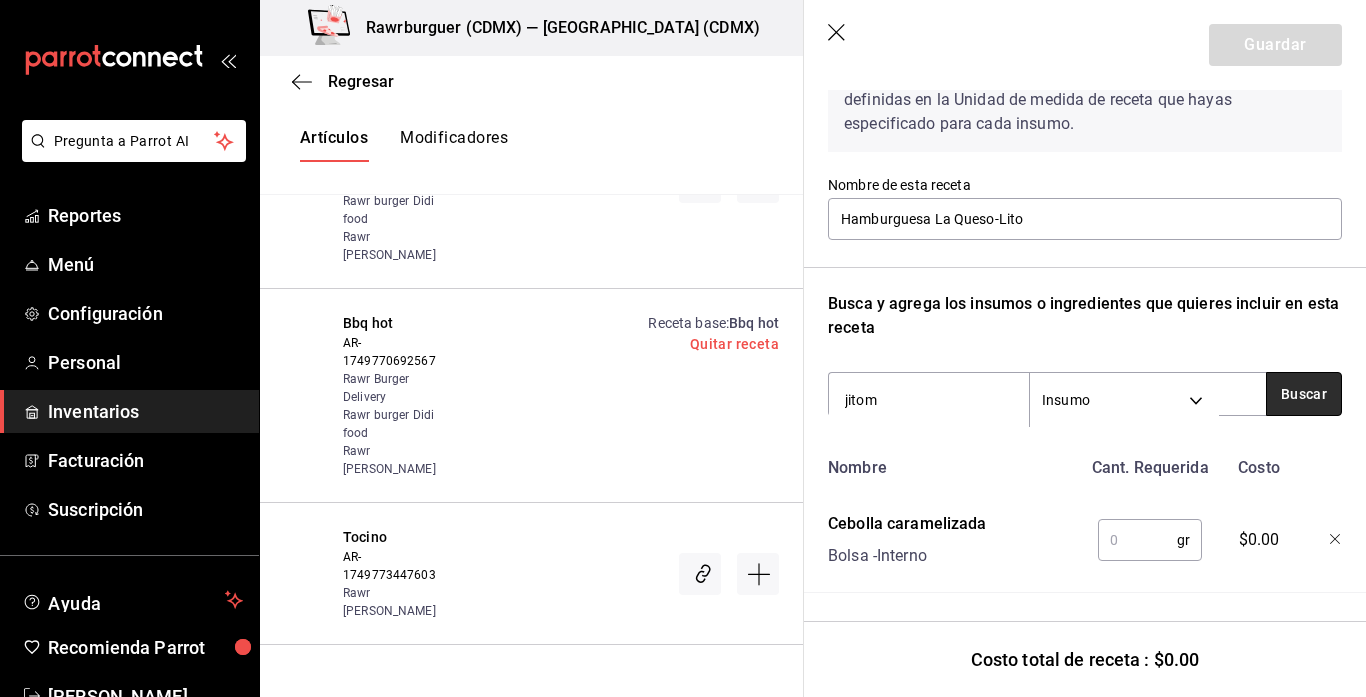 click on "Buscar" at bounding box center [1304, 394] 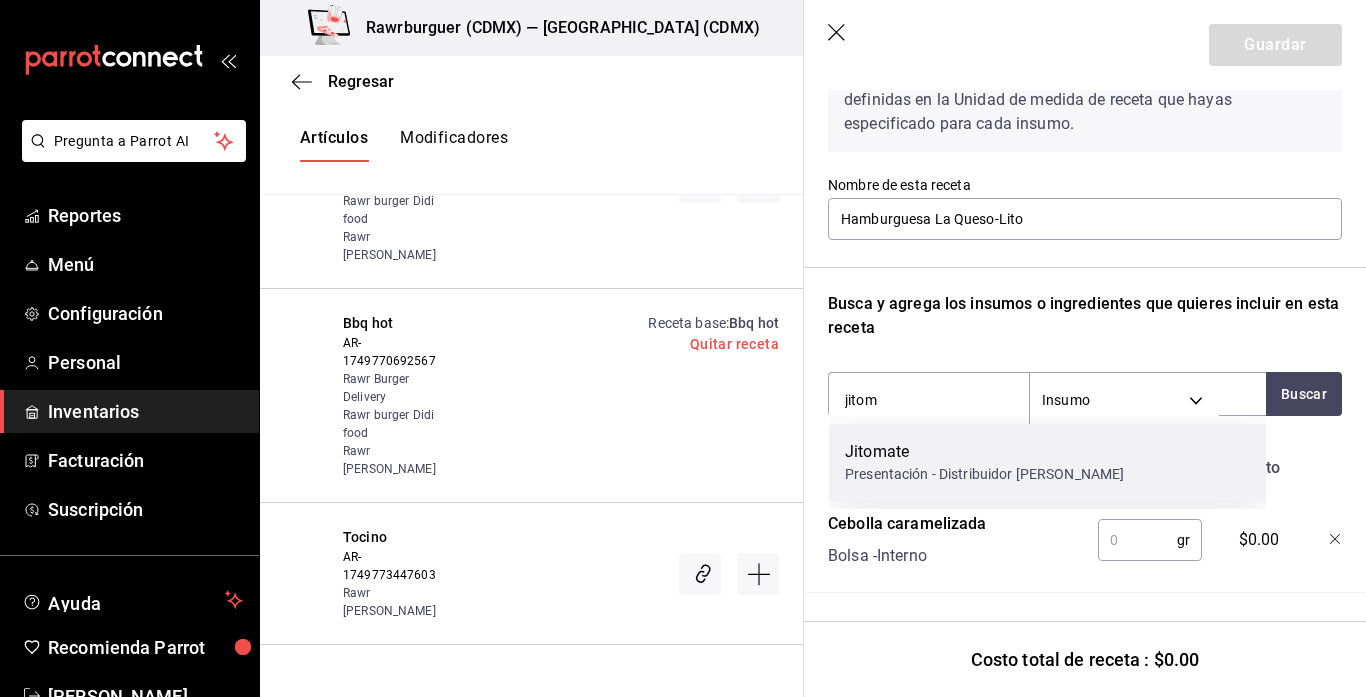 click on "Jitomate" at bounding box center (984, 452) 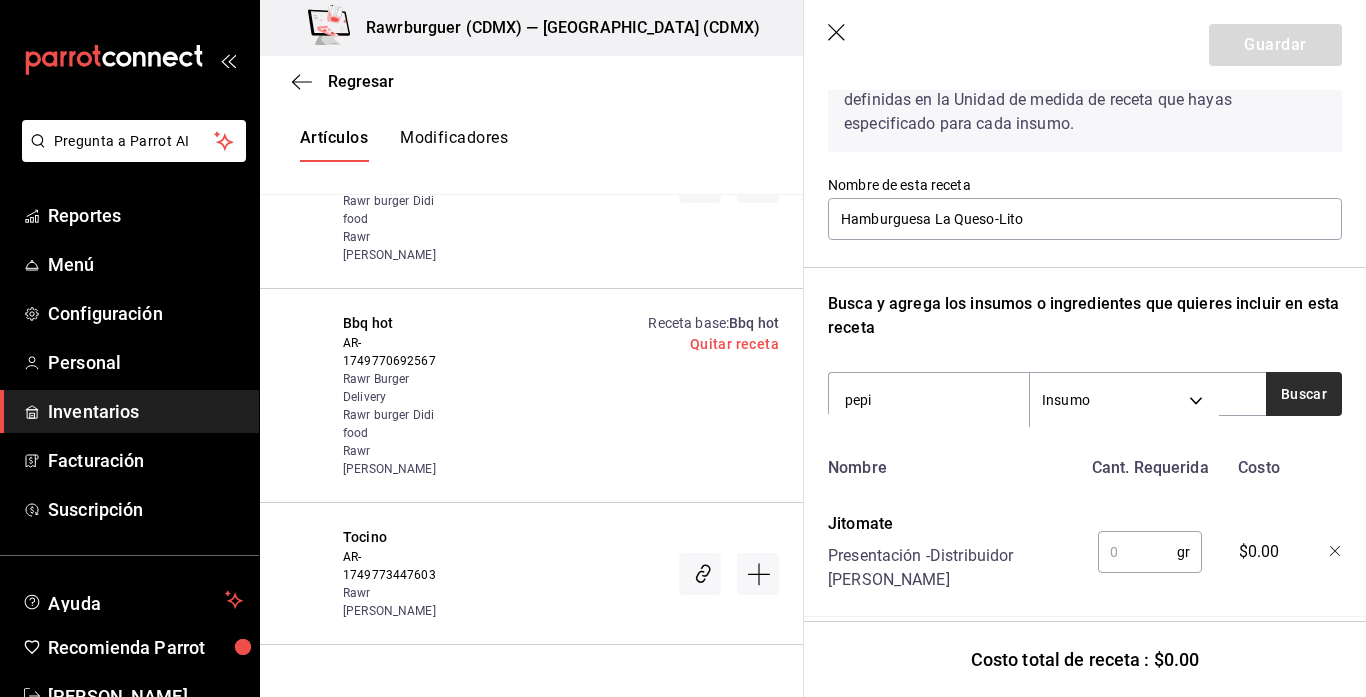 type on "pepi" 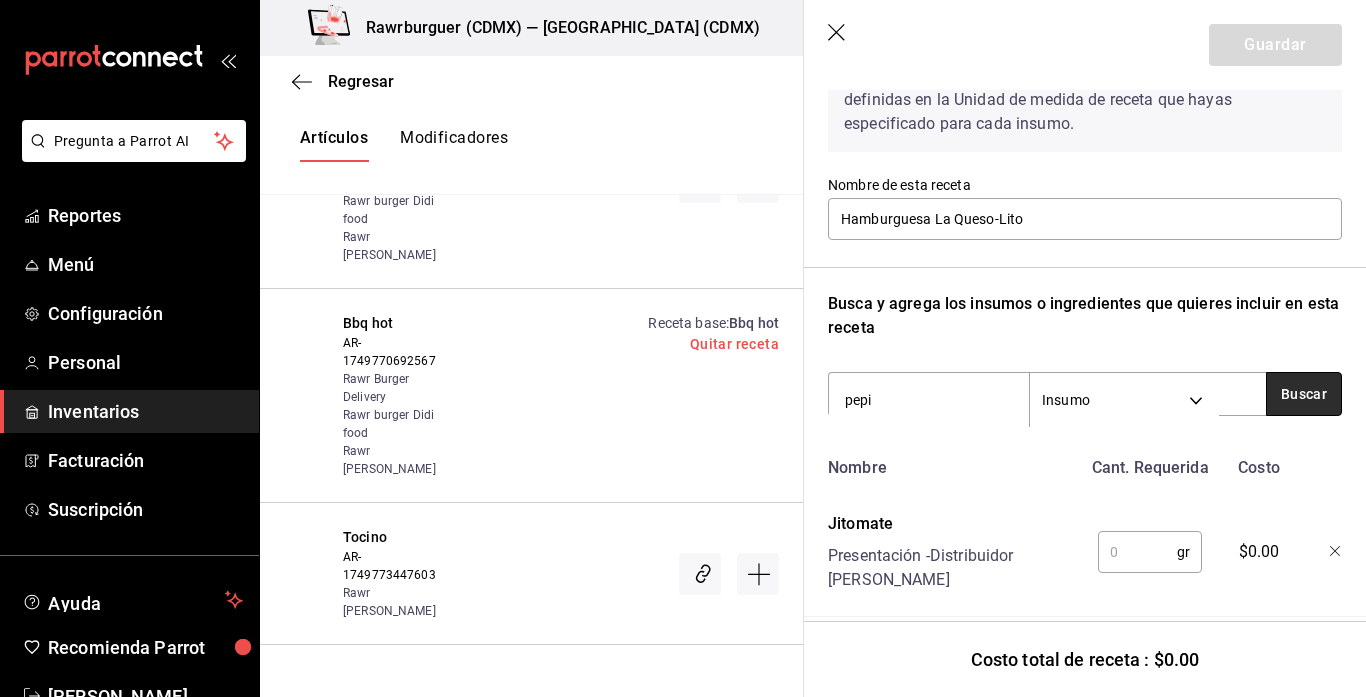 click on "Buscar" at bounding box center [1304, 394] 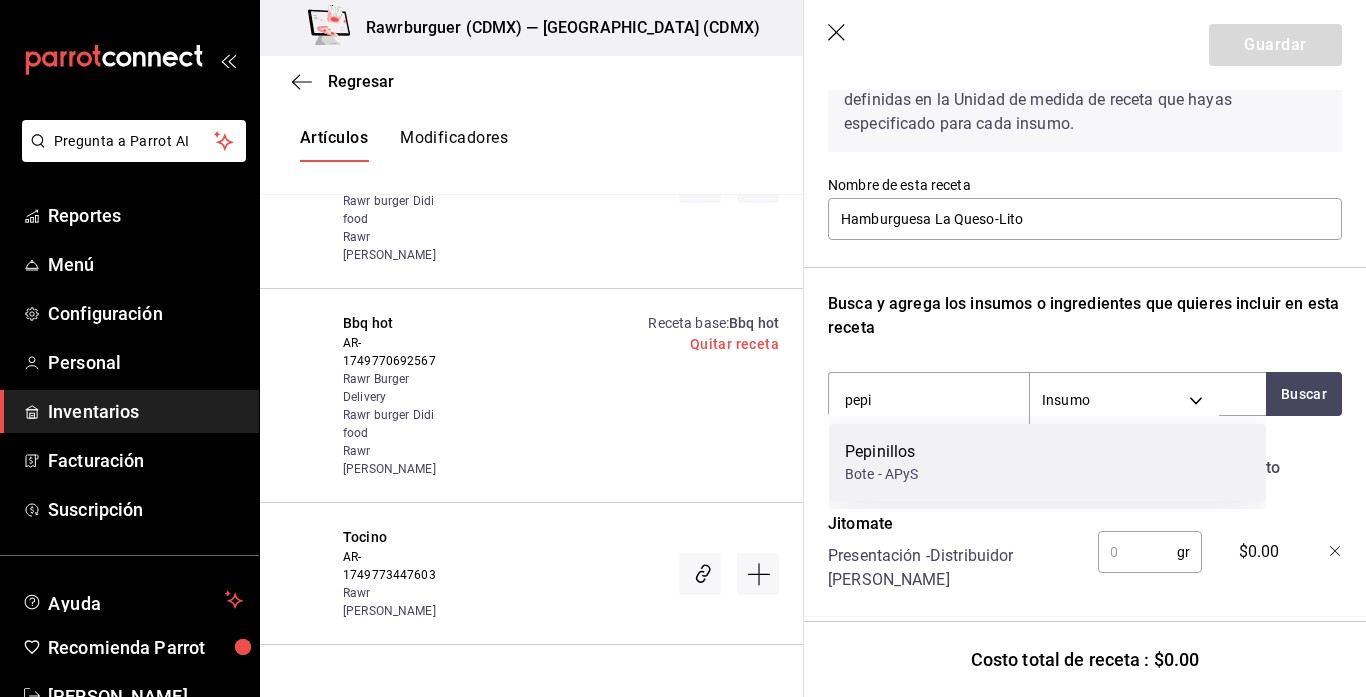 click on "Pepinillos  Bote - APyS" at bounding box center [1047, 462] 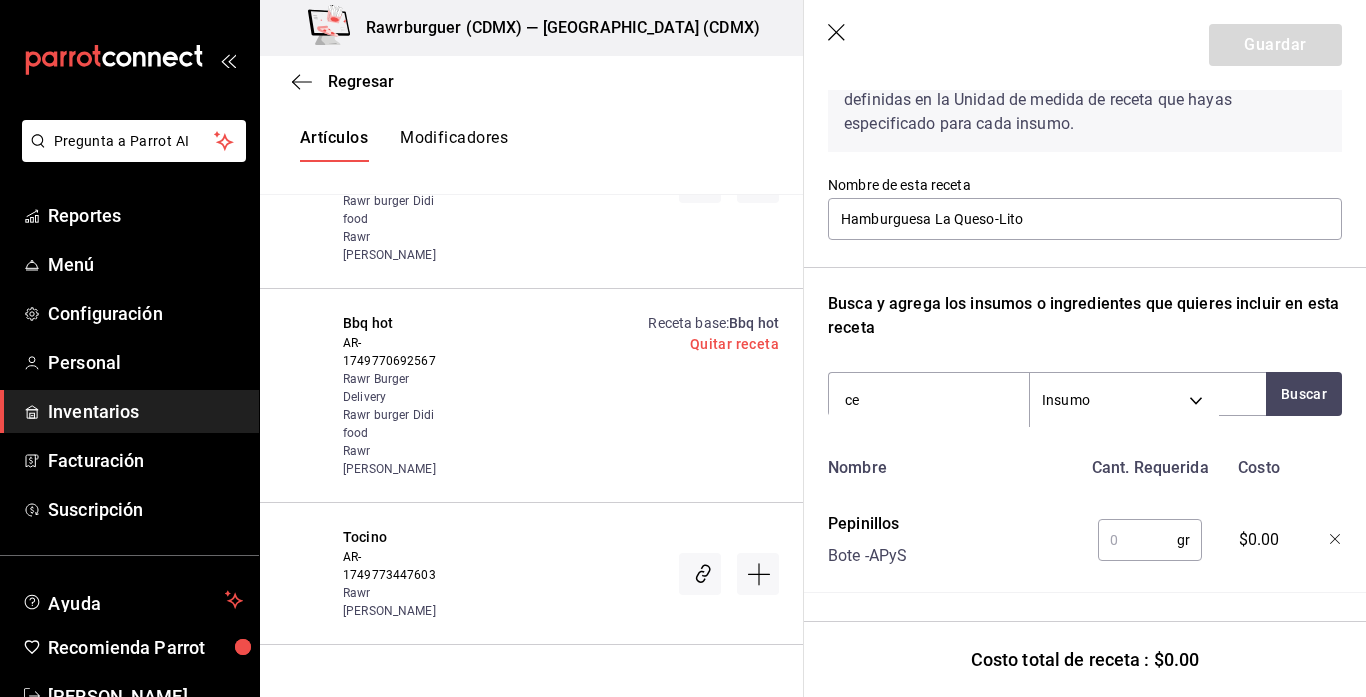 type on "ceb" 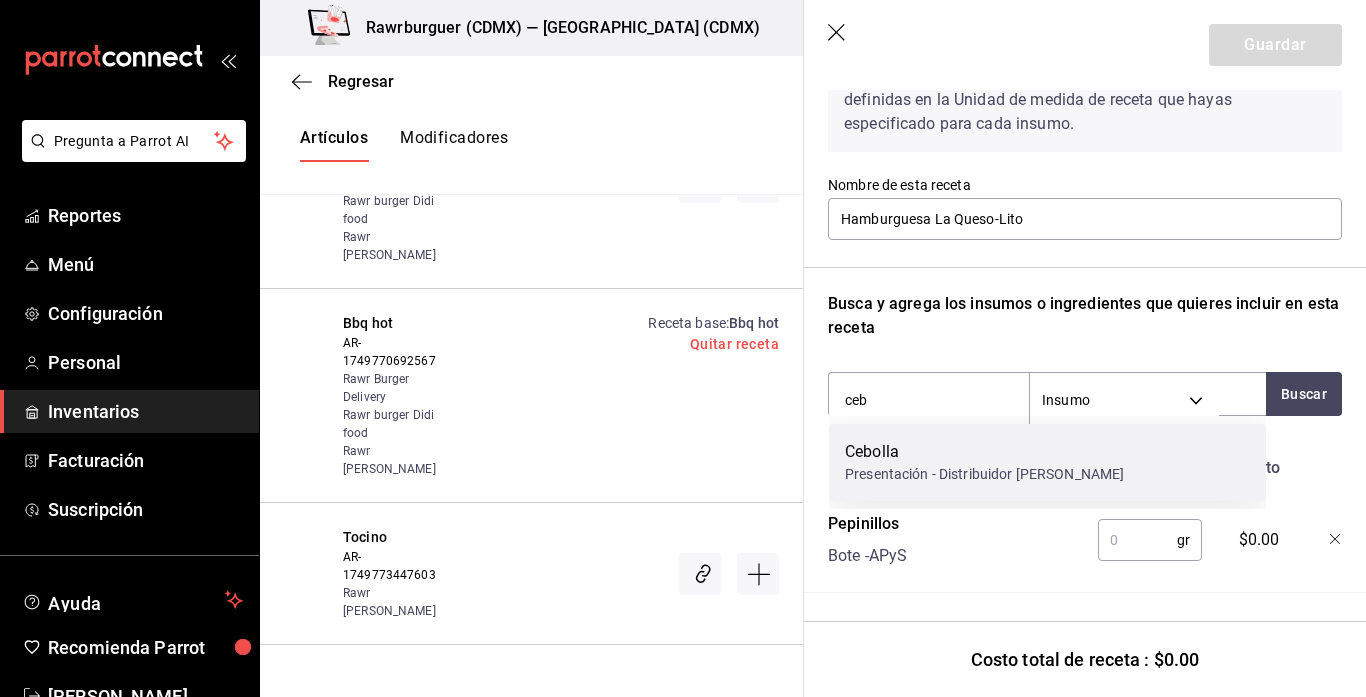 click on "Presentación - Distribuidor arroyo" at bounding box center (984, 474) 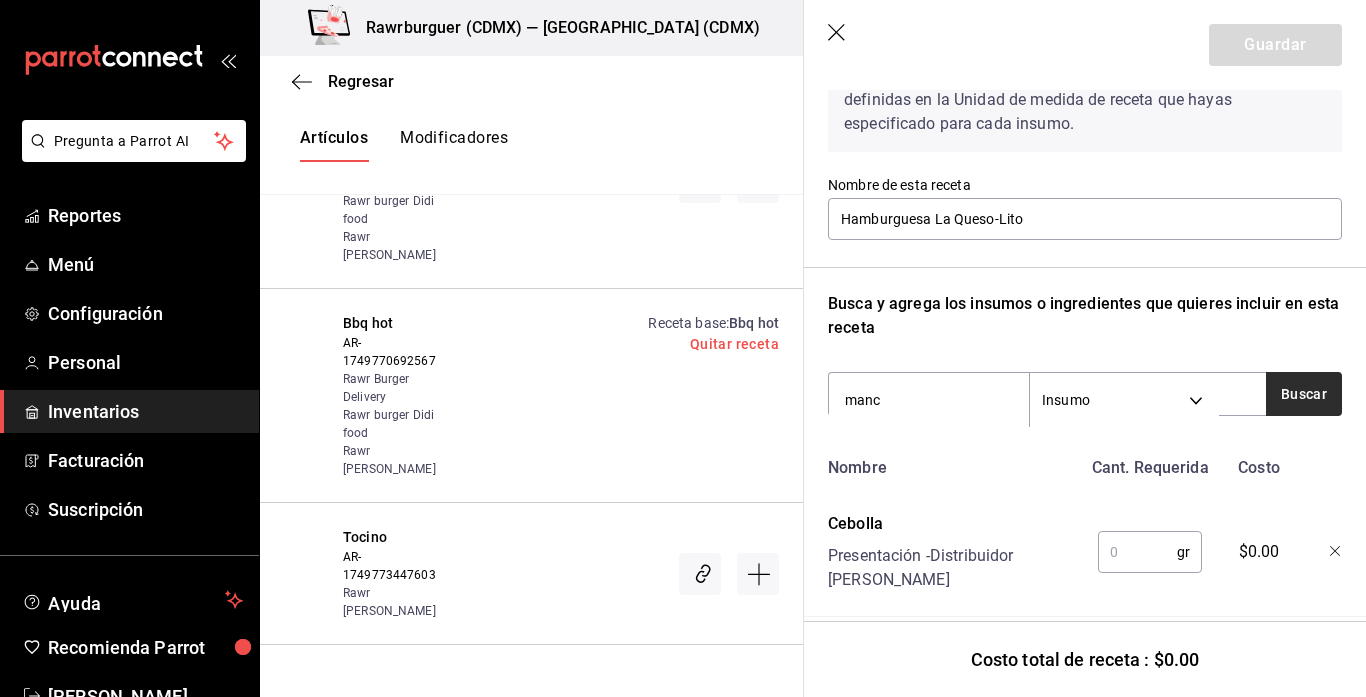 type on "manc" 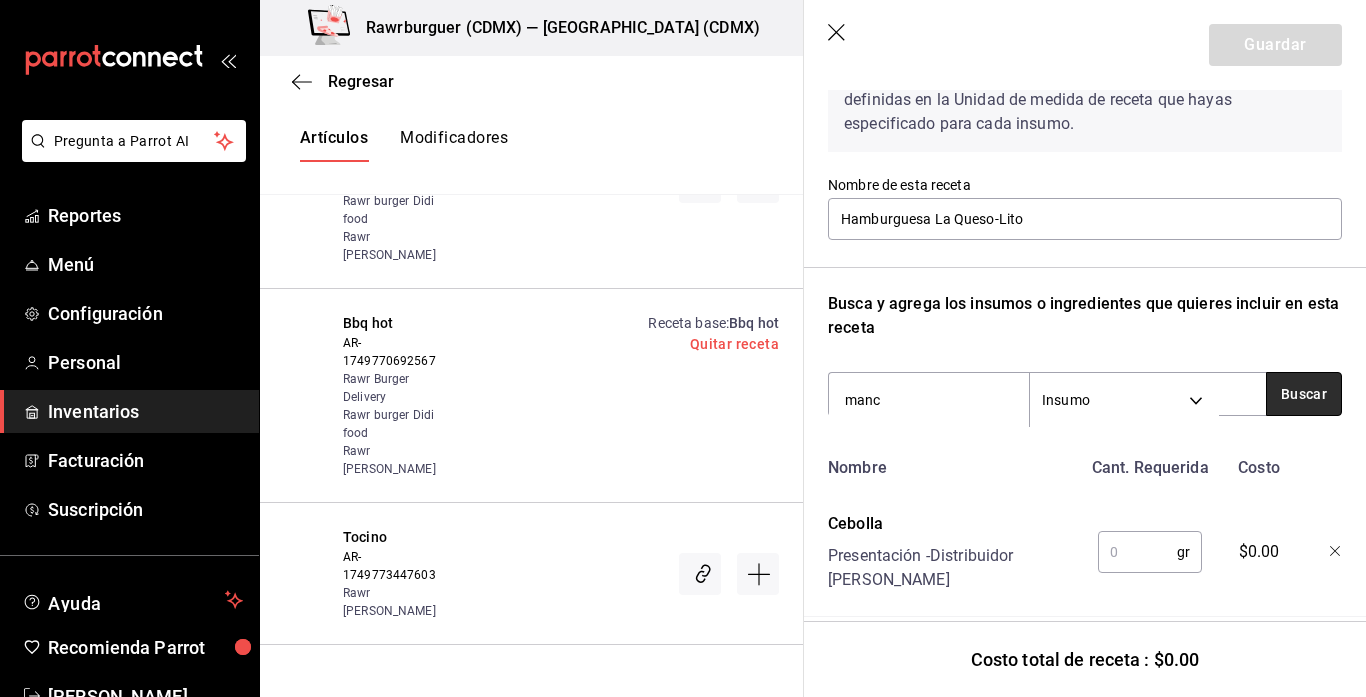 click on "Buscar" at bounding box center (1304, 394) 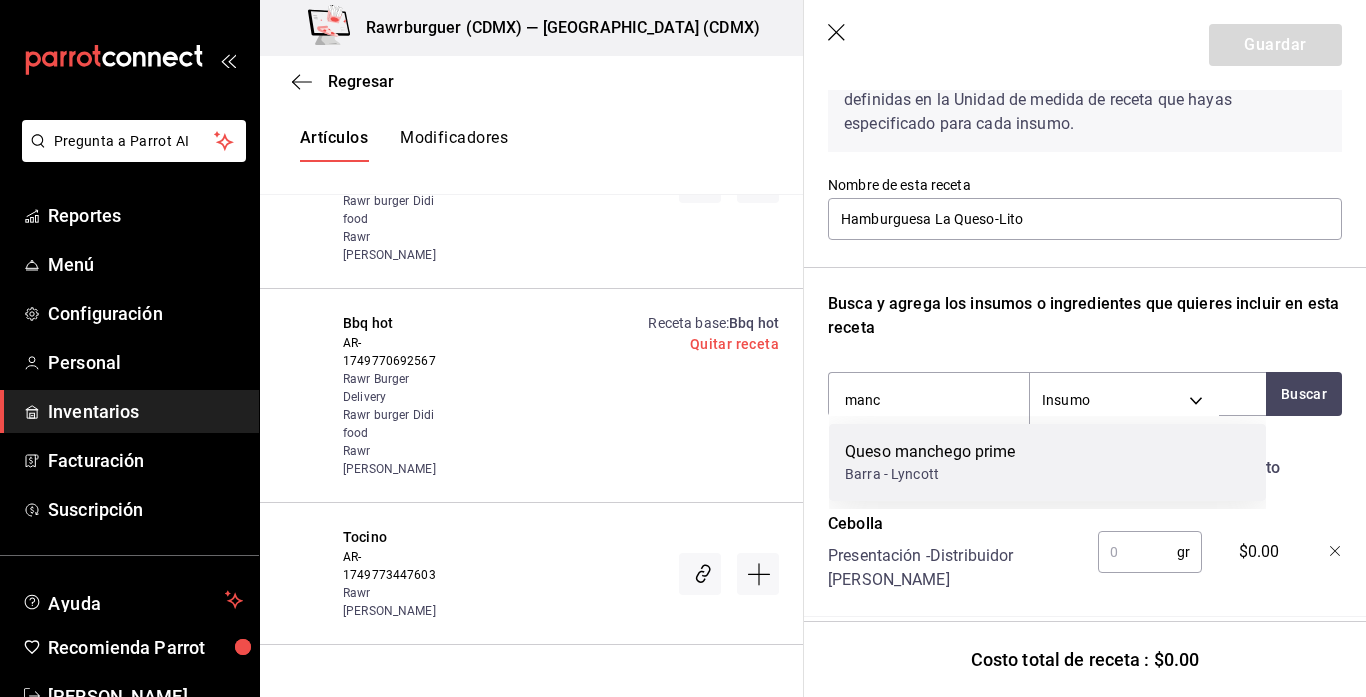 click on "Queso manchego prime Barra - Lyncott" at bounding box center (1047, 462) 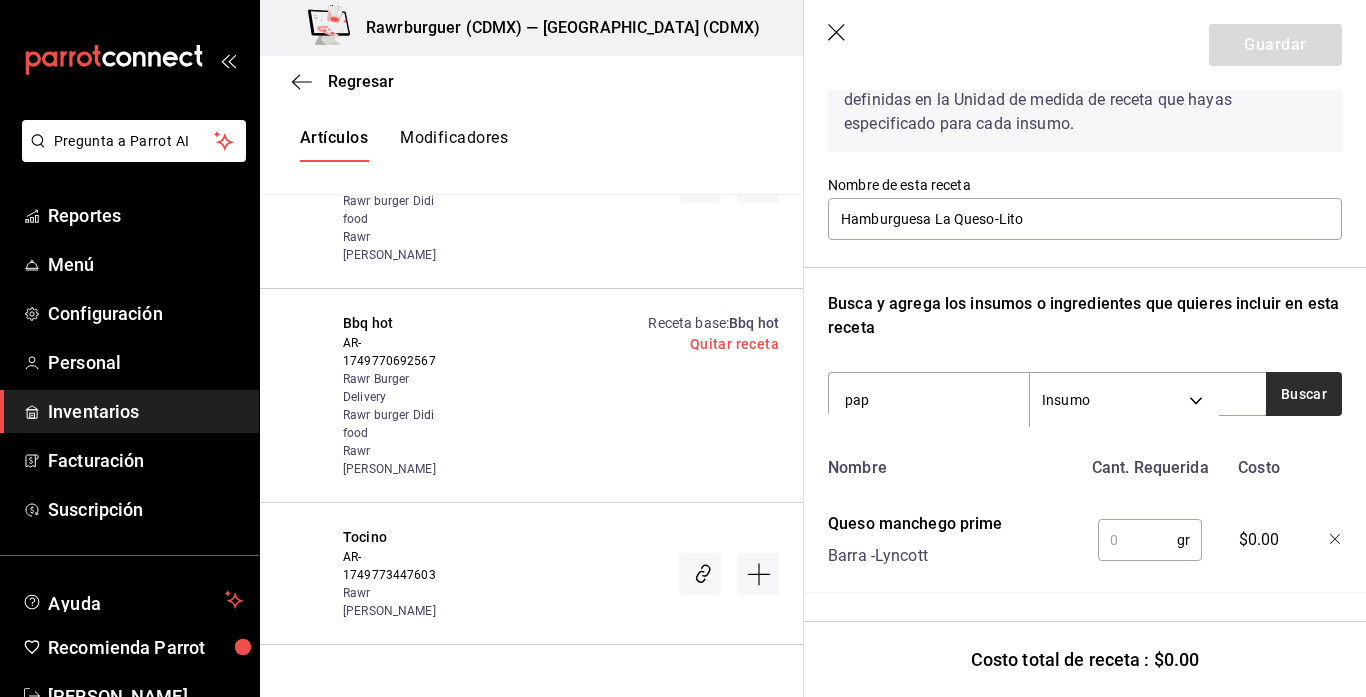 type on "pap" 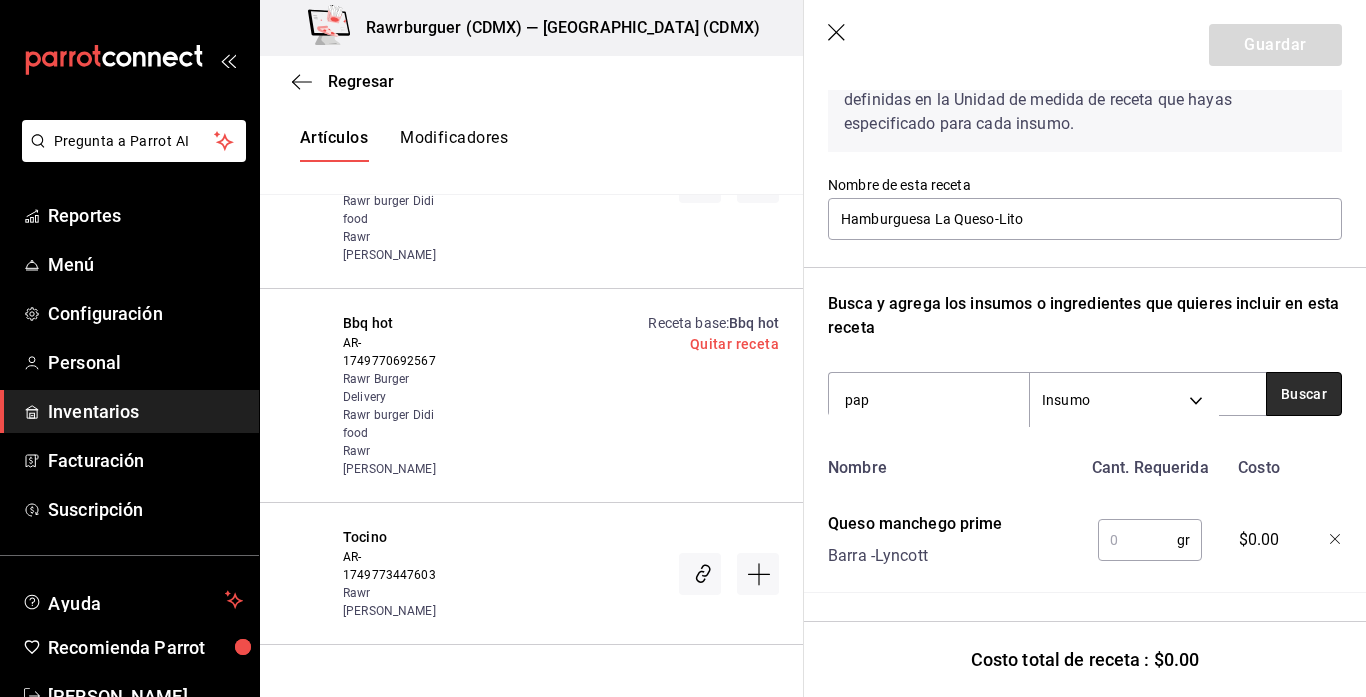 click on "Buscar" at bounding box center (1304, 394) 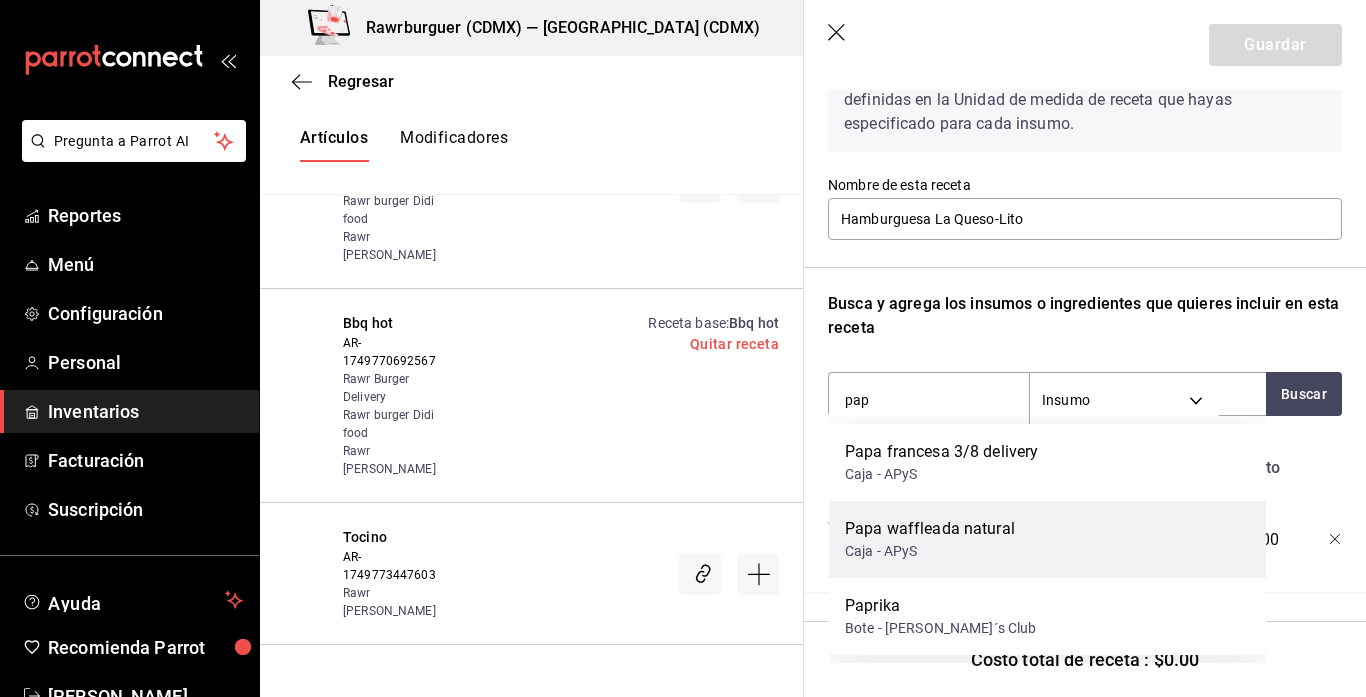 click on "Caja - APyS" at bounding box center [930, 551] 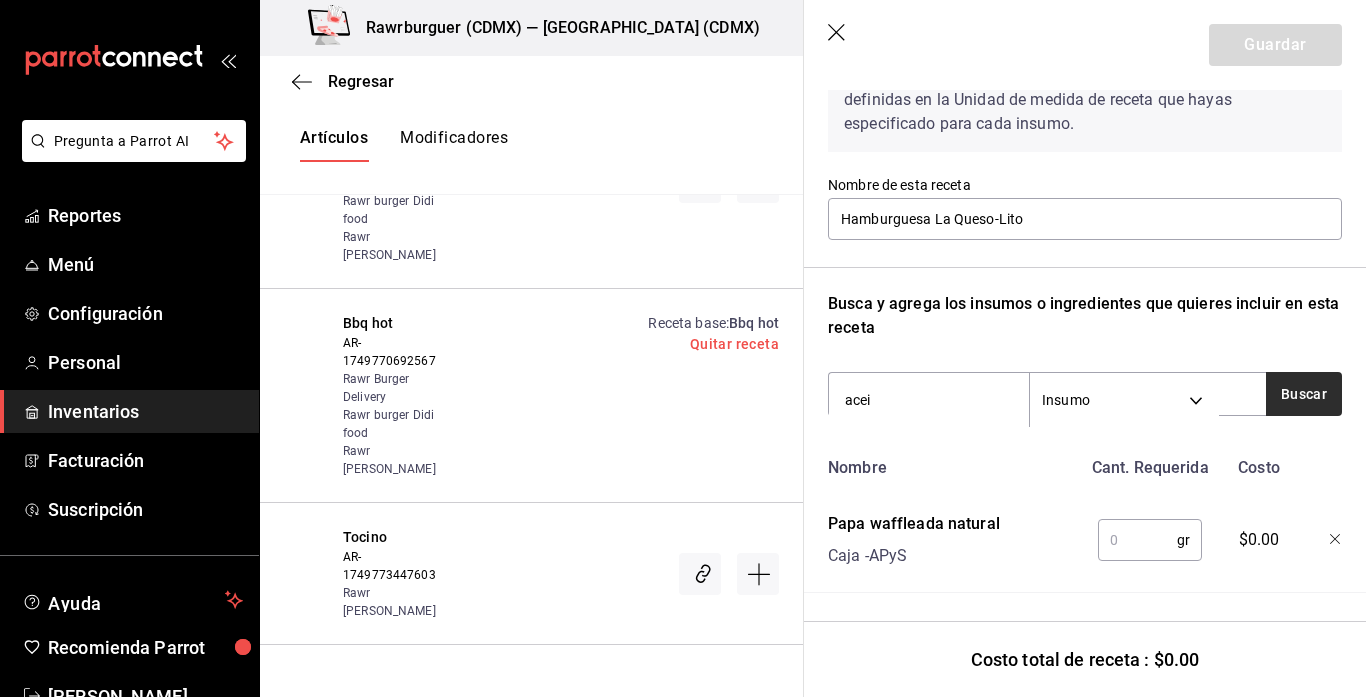 type on "acei" 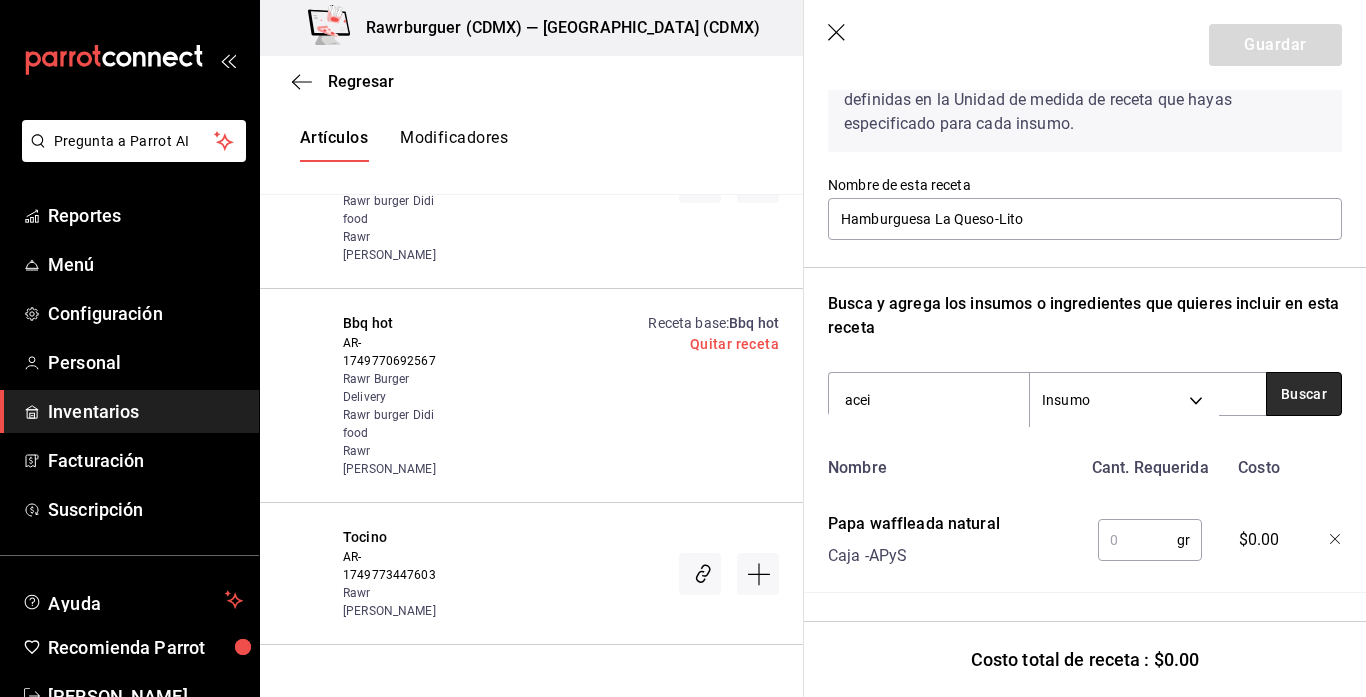 click on "Buscar" at bounding box center (1304, 394) 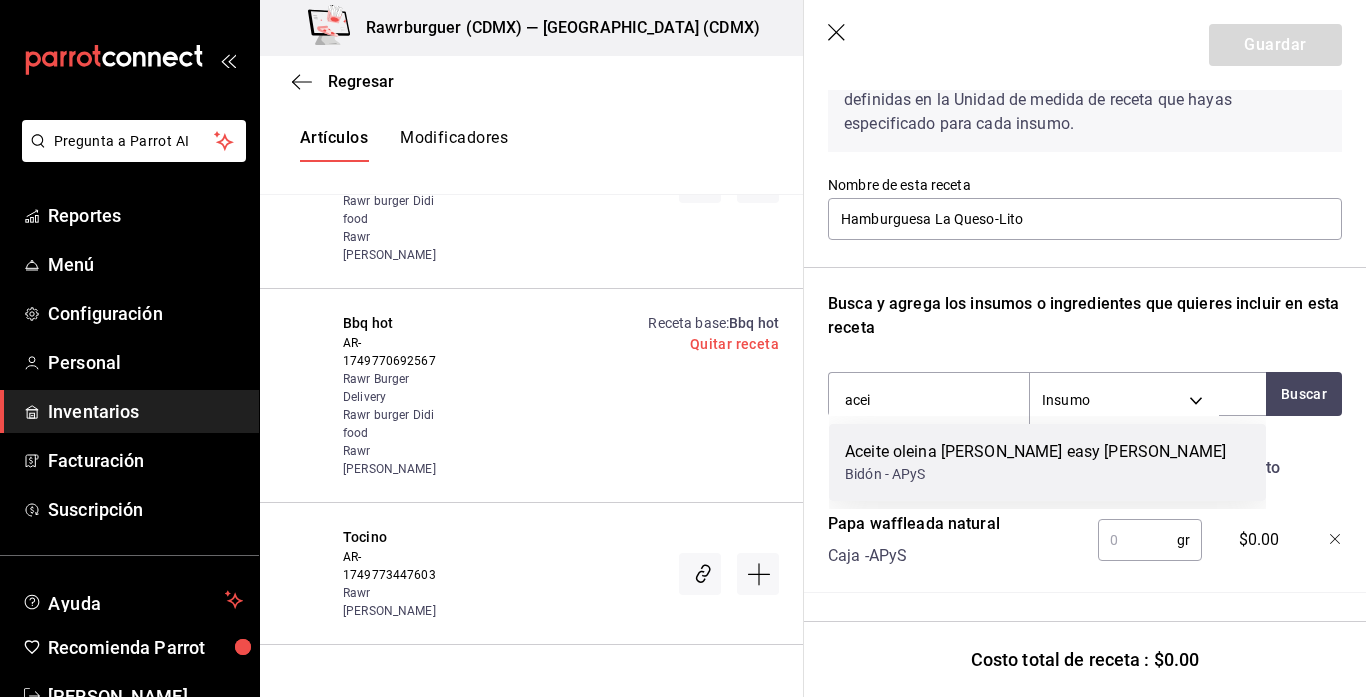 click on "Aceite [PERSON_NAME]  easy [PERSON_NAME]" at bounding box center [1035, 452] 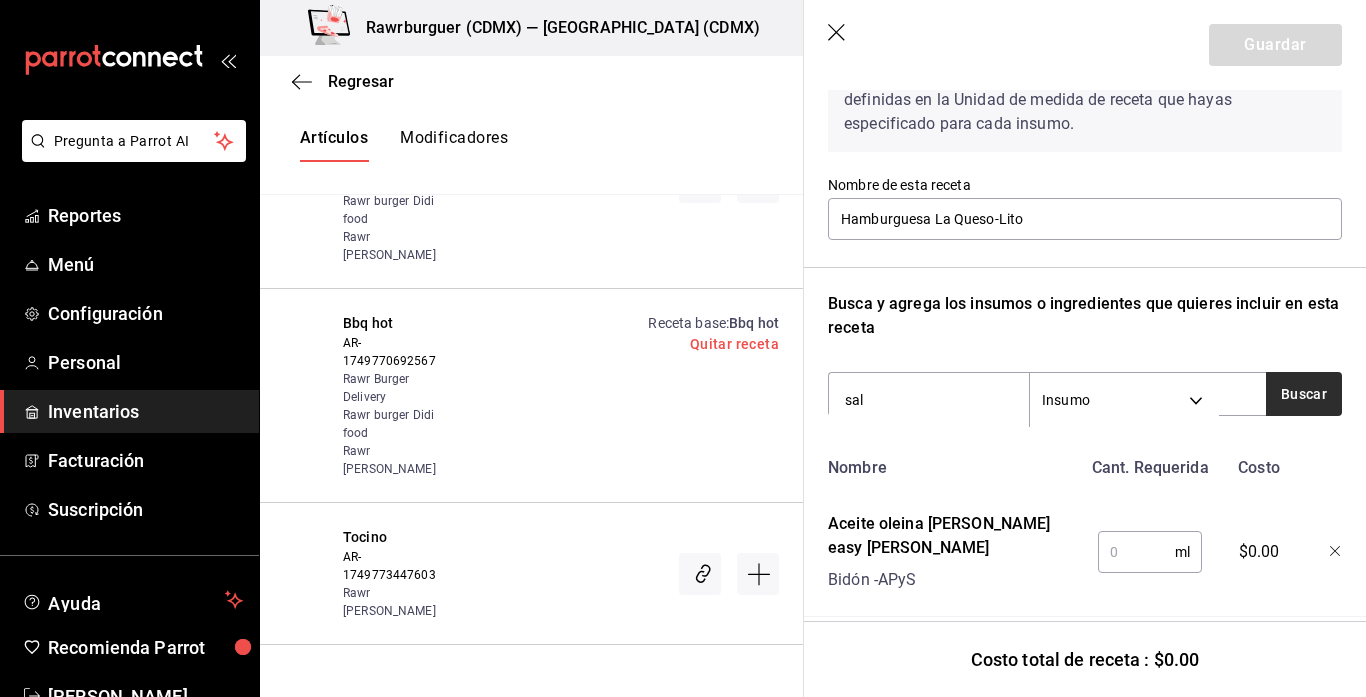 type on "sal" 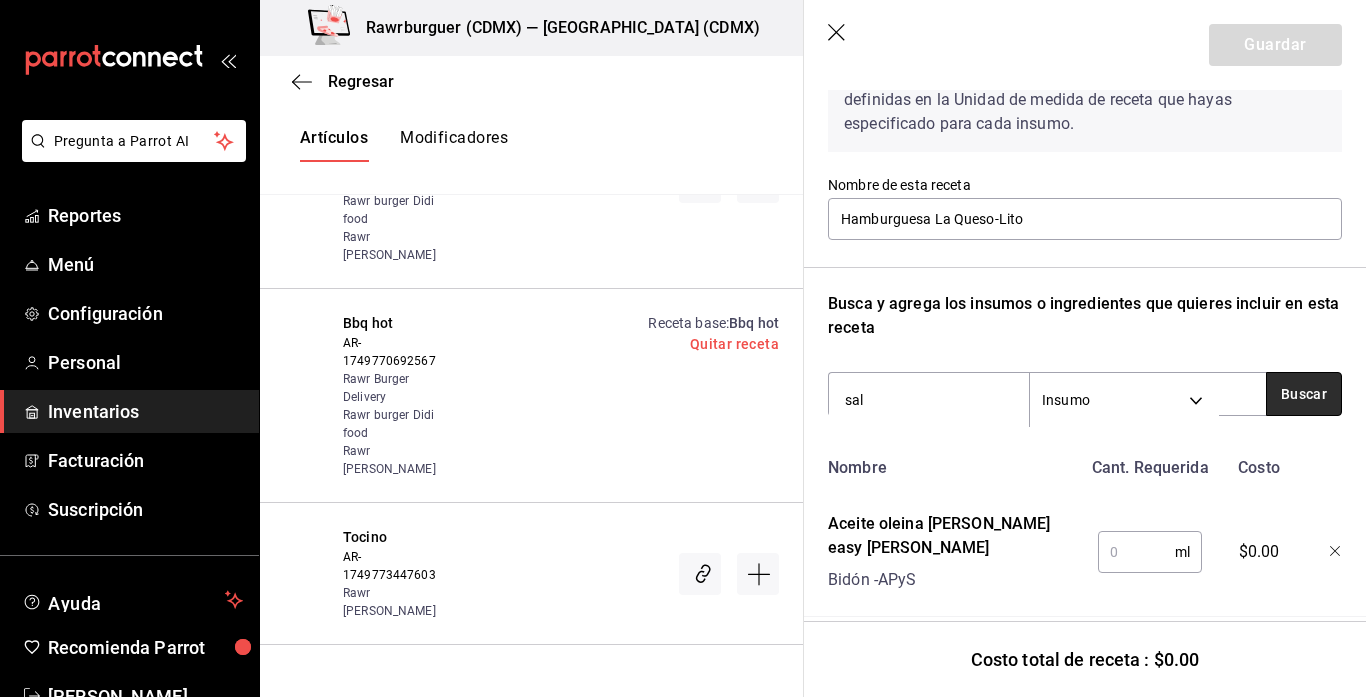 click on "Buscar" at bounding box center (1304, 394) 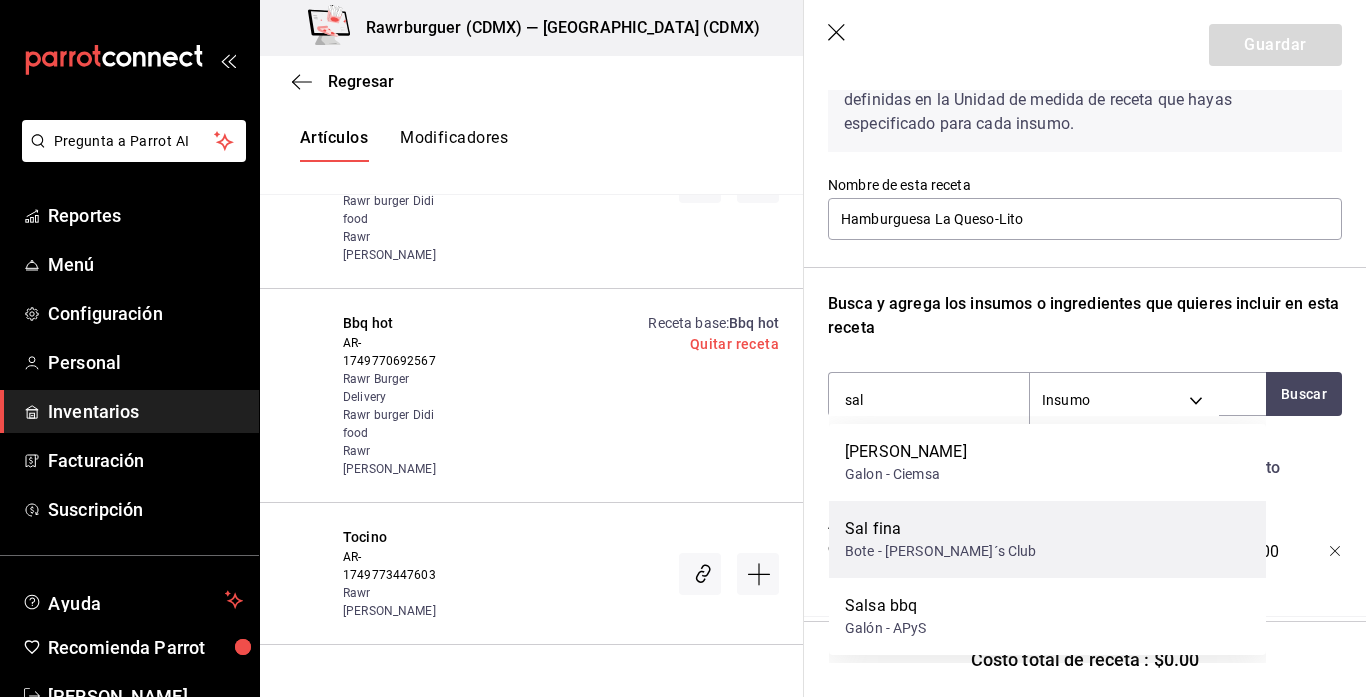 click on "Sal fina" at bounding box center [941, 529] 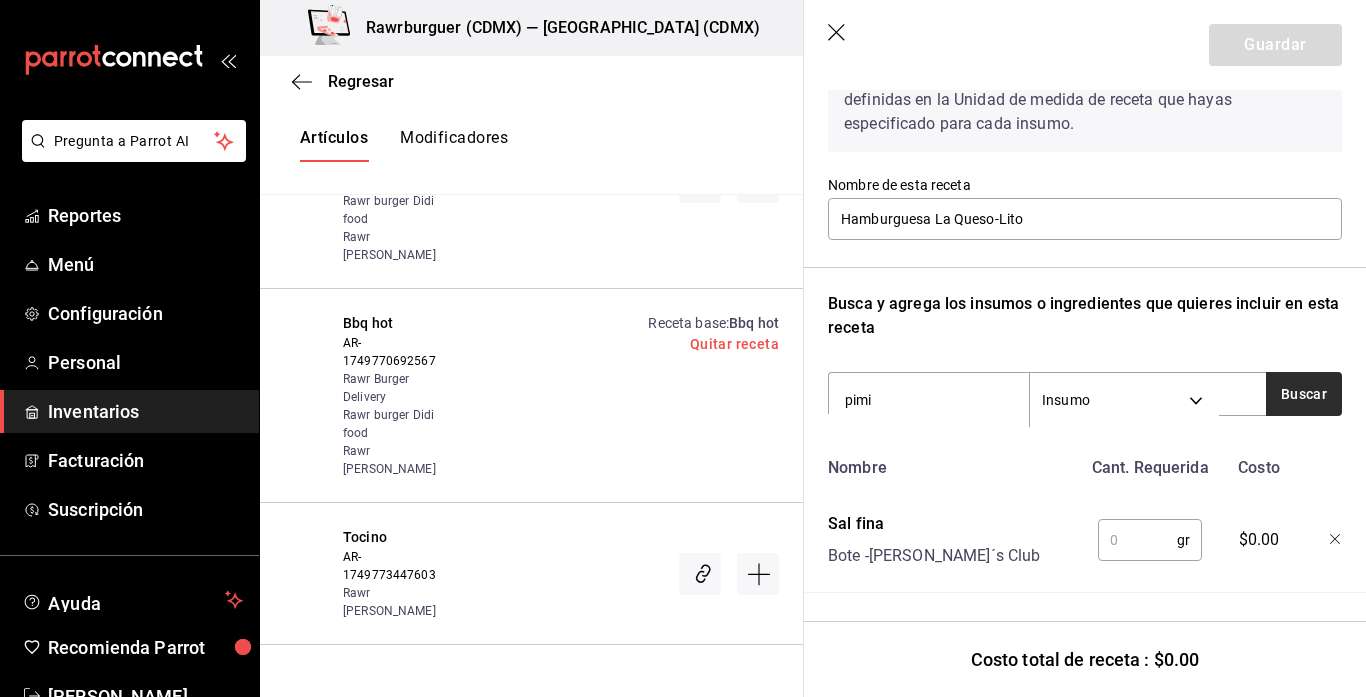 type on "pimi" 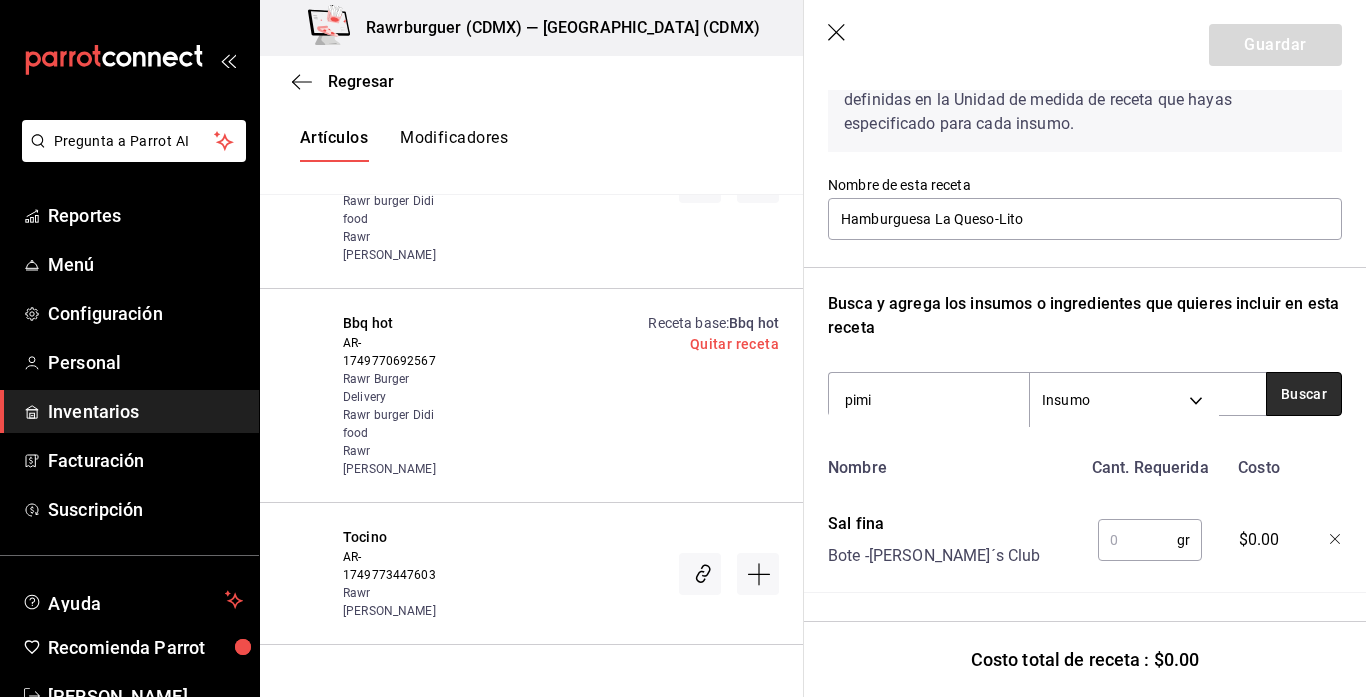 click on "Buscar" at bounding box center (1304, 394) 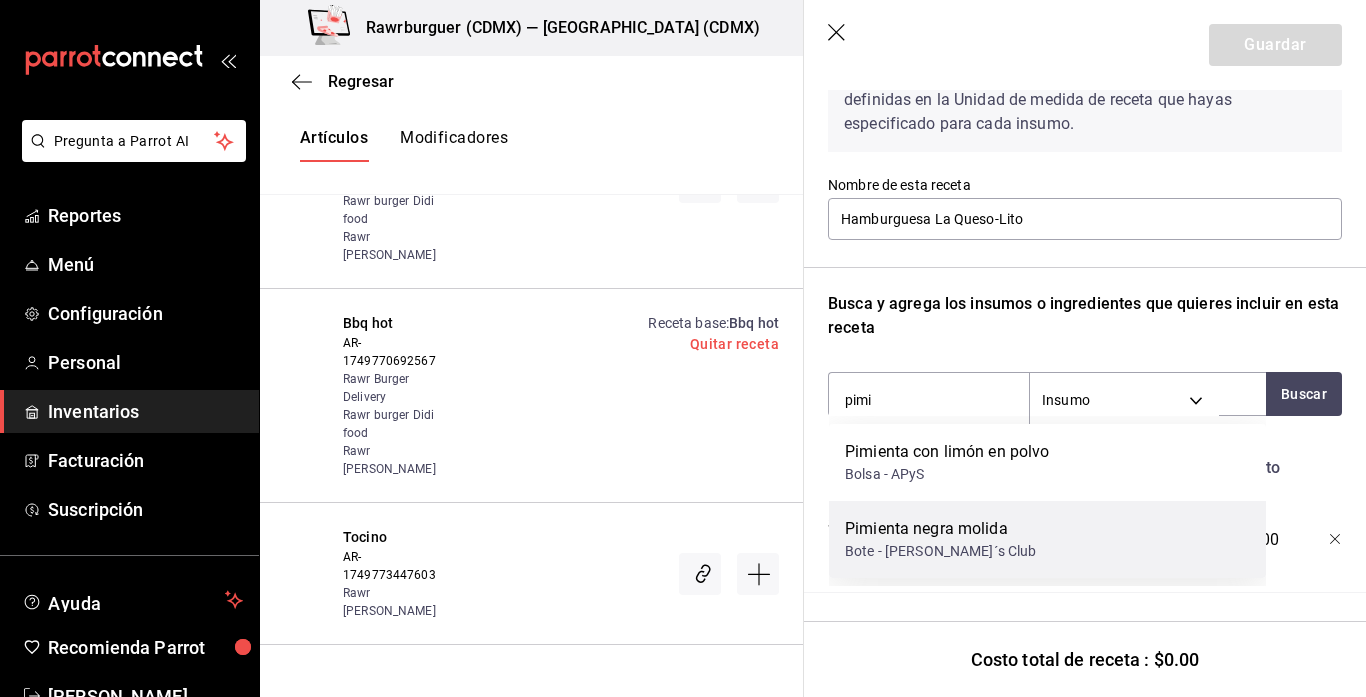 click on "Pimienta negra molida  Bote - Sam´s Club" at bounding box center [1047, 539] 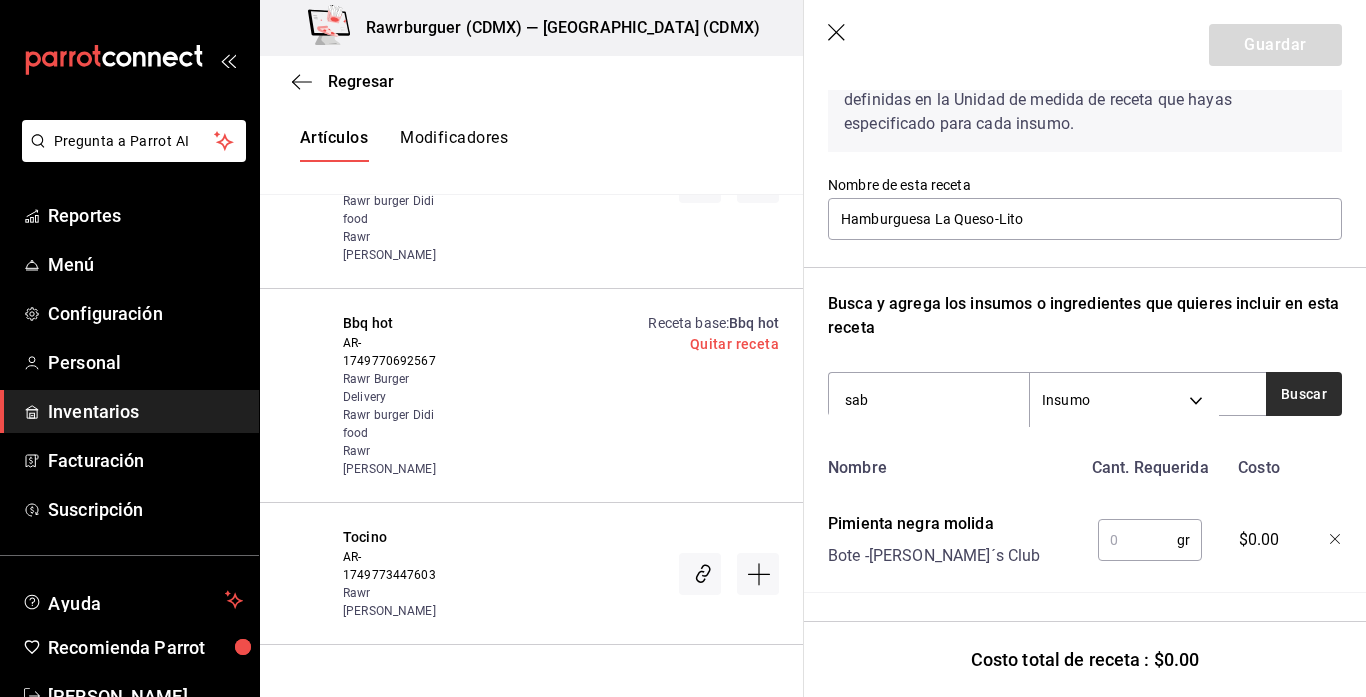 type on "sab" 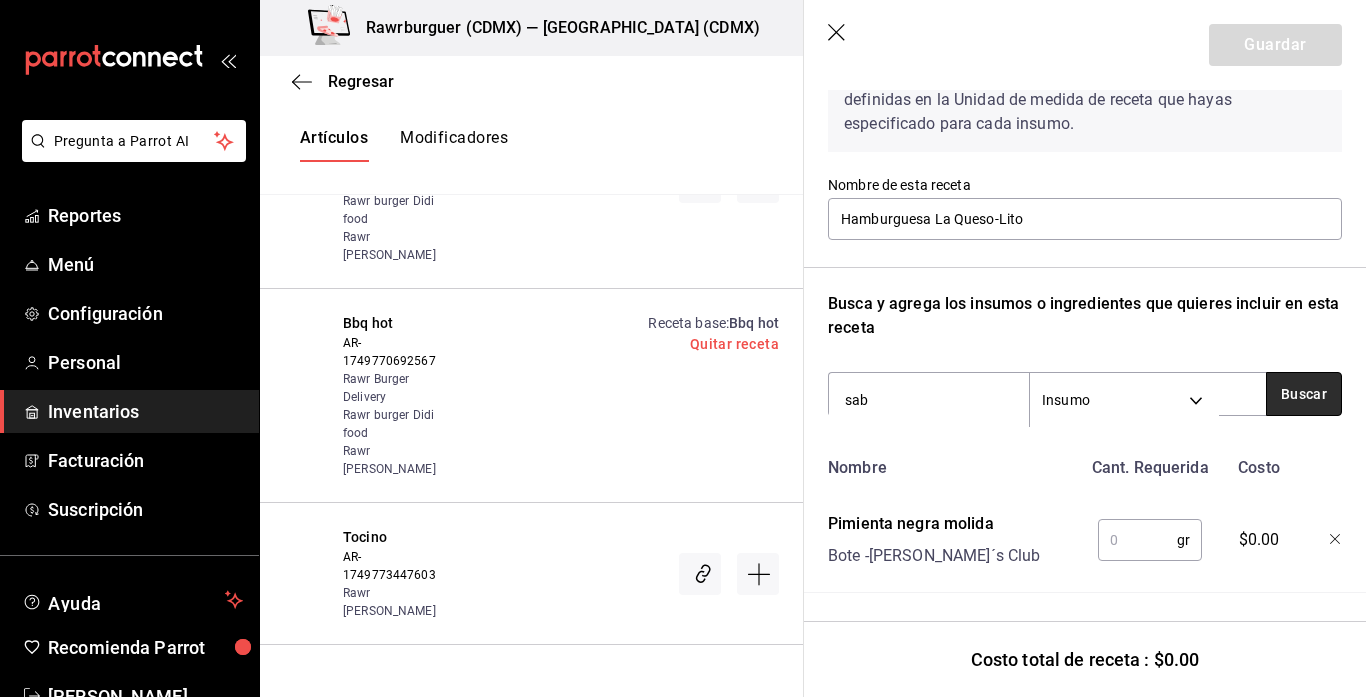 click on "Buscar" at bounding box center [1304, 394] 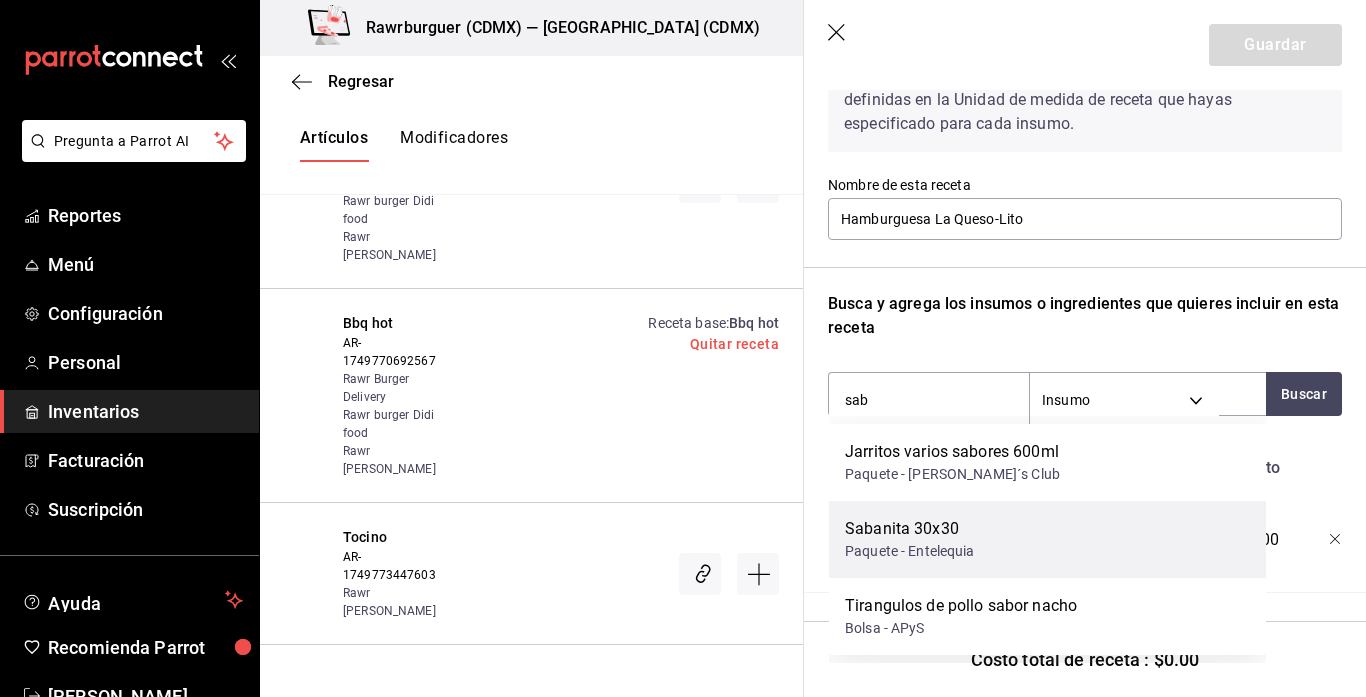 click on "Sabanita 30x30" at bounding box center [910, 529] 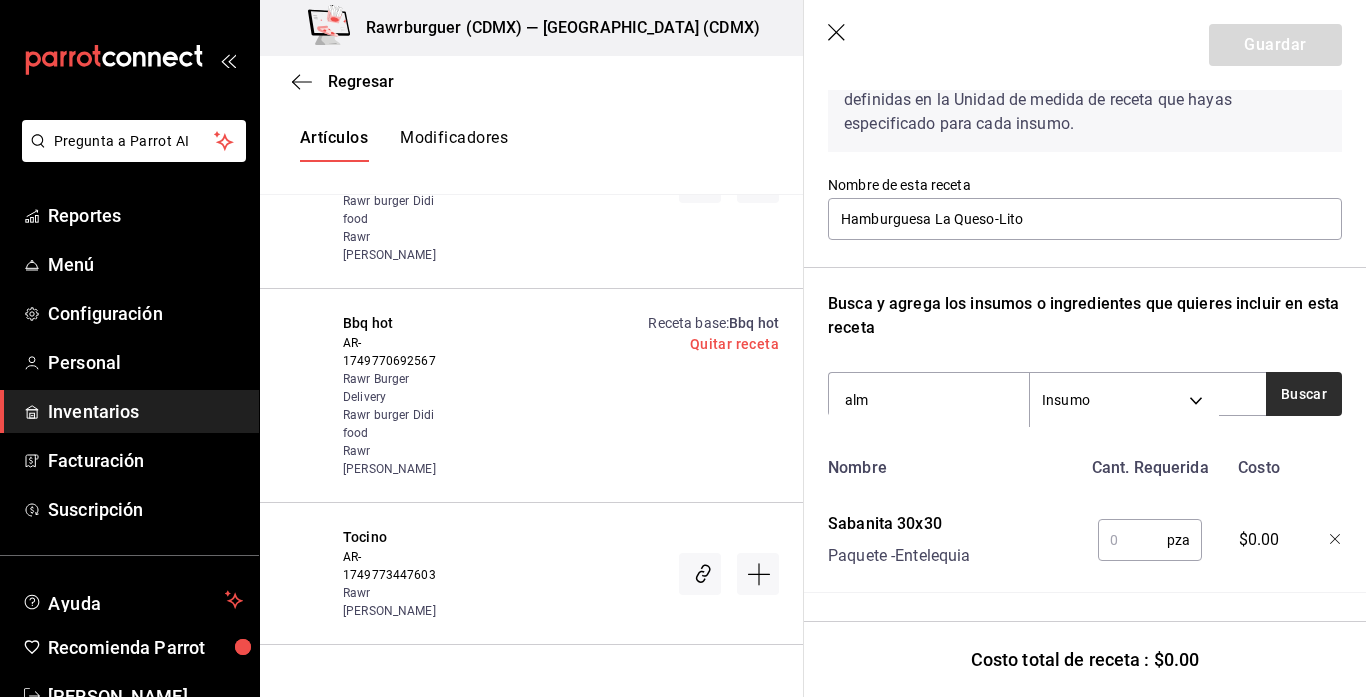 type on "alm" 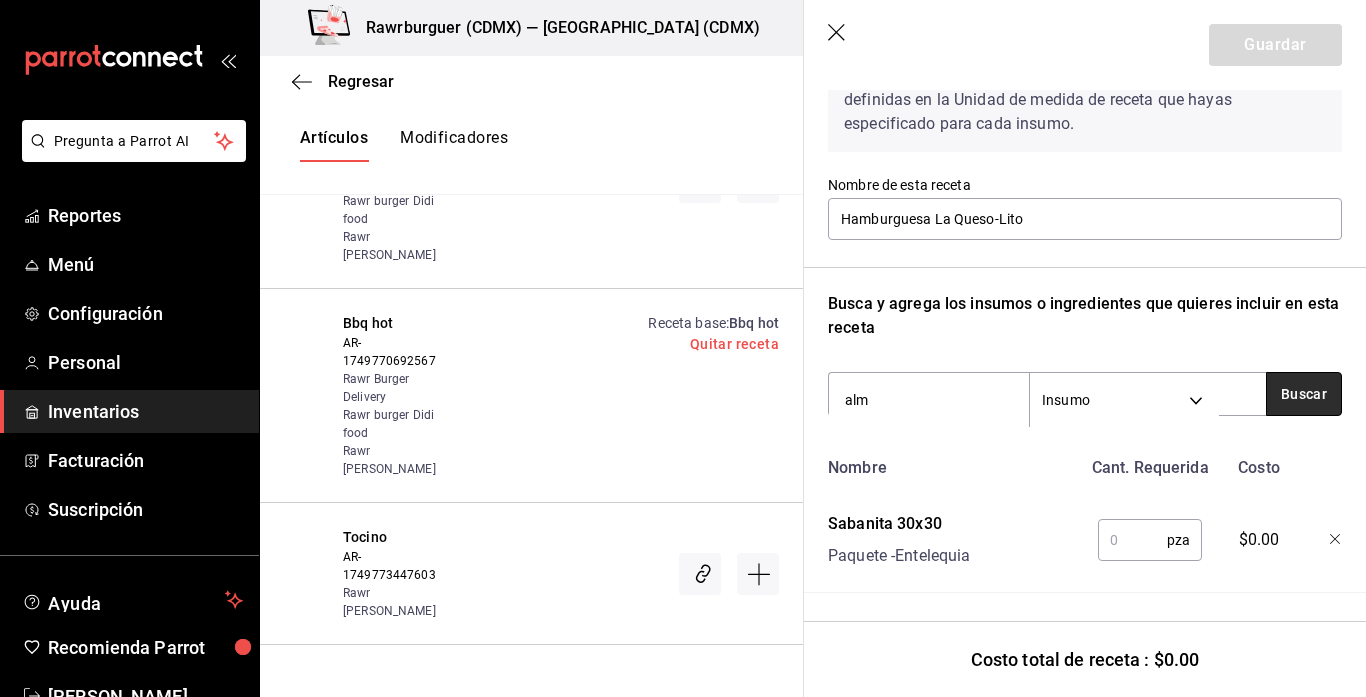 click on "Buscar" at bounding box center [1304, 394] 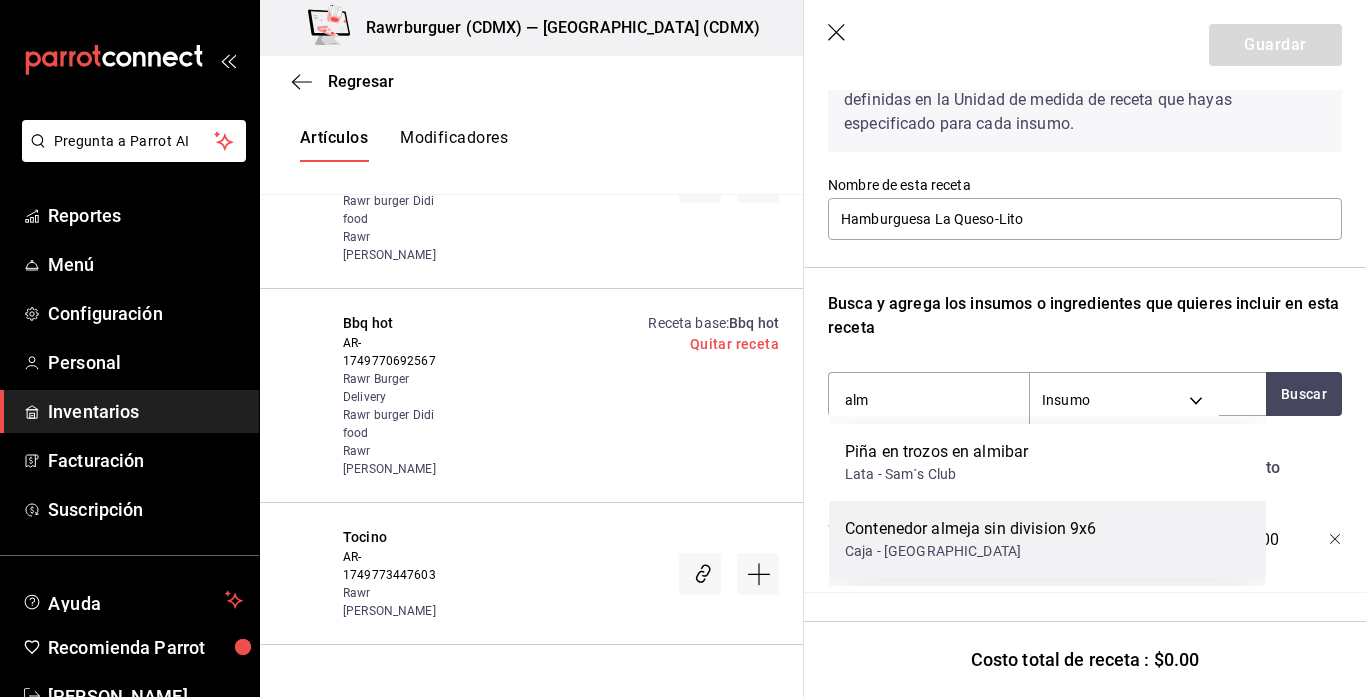 click on "Contenedor almeja sin division 9x6" at bounding box center [970, 529] 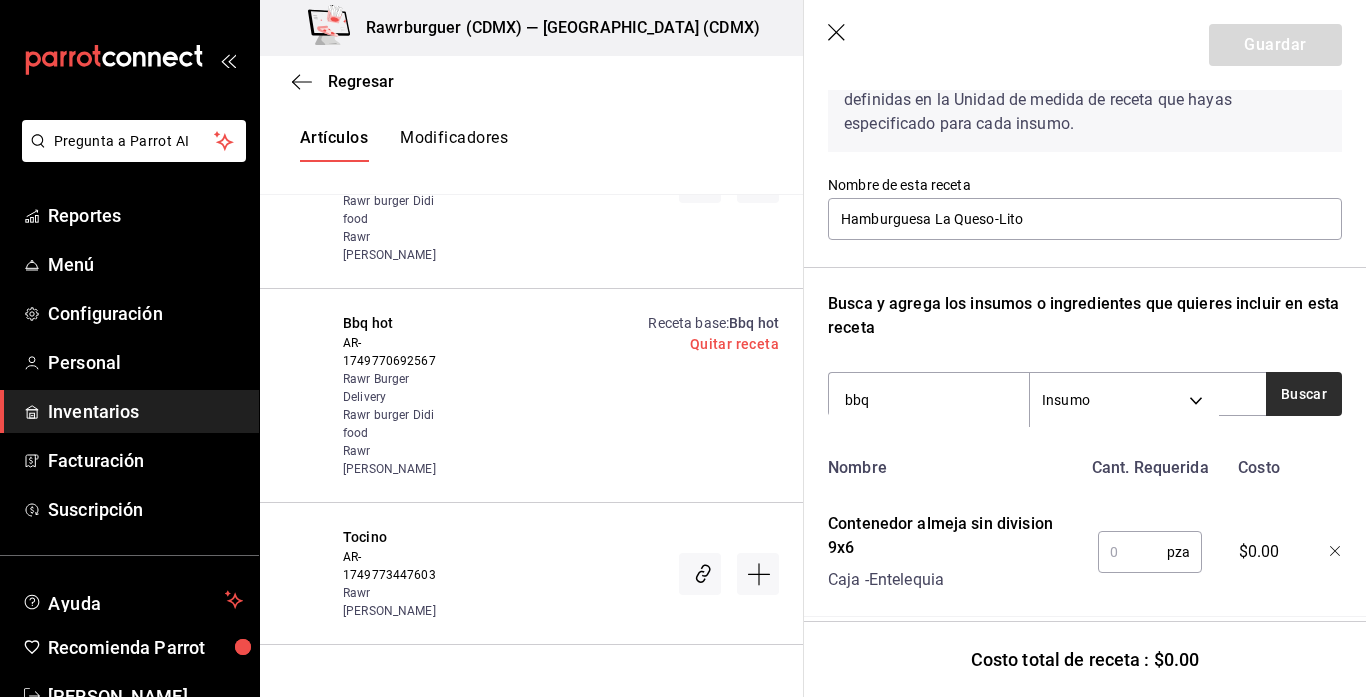 type on "bbq" 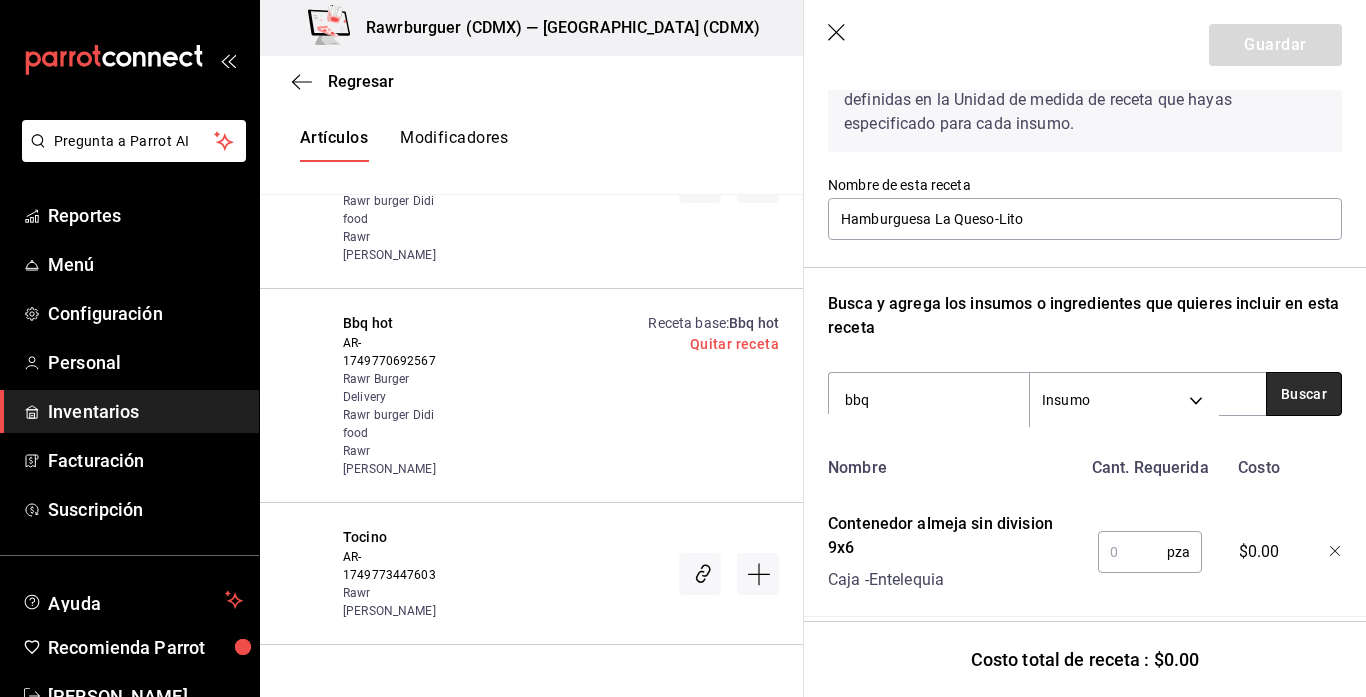 click on "Buscar" at bounding box center (1304, 394) 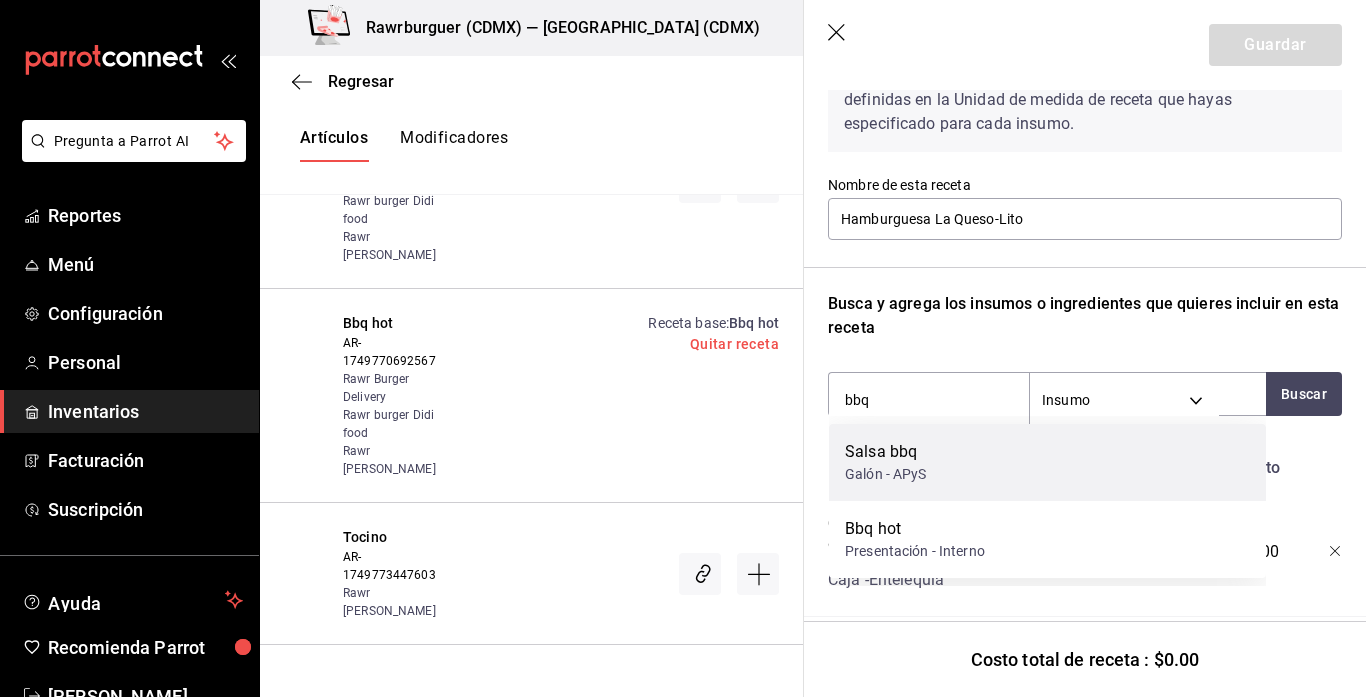 click on "Salsa bbq Galón - APyS" at bounding box center [1047, 462] 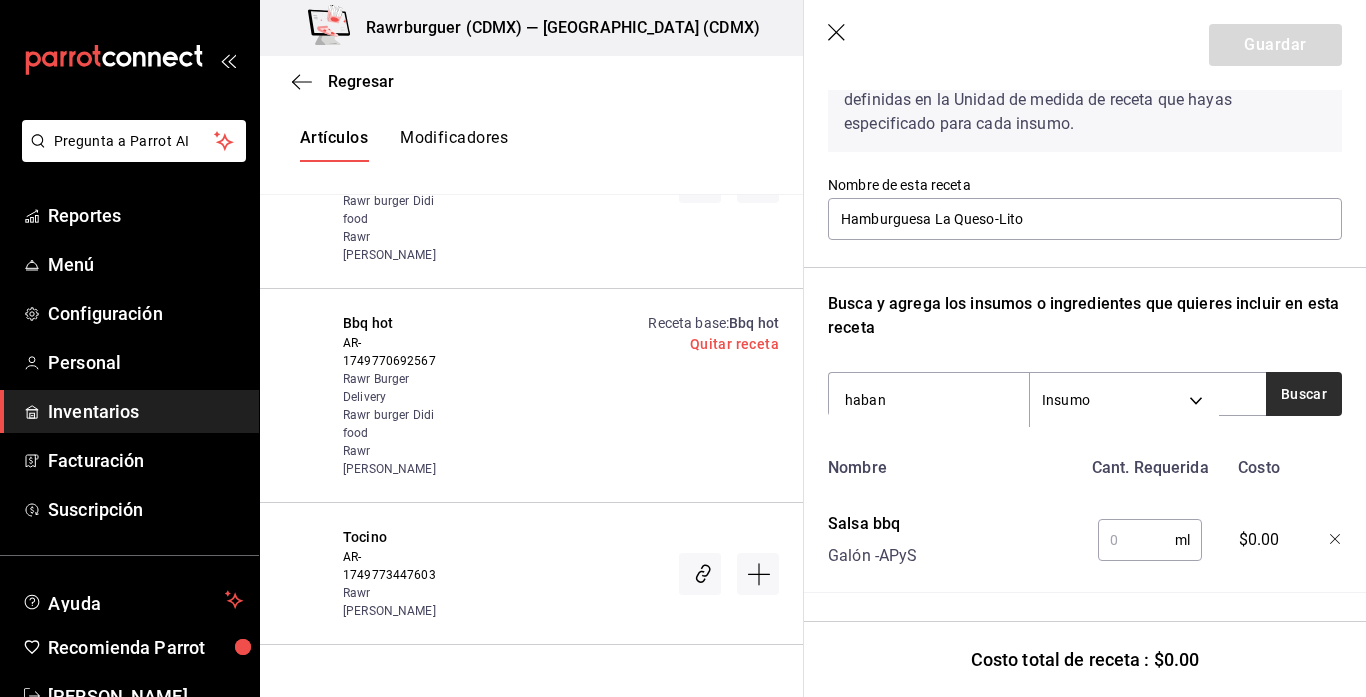 type on "haban" 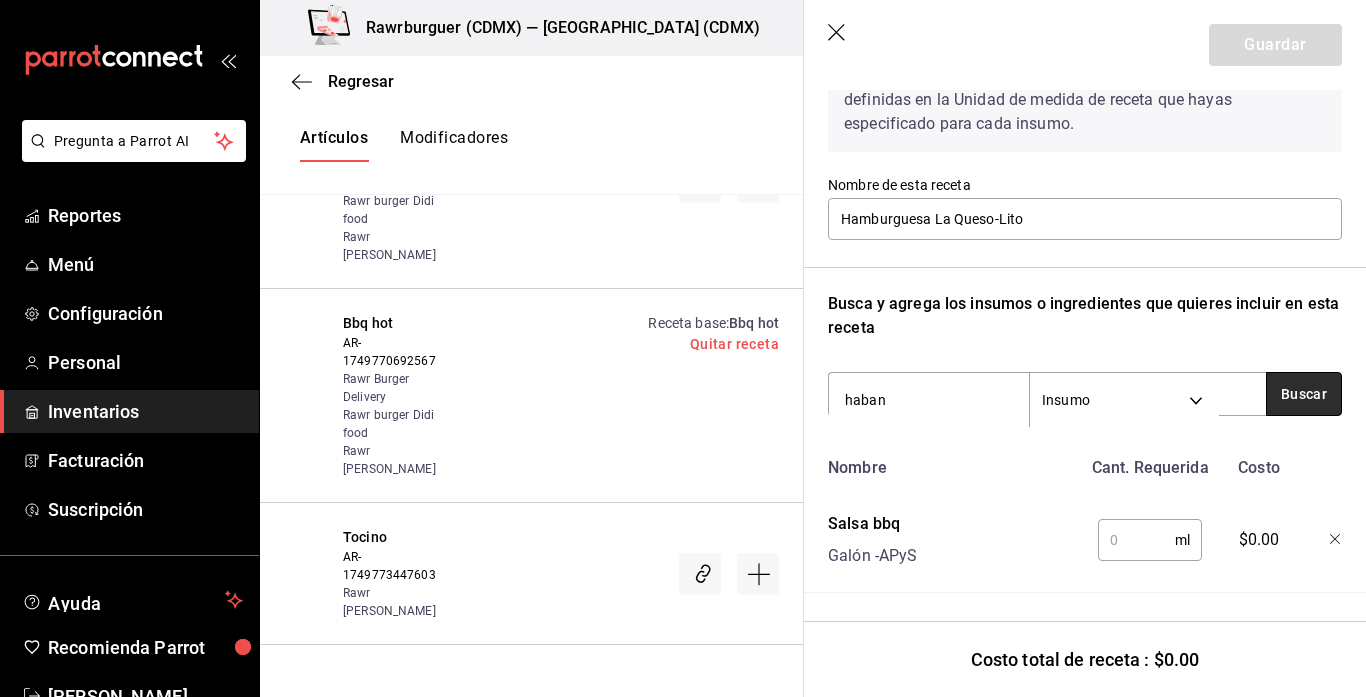 click on "Buscar" at bounding box center (1304, 394) 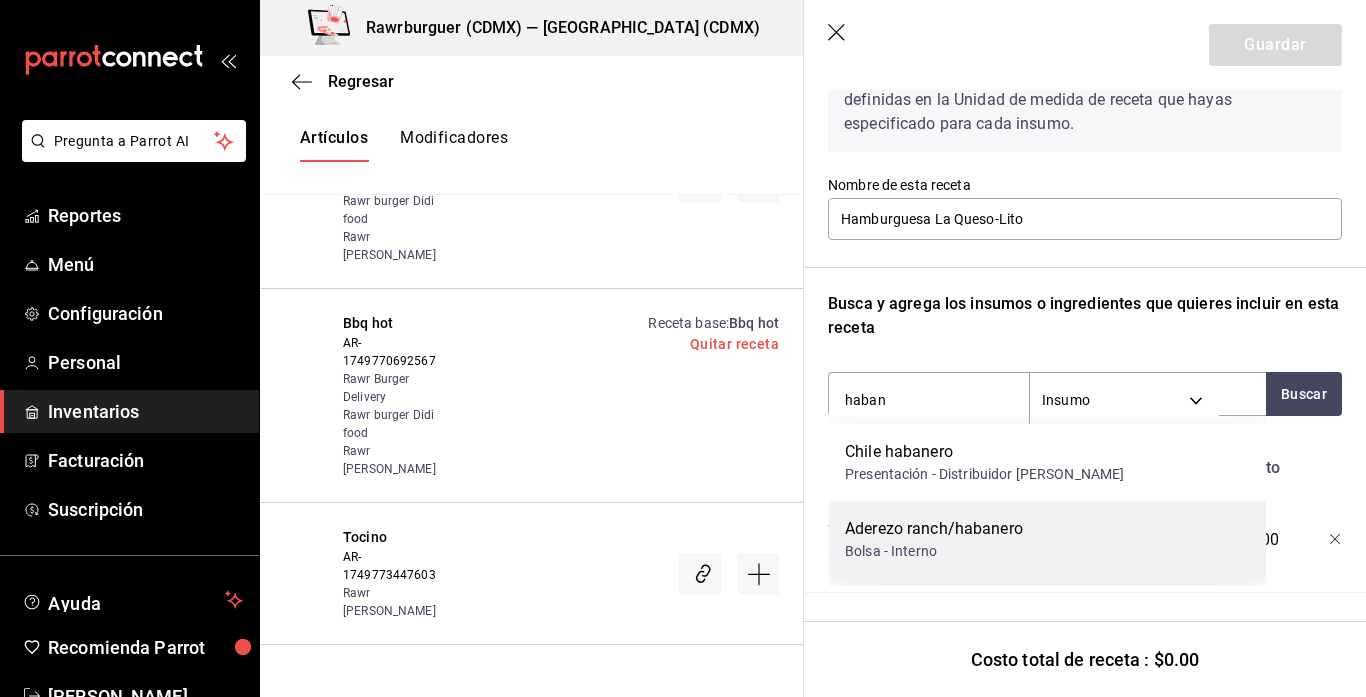click on "Aderezo ranch/habanero Bolsa - Interno" at bounding box center (1047, 539) 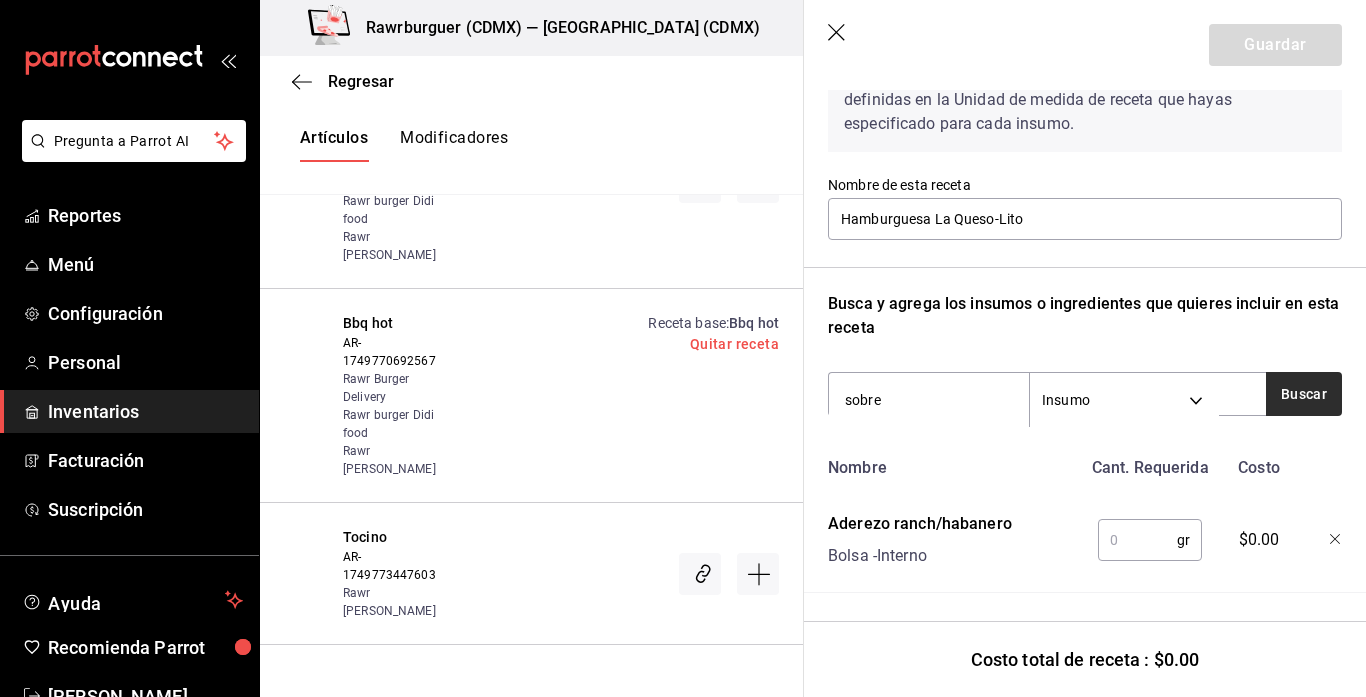 type on "sobre" 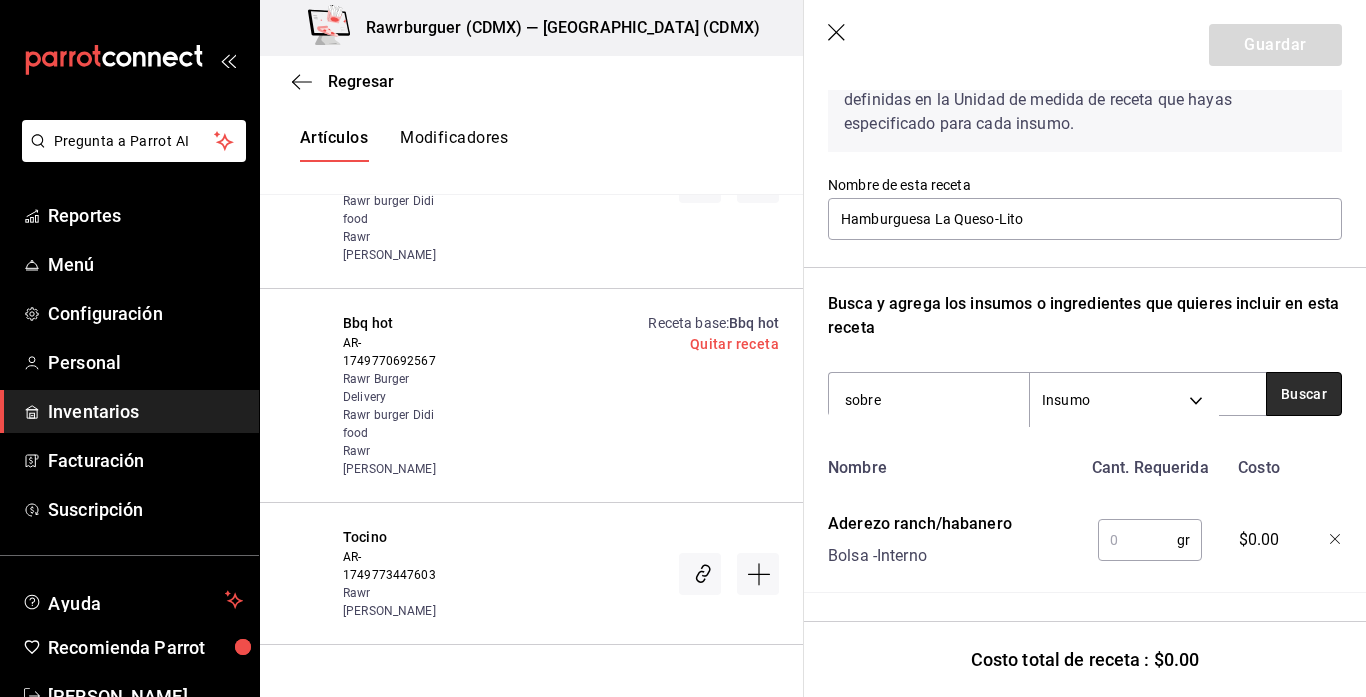 click on "Buscar" at bounding box center [1304, 394] 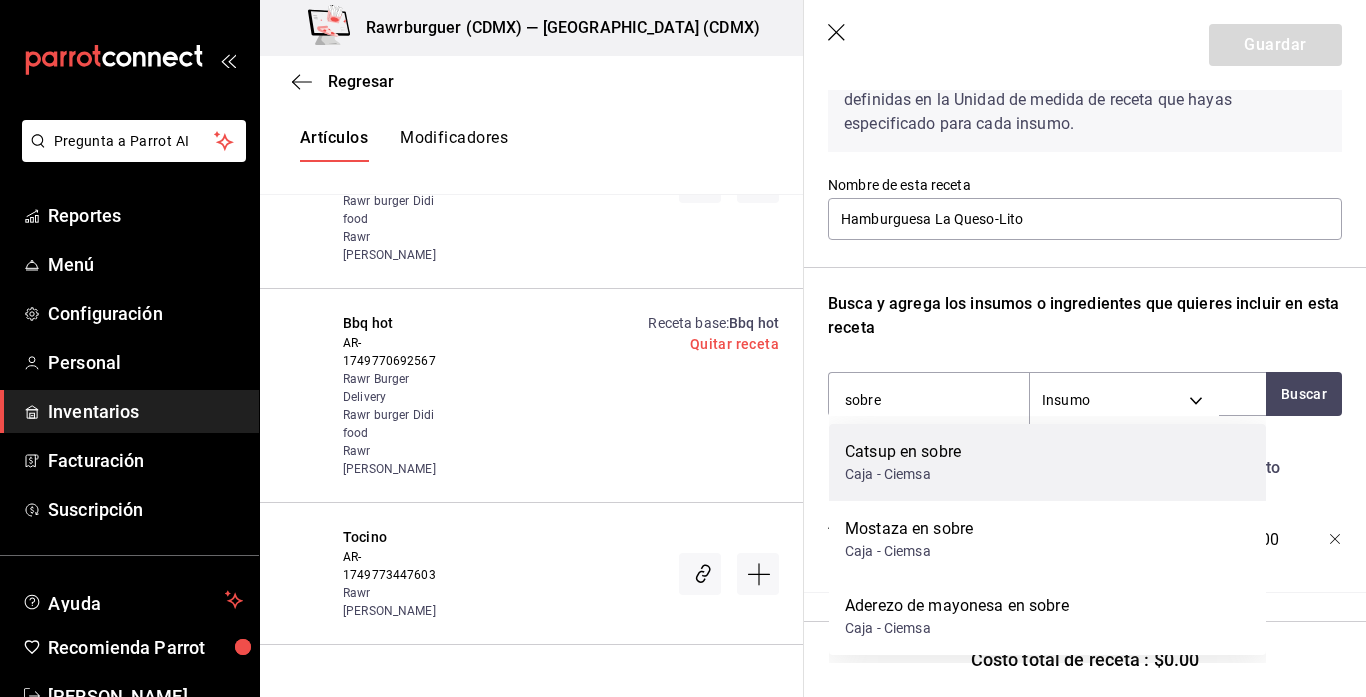 click on "Catsup en sobre  Caja - Ciemsa" at bounding box center [1047, 462] 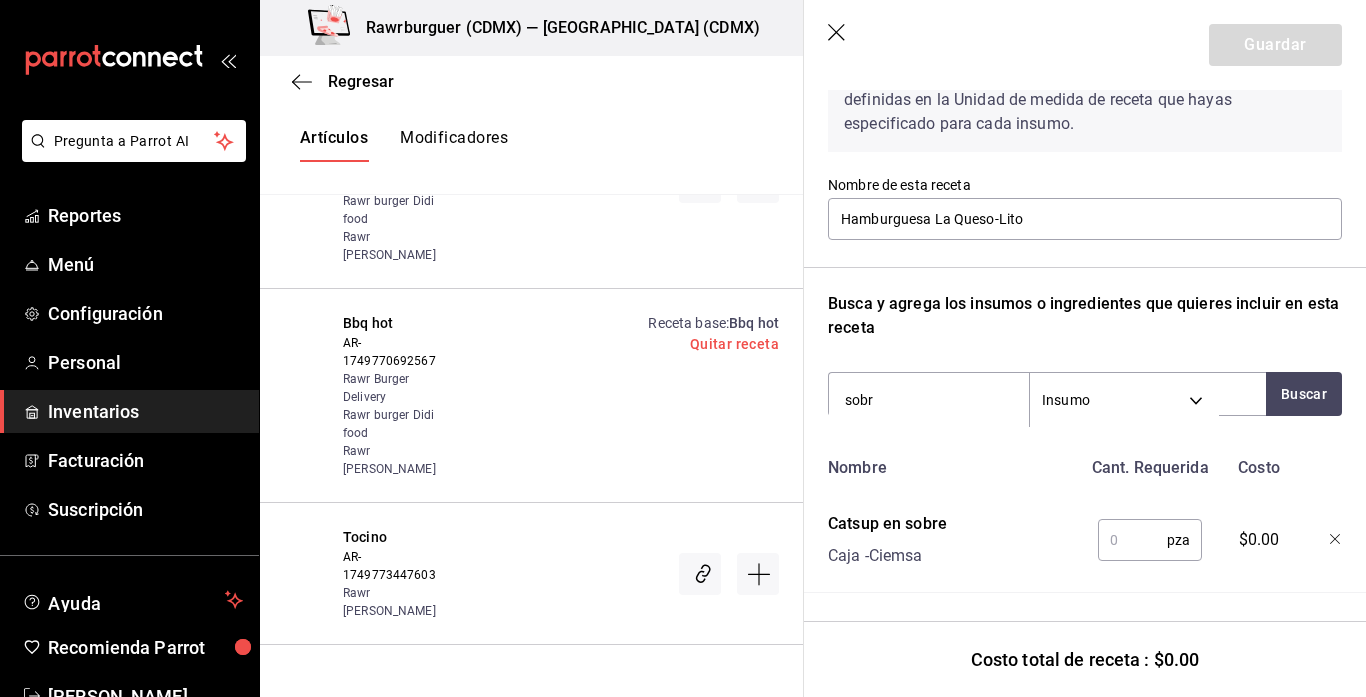 type on "sobre" 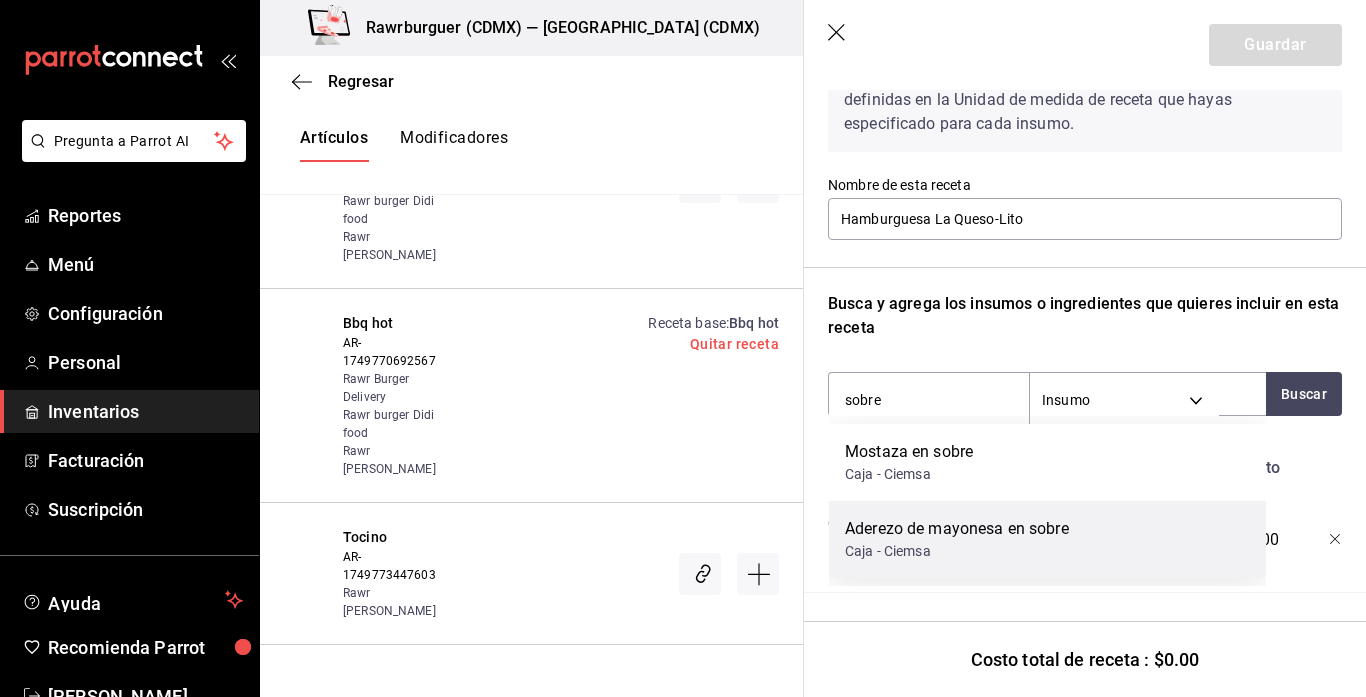 click on "Caja - Ciemsa" at bounding box center [957, 551] 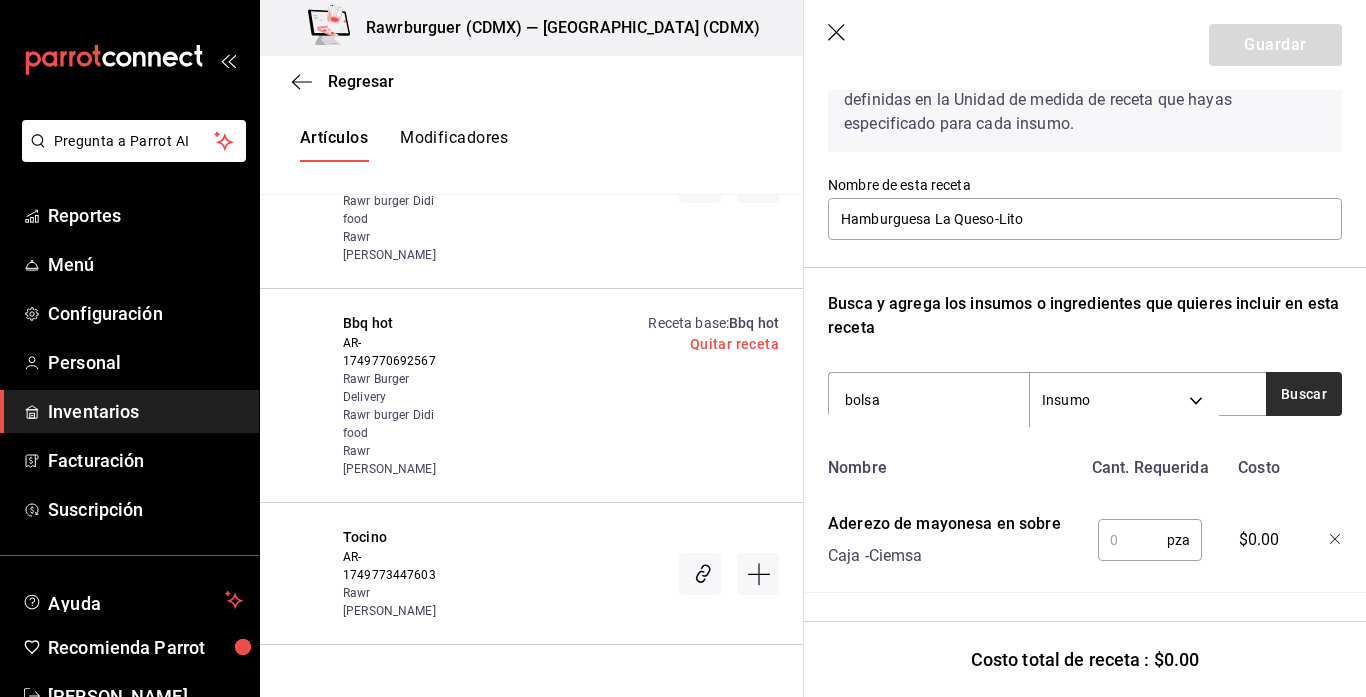 type on "bolsa" 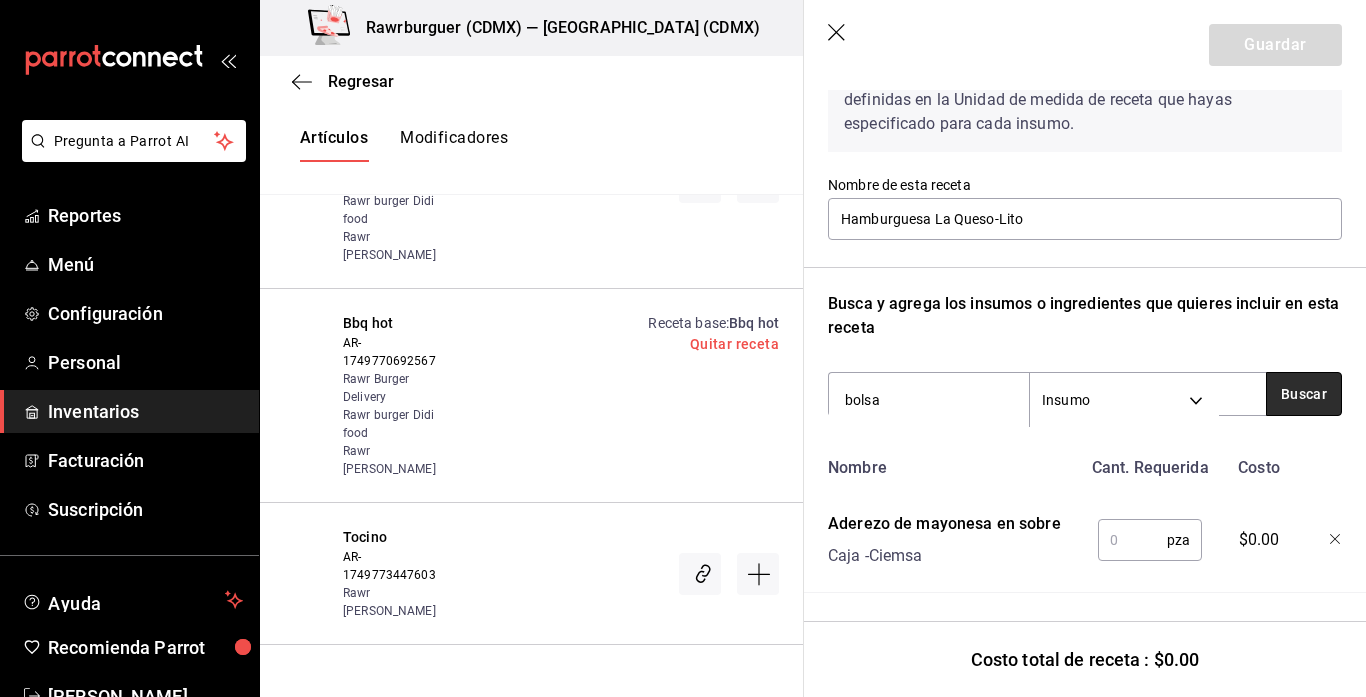 click on "Buscar" at bounding box center (1304, 394) 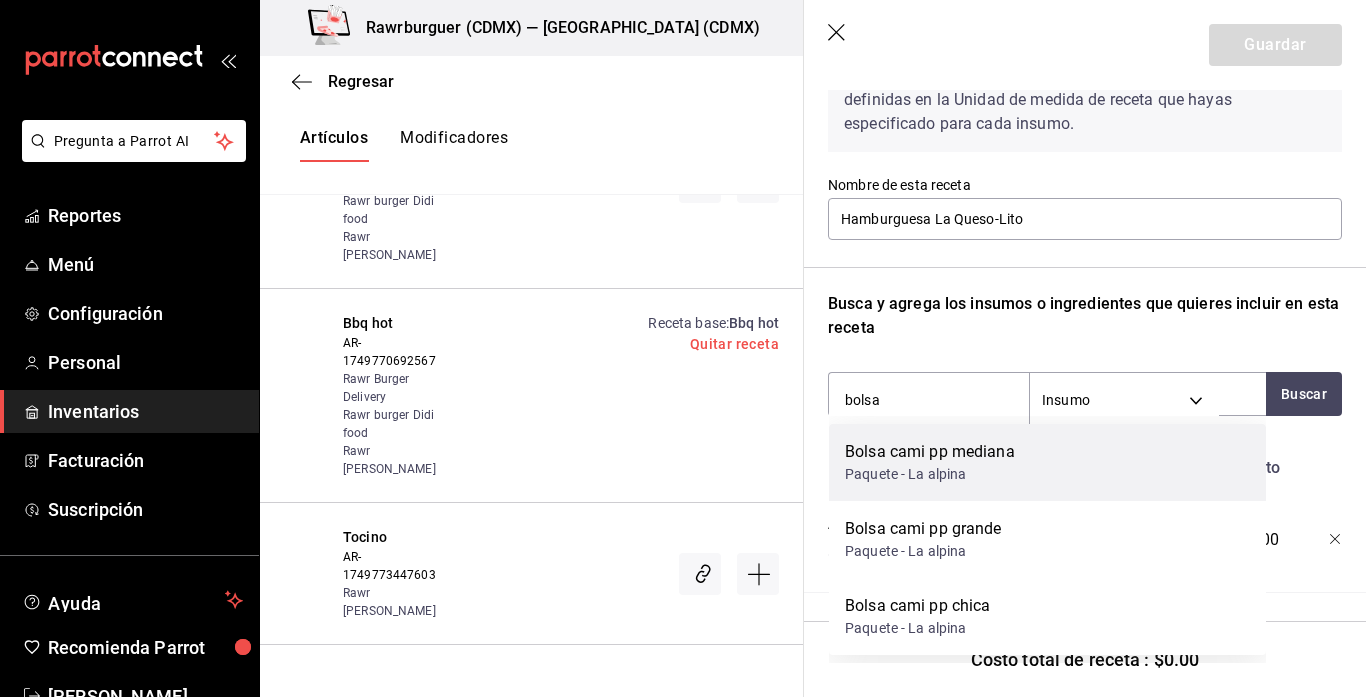 click on "Bolsa cami pp mediana  Paquete - La alpina" at bounding box center [1047, 462] 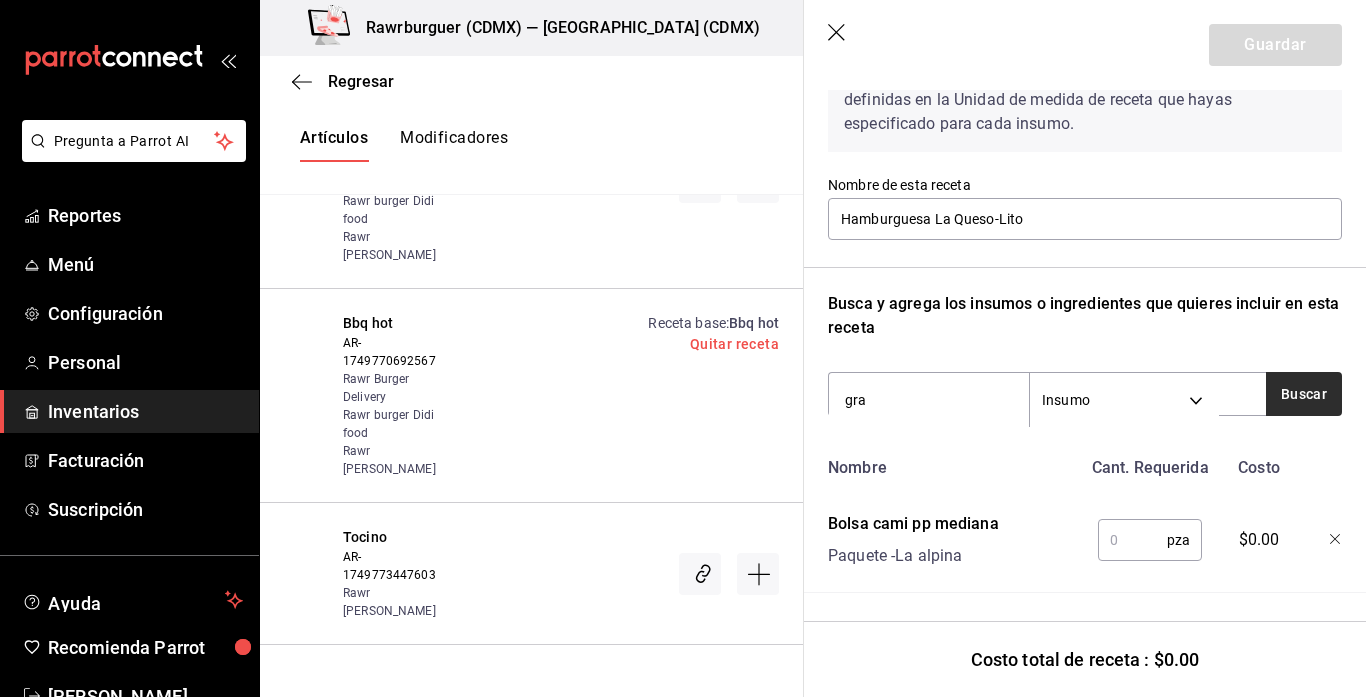 type on "gra" 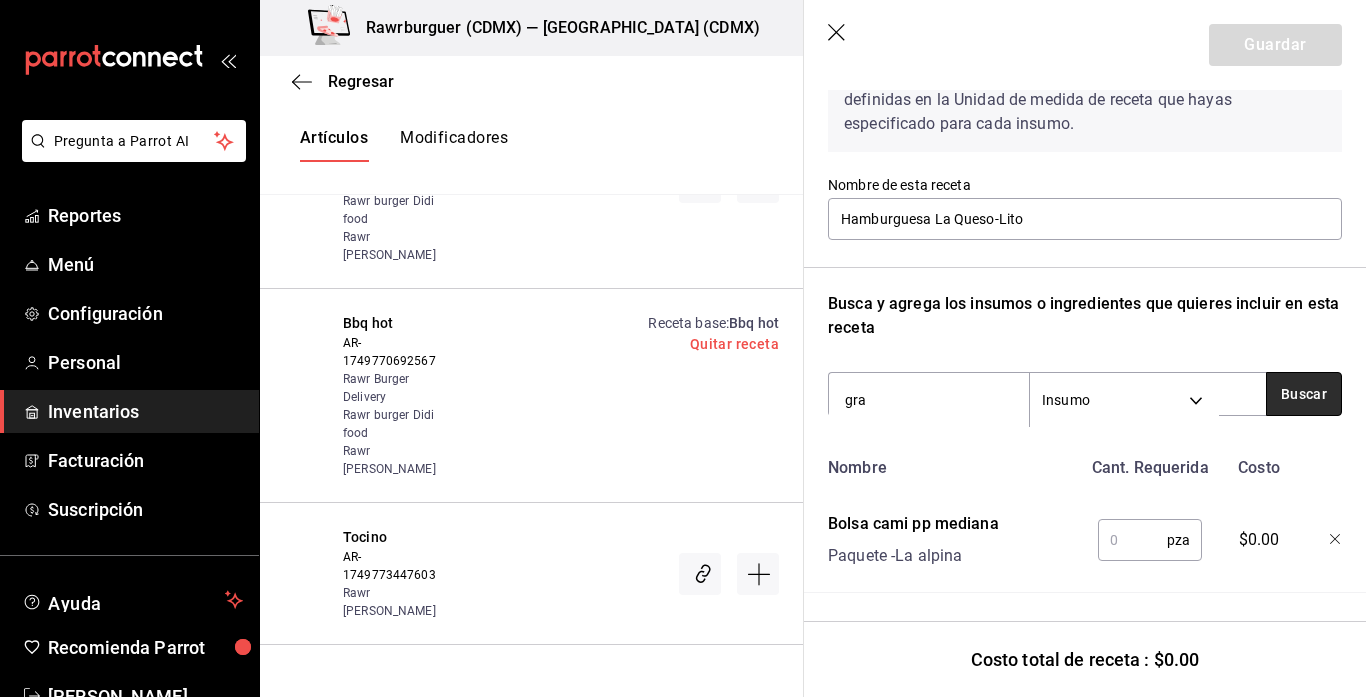 click on "Buscar" at bounding box center [1304, 394] 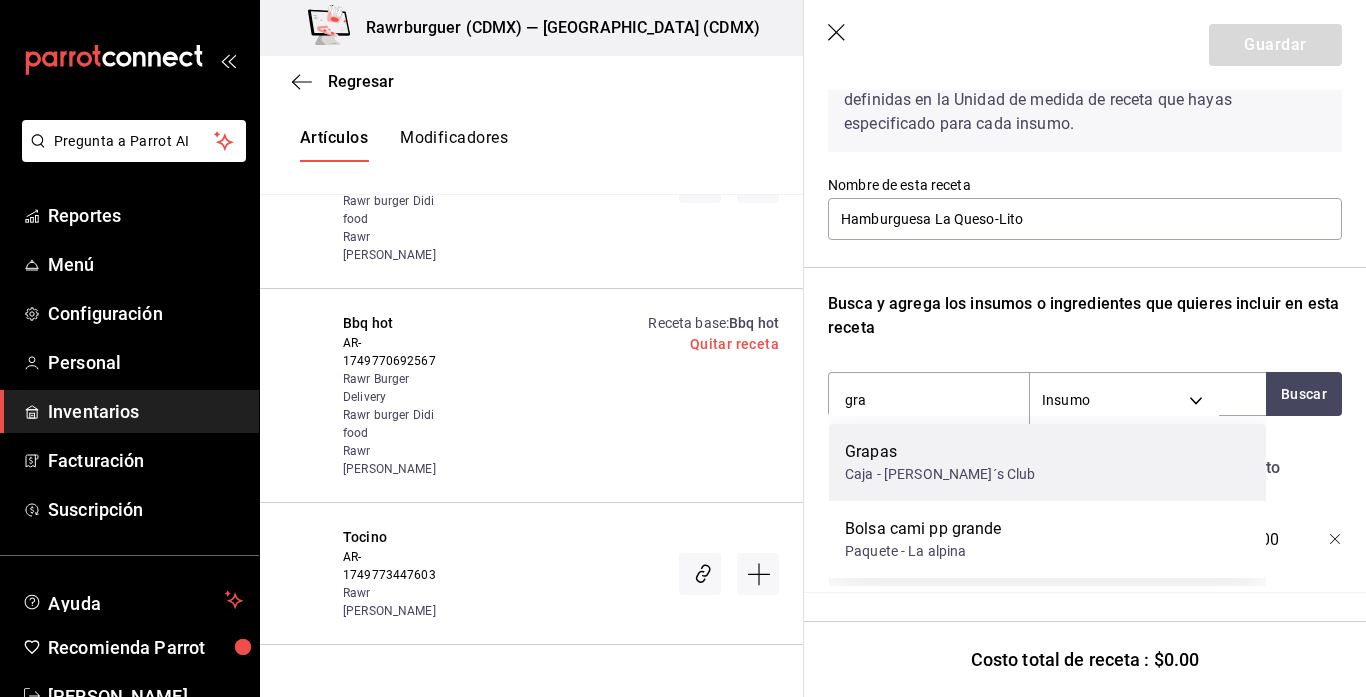 click on "Grapas Caja - Sam´s Club" at bounding box center [1047, 462] 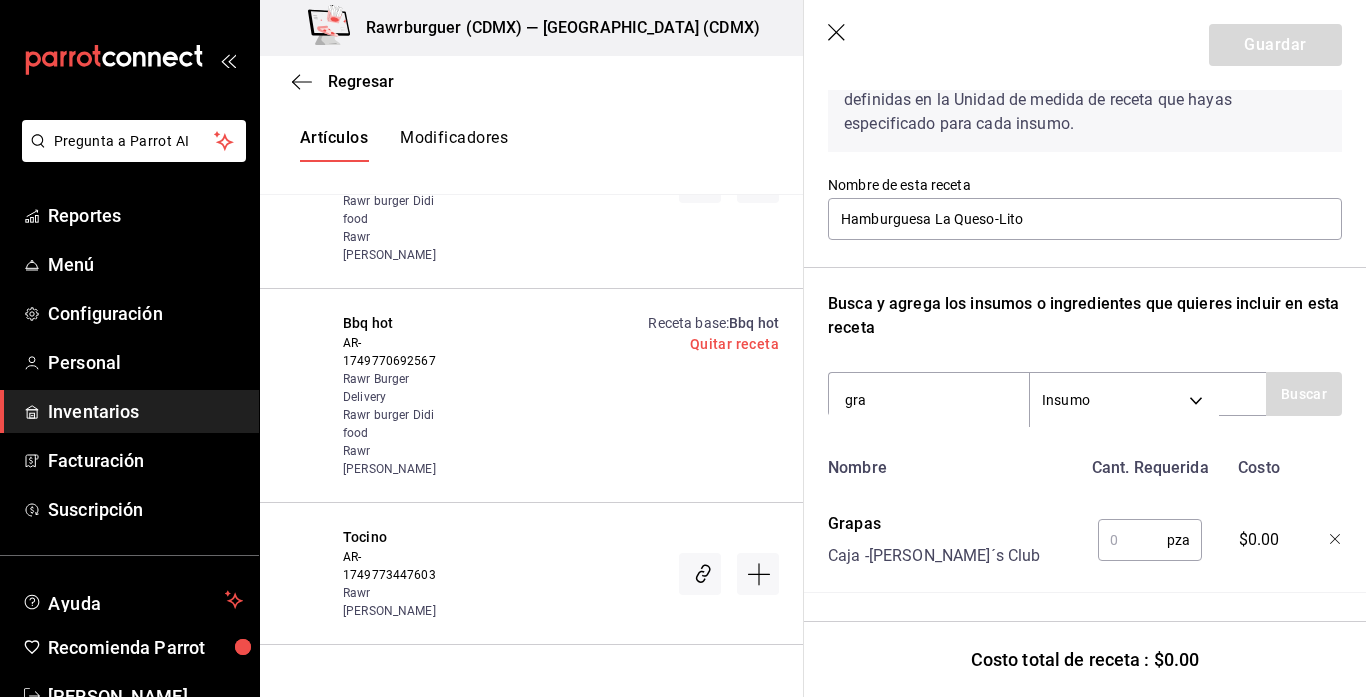 type 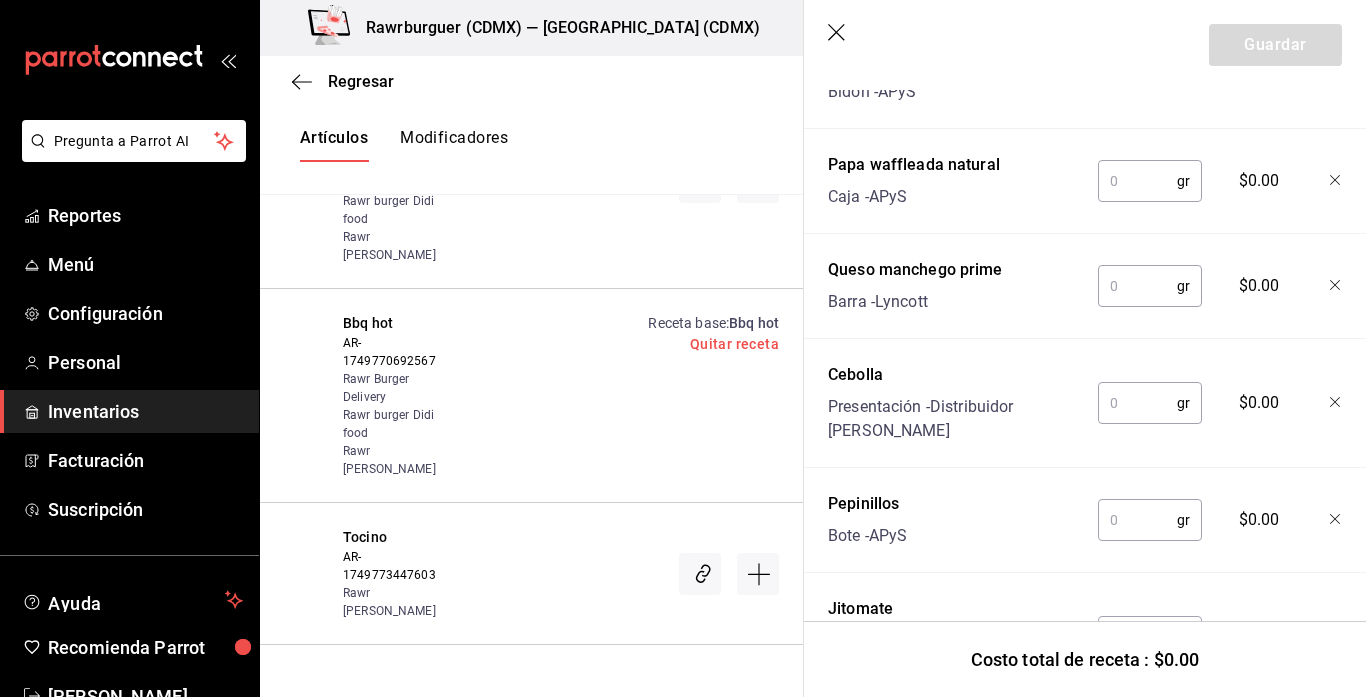 scroll, scrollTop: 2145, scrollLeft: 16, axis: both 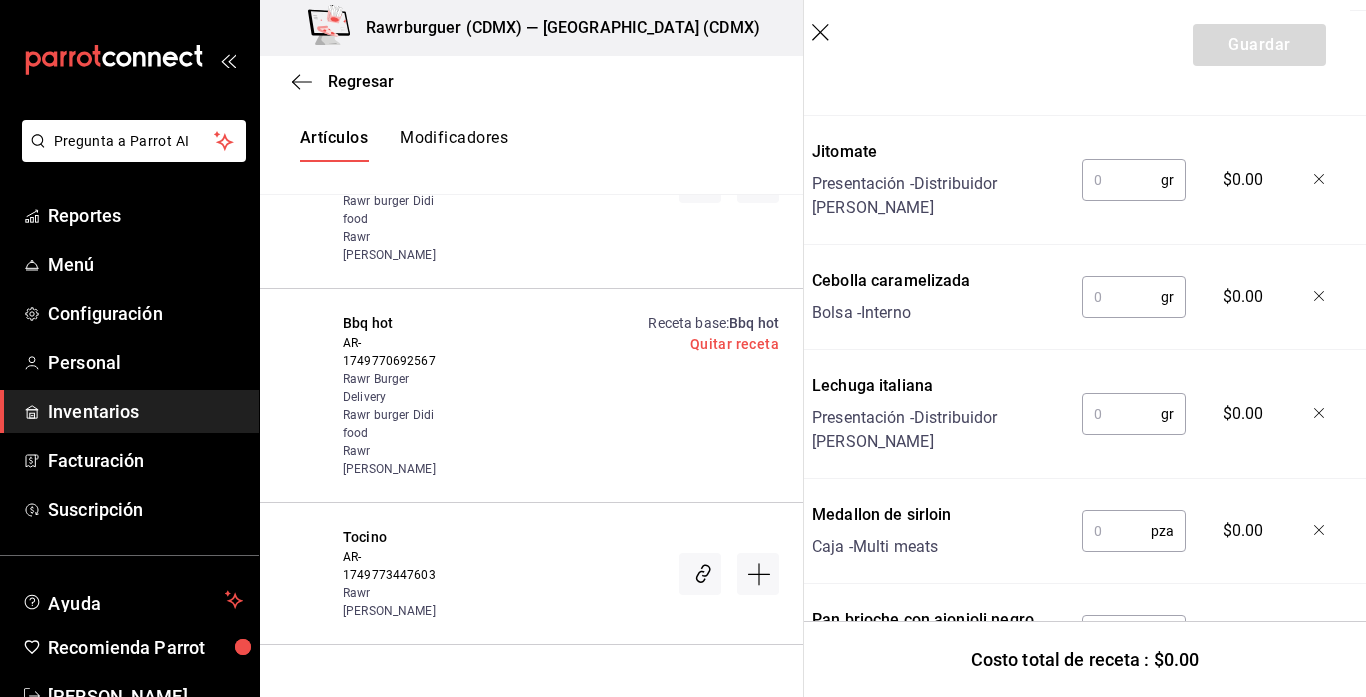 click at bounding box center (1116, 636) 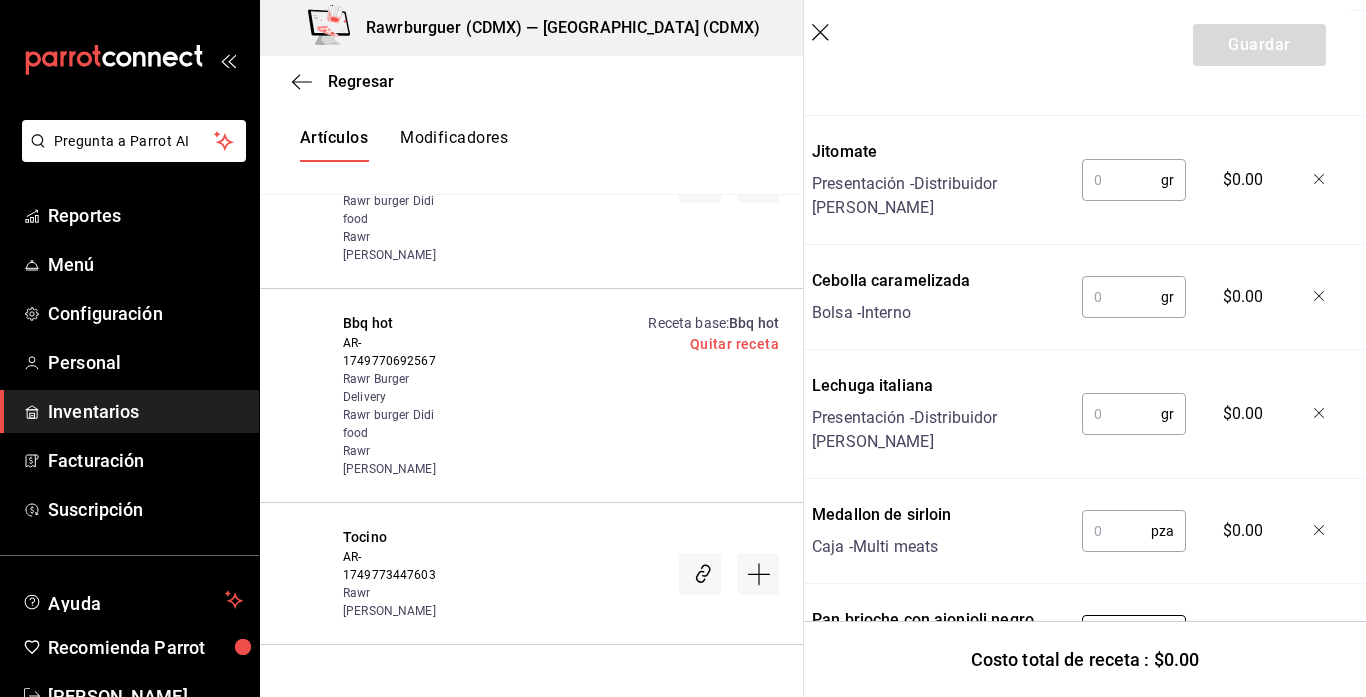 type on "1" 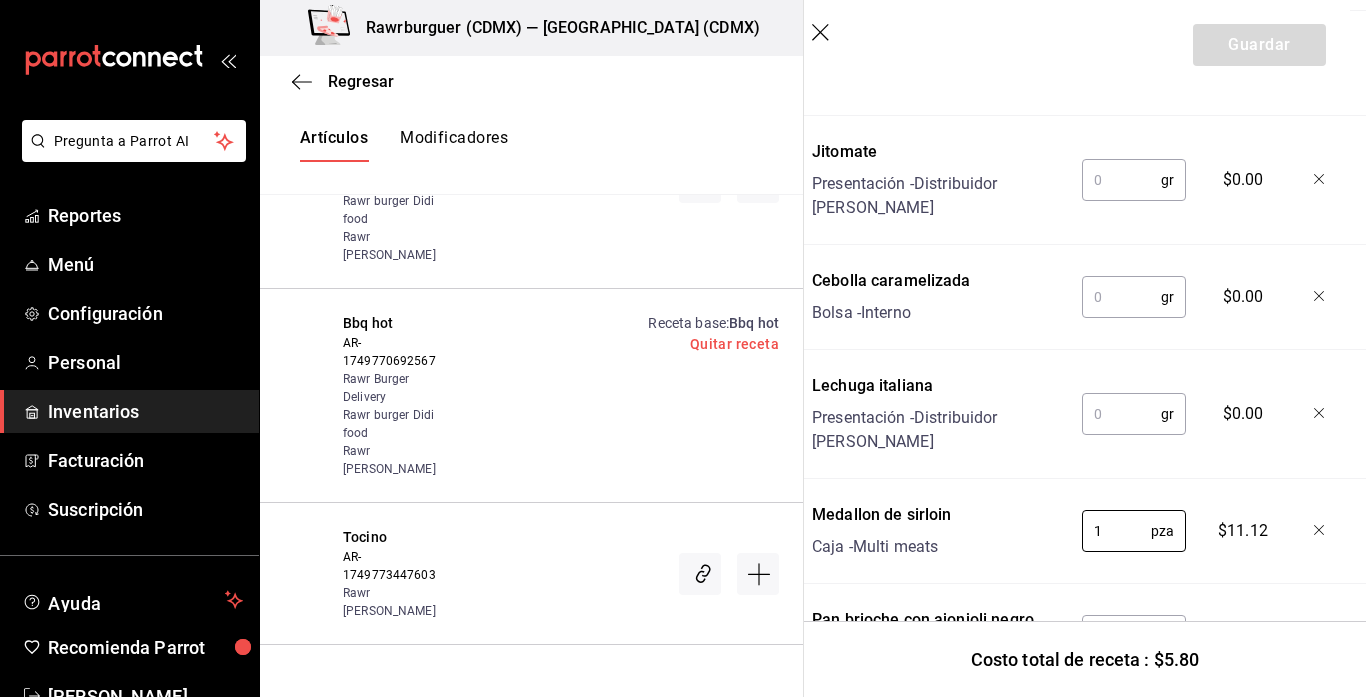 type on "1" 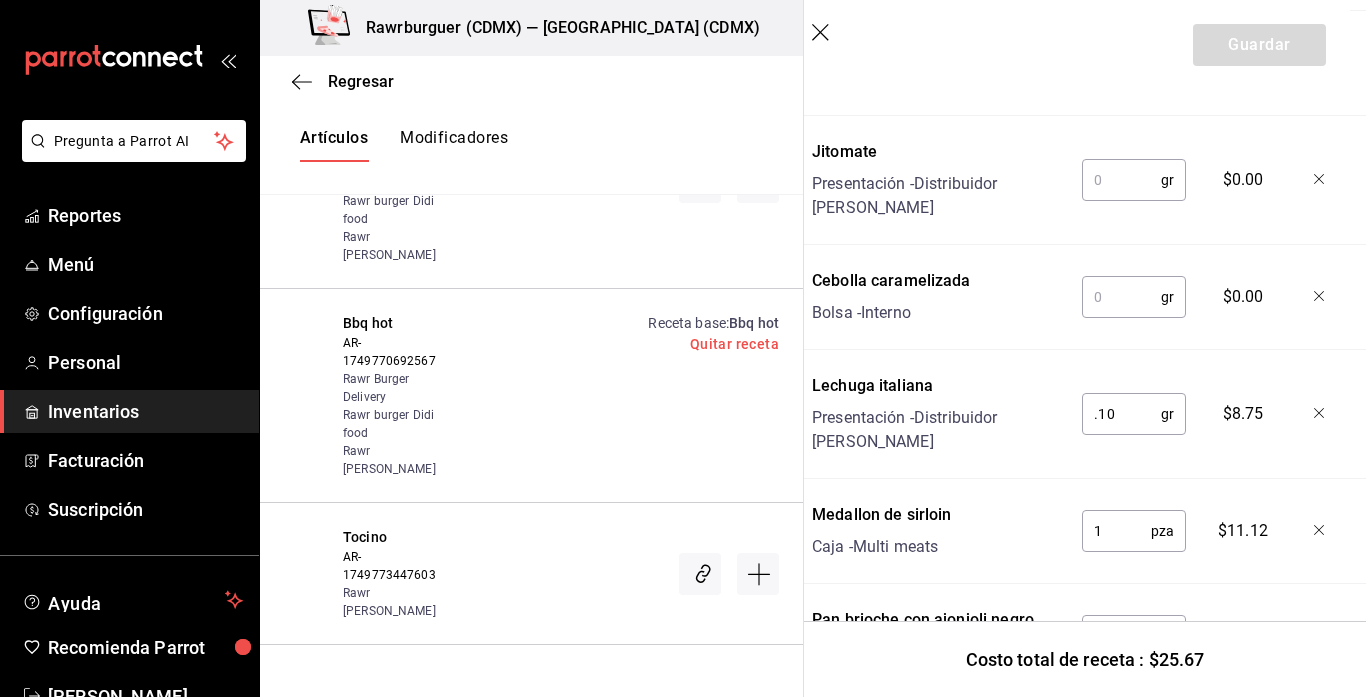 click on ".10" at bounding box center (1121, 414) 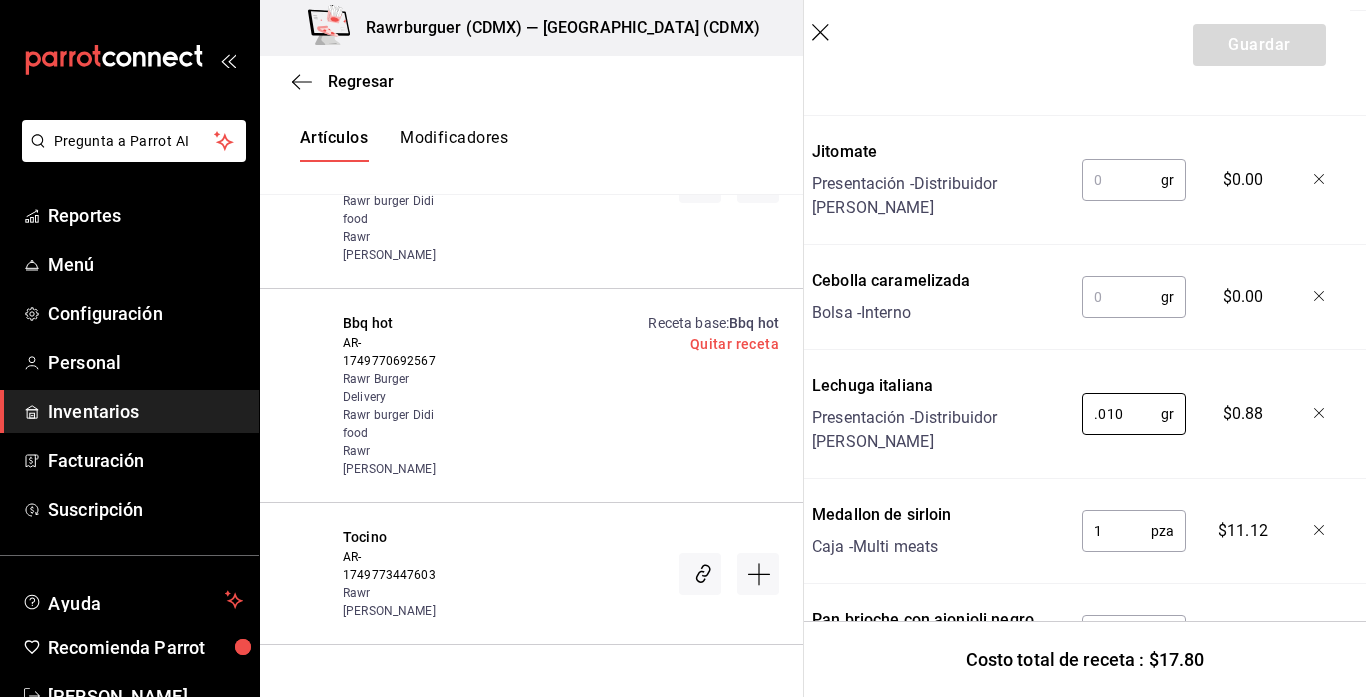 click at bounding box center [1121, 297] 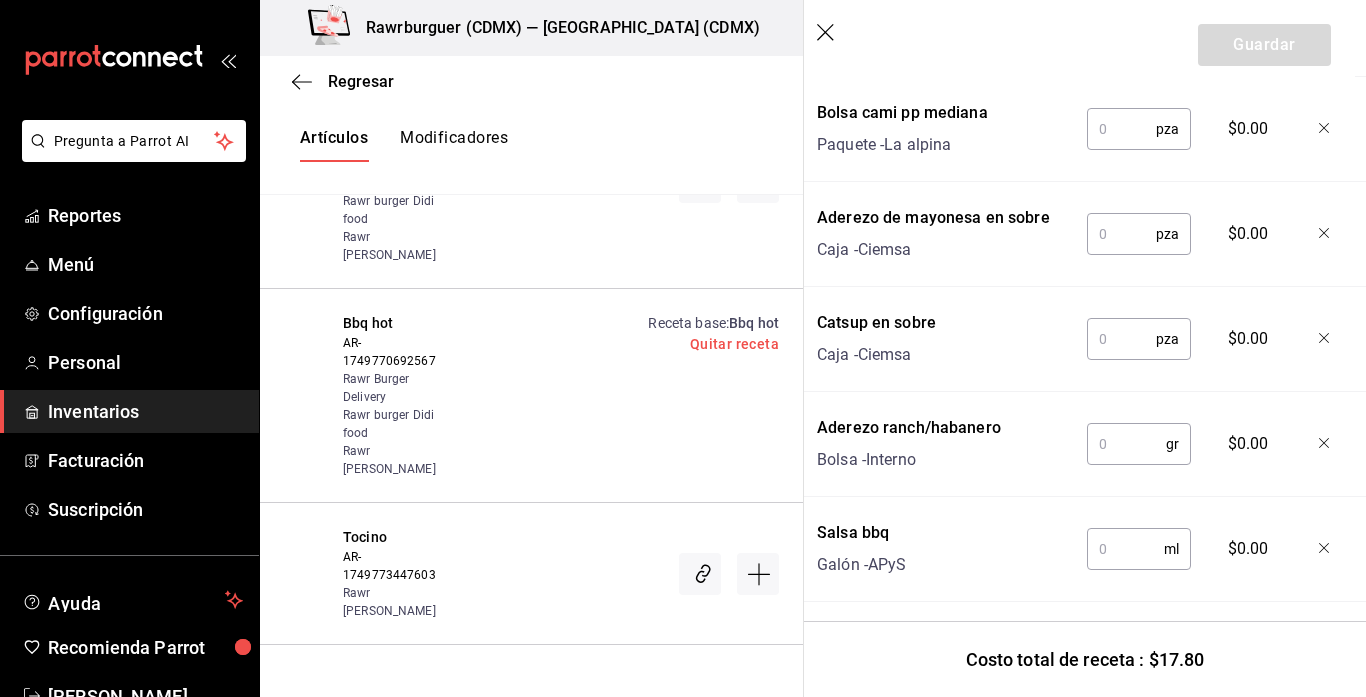 scroll, scrollTop: 0, scrollLeft: 11, axis: horizontal 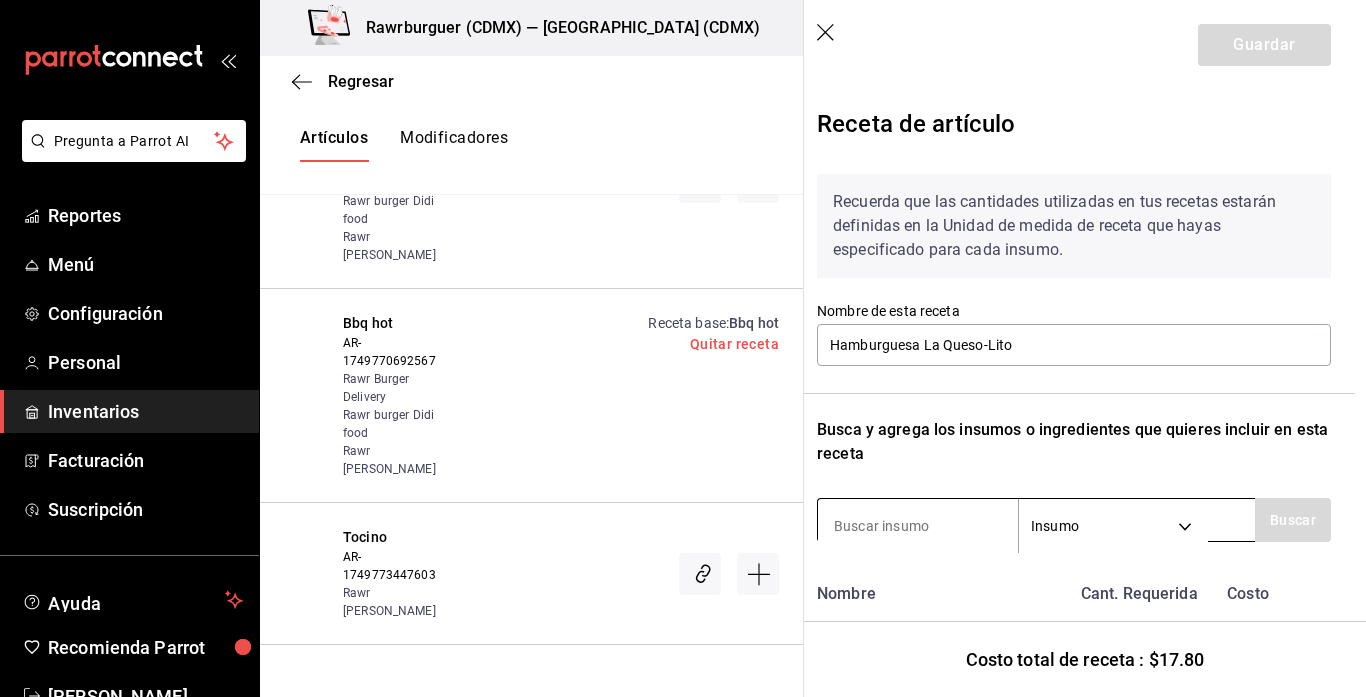 click at bounding box center (918, 526) 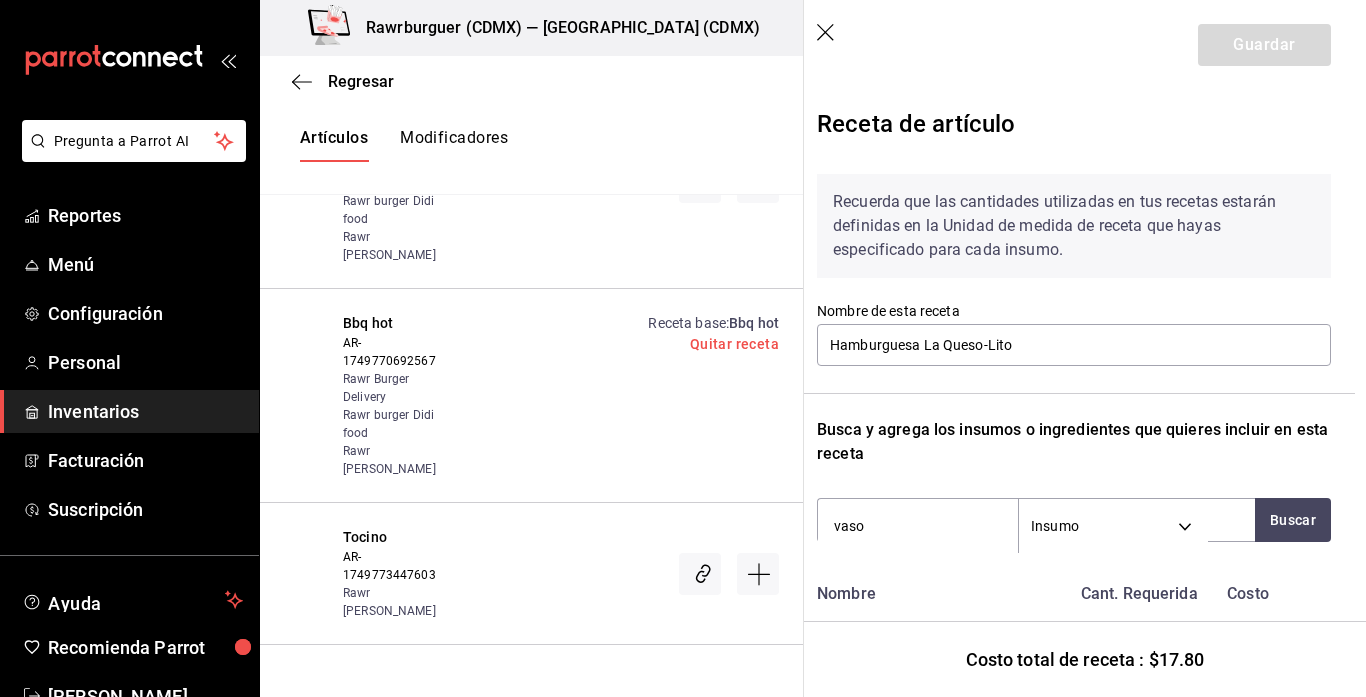 scroll, scrollTop: 127, scrollLeft: 11, axis: both 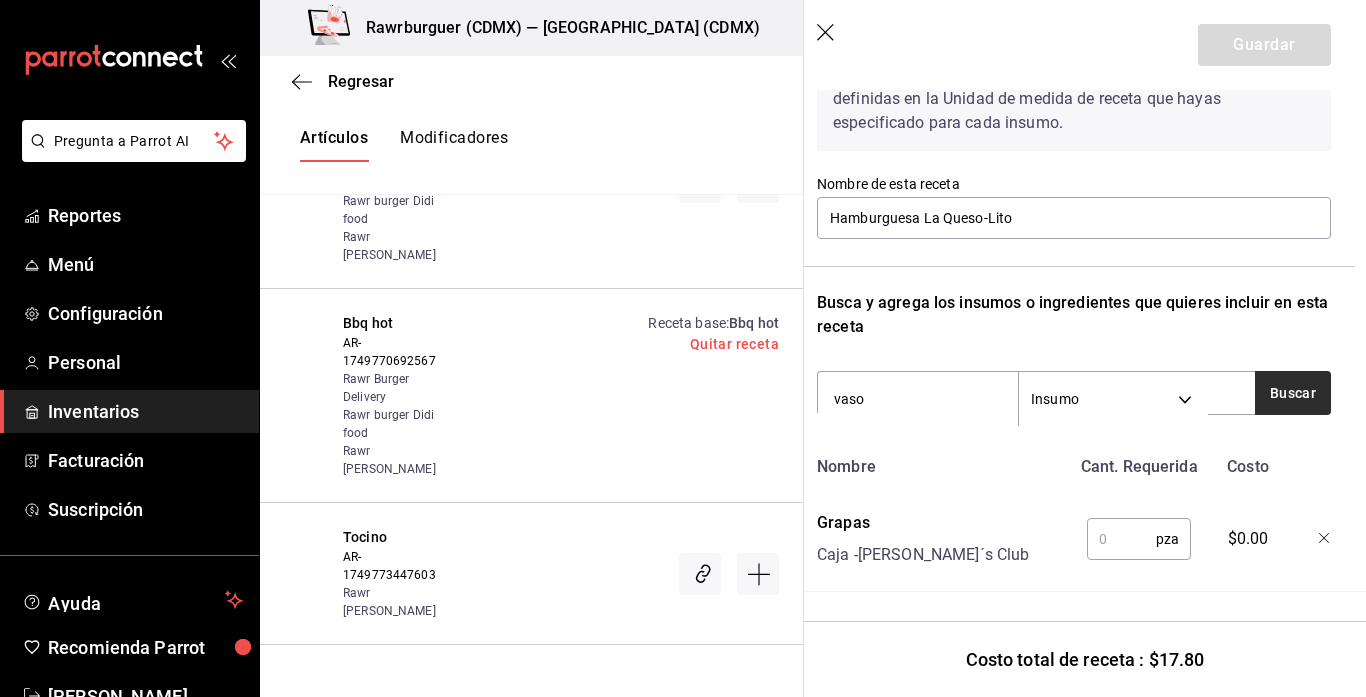 type on "vaso" 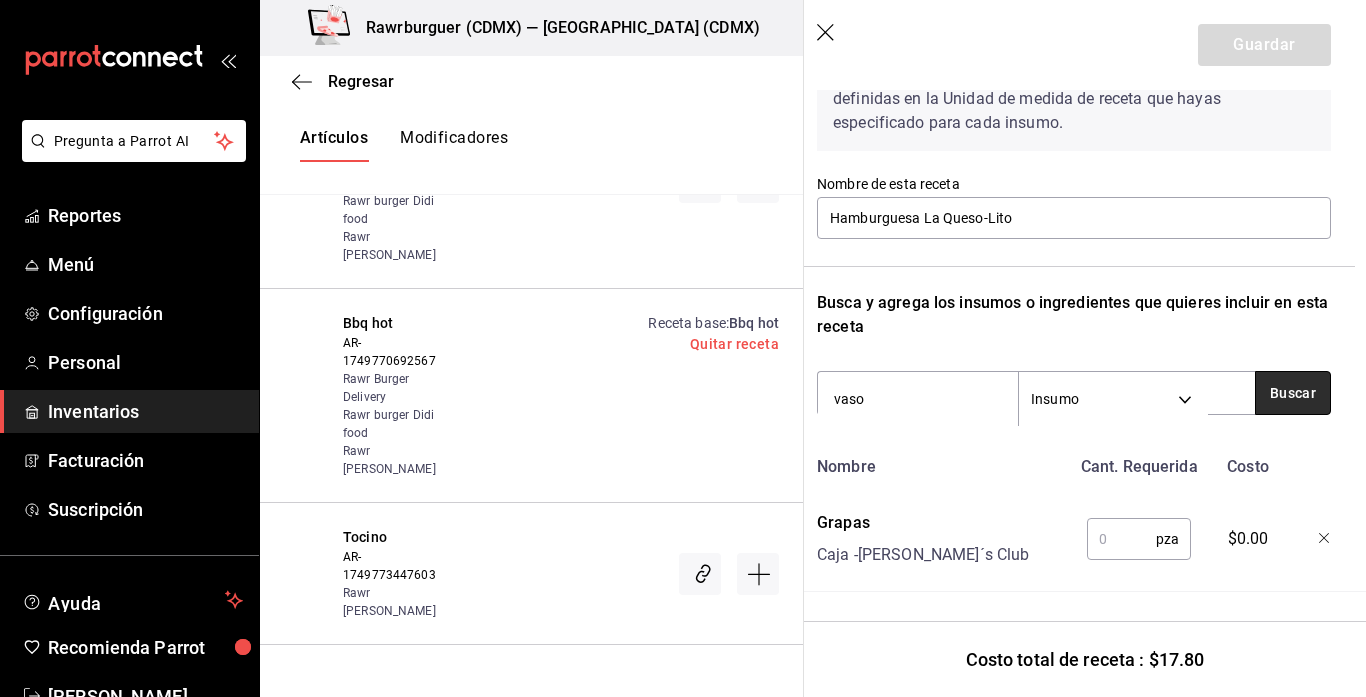 click on "Buscar" at bounding box center [1293, 393] 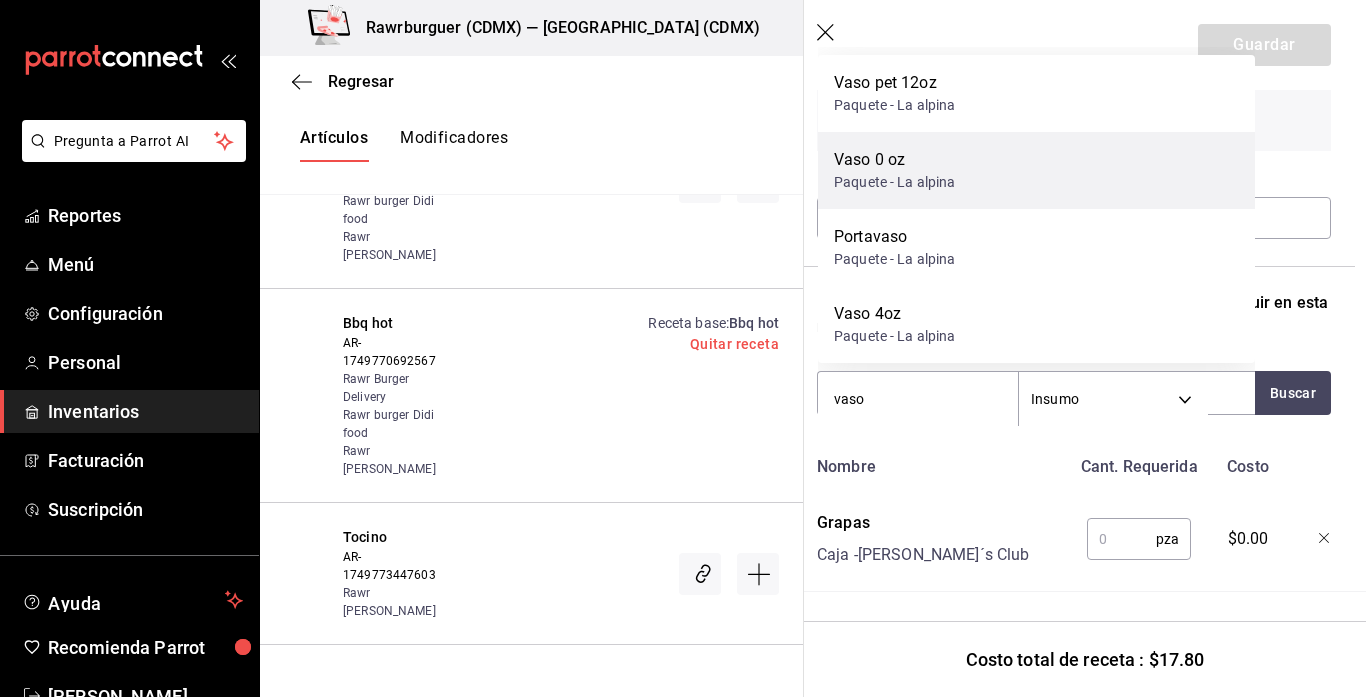 click on "Vaso 0 oz" at bounding box center [895, 160] 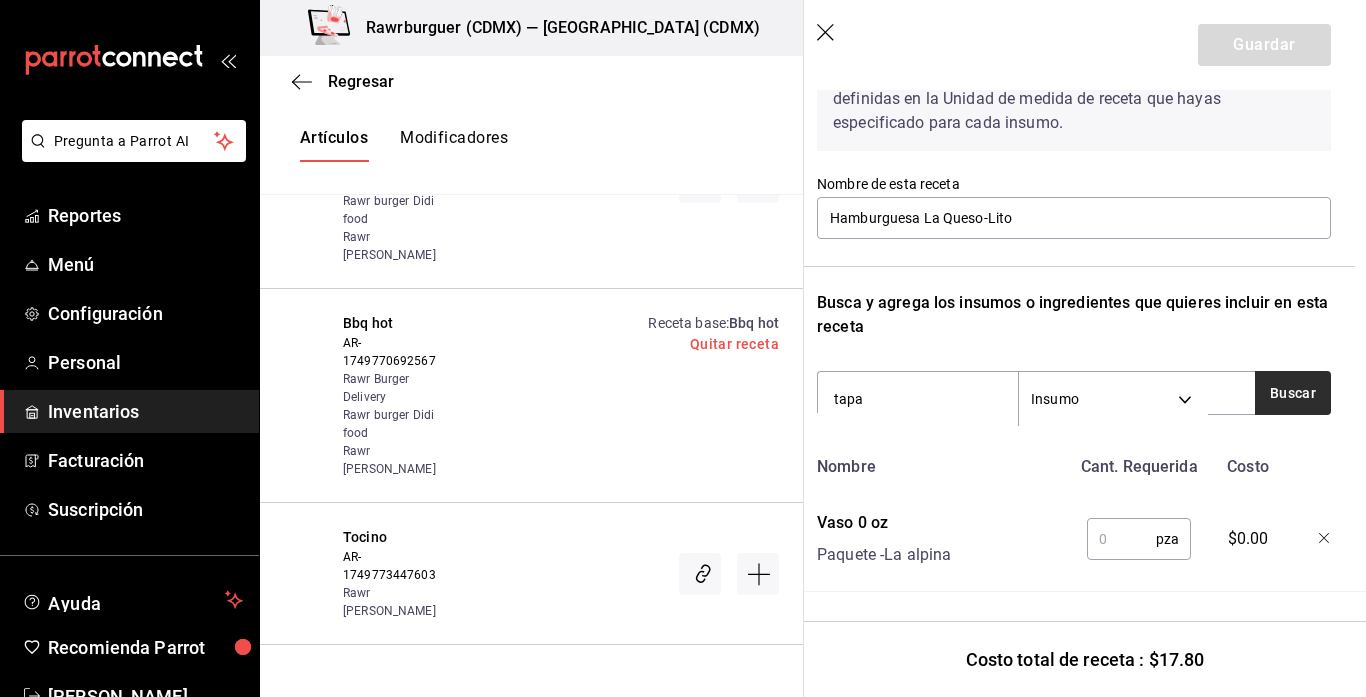 type on "tapa" 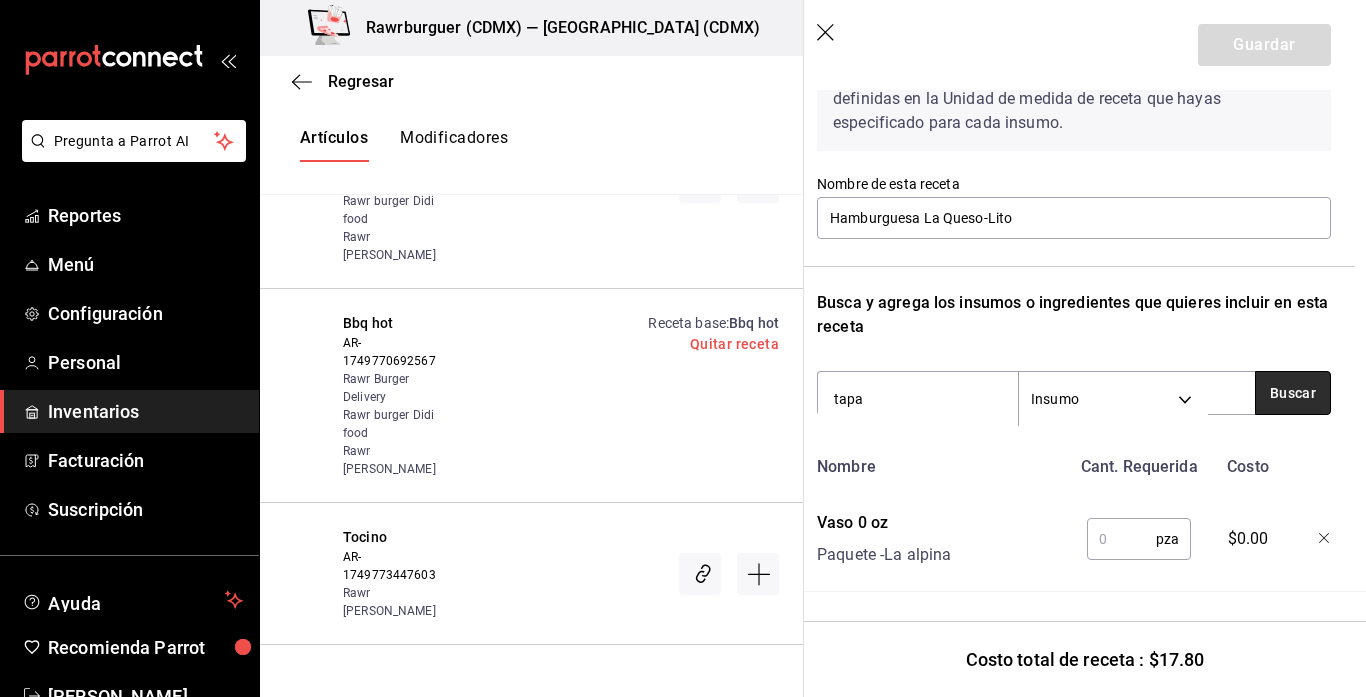 click on "Buscar" at bounding box center [1293, 393] 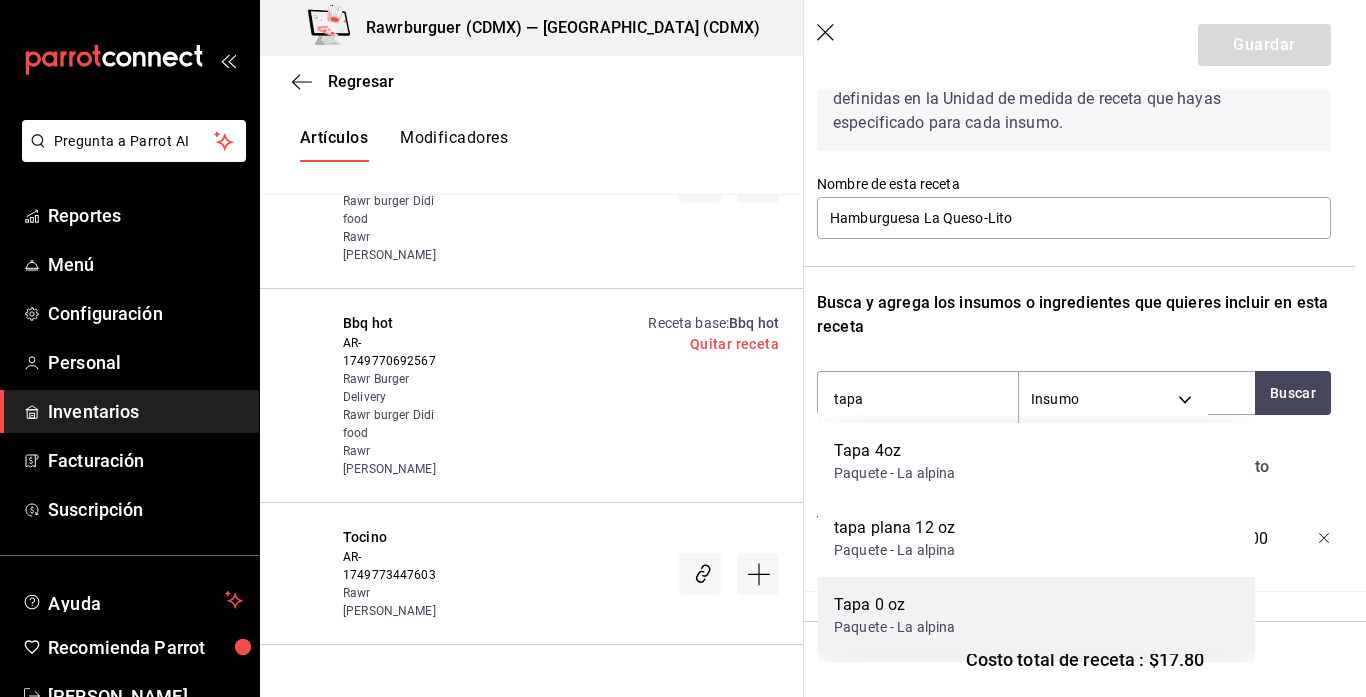 click on "Paquete - La alpina" at bounding box center (895, 627) 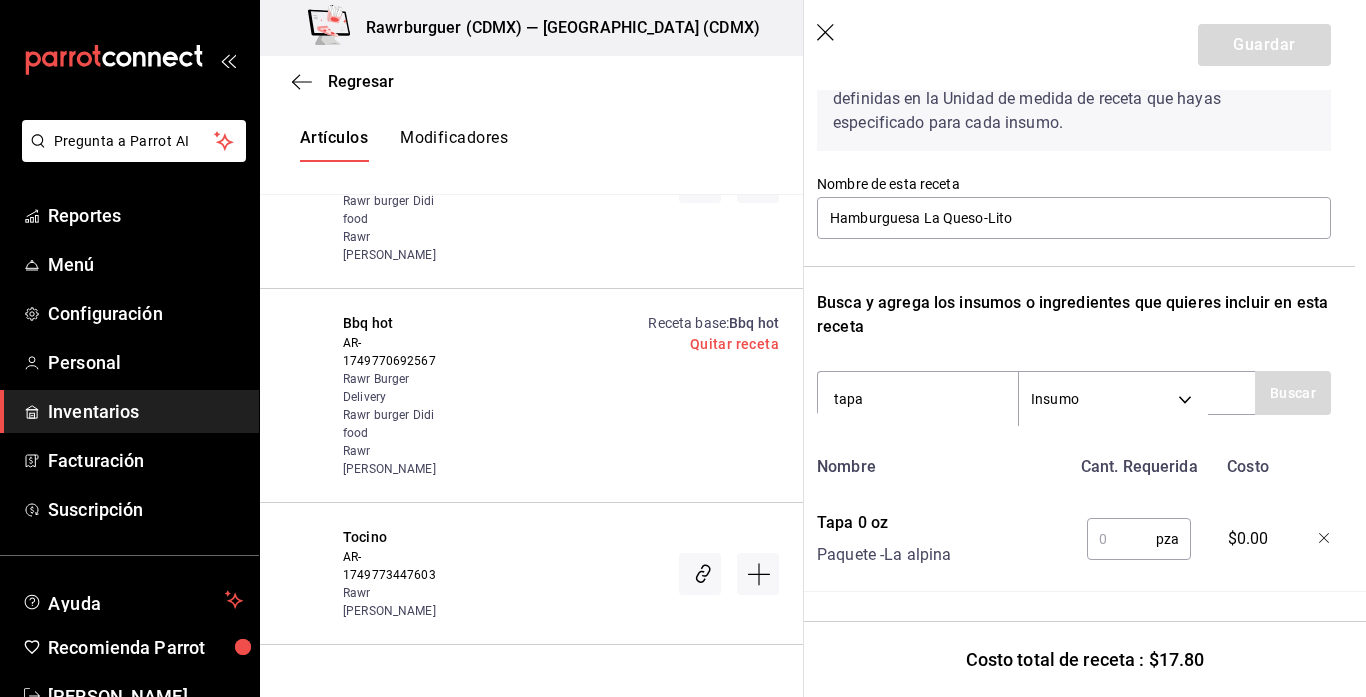 type 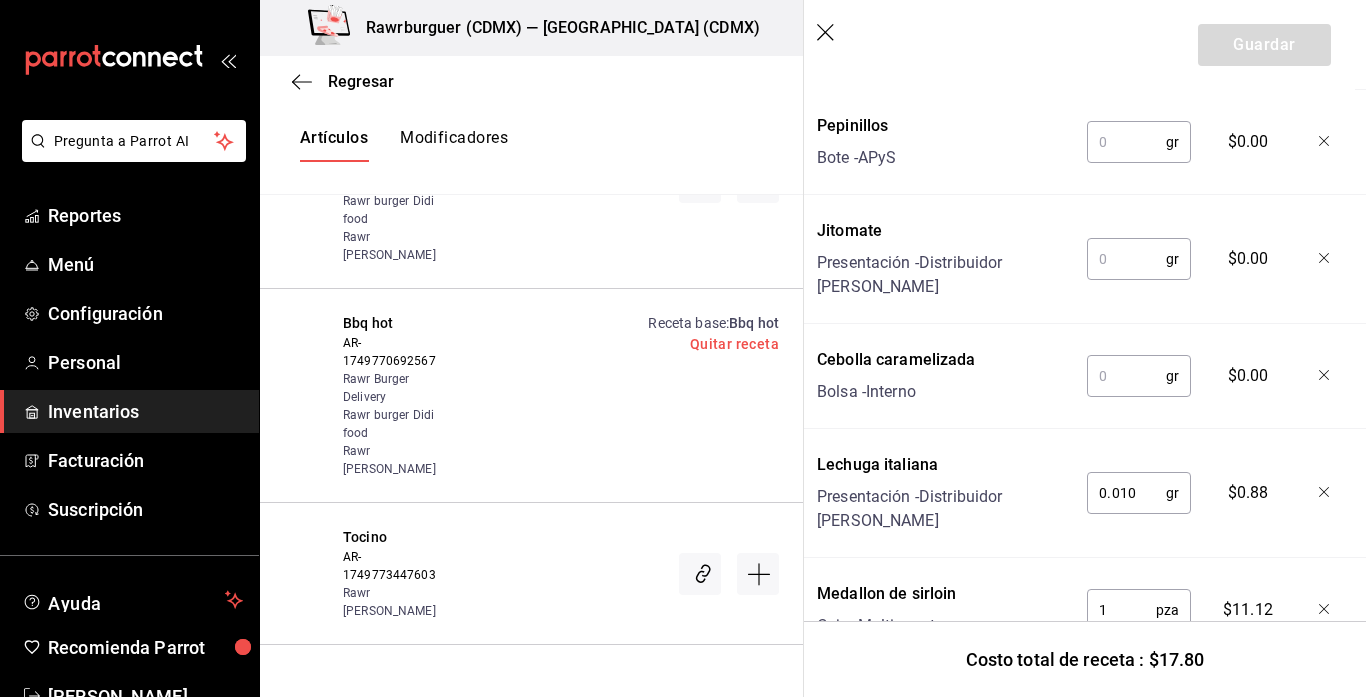 scroll, scrollTop: 2355, scrollLeft: 11, axis: both 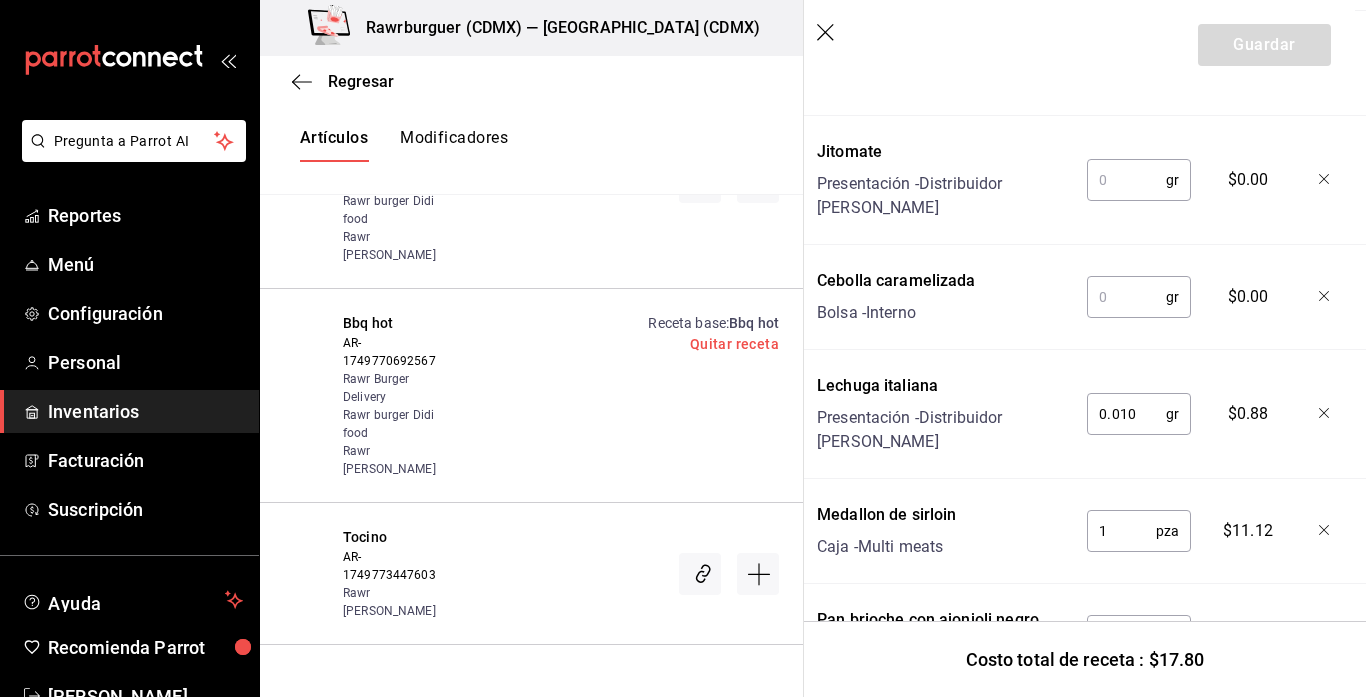 click at bounding box center (1126, 297) 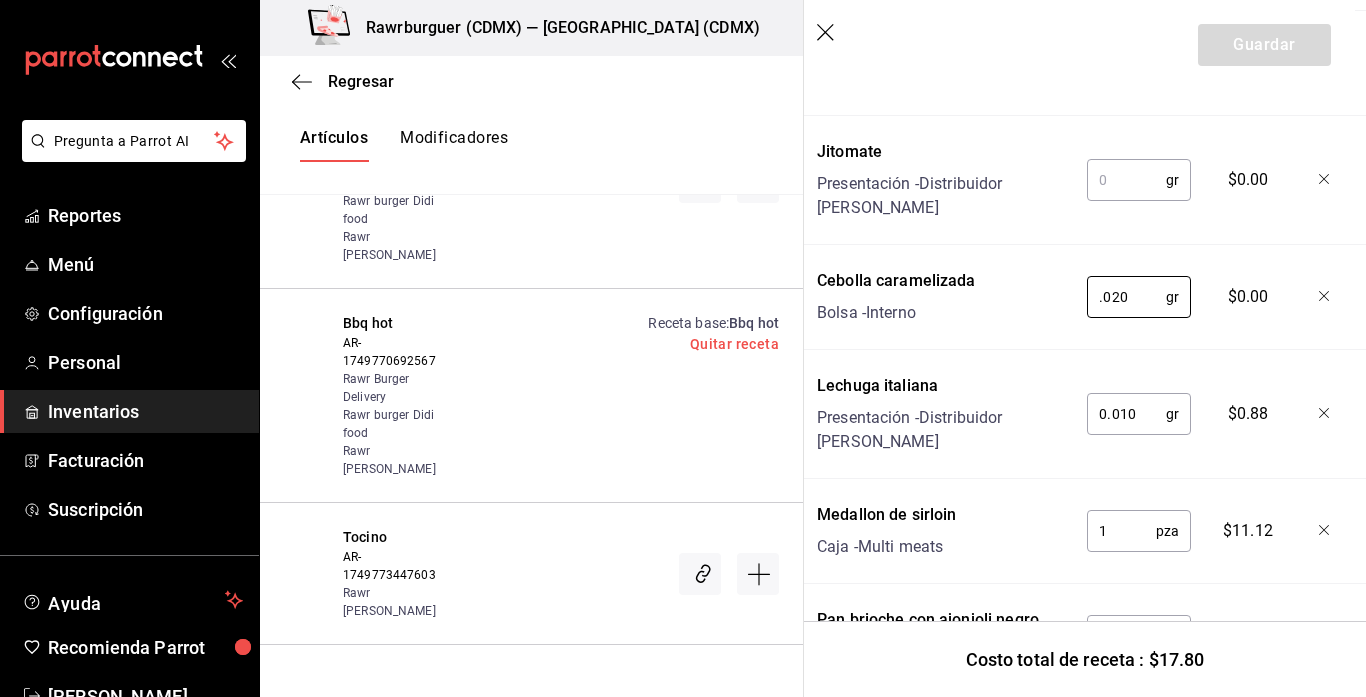 click at bounding box center [1126, 180] 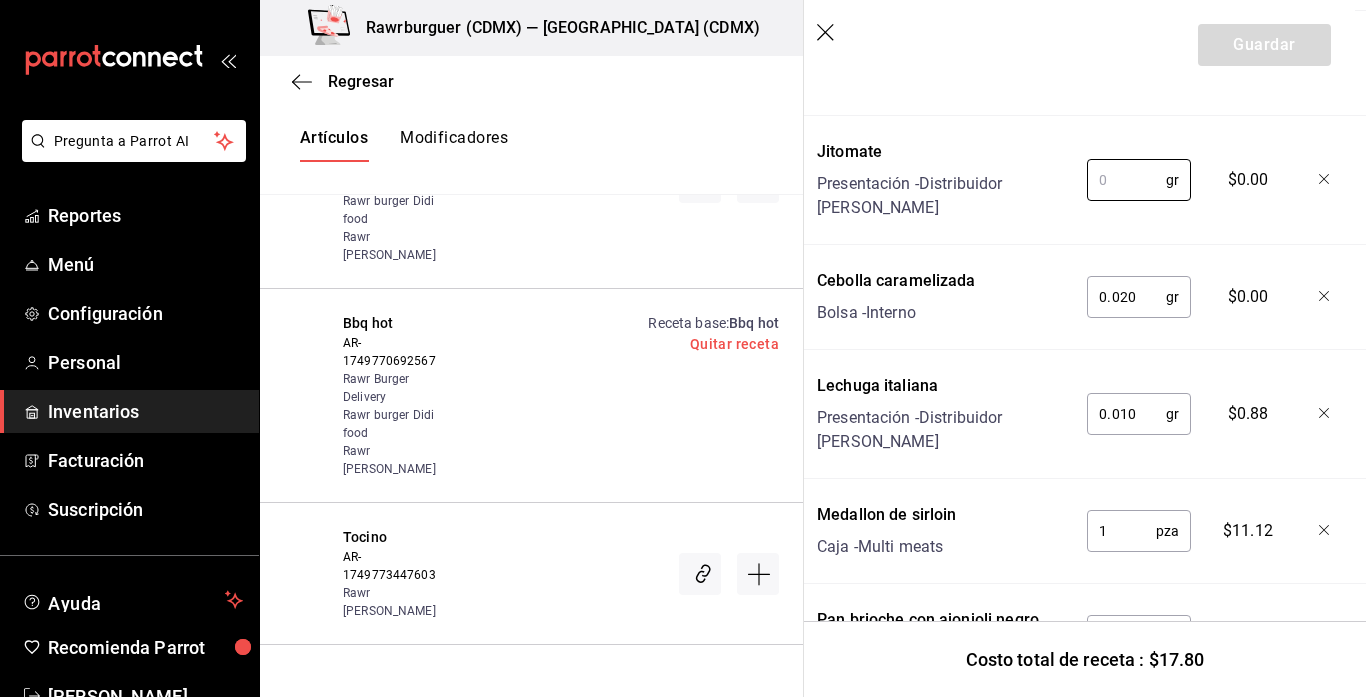 click on "0.020" at bounding box center [1126, 297] 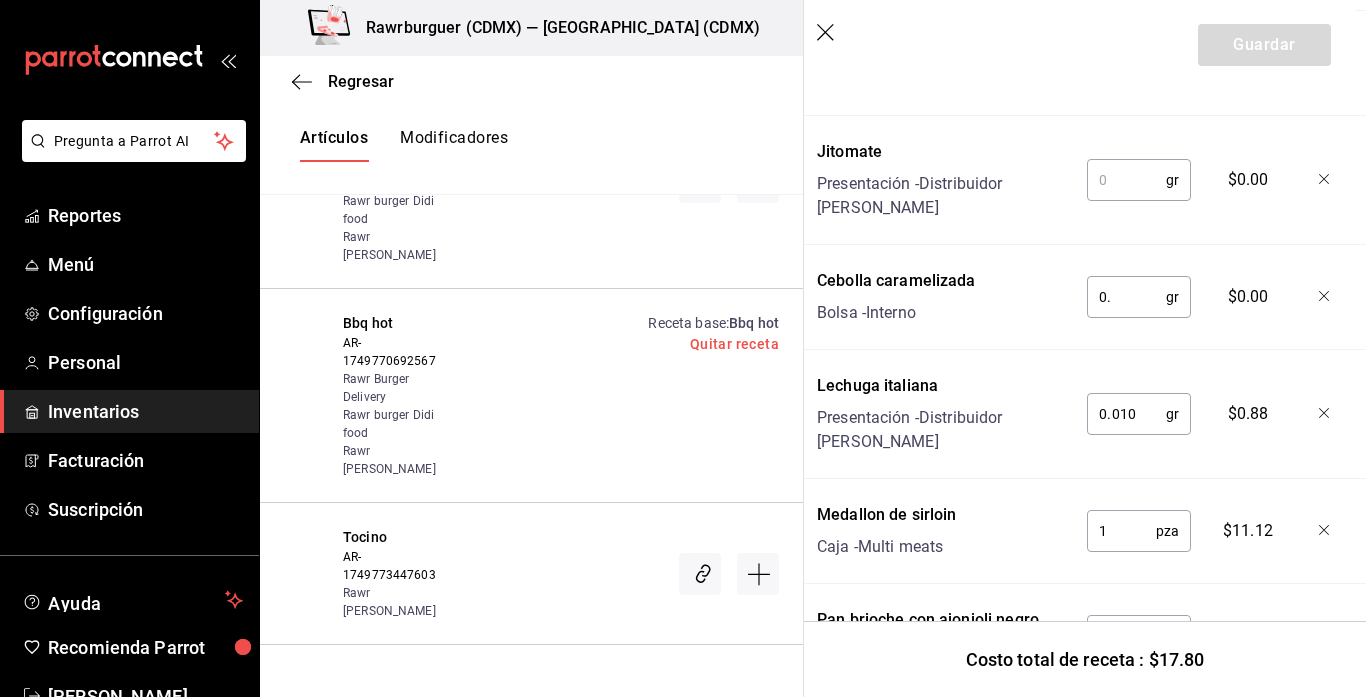 type on "0" 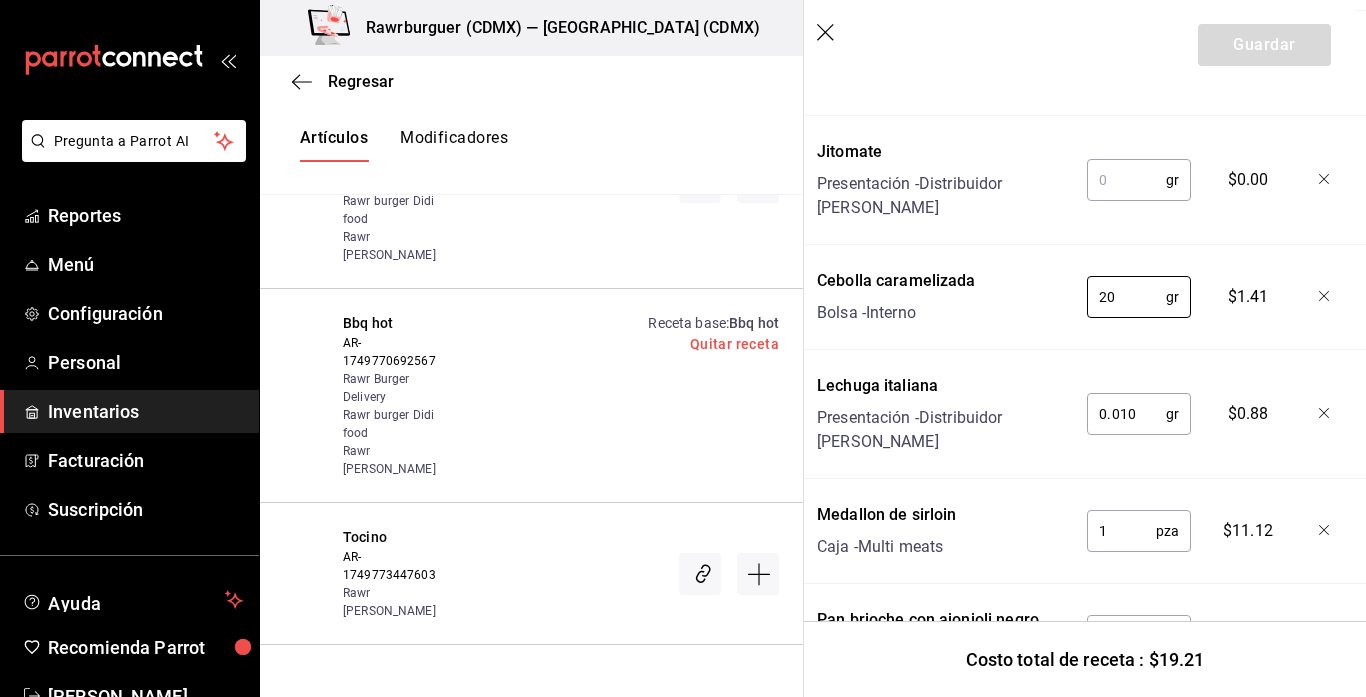 type on "20" 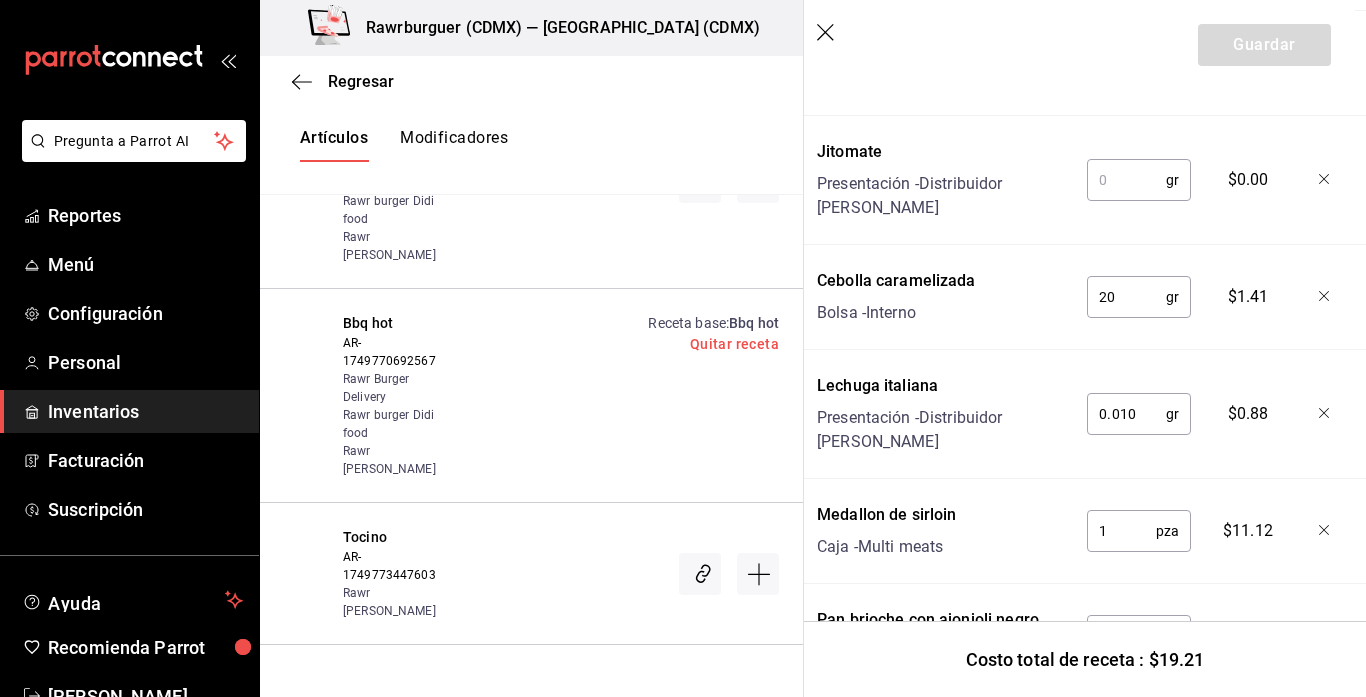 click on "0.010" at bounding box center [1126, 414] 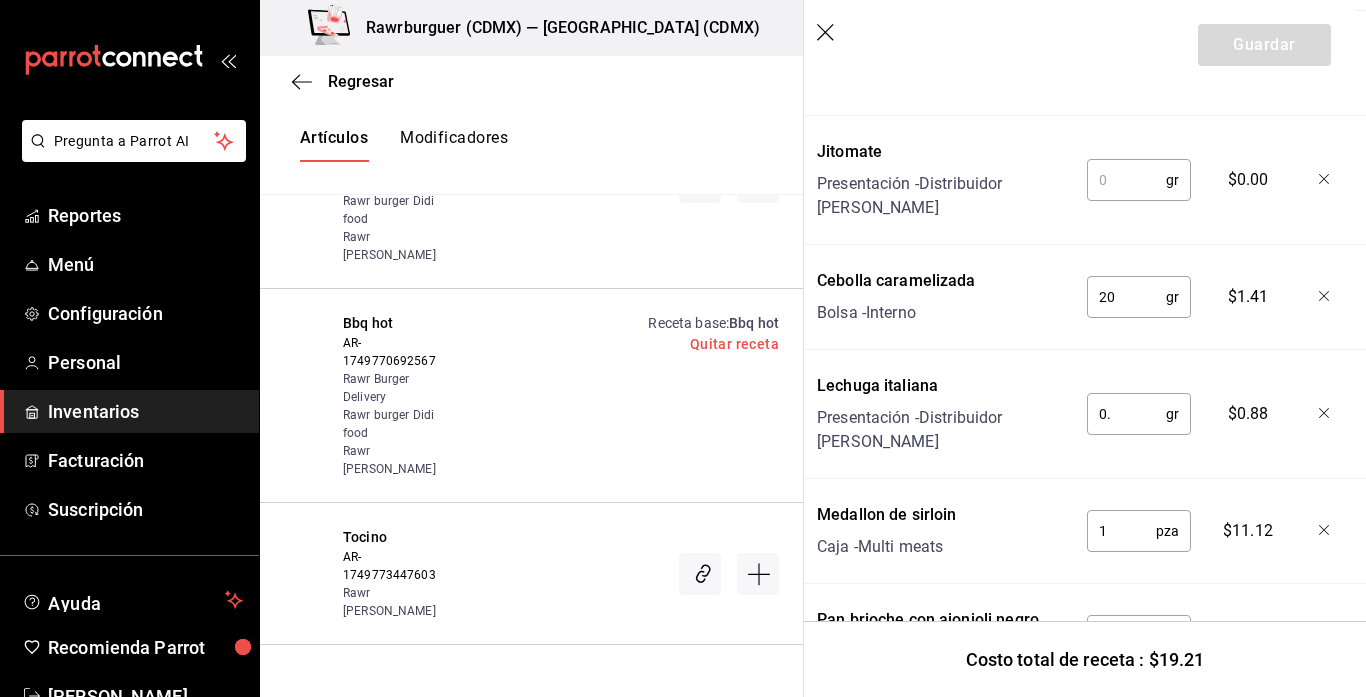 type on "0" 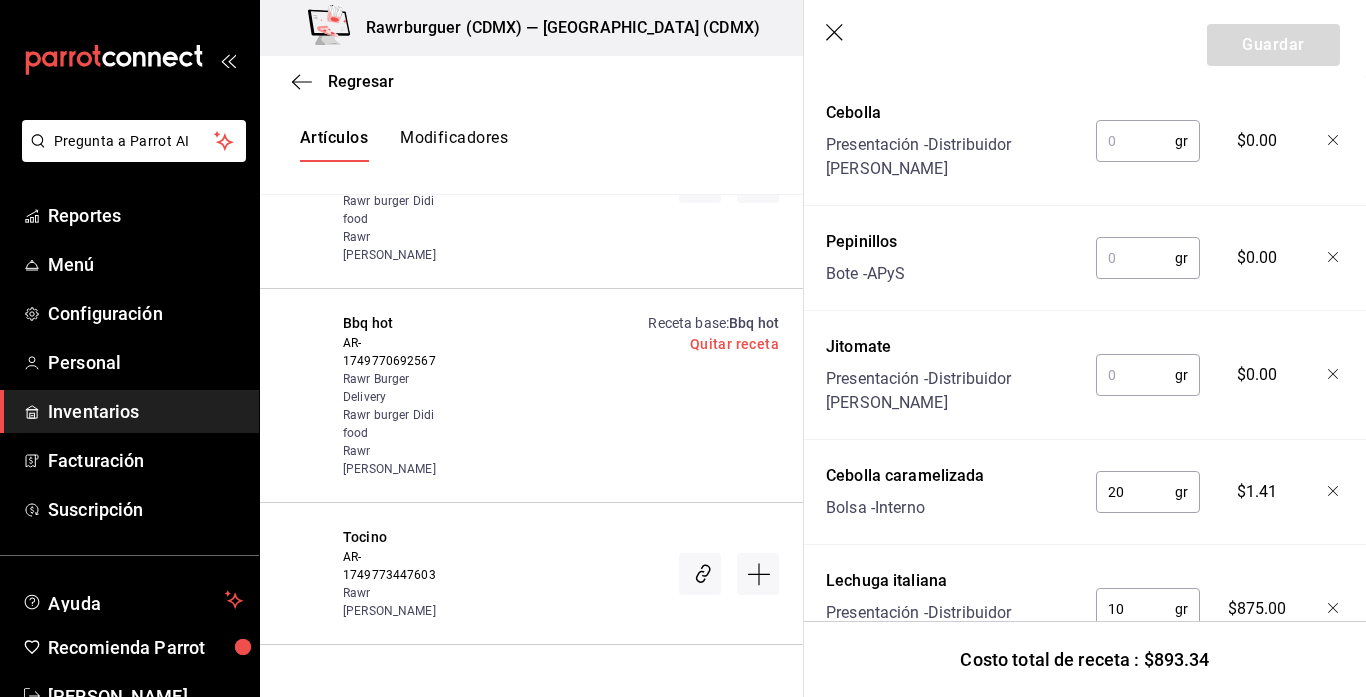scroll, scrollTop: 2154, scrollLeft: 2, axis: both 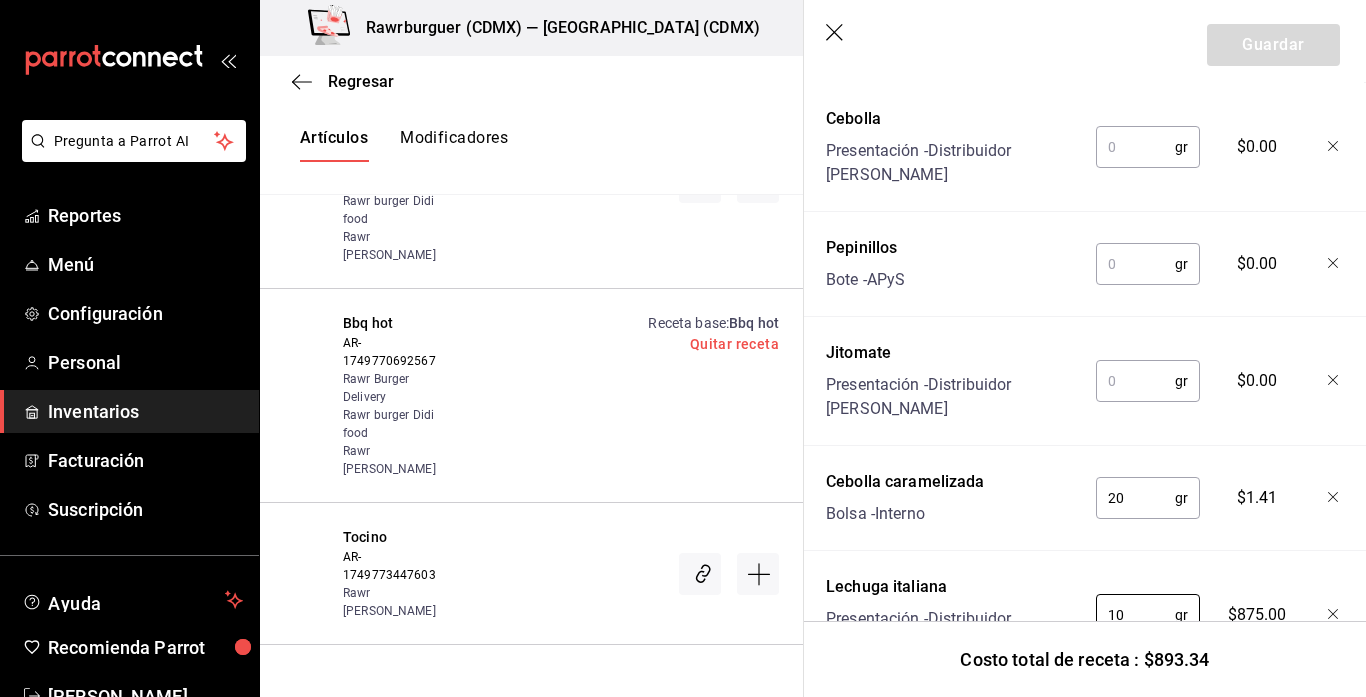 type on "10" 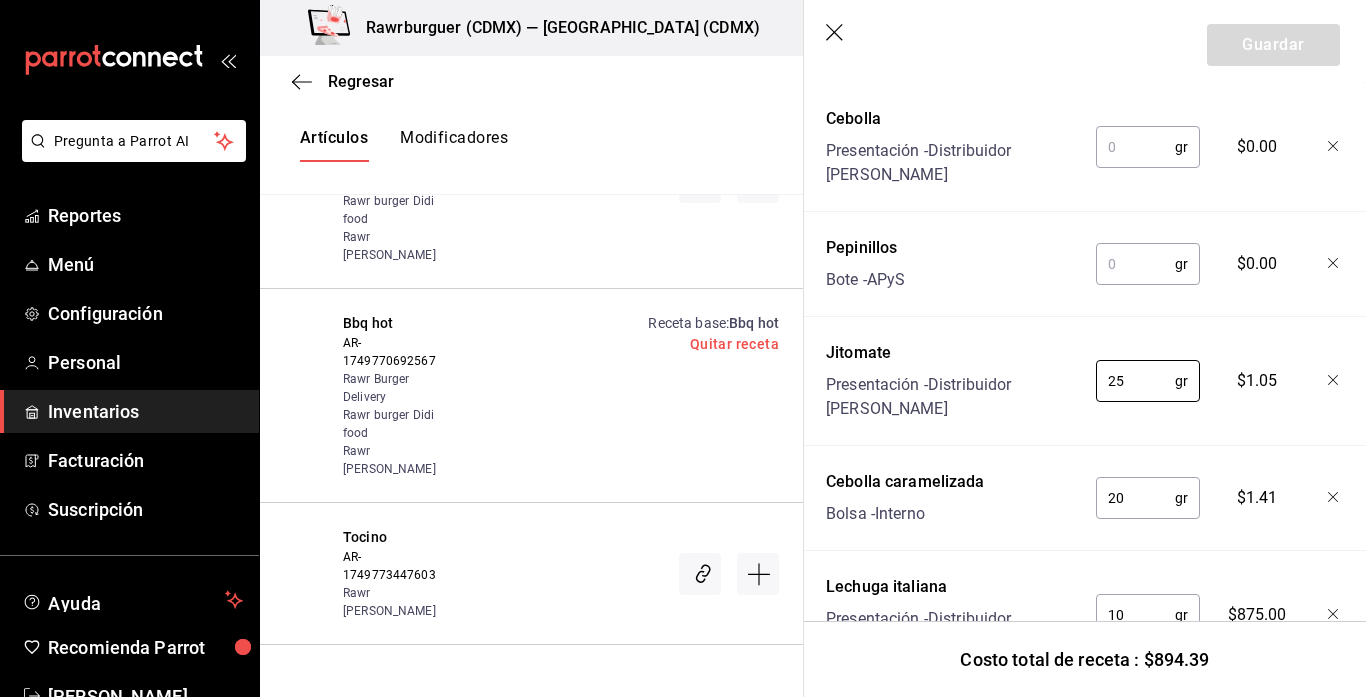 type on "25" 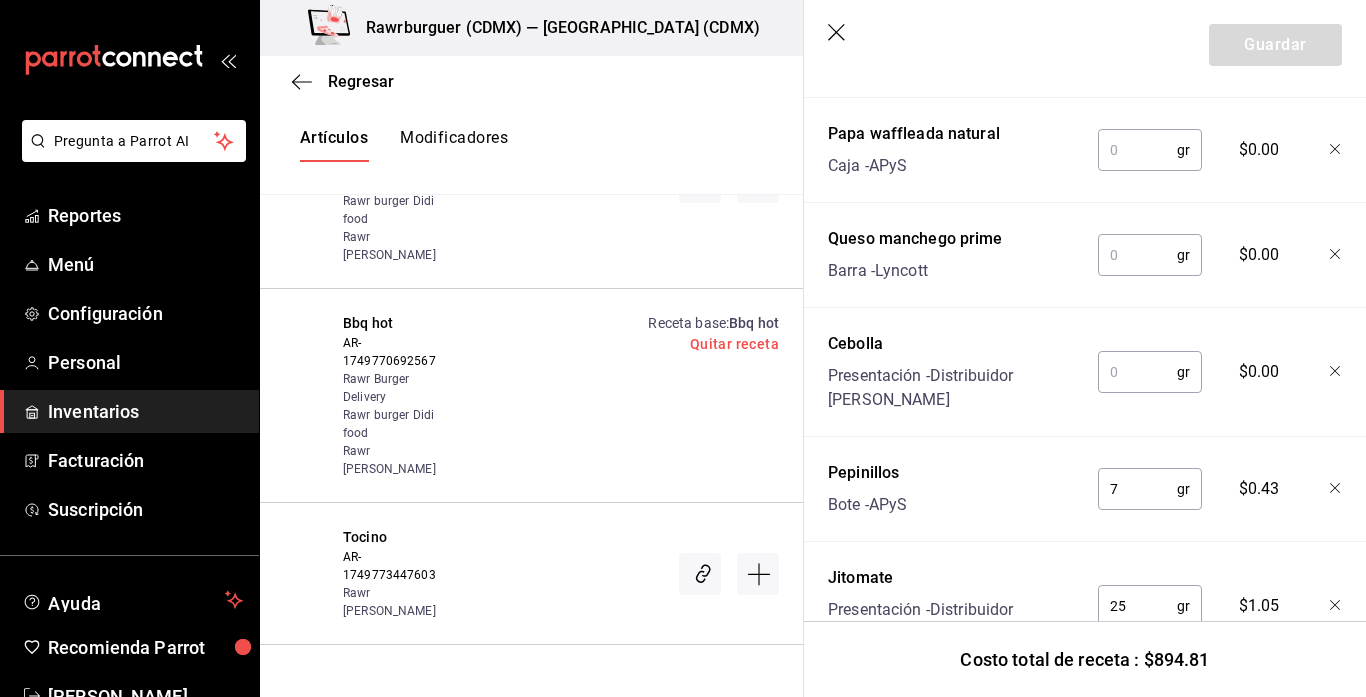 scroll, scrollTop: 1908, scrollLeft: 0, axis: vertical 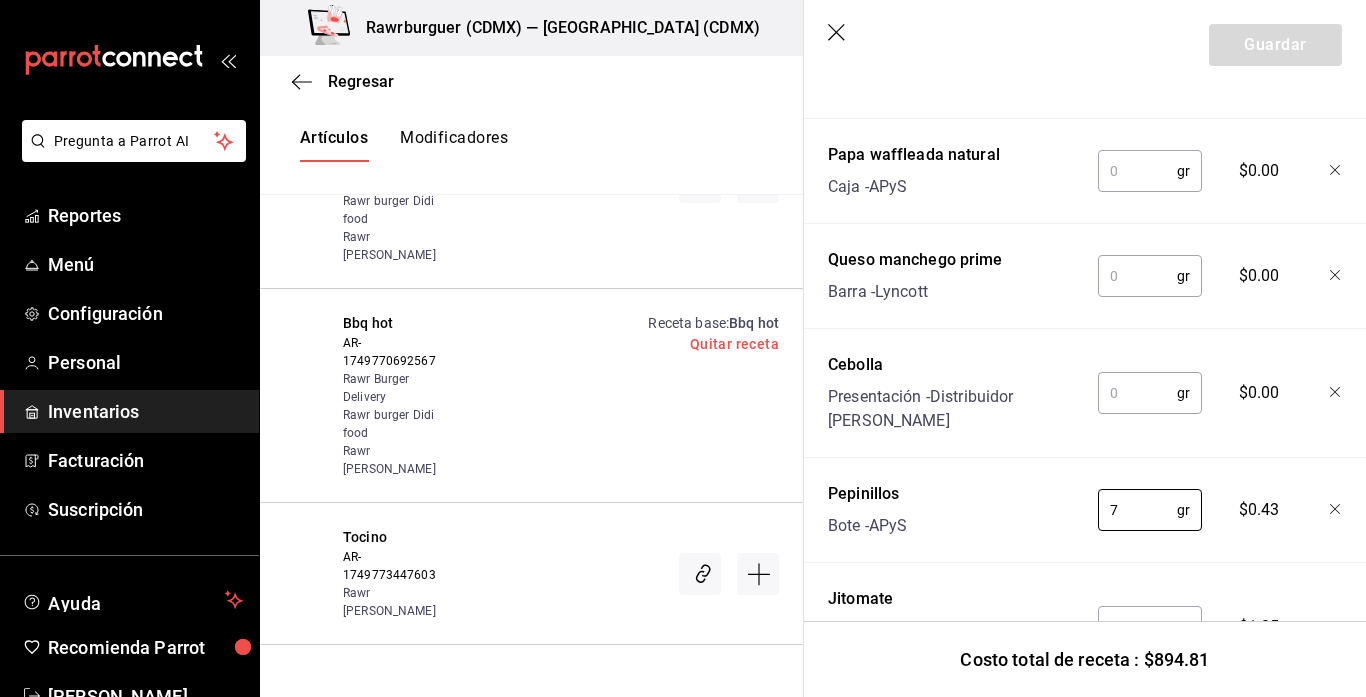 type on "7" 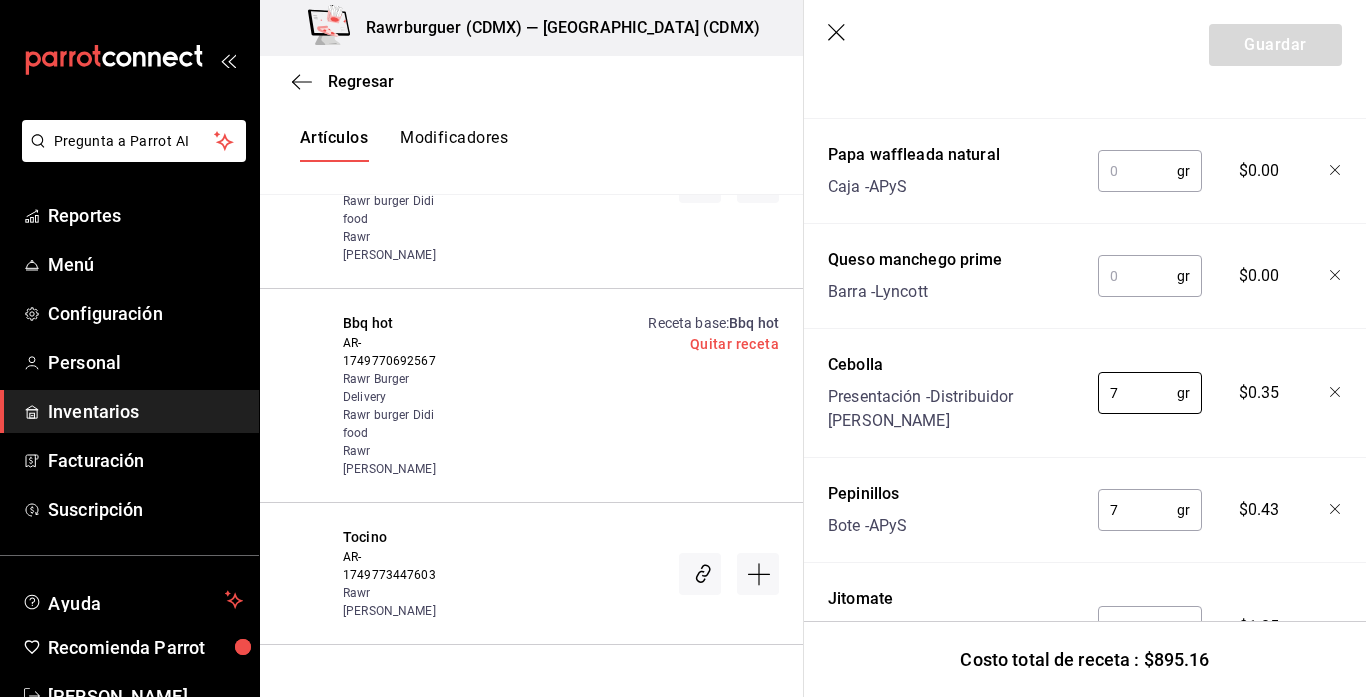 type on "7" 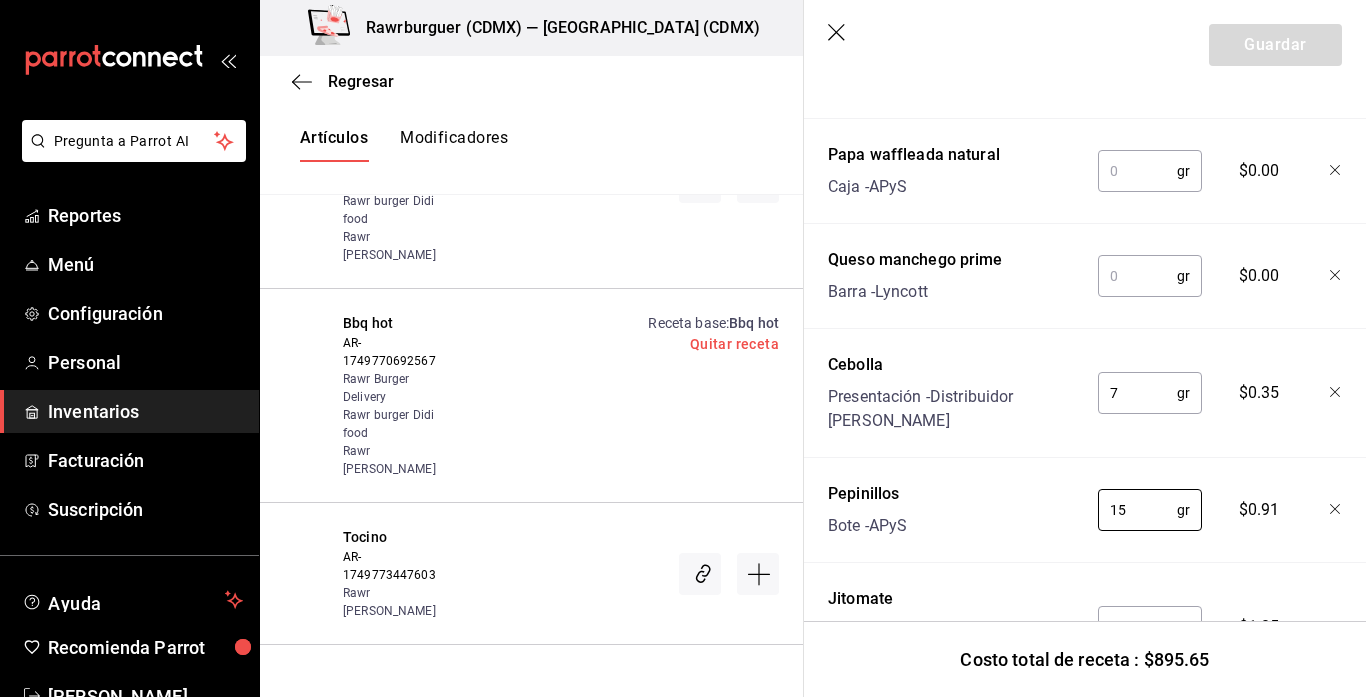 scroll, scrollTop: 1832, scrollLeft: 0, axis: vertical 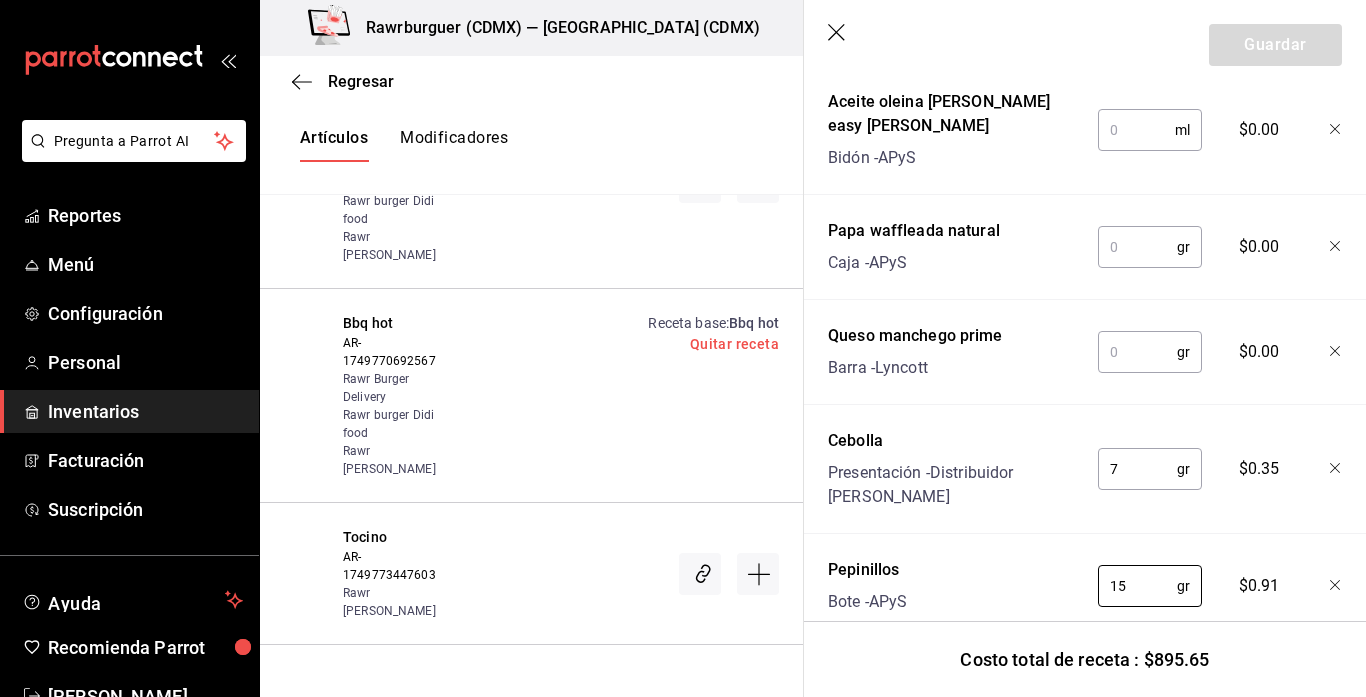 type on "15" 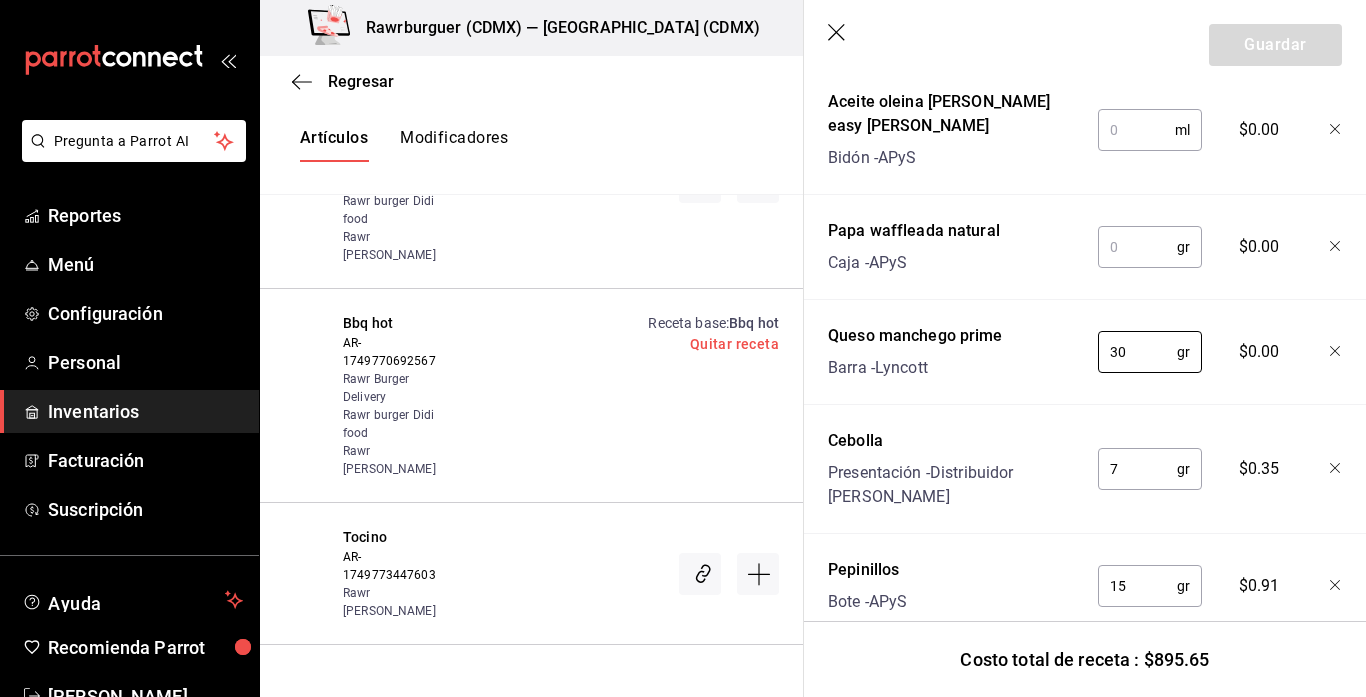 type on "30" 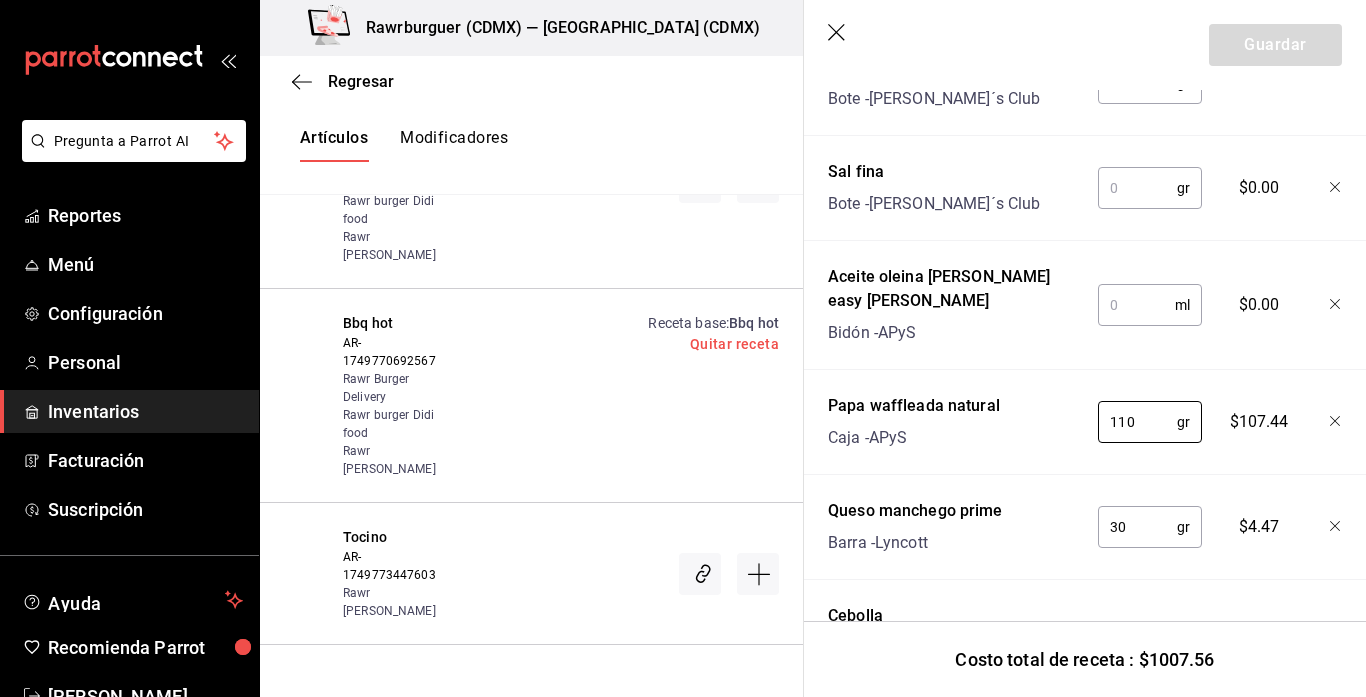 scroll, scrollTop: 1655, scrollLeft: 0, axis: vertical 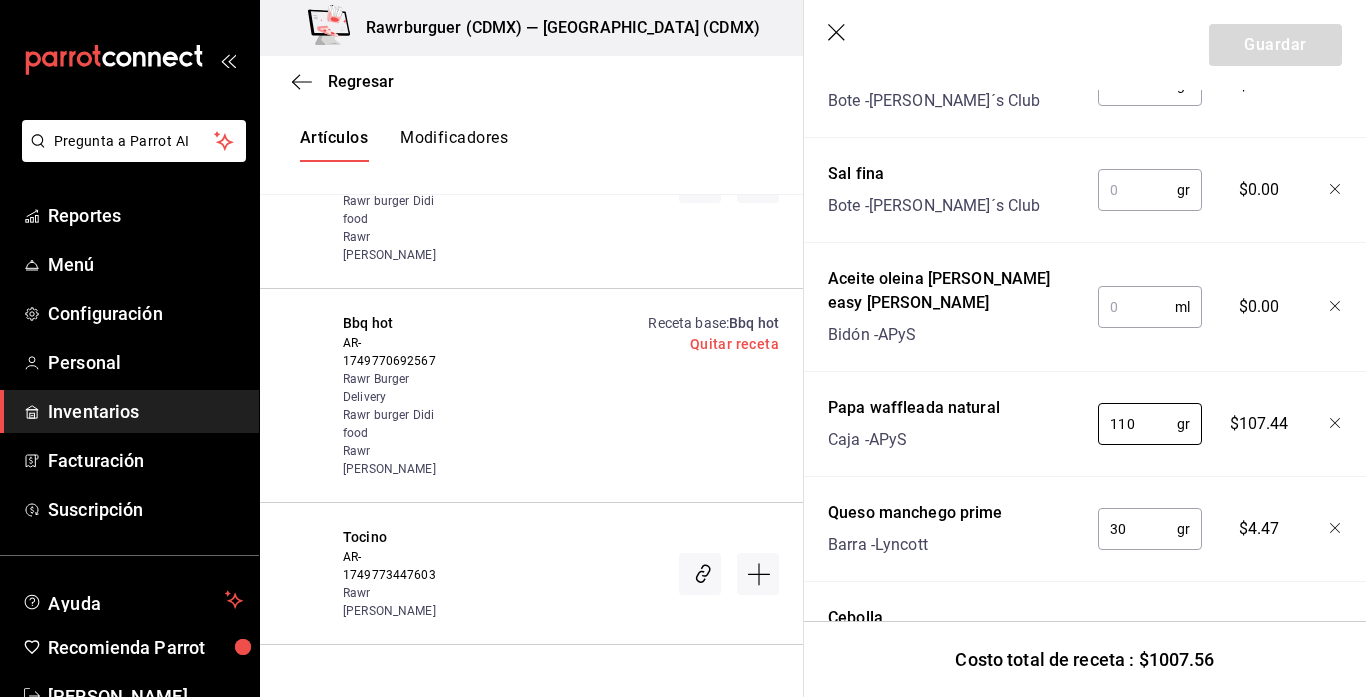 type on "110" 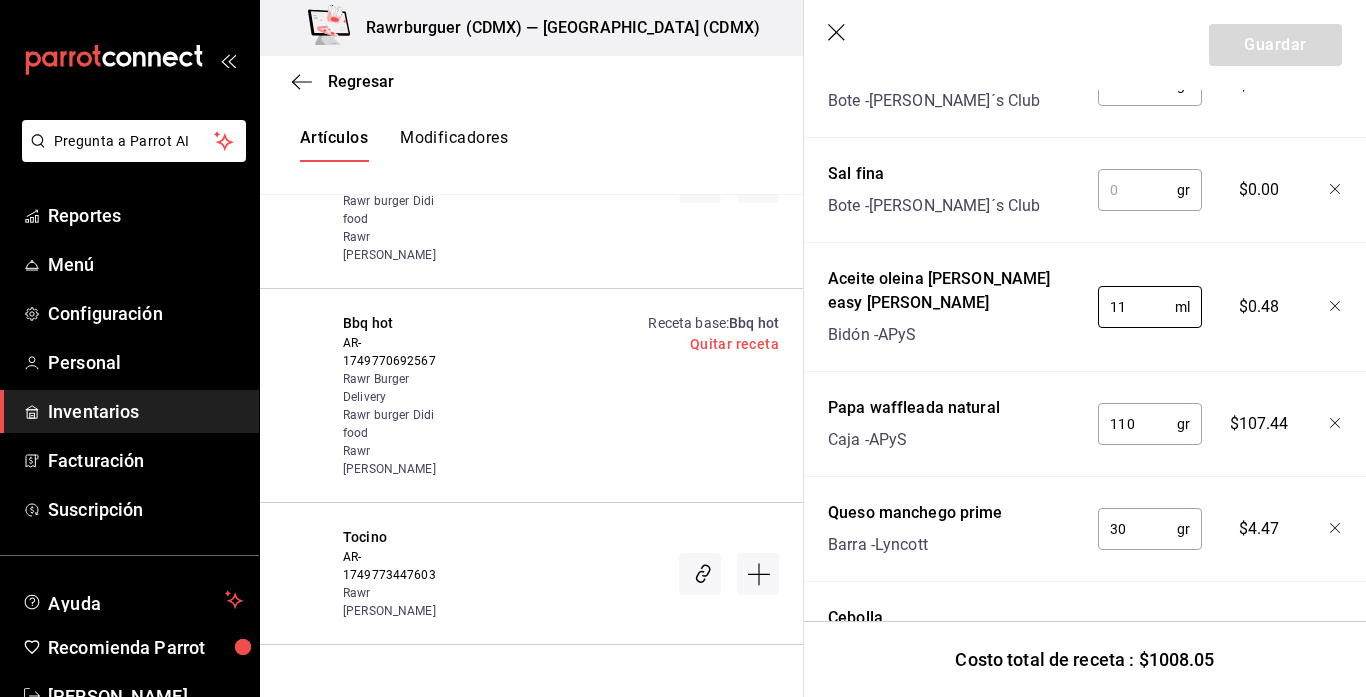 type on "11" 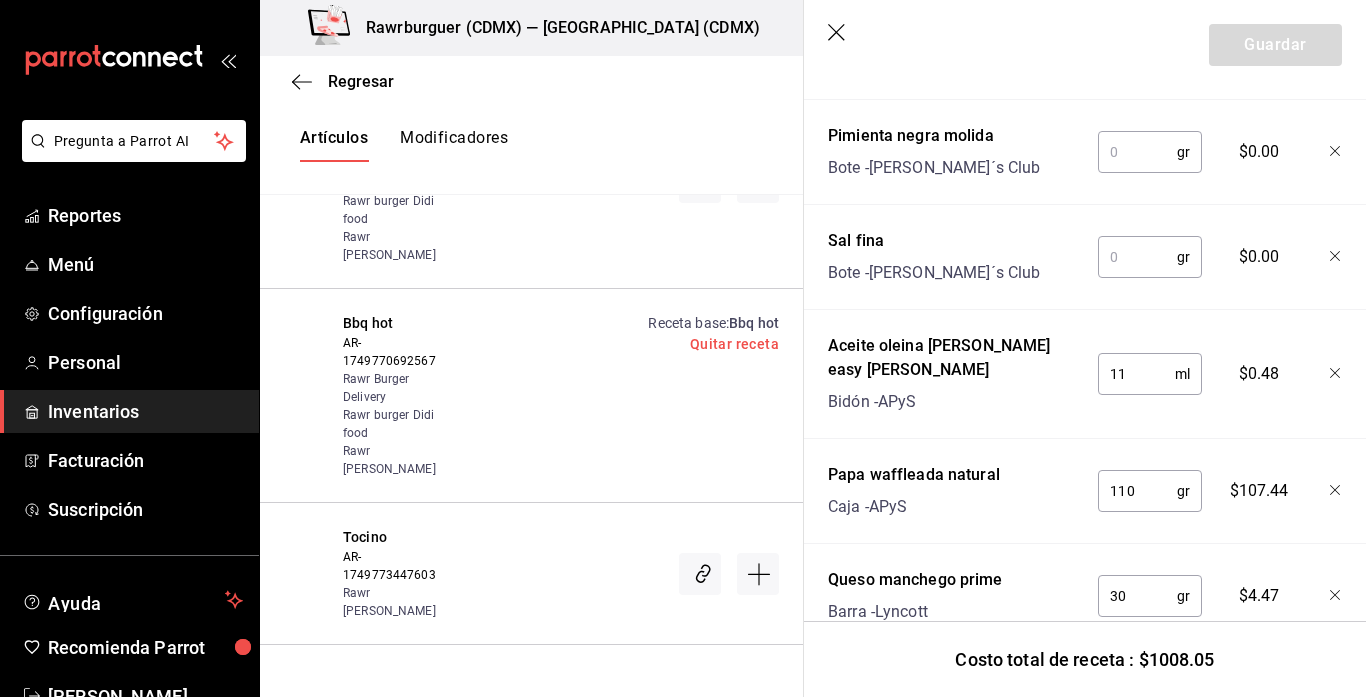 scroll, scrollTop: 1581, scrollLeft: 0, axis: vertical 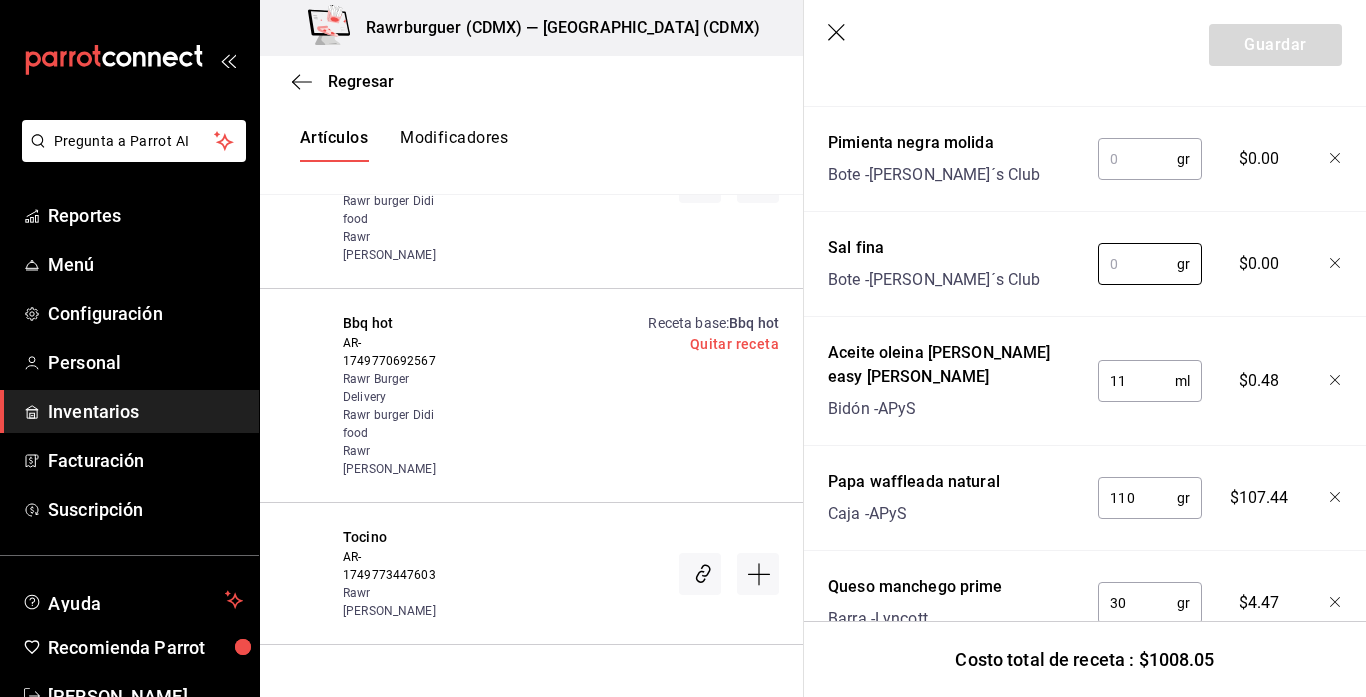 click 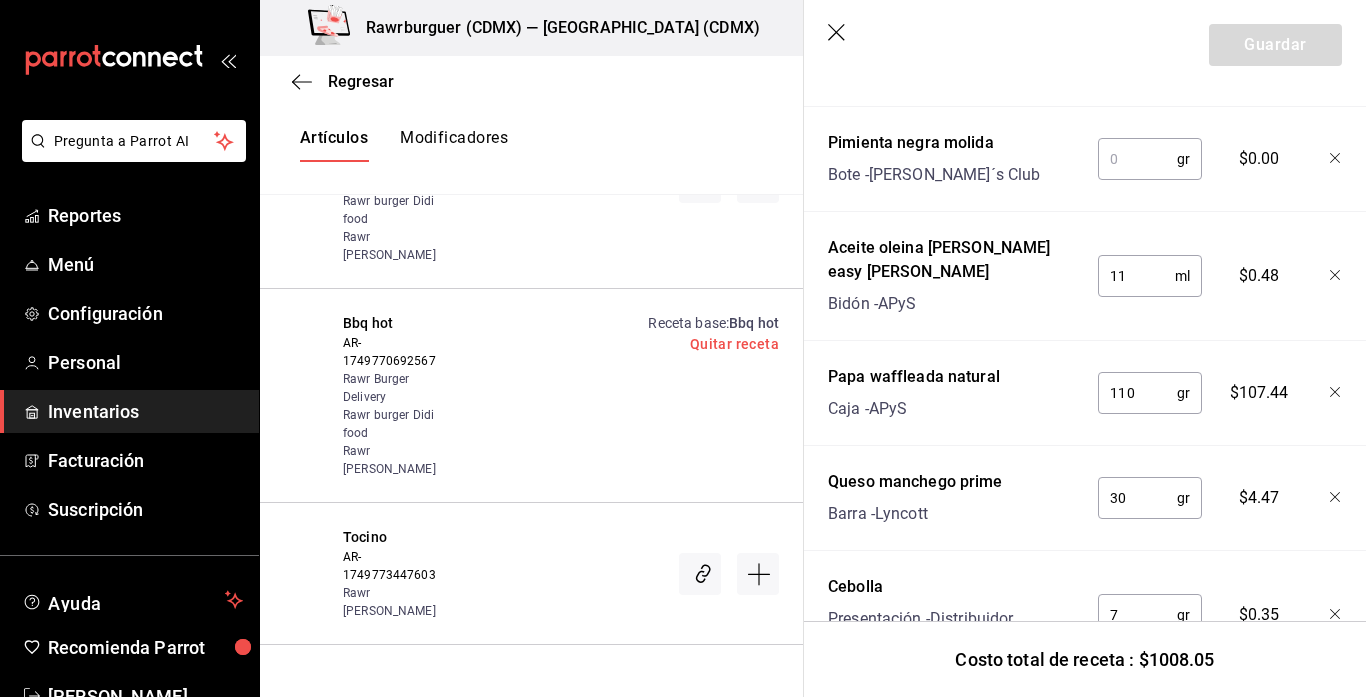 click 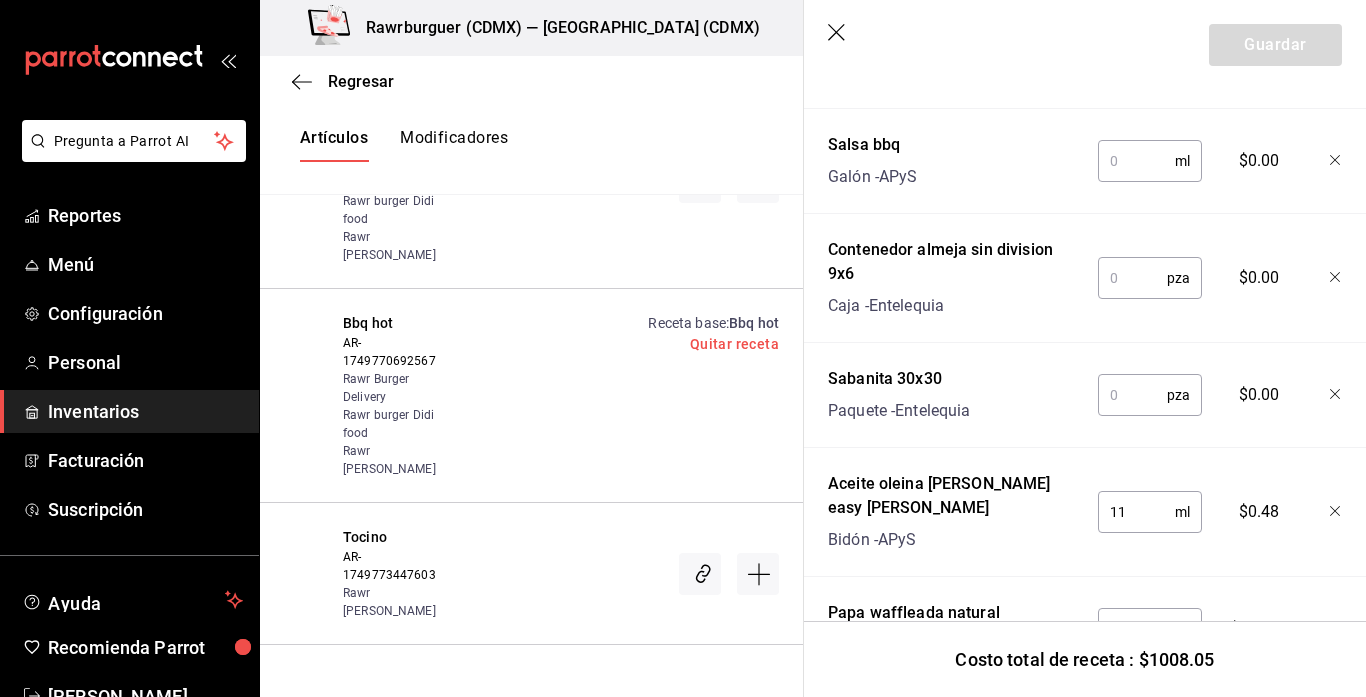 scroll, scrollTop: 1227, scrollLeft: 0, axis: vertical 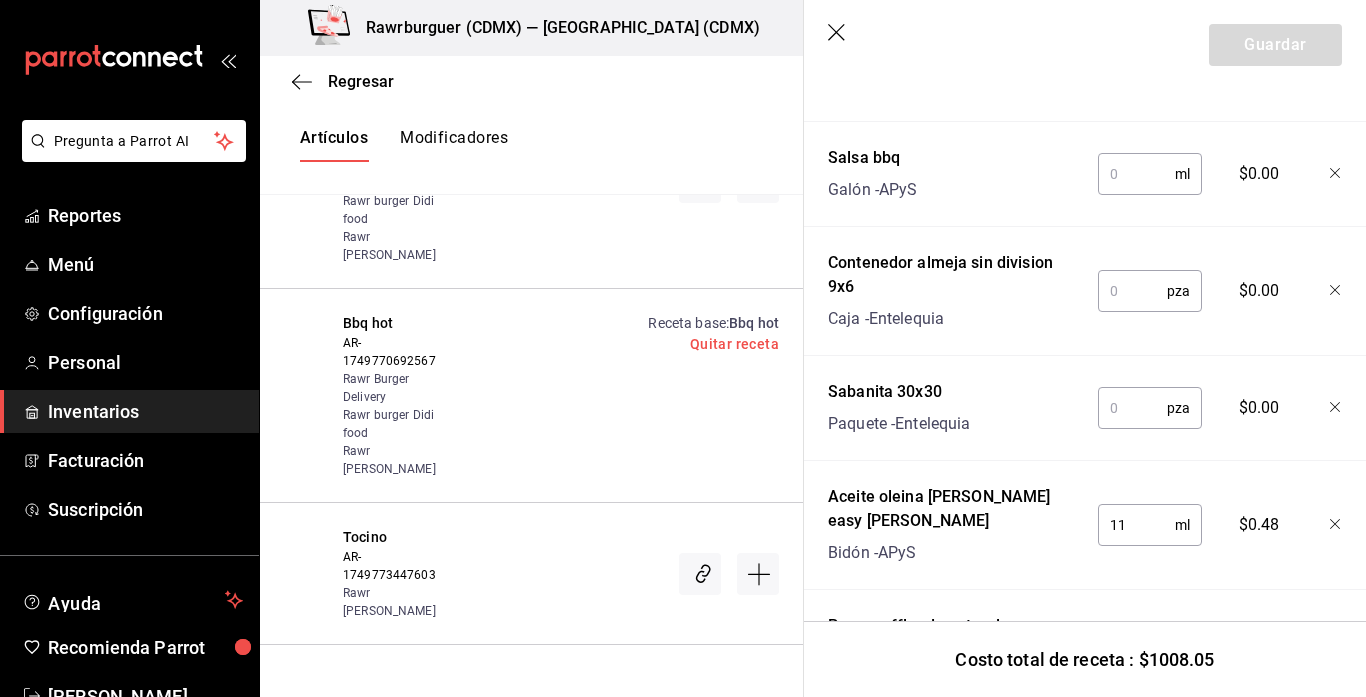 click at bounding box center (1132, 408) 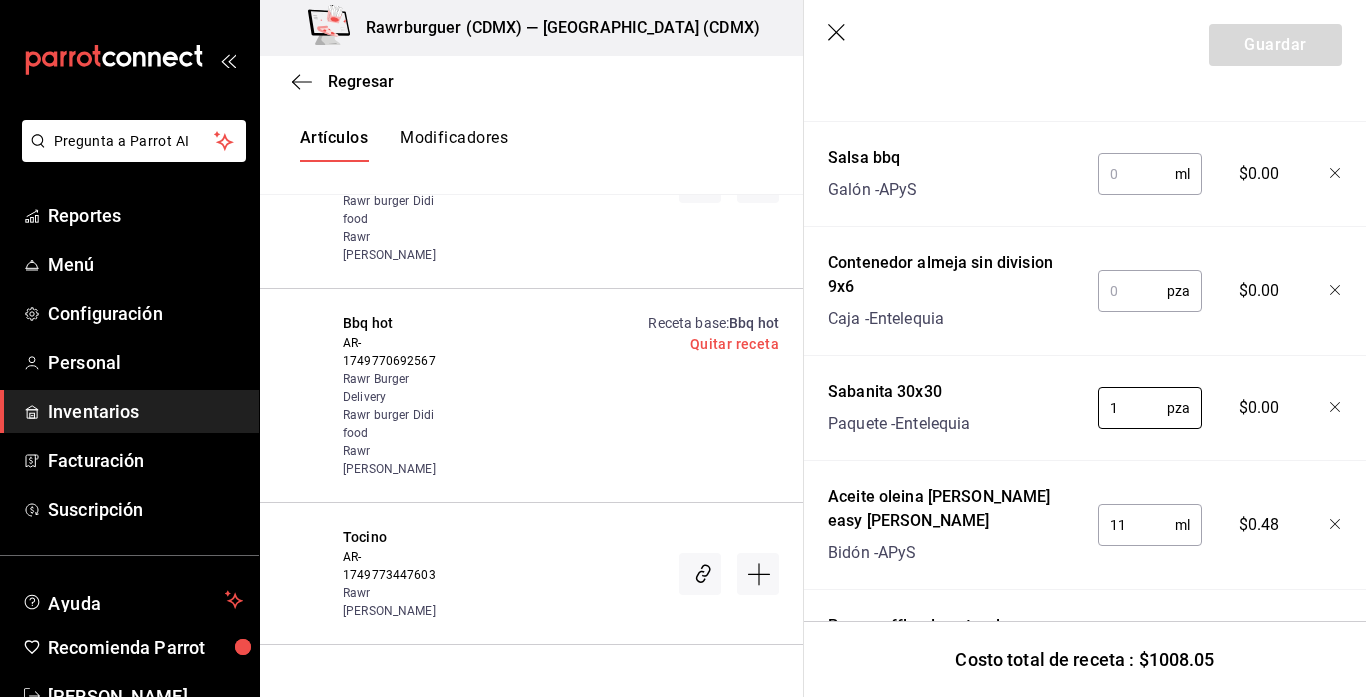 type on "1" 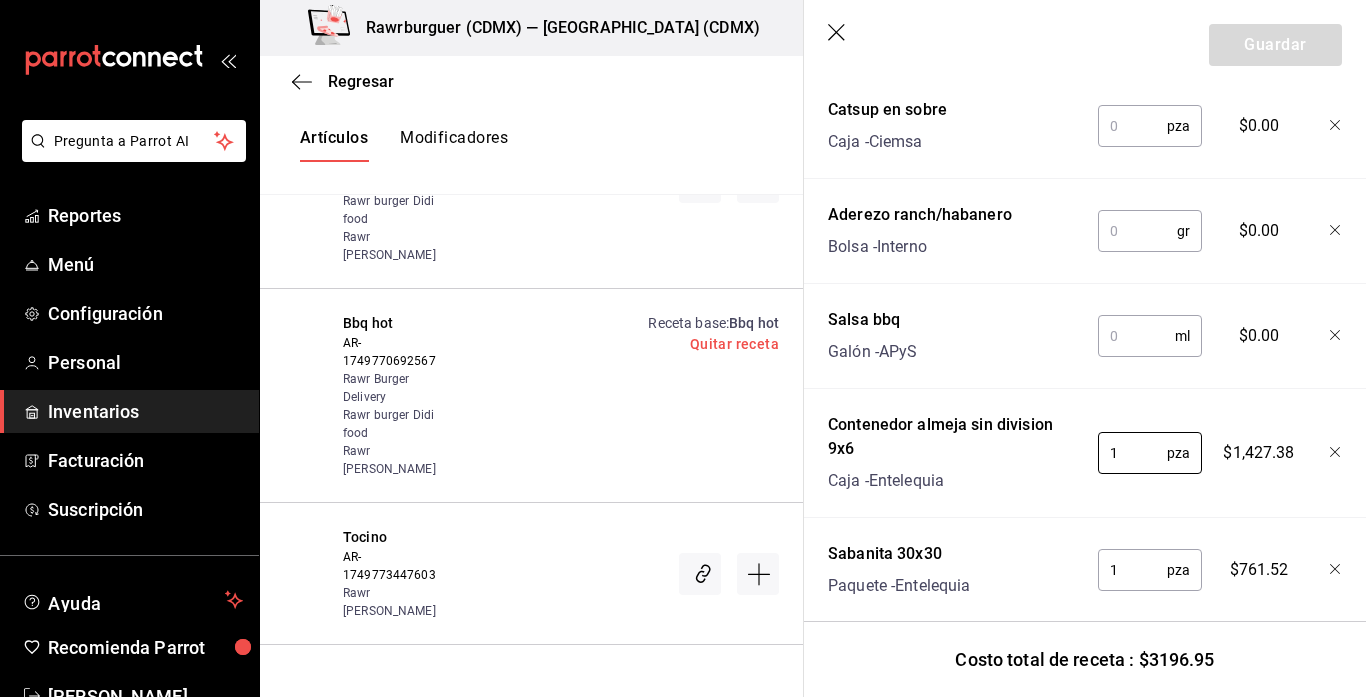 scroll, scrollTop: 1064, scrollLeft: 0, axis: vertical 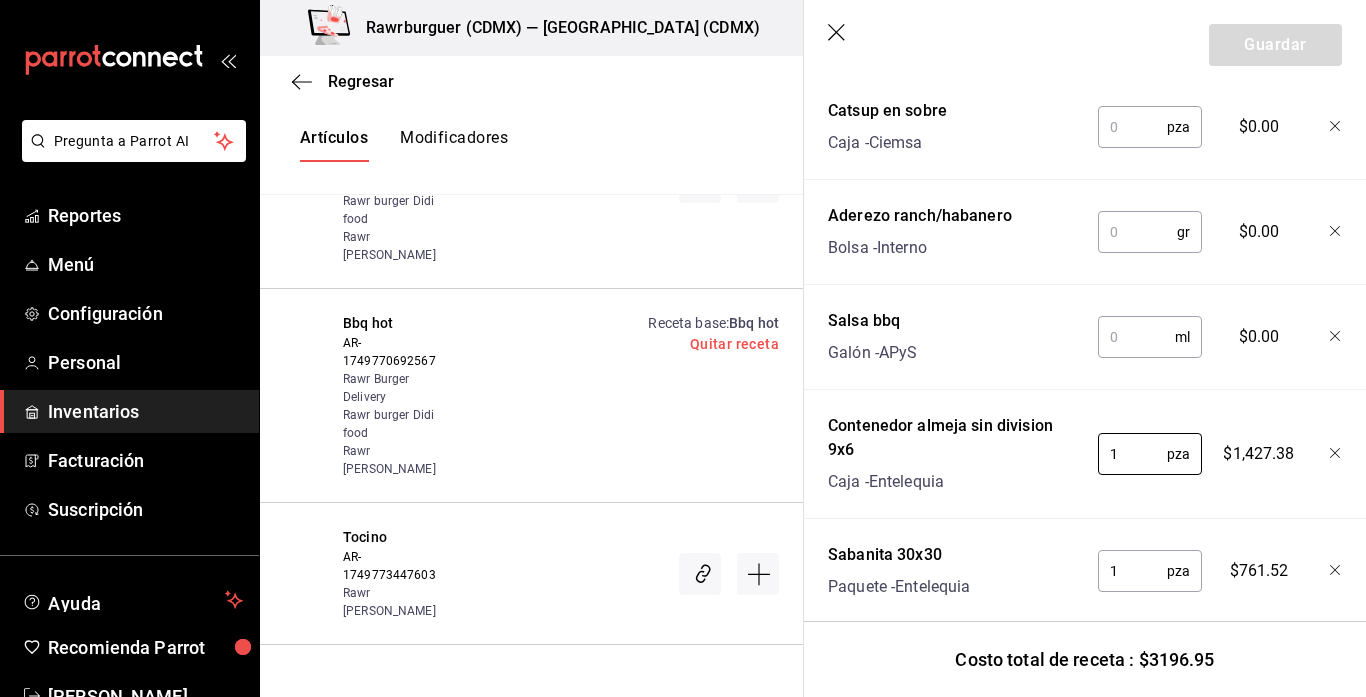 type on "1" 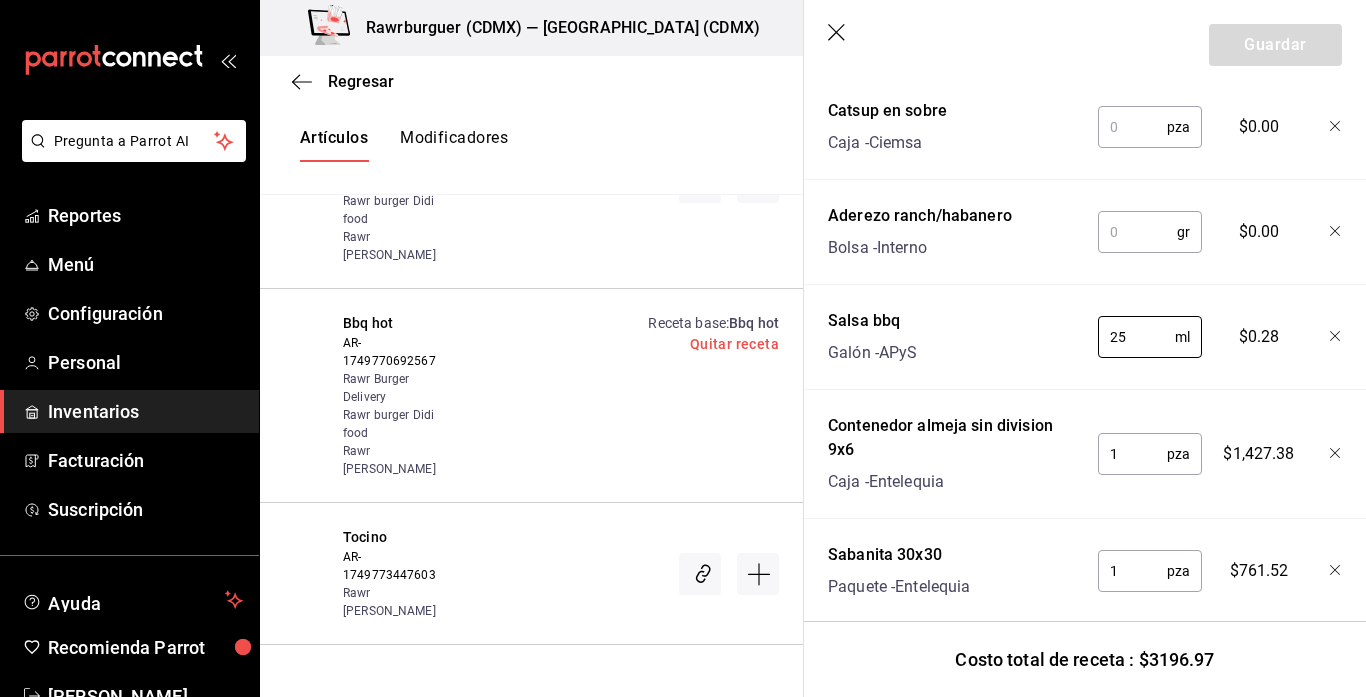 type on "25" 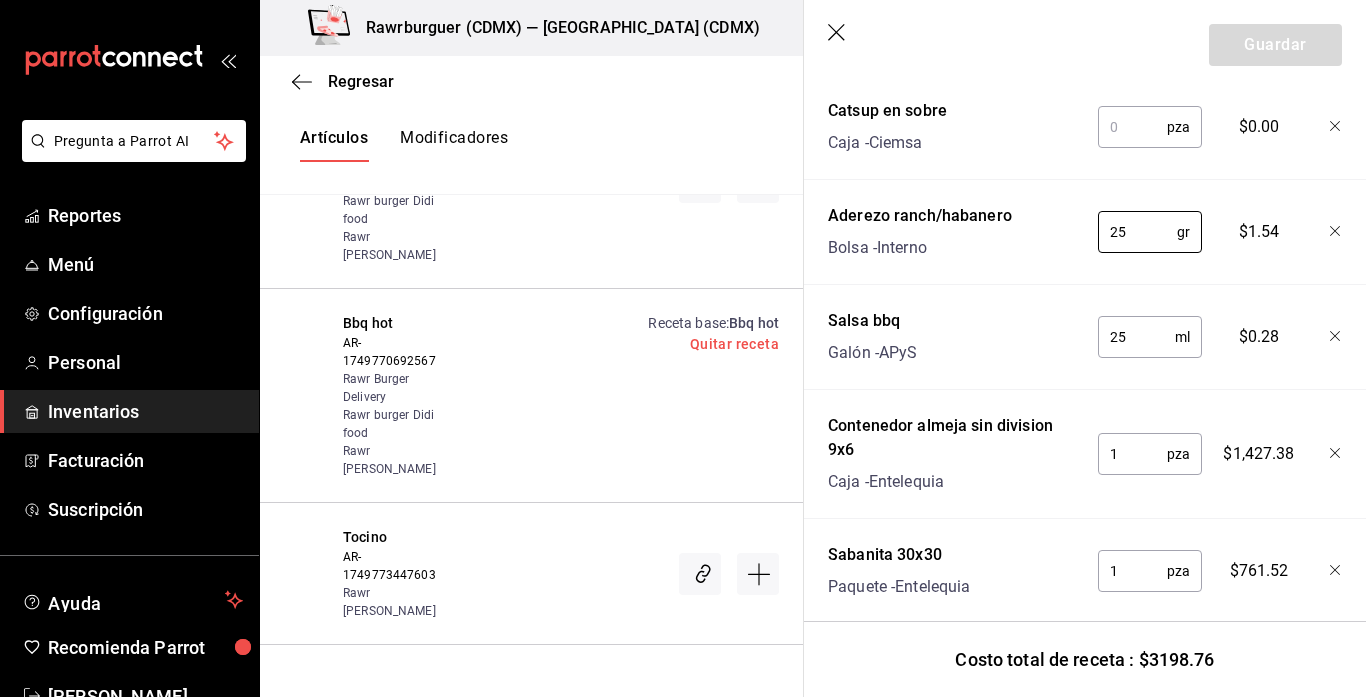 type on "25" 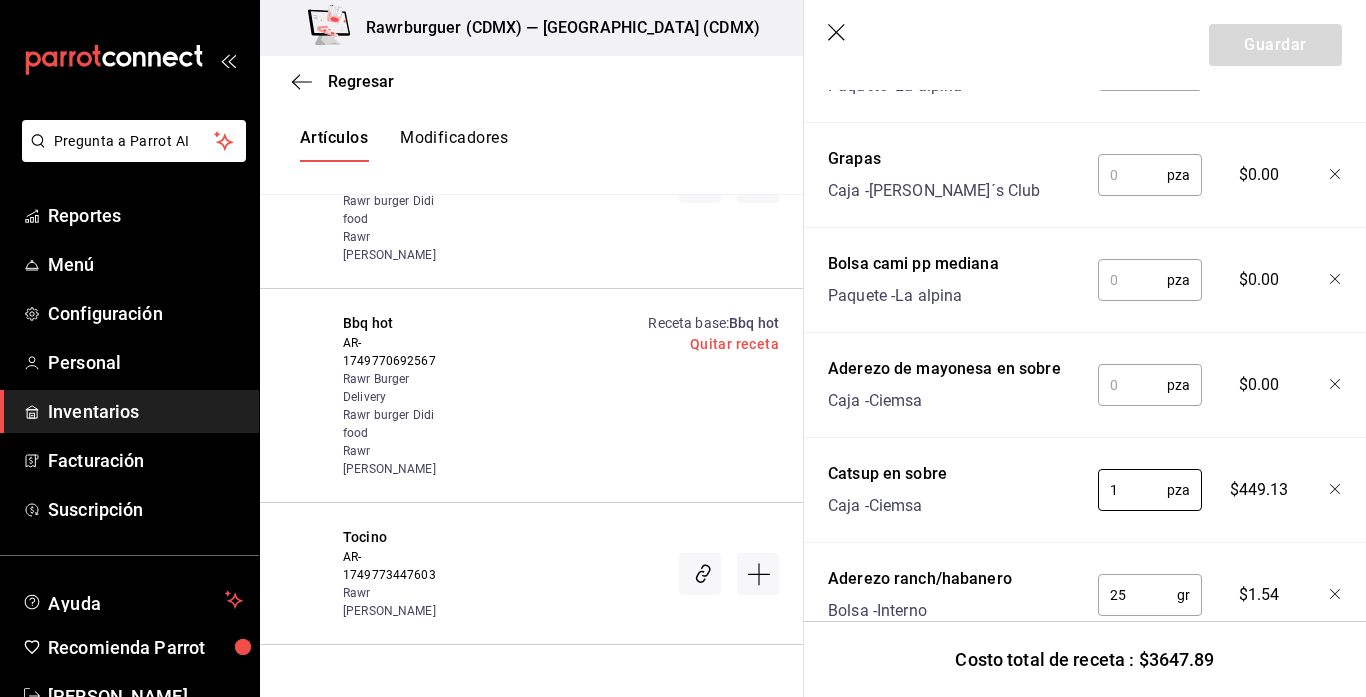 scroll, scrollTop: 689, scrollLeft: 0, axis: vertical 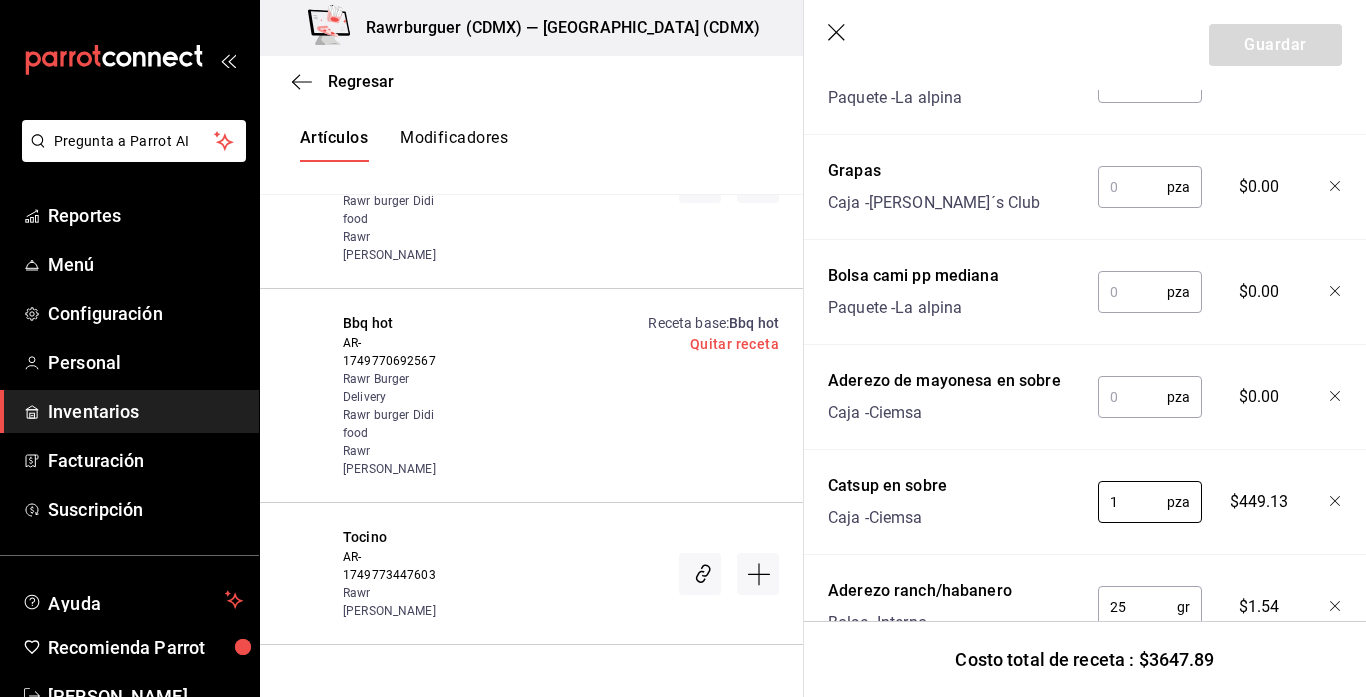 type on "1" 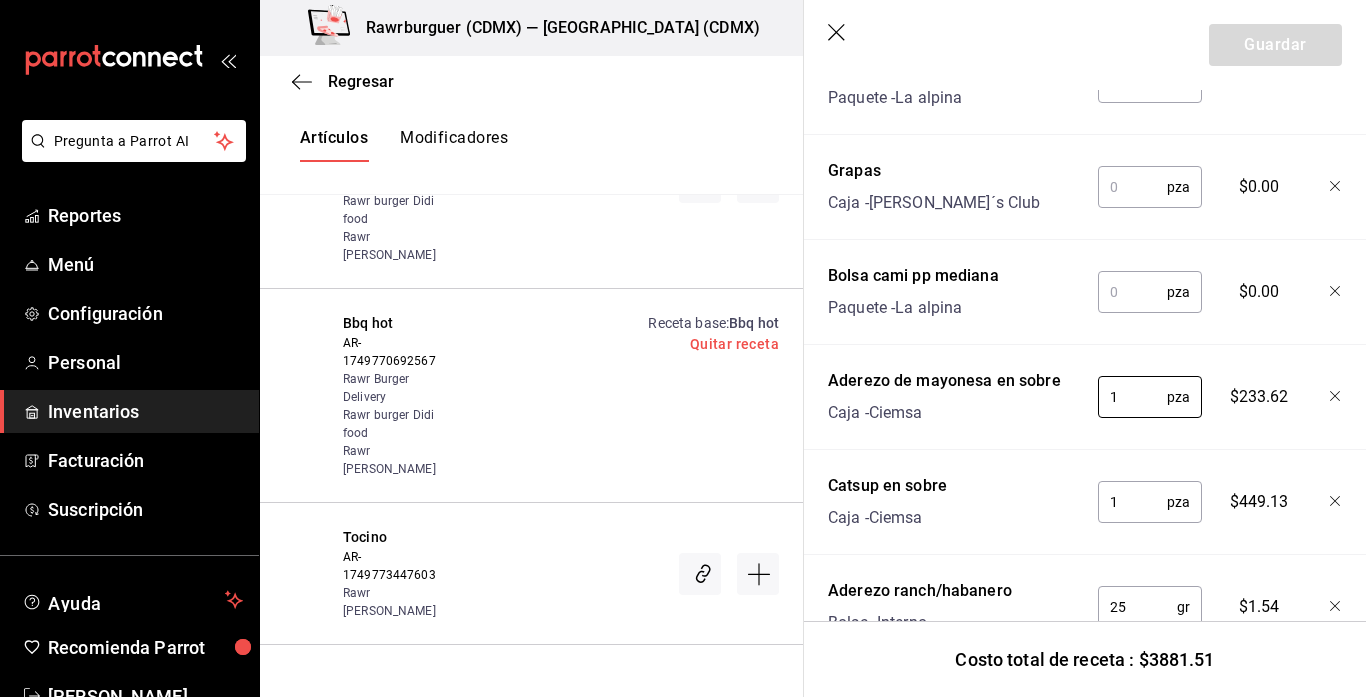 type on "1" 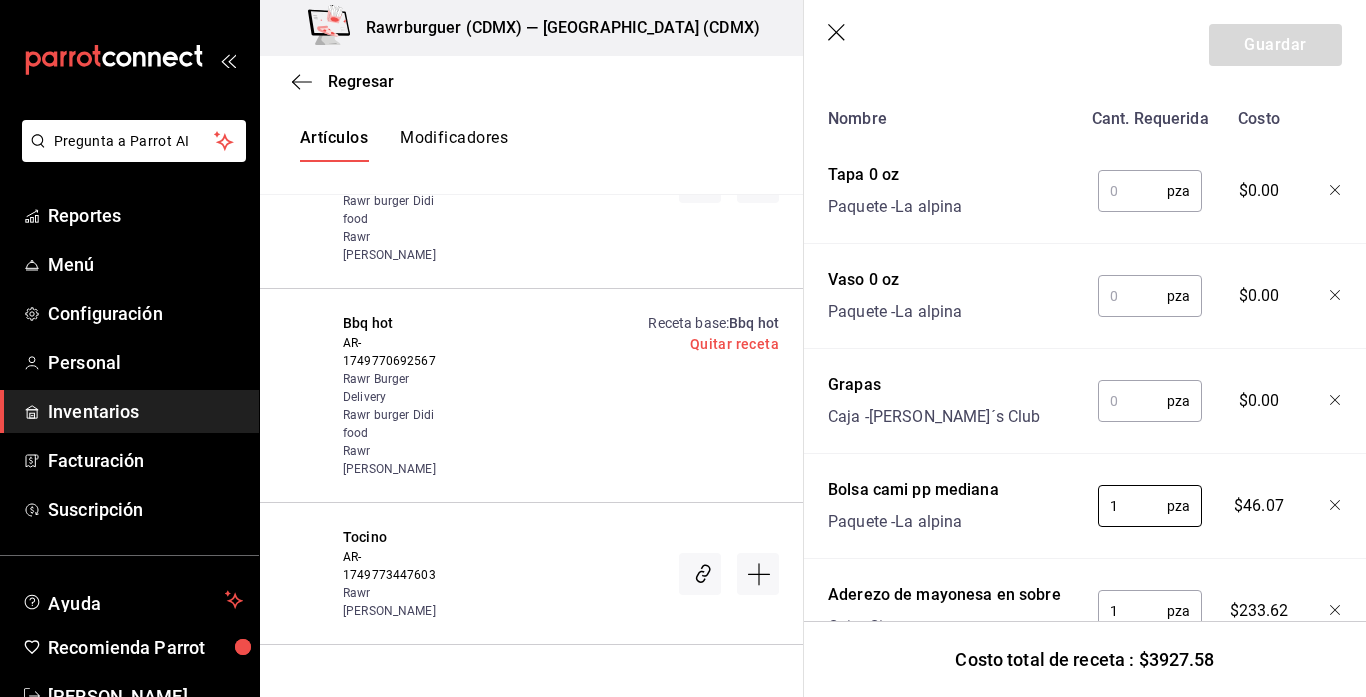 scroll, scrollTop: 462, scrollLeft: 0, axis: vertical 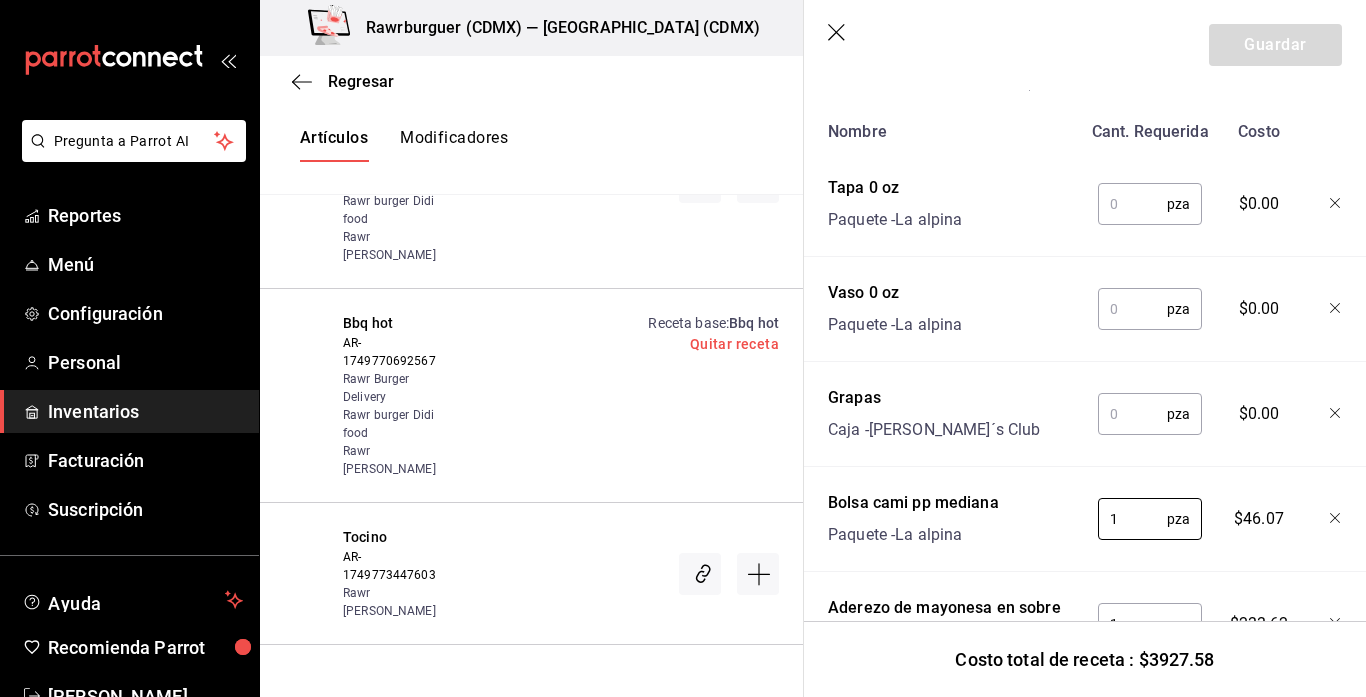 type on "1" 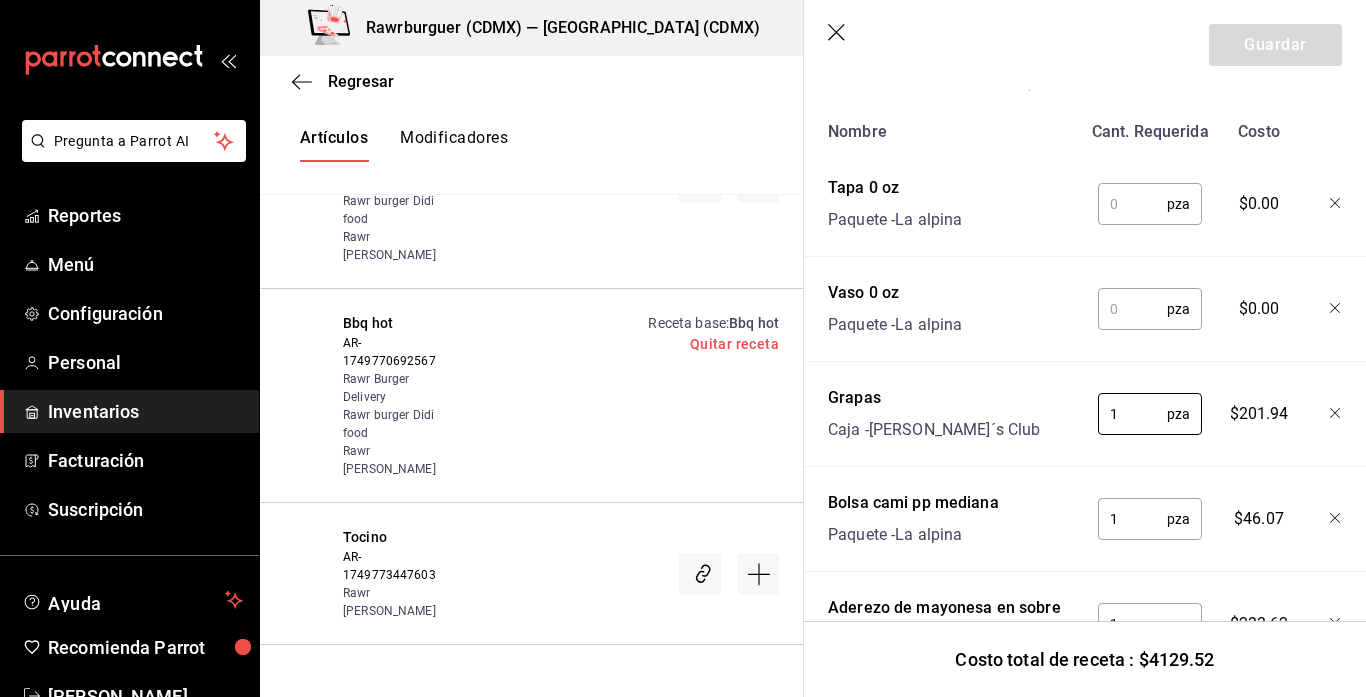 type on "1" 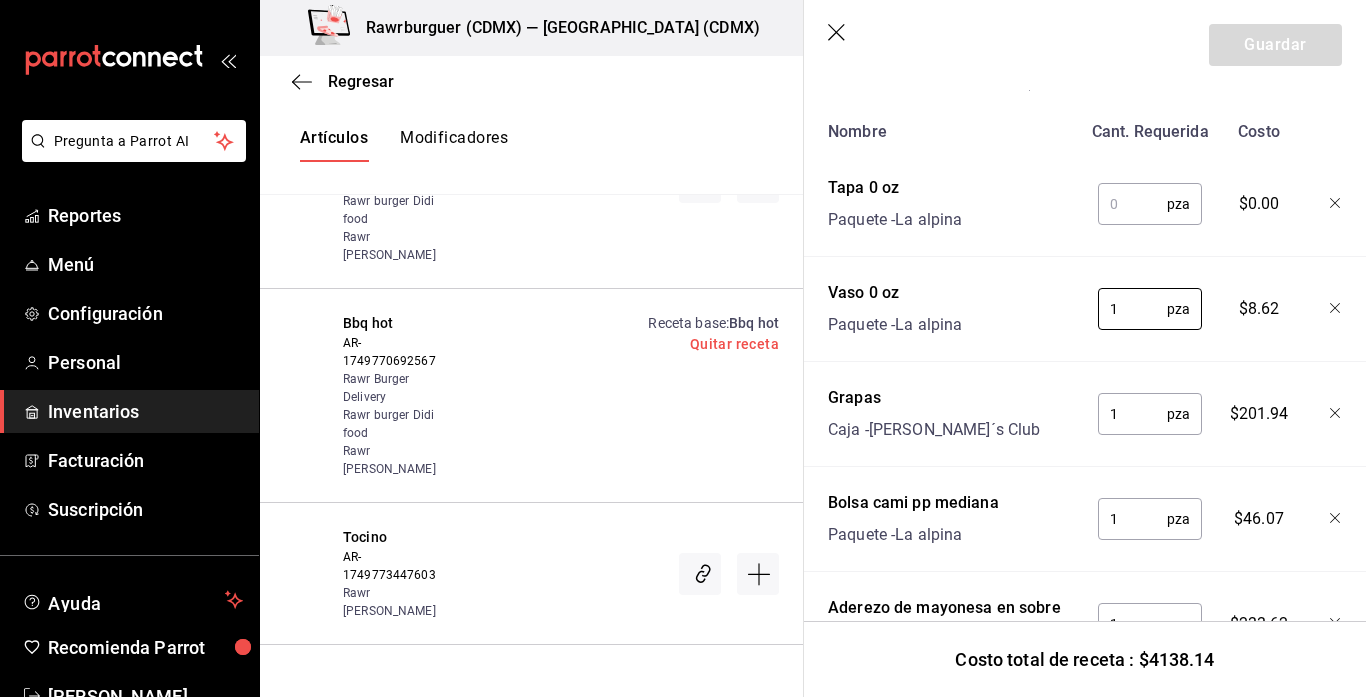 type on "1" 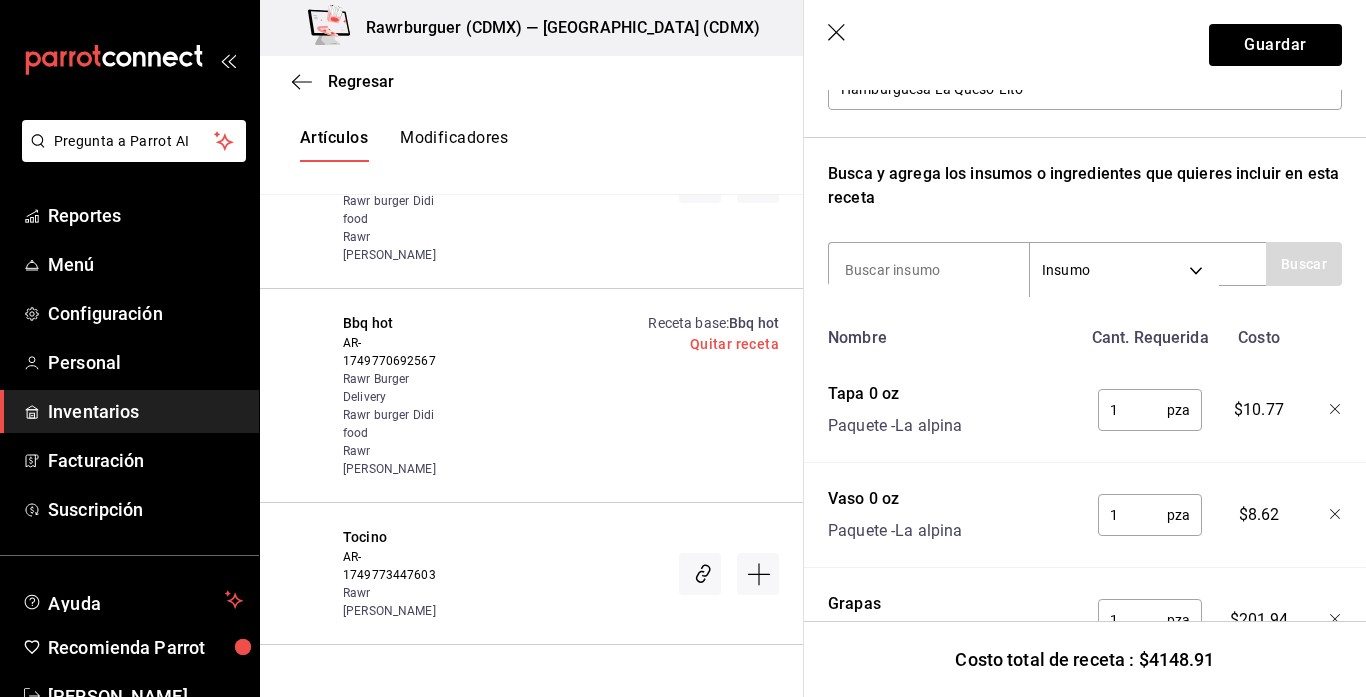 scroll, scrollTop: 250, scrollLeft: 0, axis: vertical 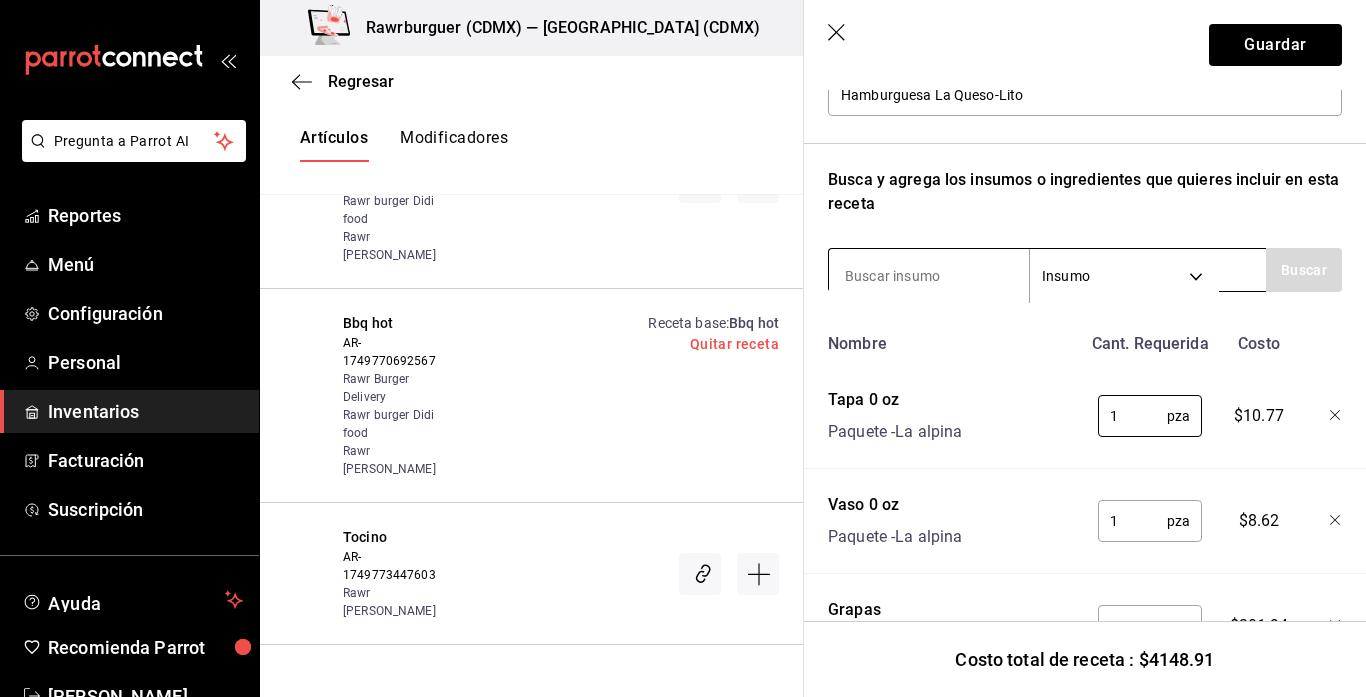 type on "1" 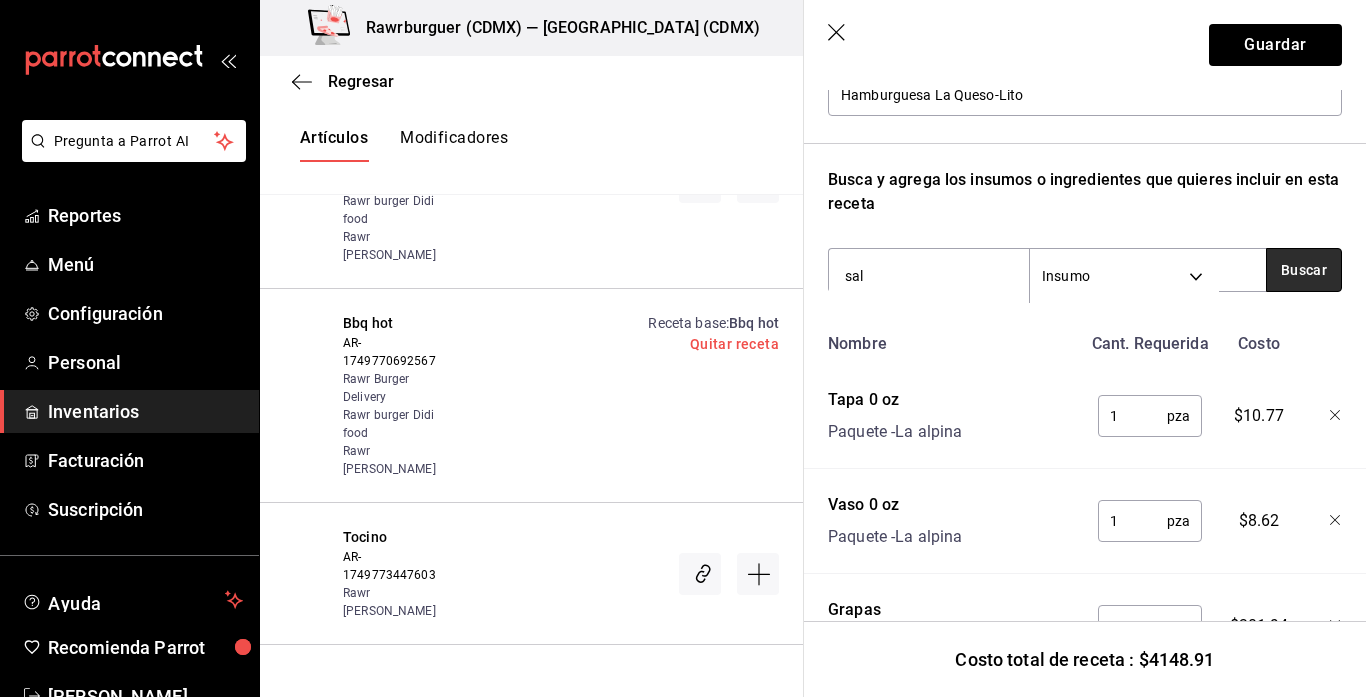 click on "Buscar" at bounding box center [1304, 270] 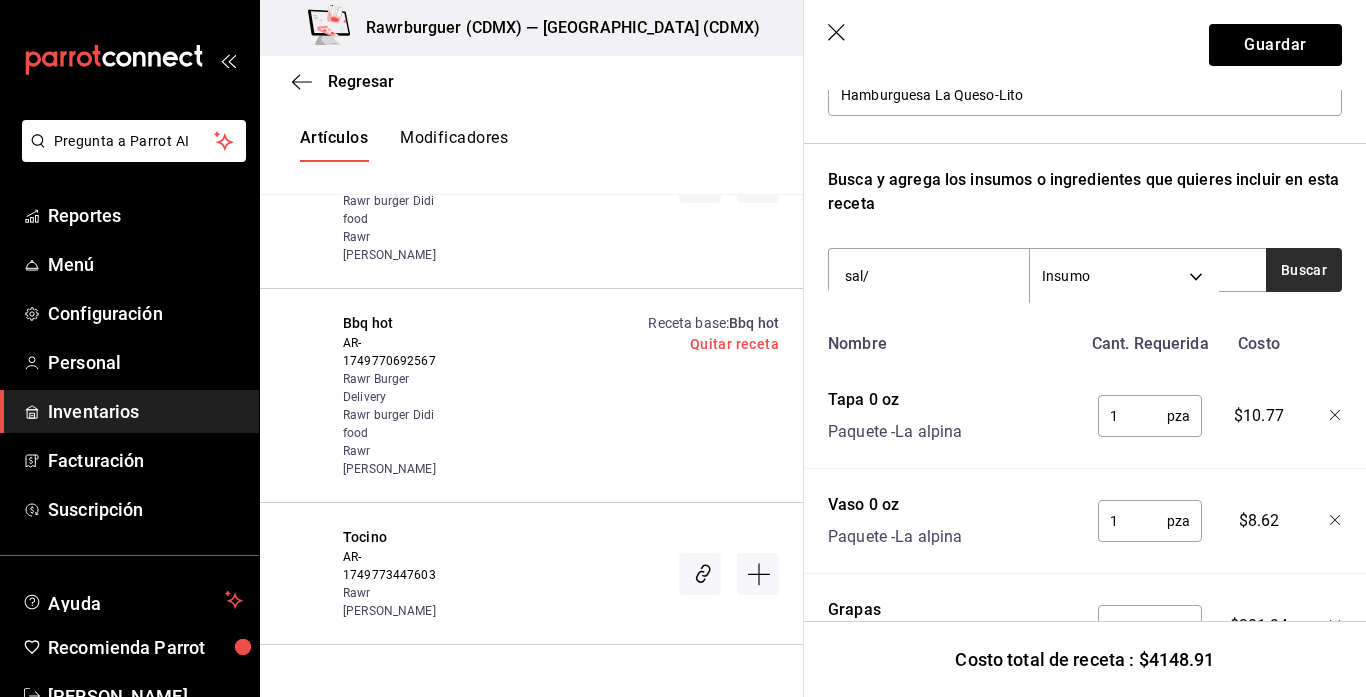 type on "sal/" 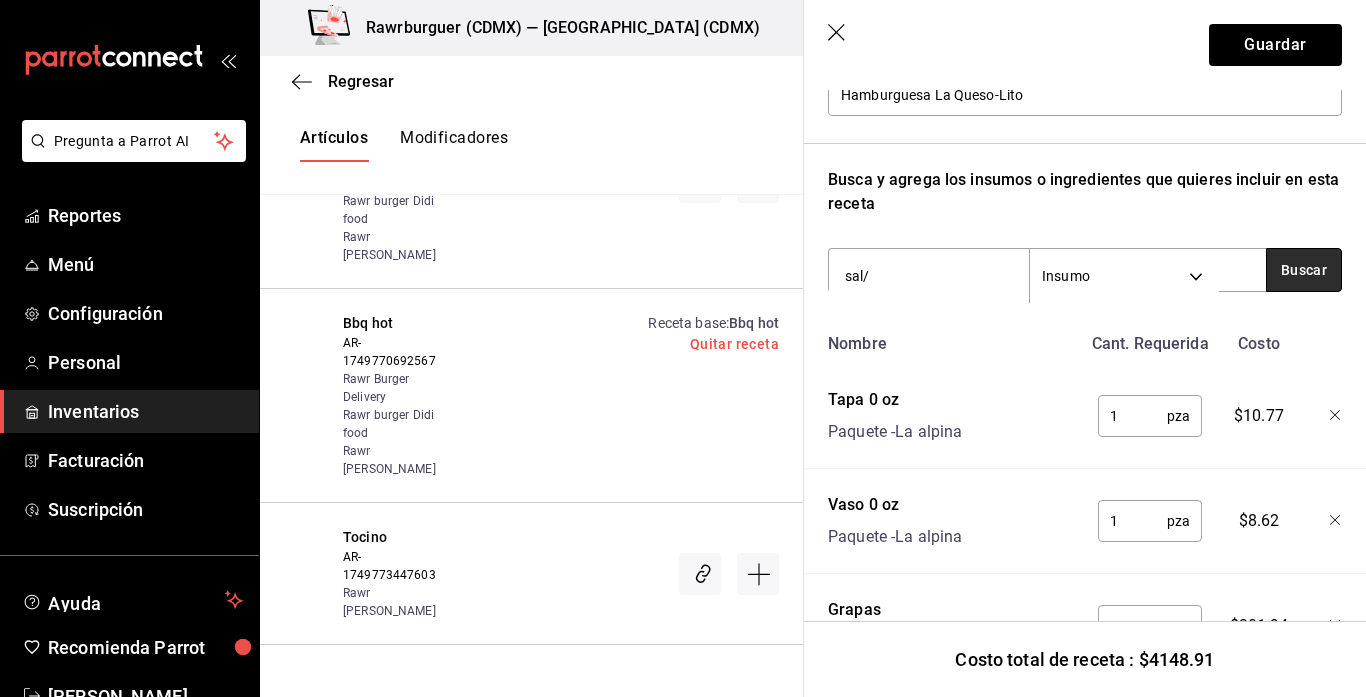 click on "Buscar" at bounding box center (1304, 270) 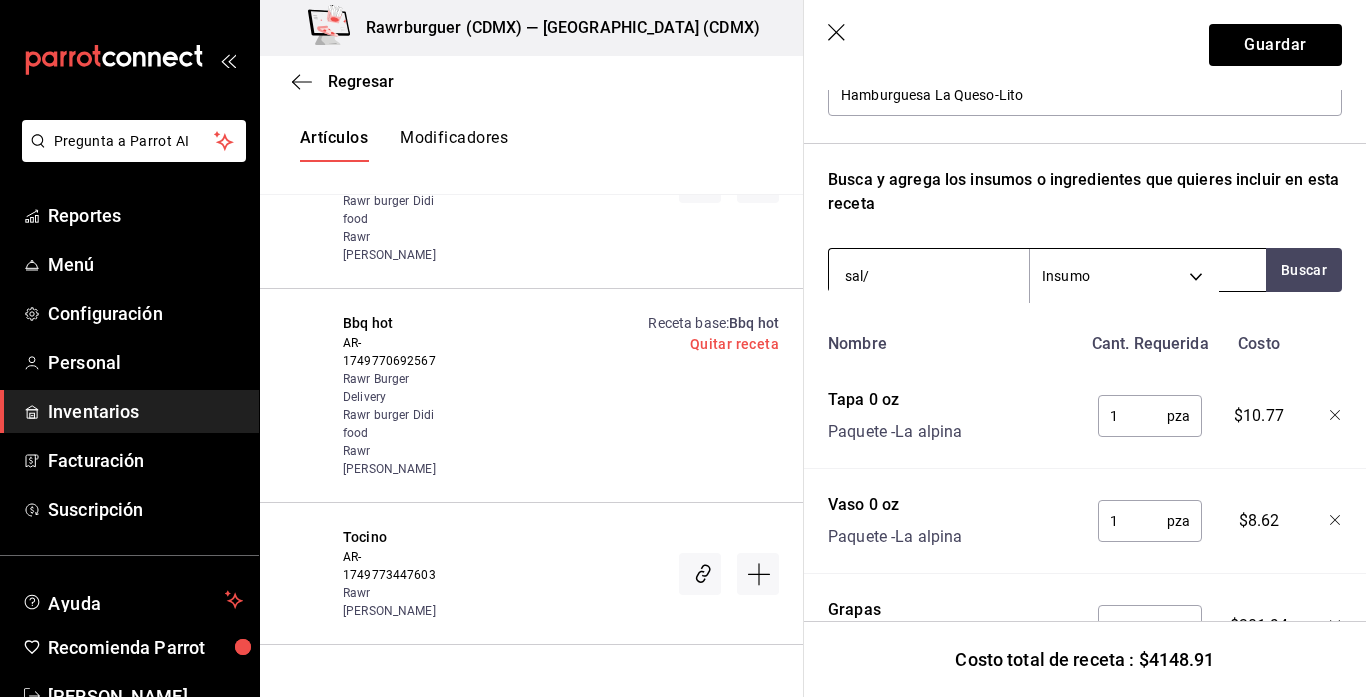click on "Pregunta a Parrot AI Reportes   Menú   Configuración   Personal   Inventarios   Facturación   Suscripción   Ayuda Recomienda Parrot   Alberto Martinez   Sugerir nueva función   Rawrburguer (CDMX) — Rawrburguer (CDMX) Cambiar a sucursal Regresar Creación y asignación de receta Asocia tus recetas con los artículos de tu menú y sus combinaciones de grupos modificadores para disminuir tu inventario de forma precisa Sucursal Elige una opción default Marca Elige una opción default ​ ​ Artículos Modificadores Si tu artículo tiene opciones de venta por tamaño, asegúrate de crear o asociar una receta base al artículo para poder especificar sus variaciones de tamaño. Ranch AR-1749768216722 Rawr Burger Delivery Rawr burger Didi food Rawr Burger Del Valle Bufalo AR-1749770521034 Rawr Burger Delivery Rawr burger Didi food Rawr Burger Del Valle Bbq hot AR-1749770692567 Rawr Burger Delivery Rawr burger Didi food Rawr Burger Del Valle Receta base :  Bbq hot Quitar receta Tocino AR-1749773447603 Bbq 1 1" at bounding box center [683, 331] 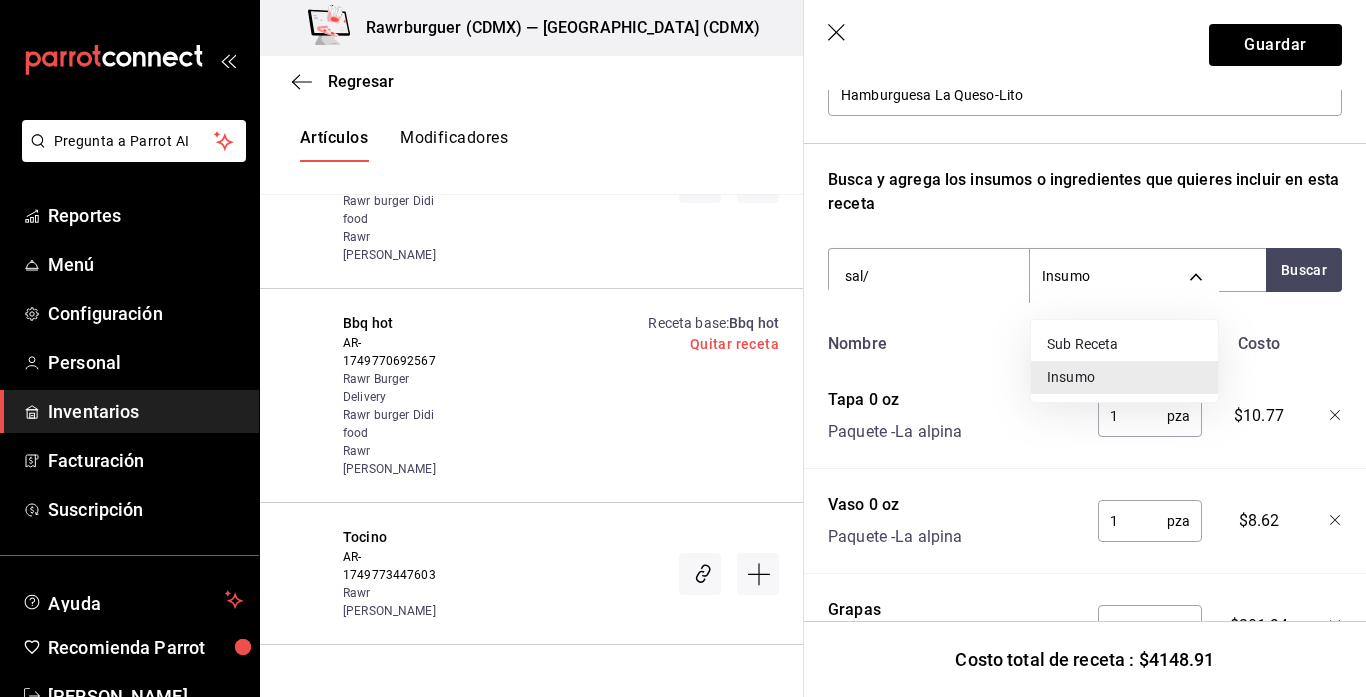 click on "Sub Receta" at bounding box center (1124, 344) 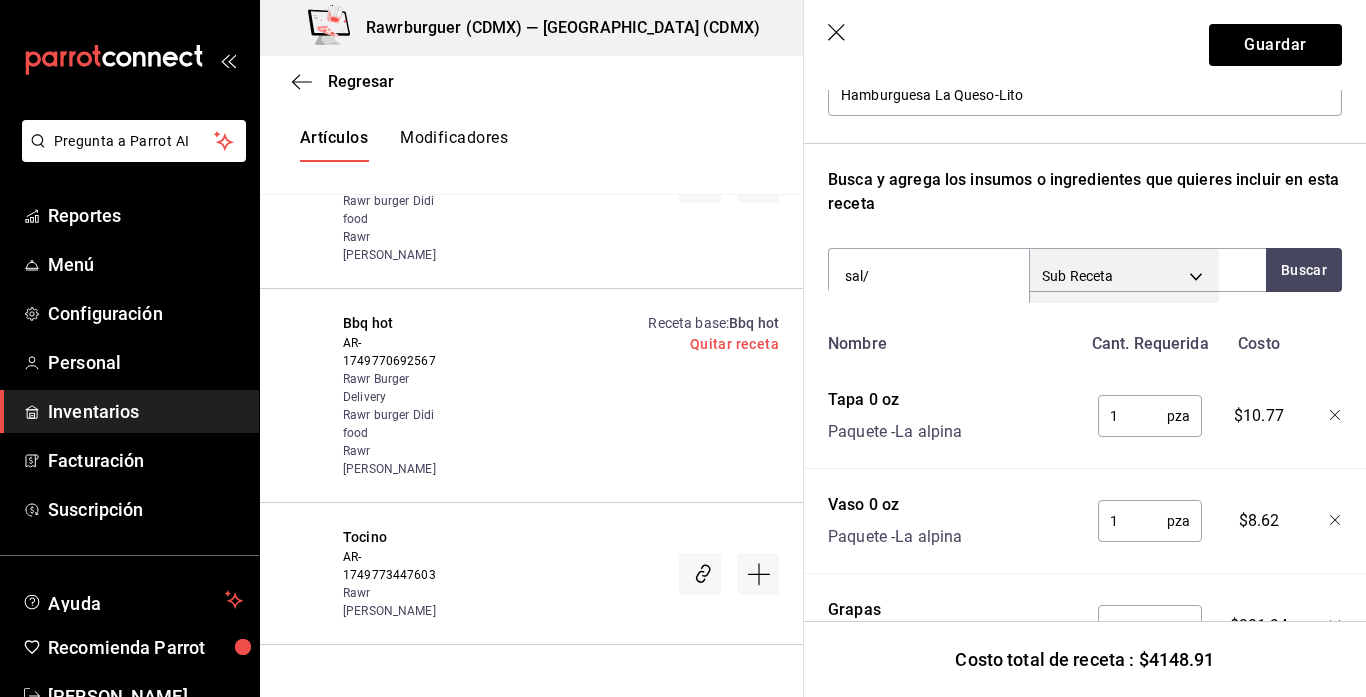 type on "SUBRECIPE" 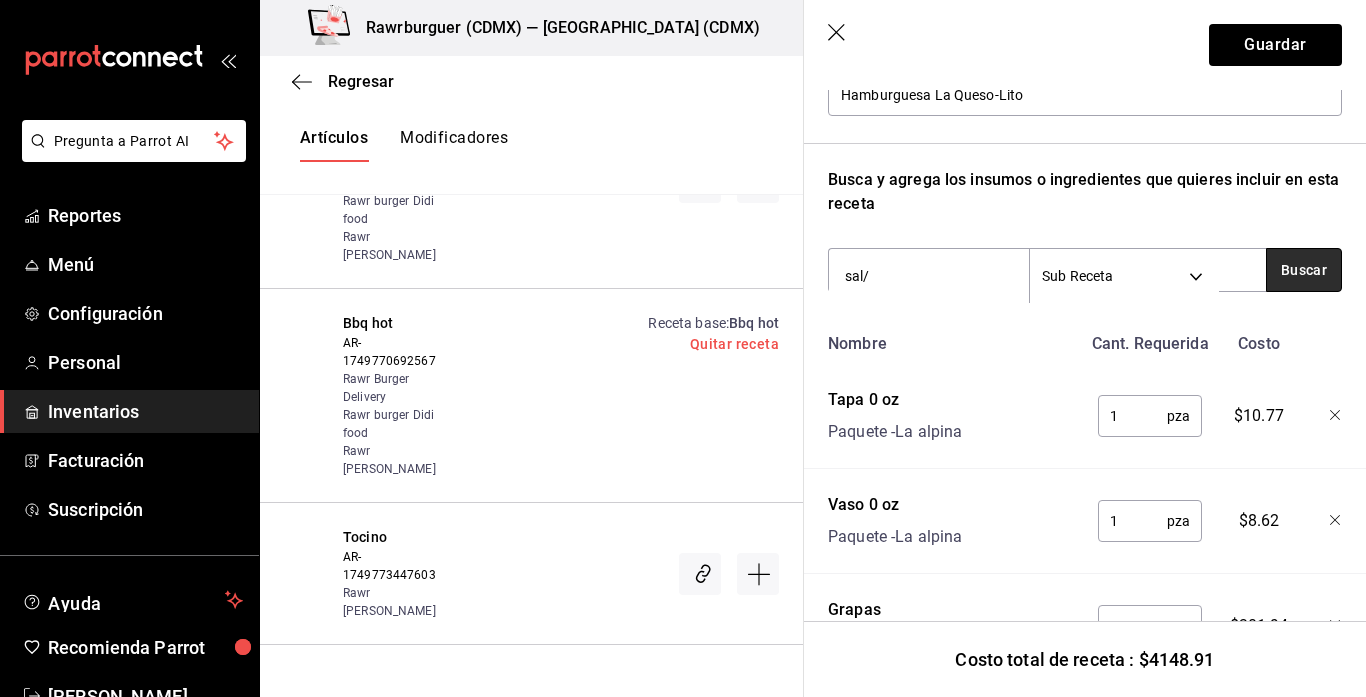 click on "Buscar" at bounding box center (1304, 270) 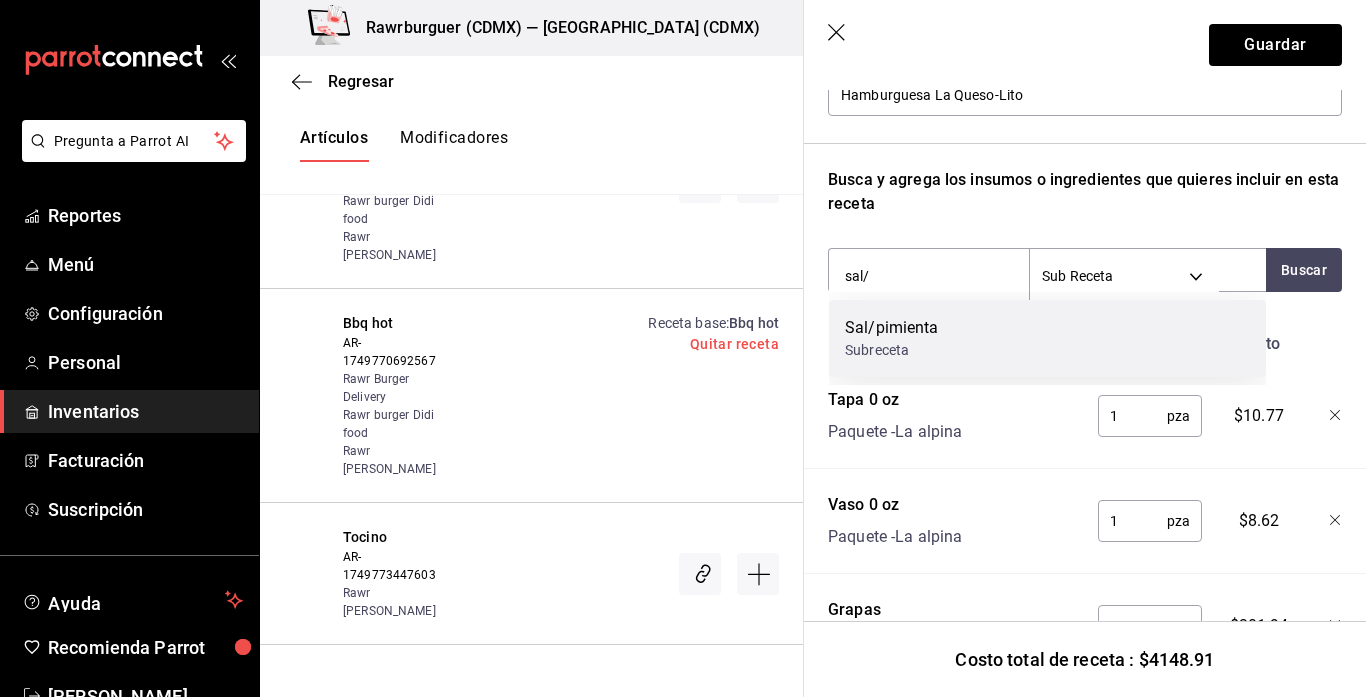 click on "Sal/pimienta Subreceta" at bounding box center [1047, 338] 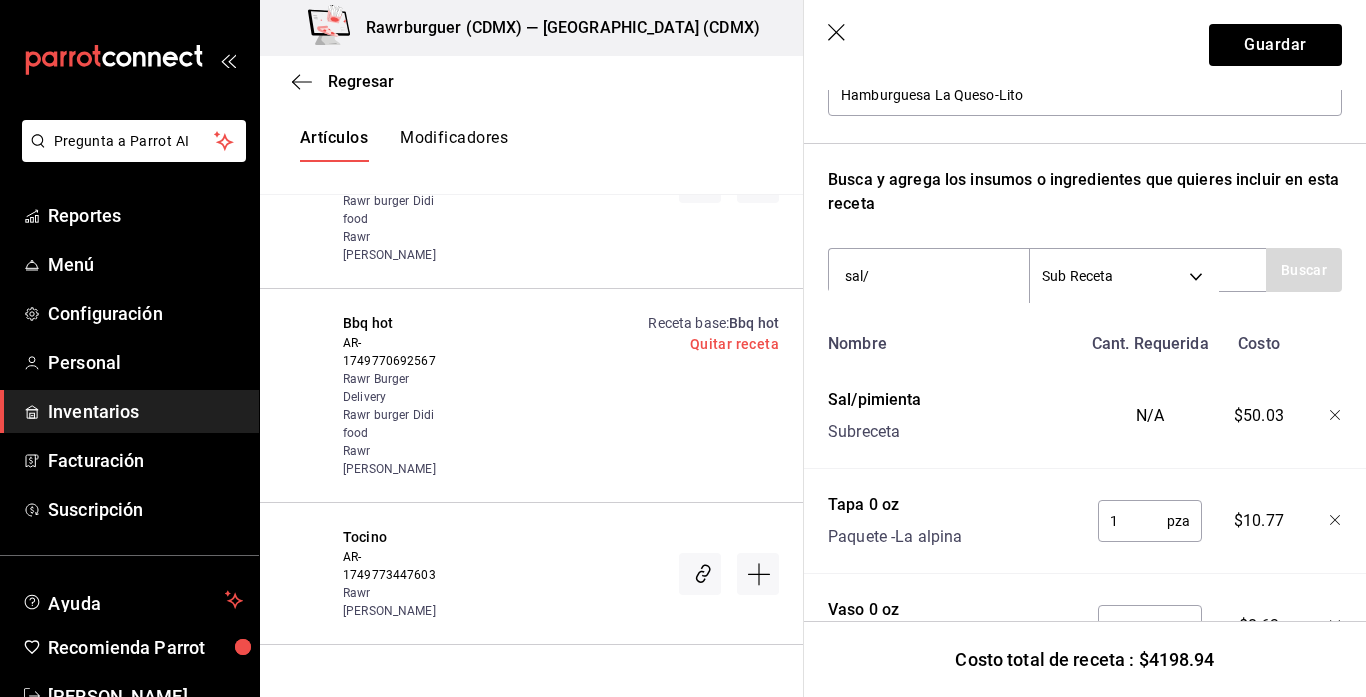 type 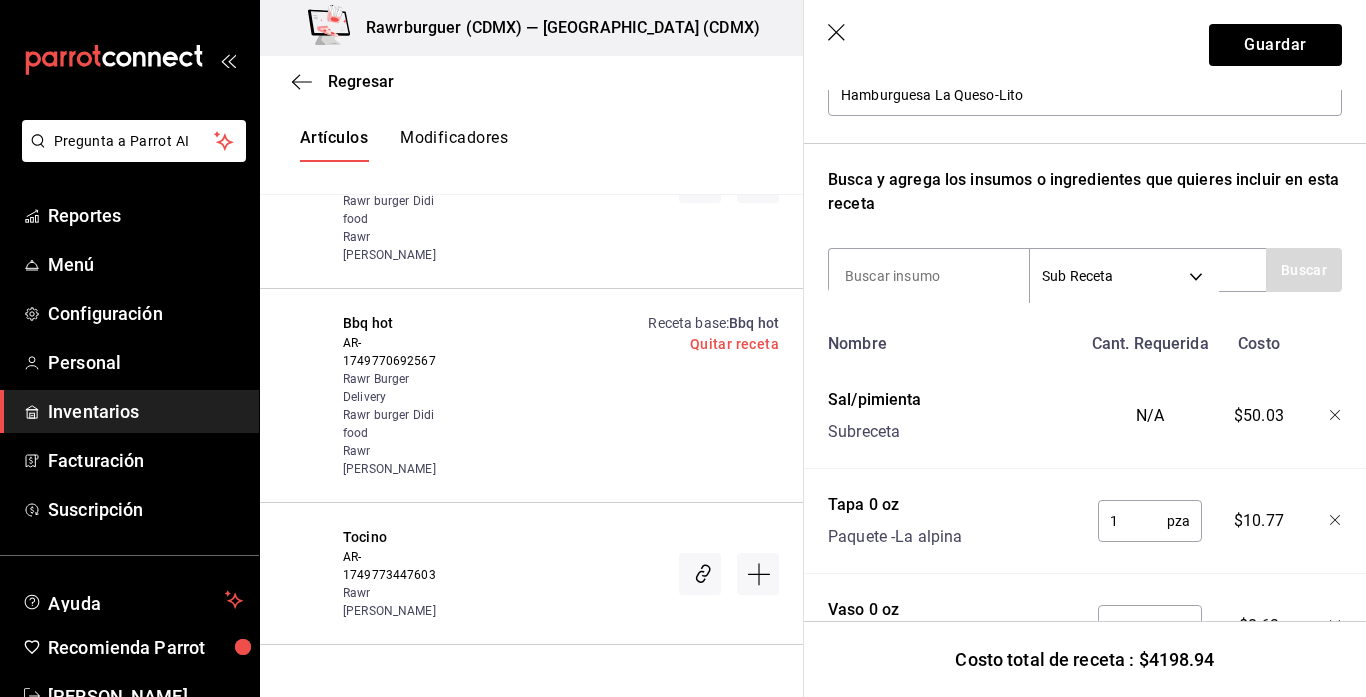 click on "N/A" at bounding box center (1146, 412) 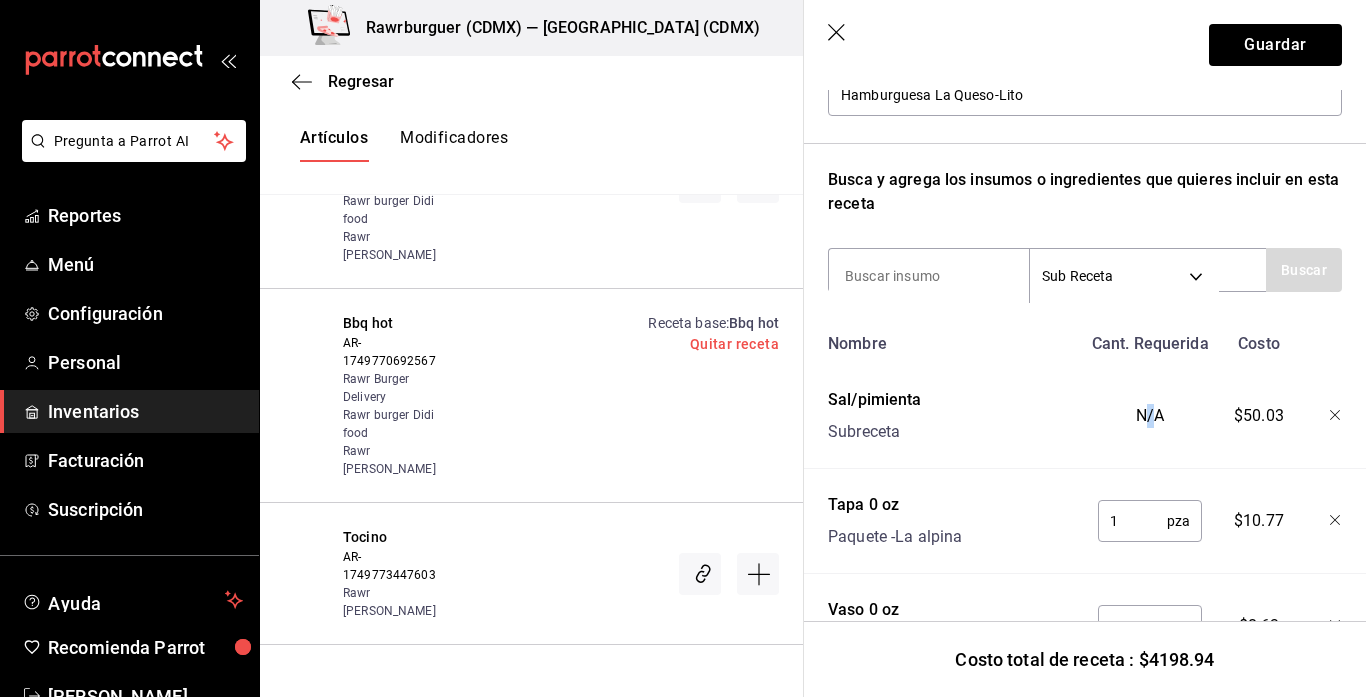 click on "N/A" at bounding box center (1146, 412) 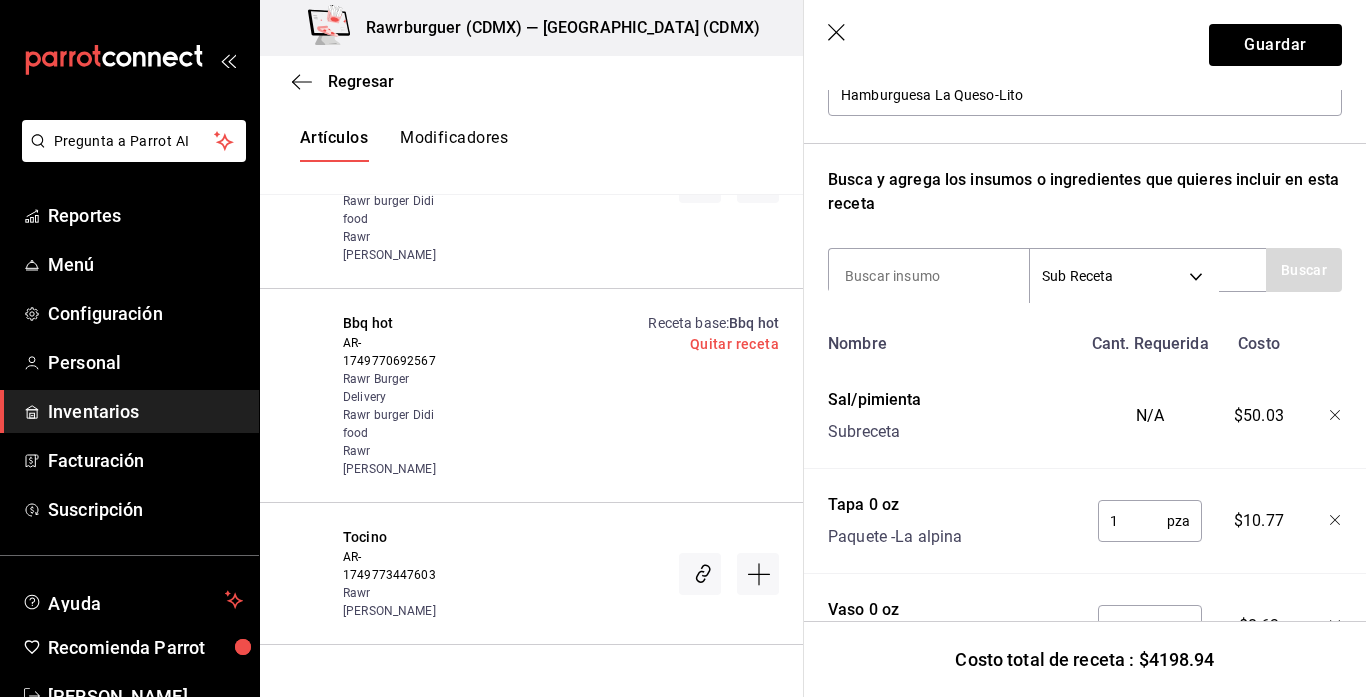 click 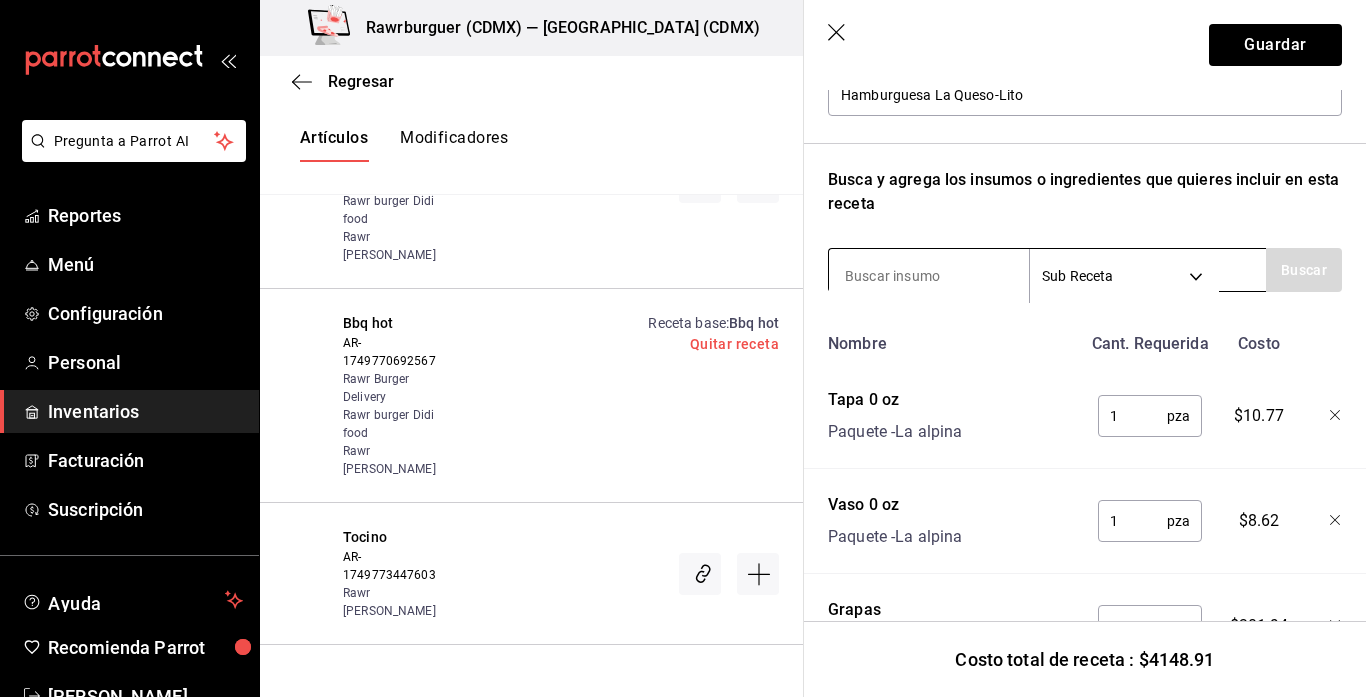click on "Pregunta a Parrot AI Reportes   Menú   Configuración   Personal   Inventarios   Facturación   Suscripción   Ayuda Recomienda Parrot   Alberto Martinez   Sugerir nueva función   Rawrburguer (CDMX) — Rawrburguer (CDMX) Cambiar a sucursal Regresar Creación y asignación de receta Asocia tus recetas con los artículos de tu menú y sus combinaciones de grupos modificadores para disminuir tu inventario de forma precisa Sucursal Elige una opción default Marca Elige una opción default ​ ​ Artículos Modificadores Si tu artículo tiene opciones de venta por tamaño, asegúrate de crear o asociar una receta base al artículo para poder especificar sus variaciones de tamaño. Ranch AR-1749768216722 Rawr Burger Delivery Rawr burger Didi food Rawr Burger Del Valle Bufalo AR-1749770521034 Rawr Burger Delivery Rawr burger Didi food Rawr Burger Del Valle Bbq hot AR-1749770692567 Rawr Burger Delivery Rawr burger Didi food Rawr Burger Del Valle Receta base :  Bbq hot Quitar receta Tocino AR-1749773447603 Bbq 1 1" at bounding box center [683, 331] 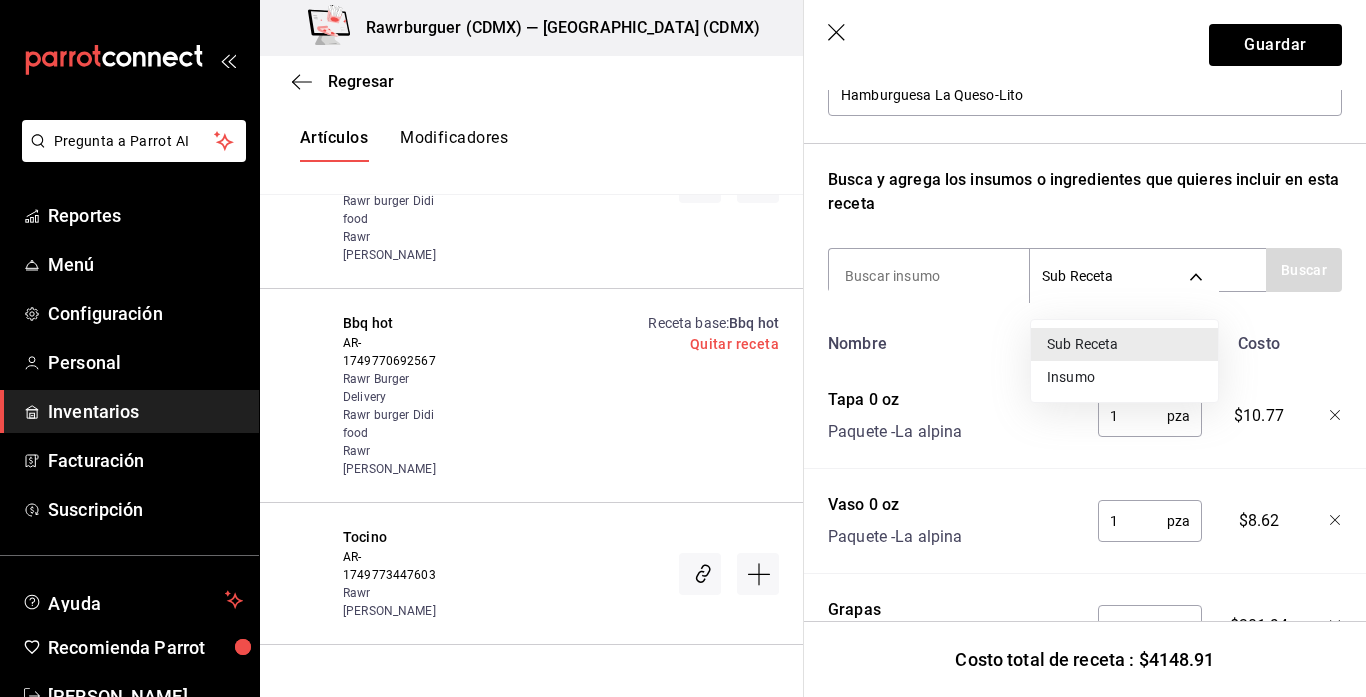 click on "Insumo" at bounding box center [1124, 377] 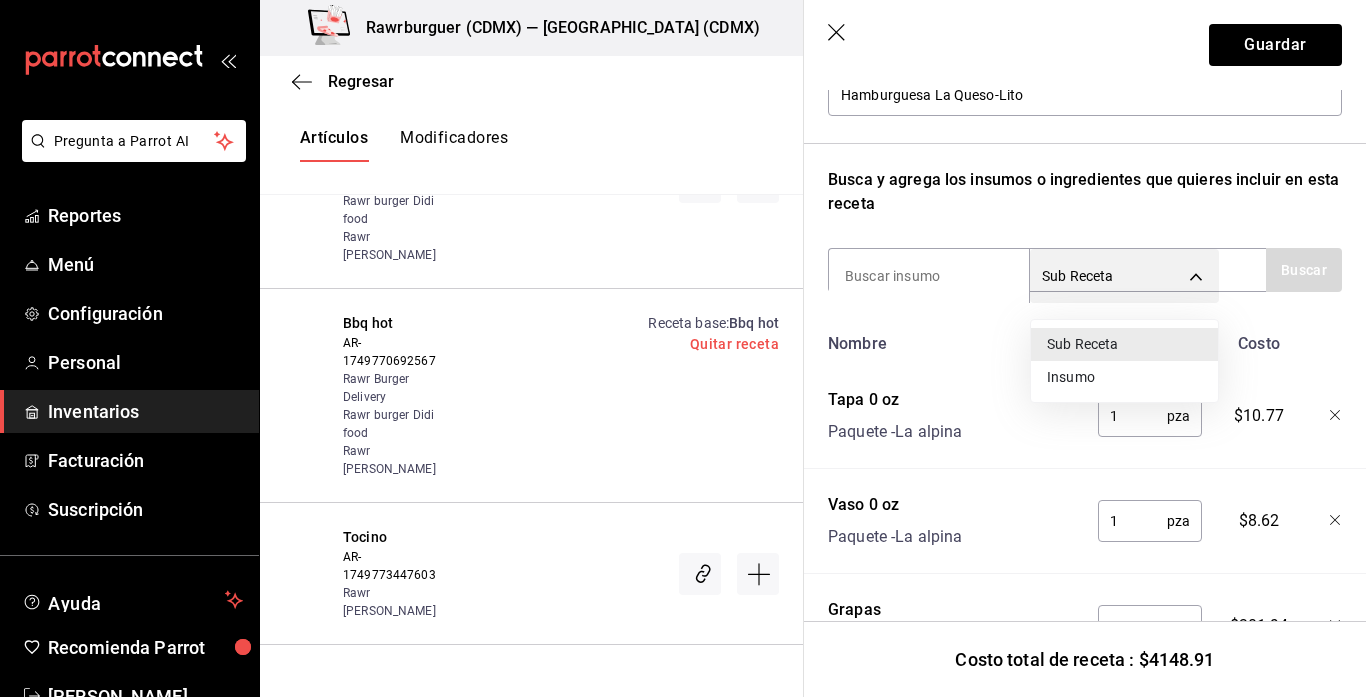 type on "SUPPLY" 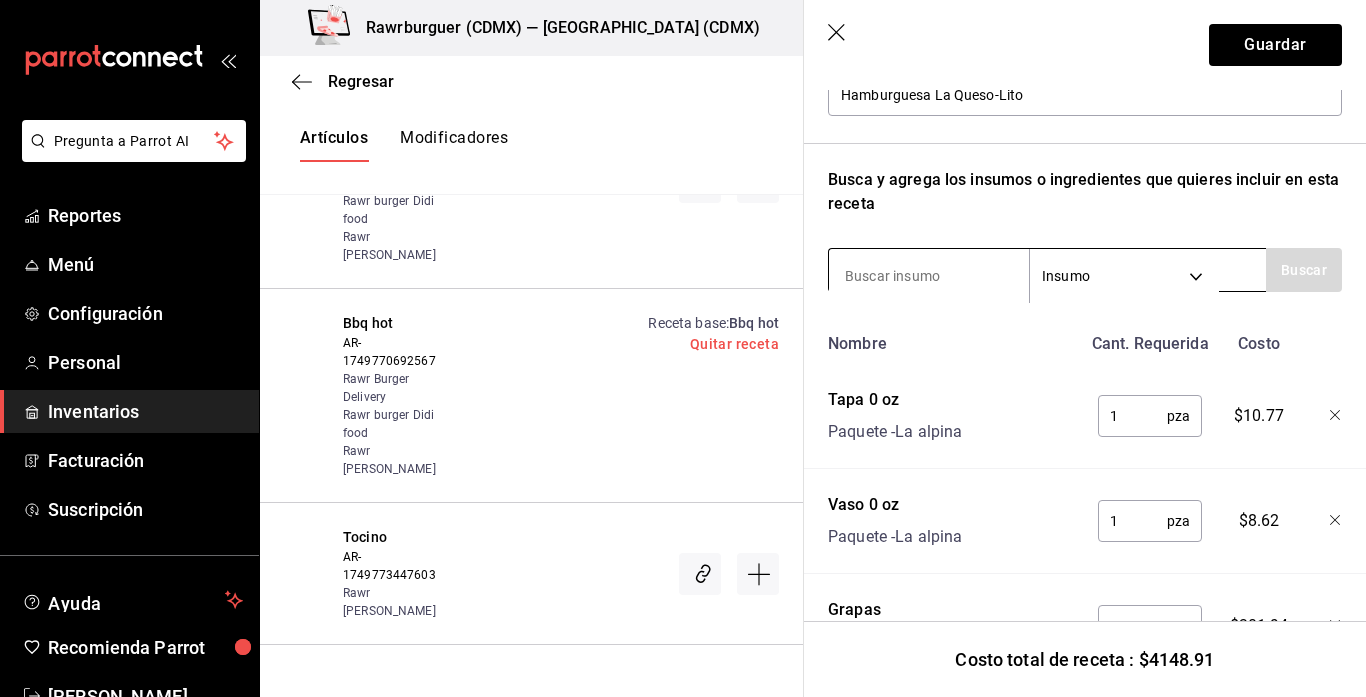click at bounding box center (929, 276) 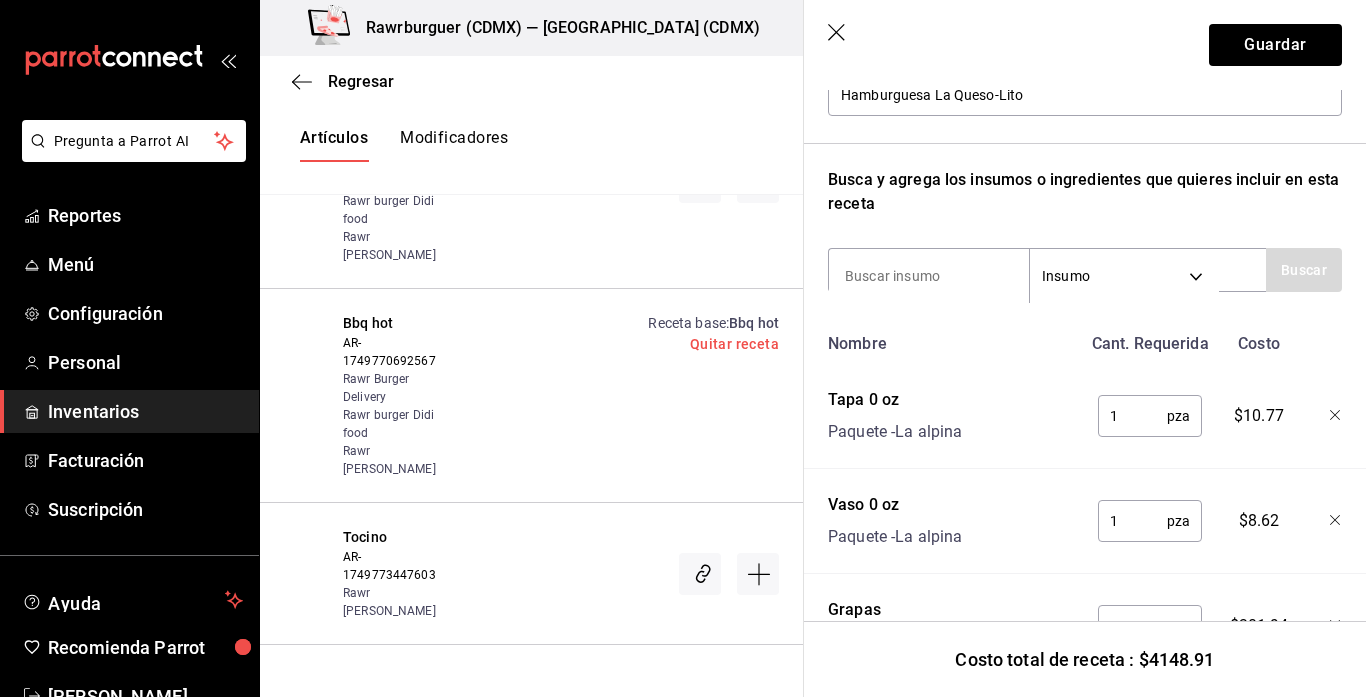 click 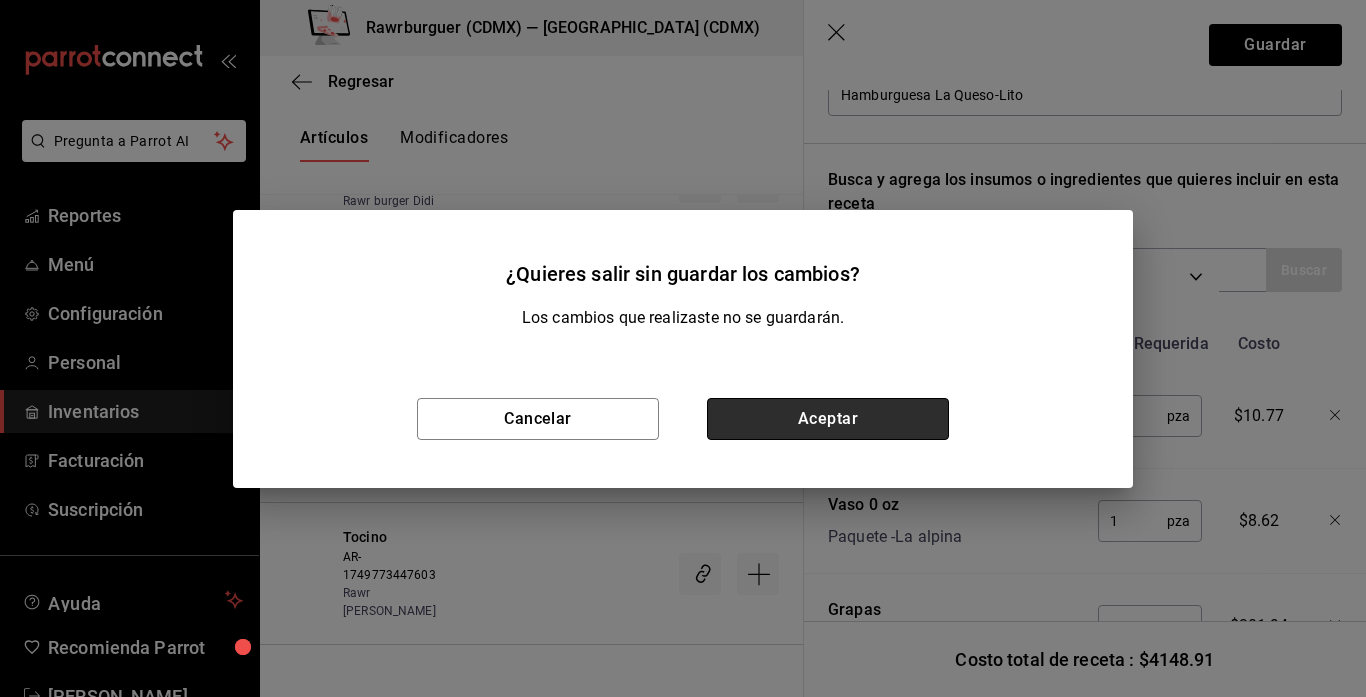 click on "Aceptar" at bounding box center [828, 419] 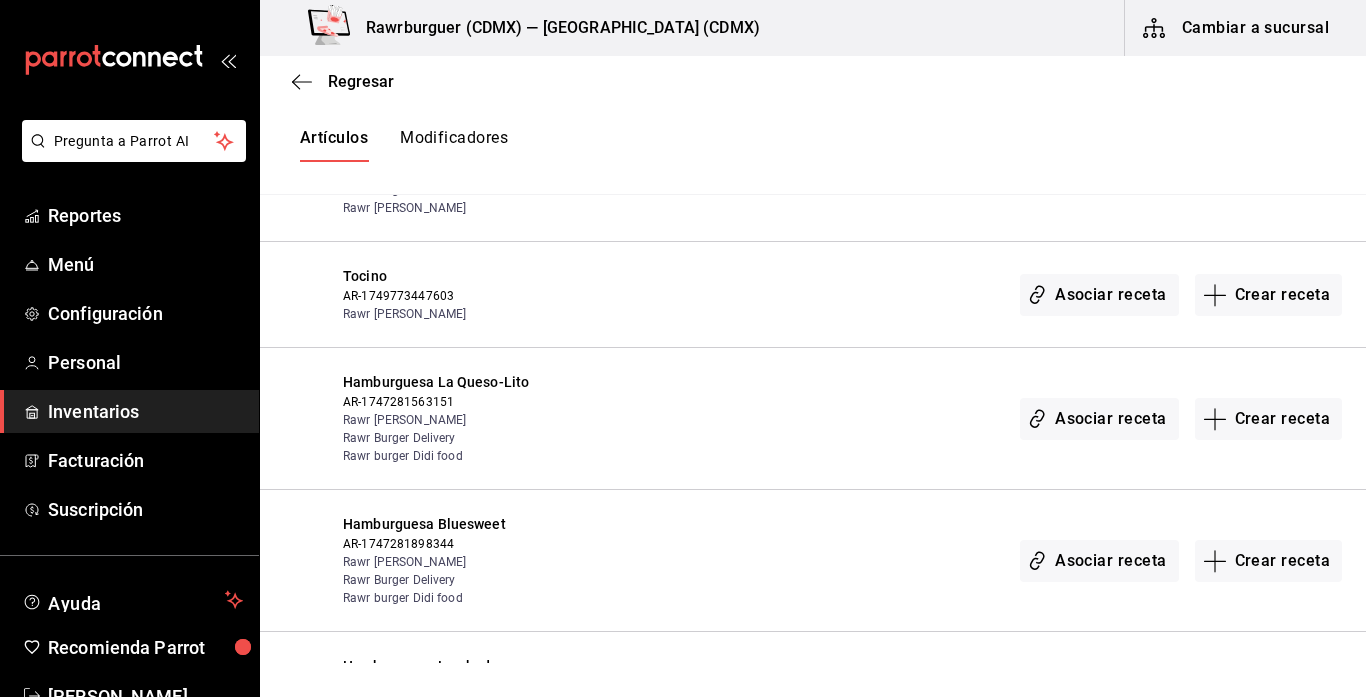 scroll, scrollTop: 0, scrollLeft: 0, axis: both 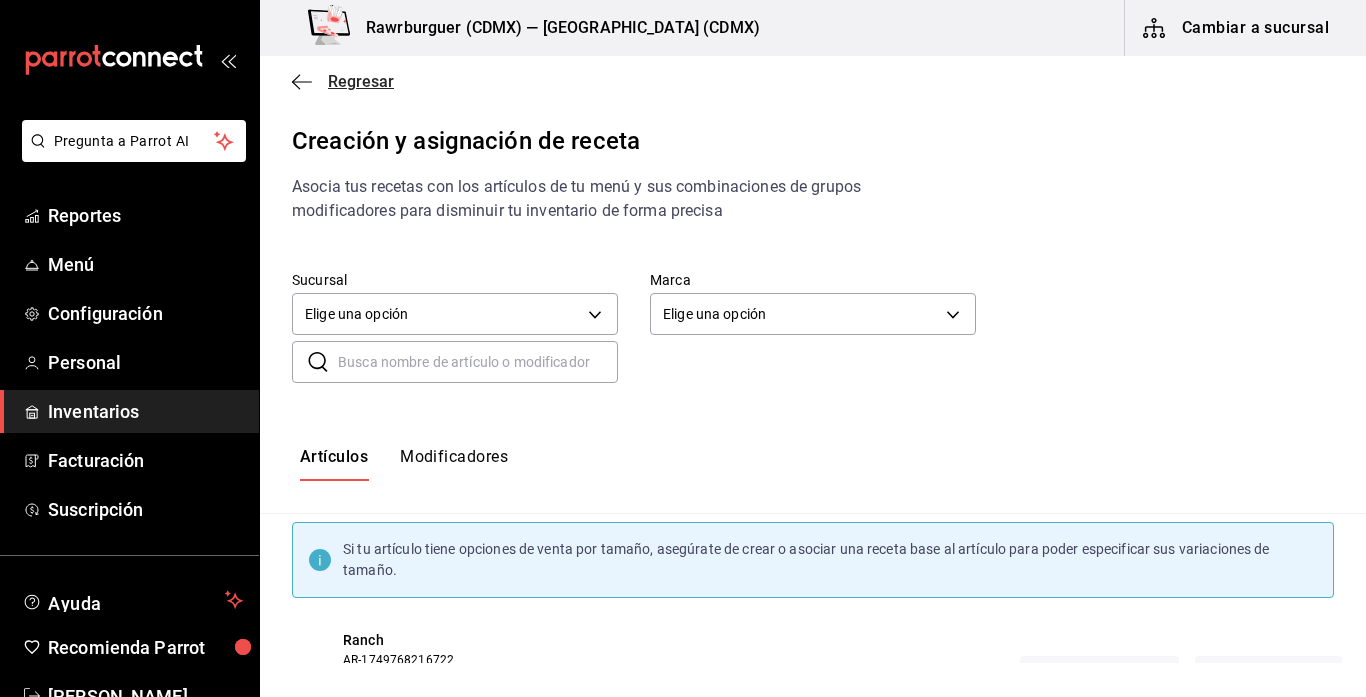 click on "Regresar" at bounding box center (361, 81) 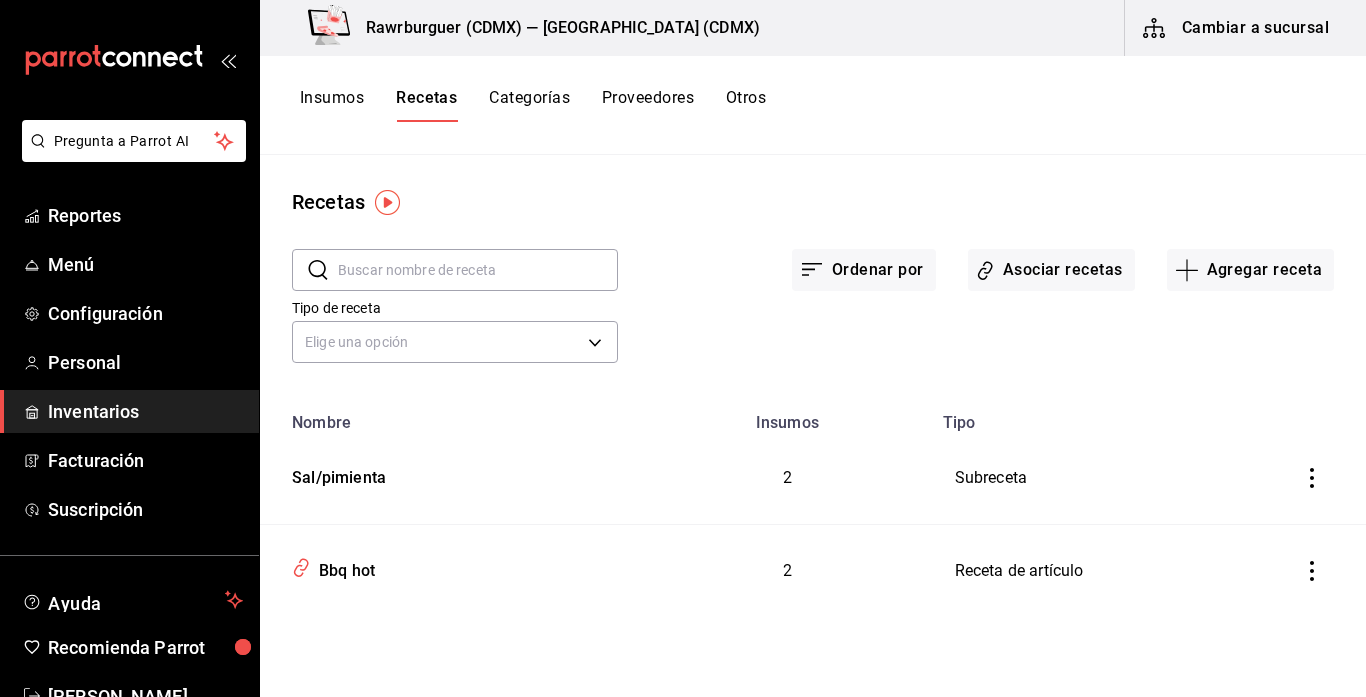 click 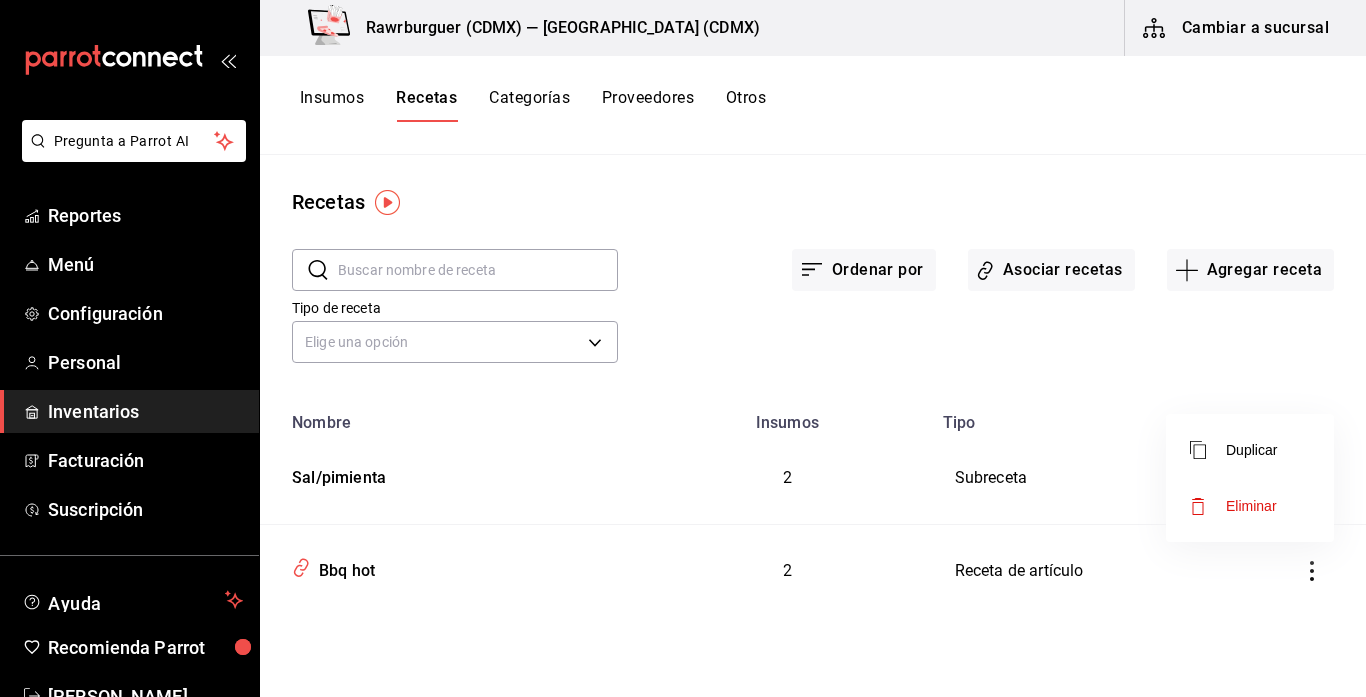 click on "Eliminar" at bounding box center [1250, 506] 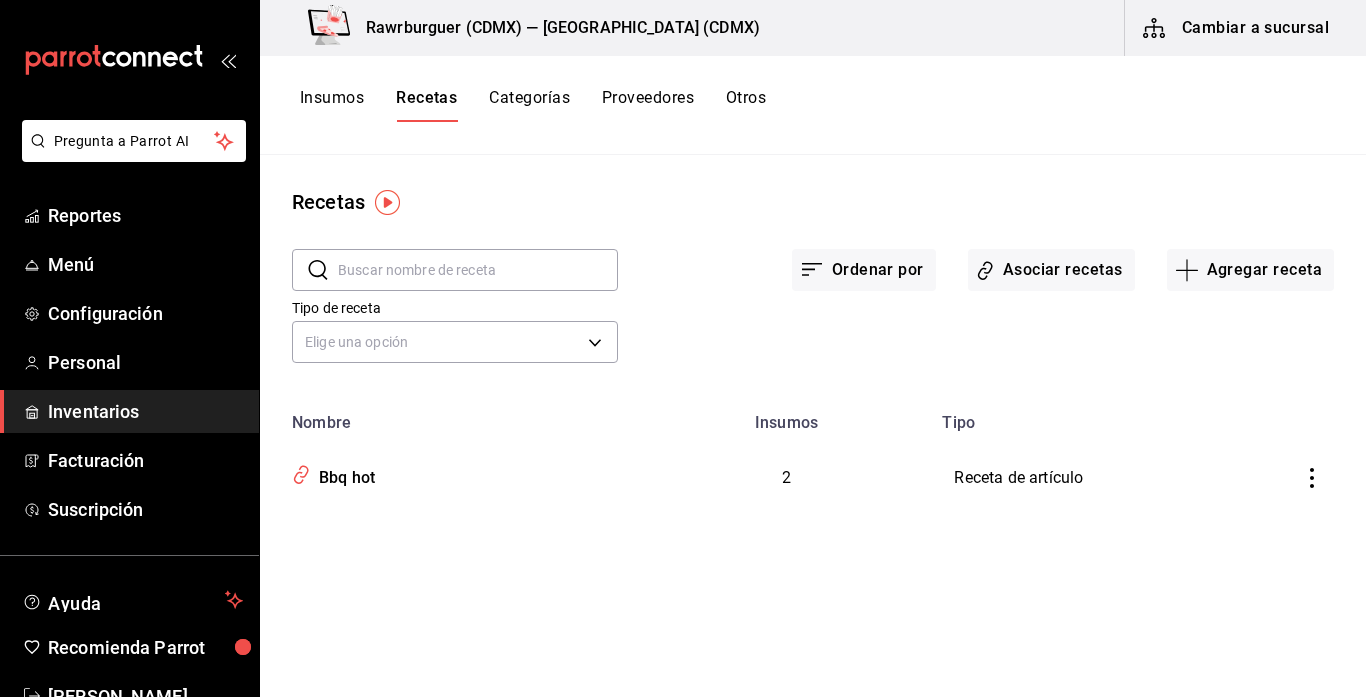 click on "Insumos" at bounding box center (332, 105) 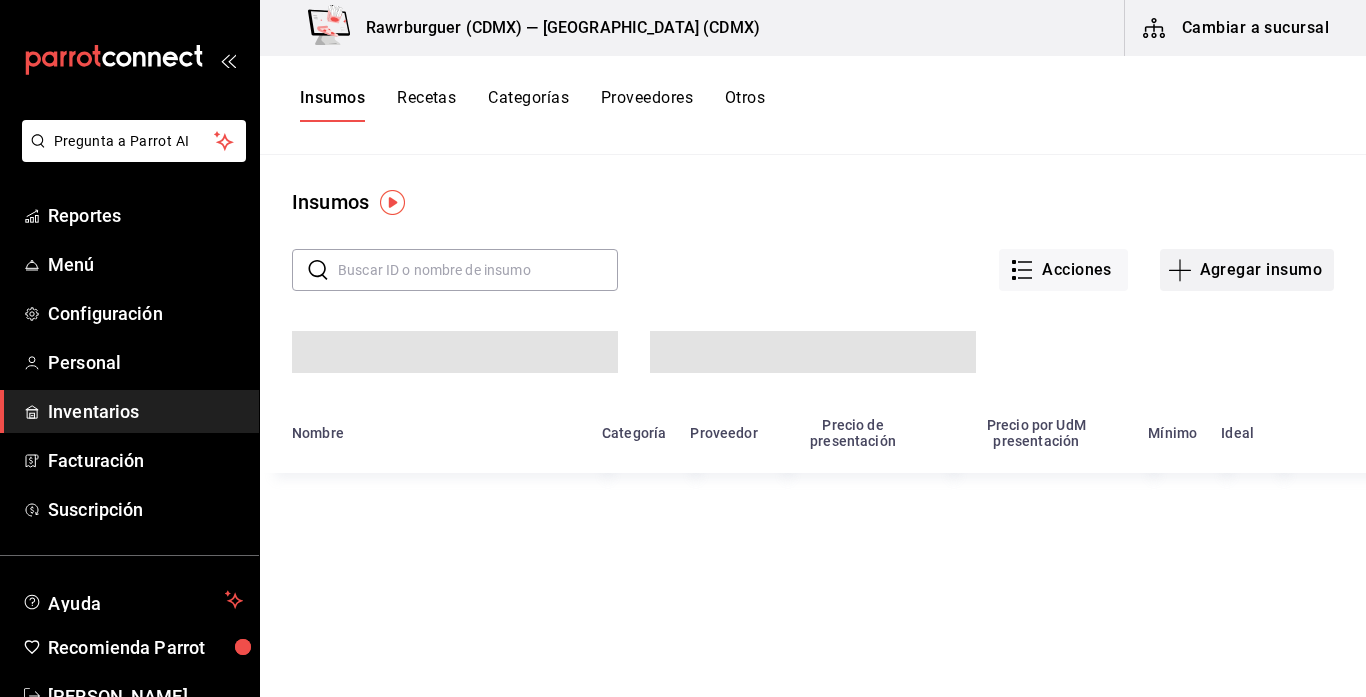 click on "Agregar insumo" at bounding box center (1247, 270) 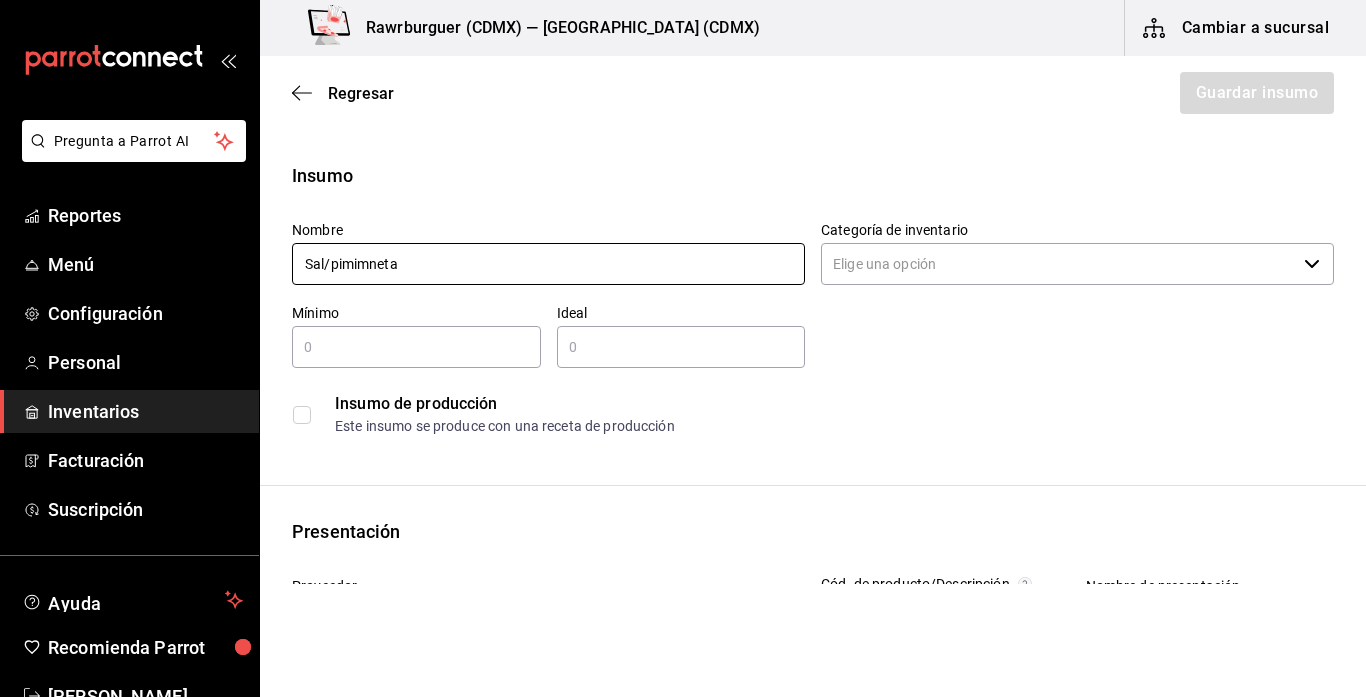 click on "Sal/pimimneta" at bounding box center [548, 264] 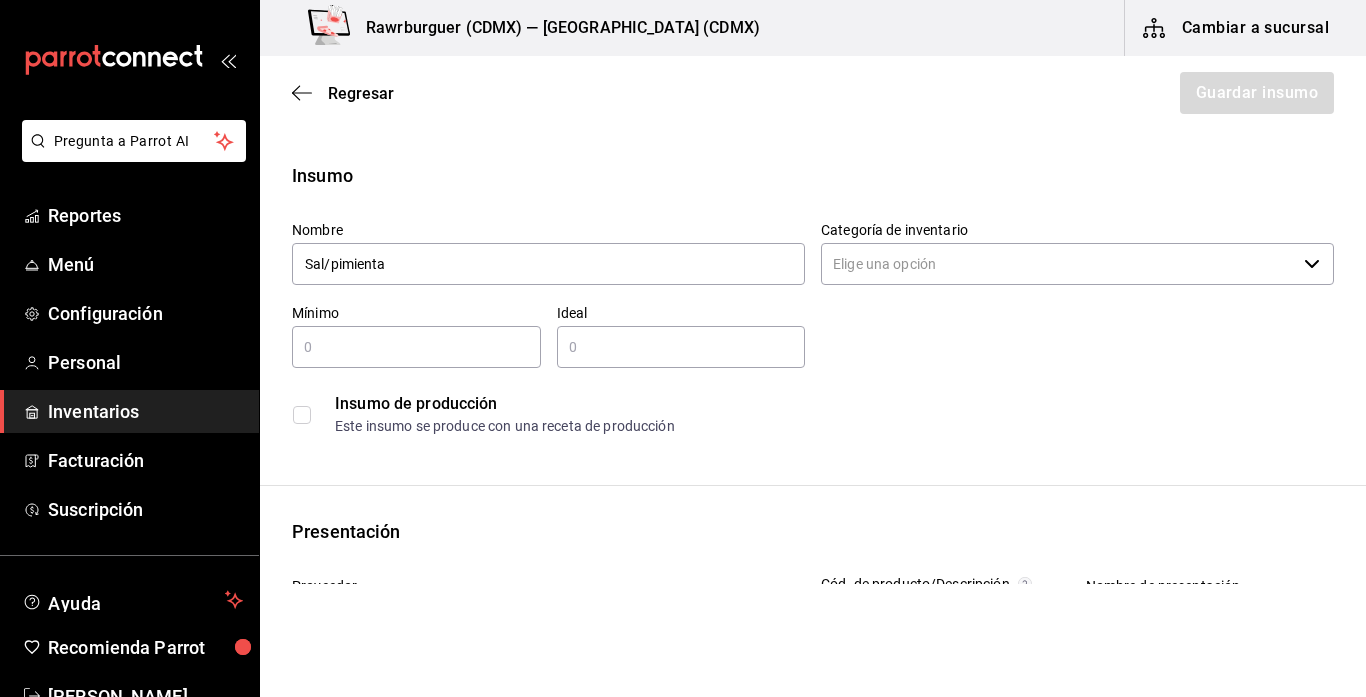 type on "Sal/pimienta" 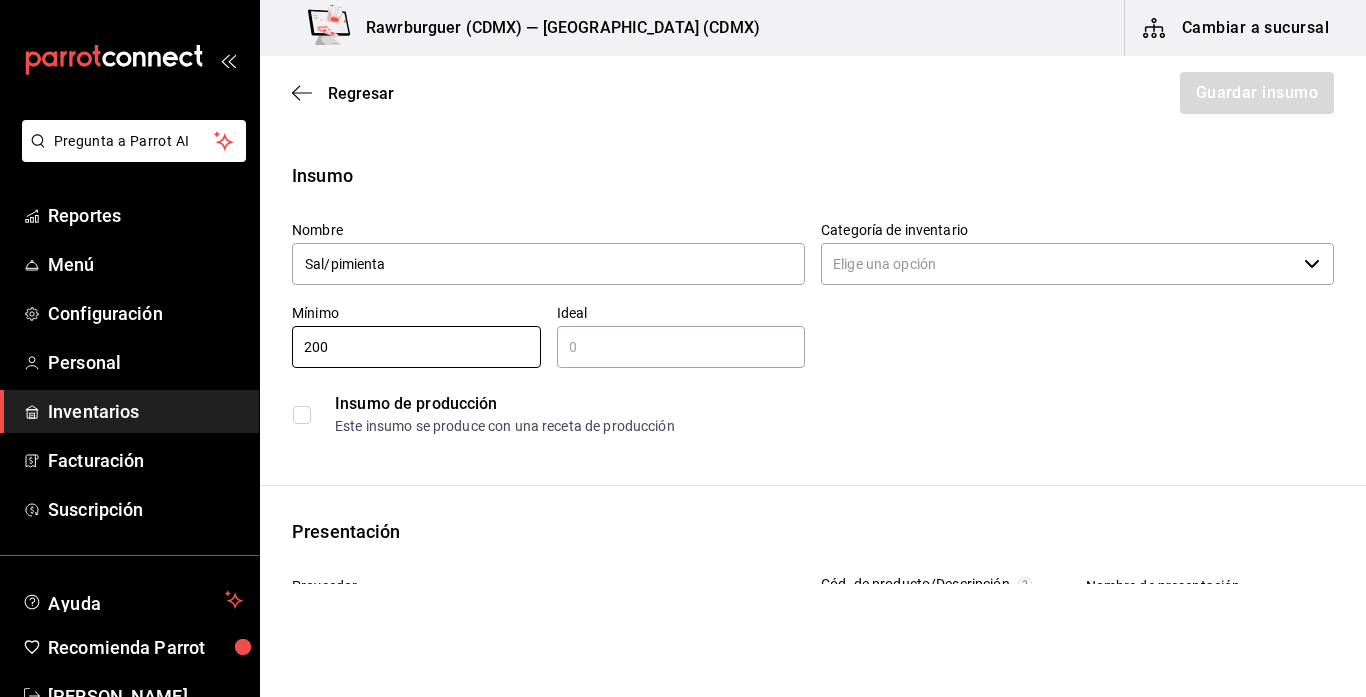 type on "200" 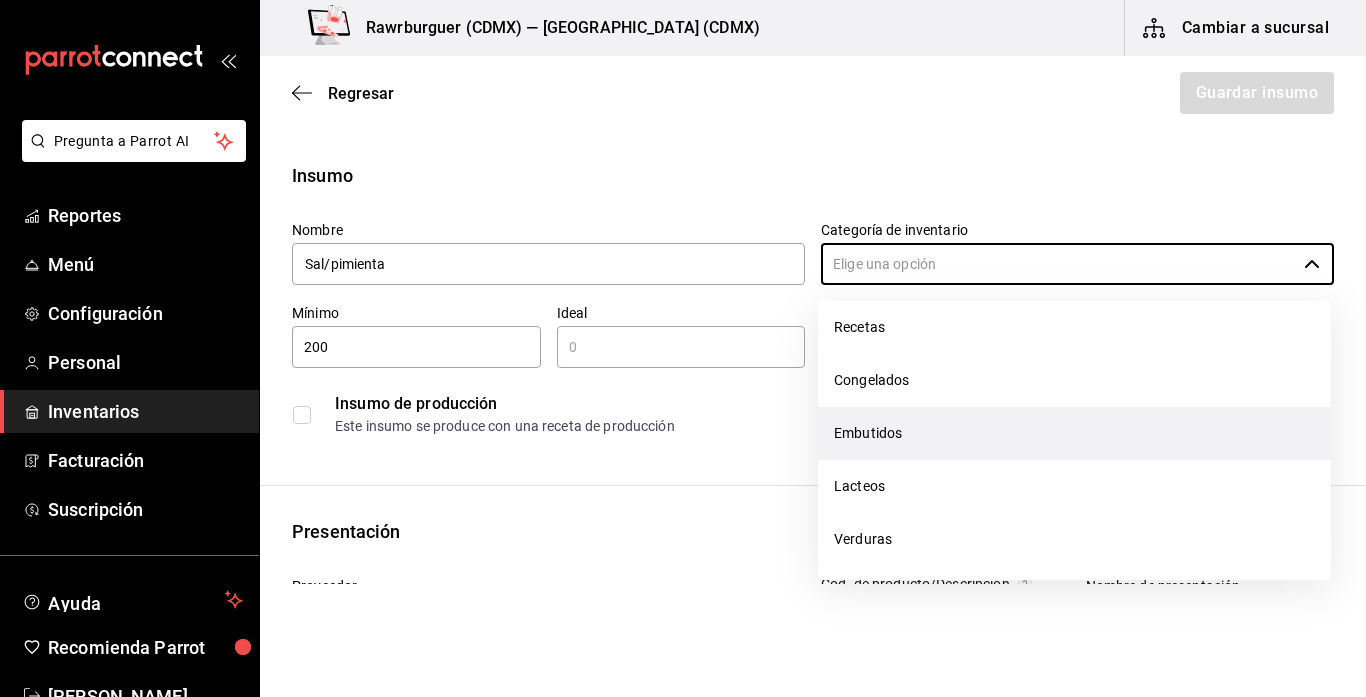 scroll, scrollTop: 20, scrollLeft: 0, axis: vertical 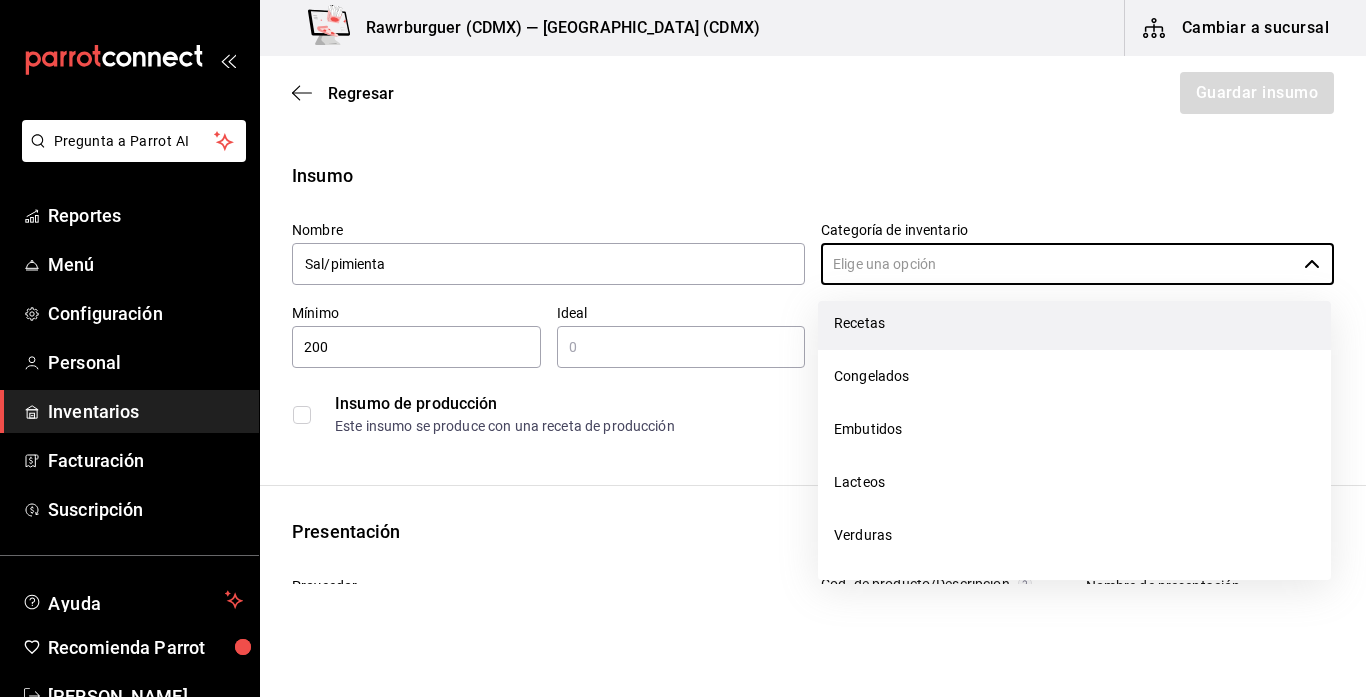 click on "Recetas" at bounding box center [1074, 323] 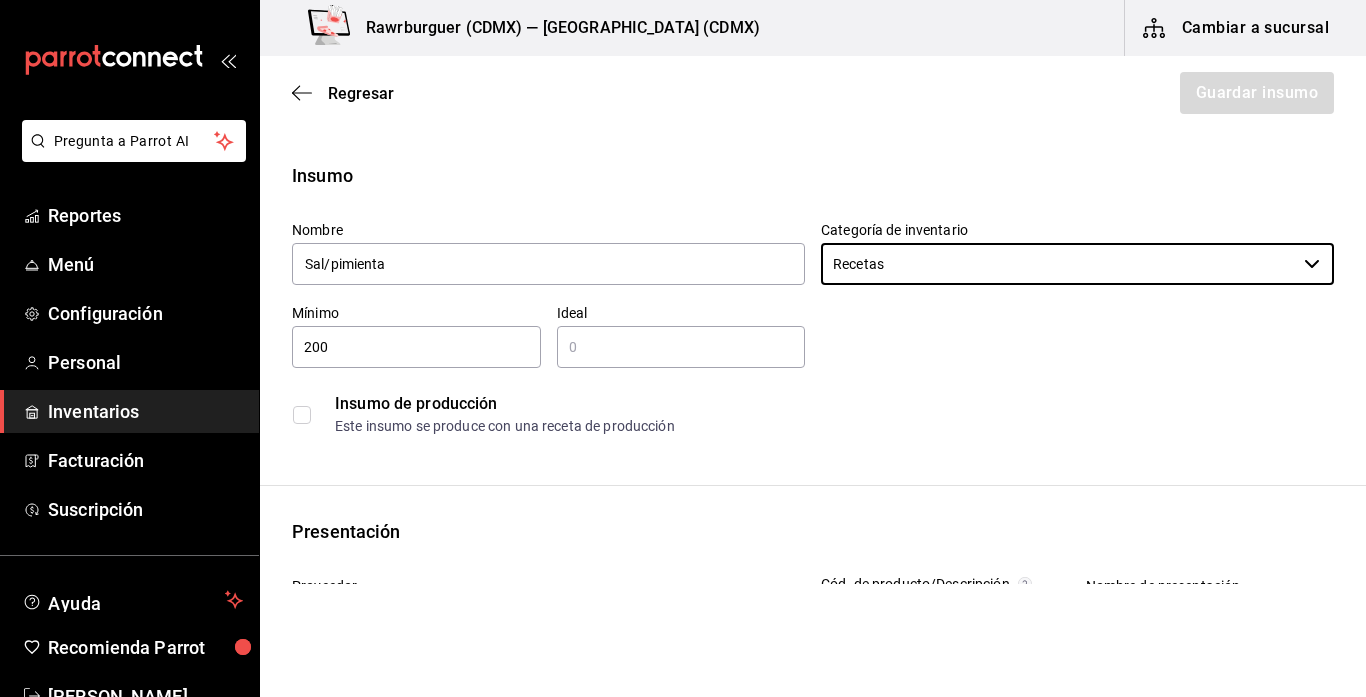 click at bounding box center (681, 347) 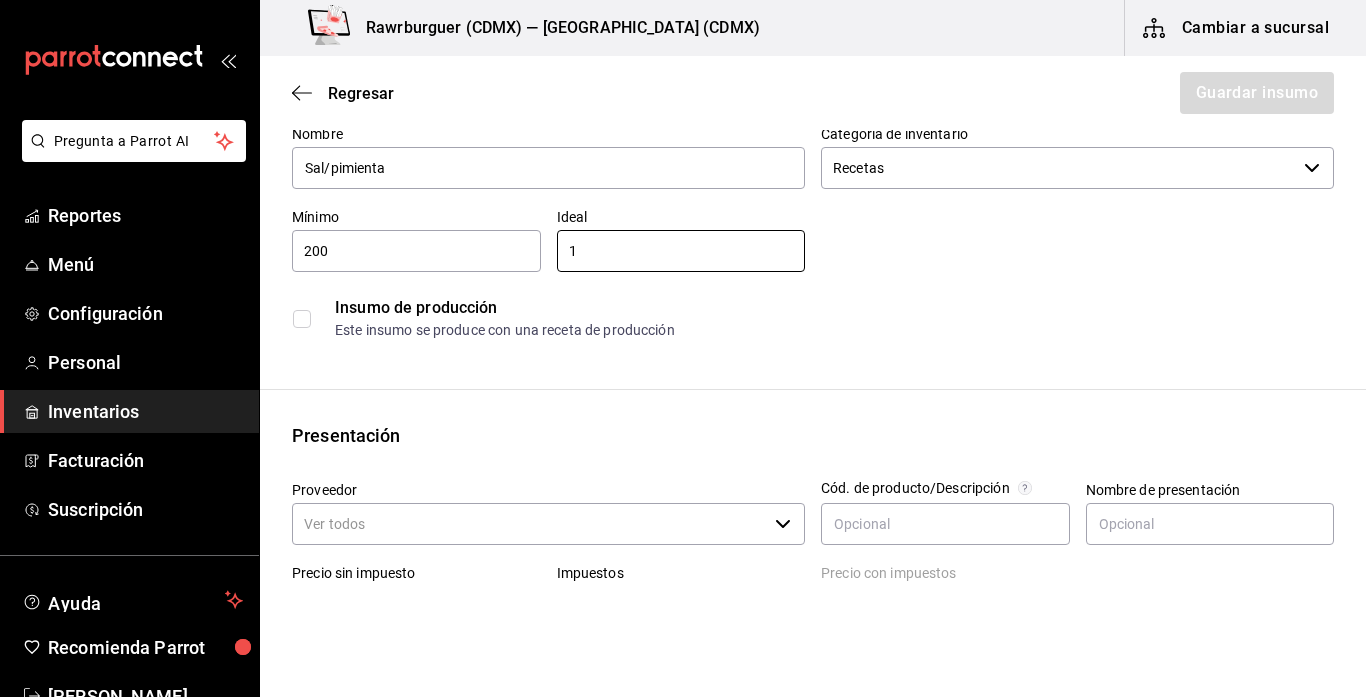 scroll, scrollTop: 102, scrollLeft: 0, axis: vertical 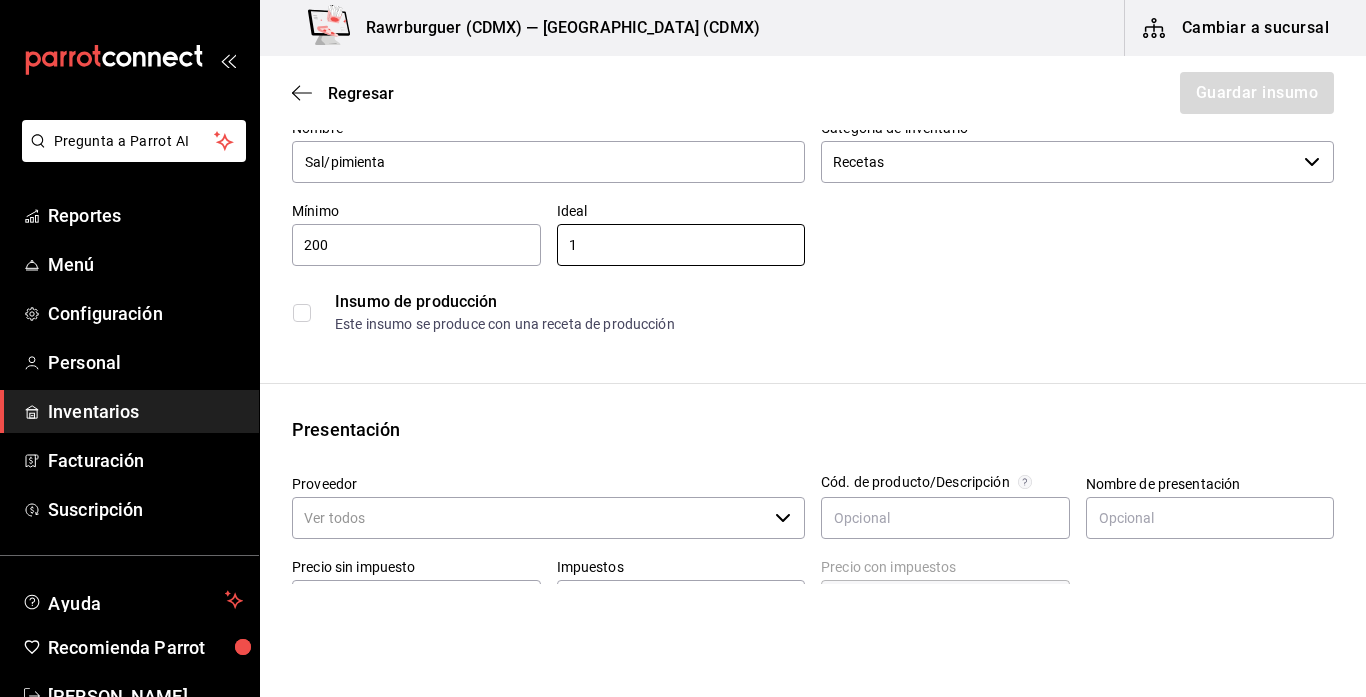 type on "1" 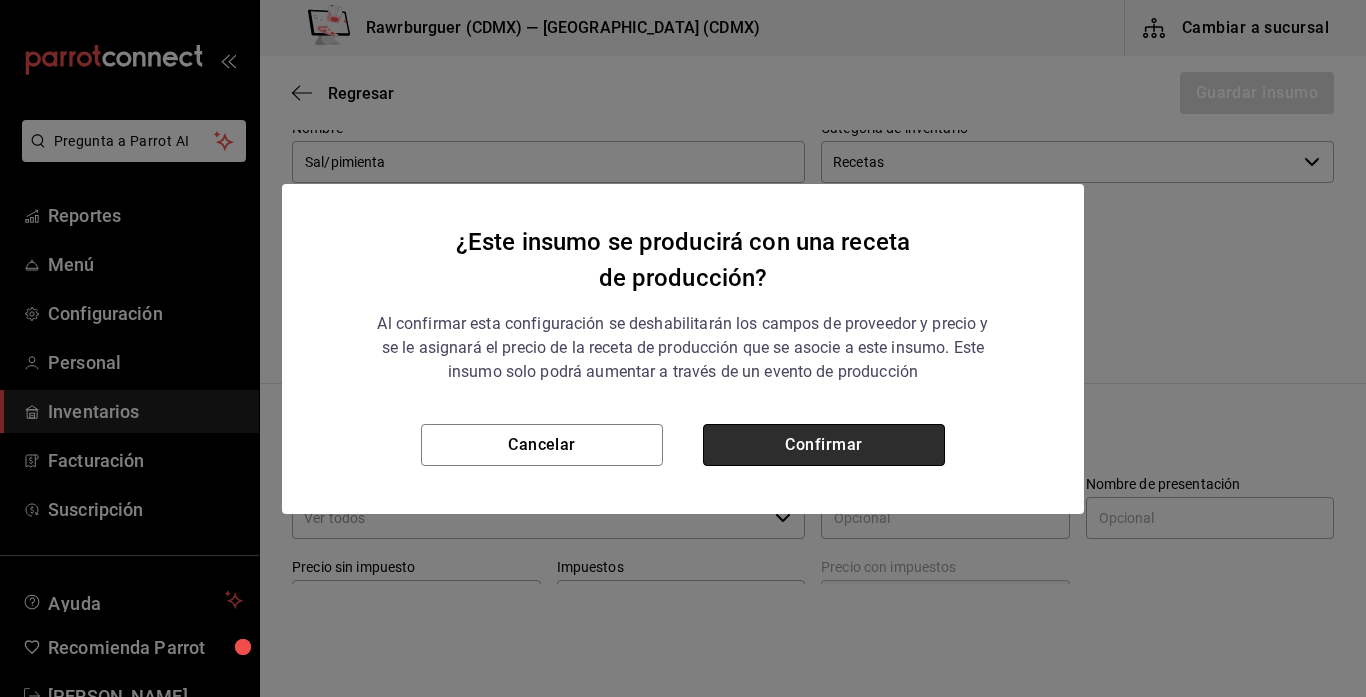 click on "Confirmar" at bounding box center [824, 445] 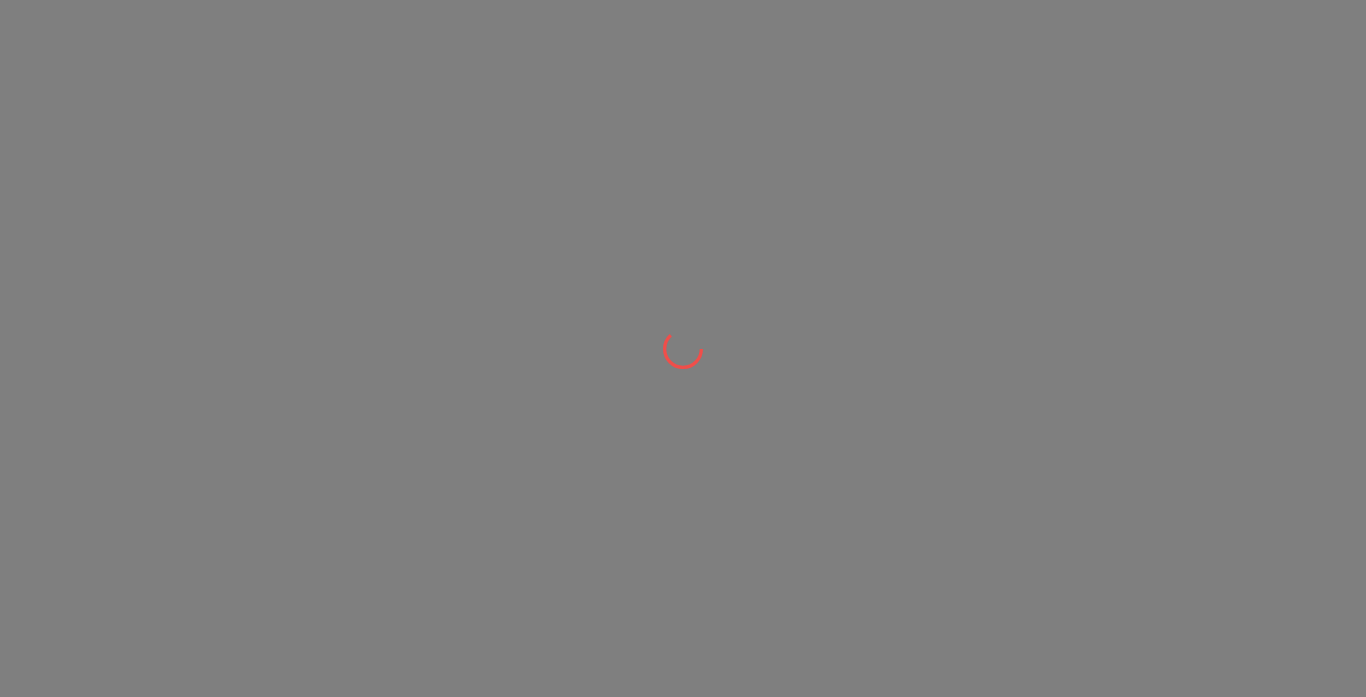 scroll, scrollTop: 0, scrollLeft: 0, axis: both 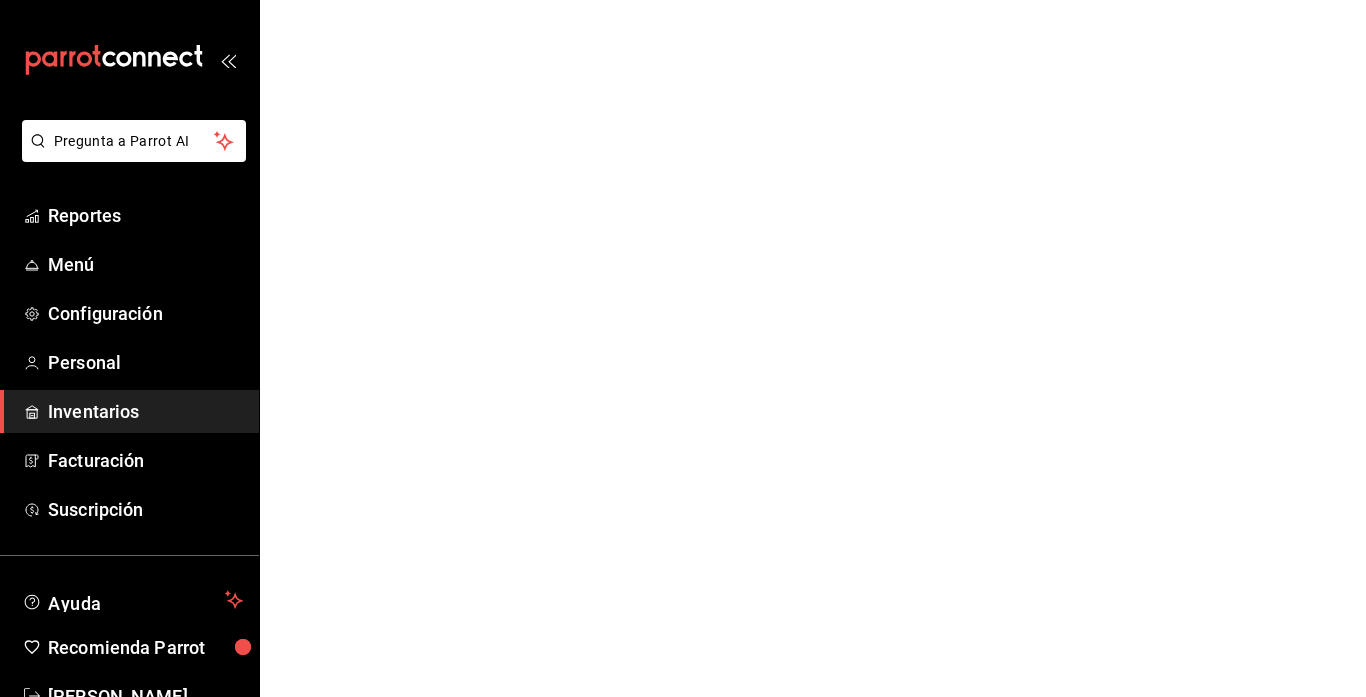 click on "Inventarios" at bounding box center [145, 411] 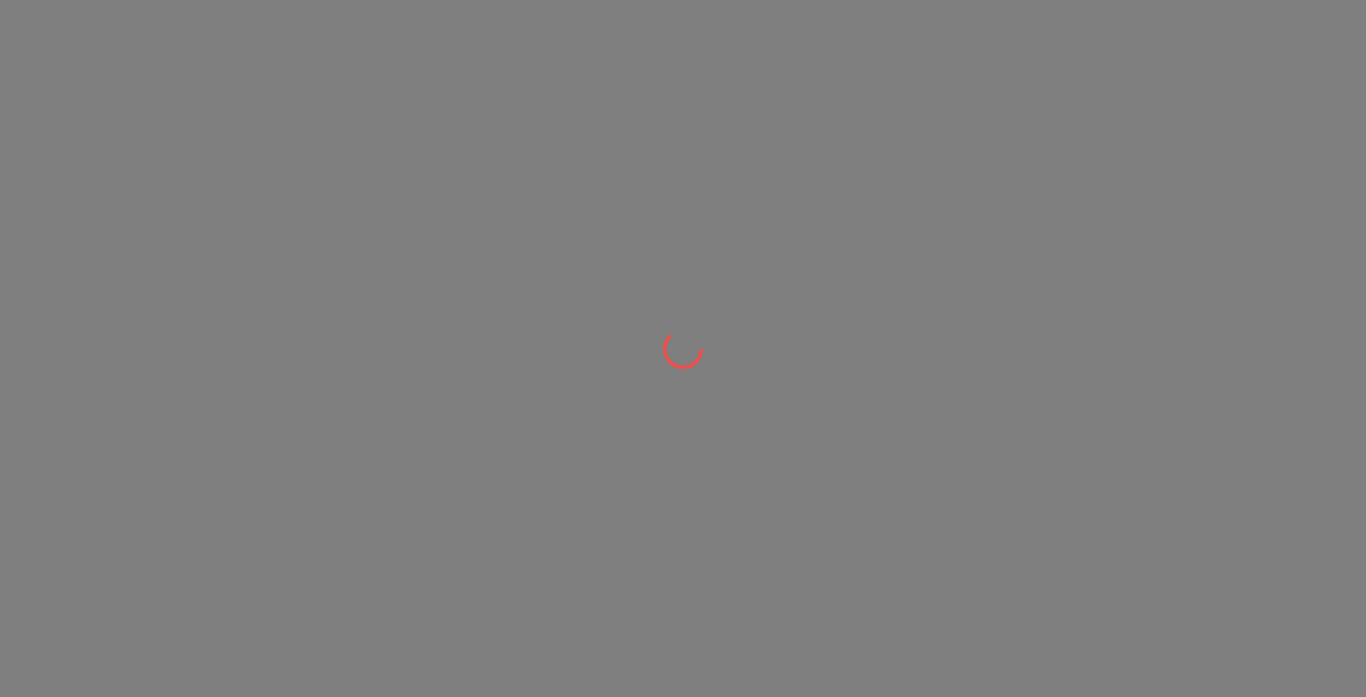 scroll, scrollTop: 0, scrollLeft: 0, axis: both 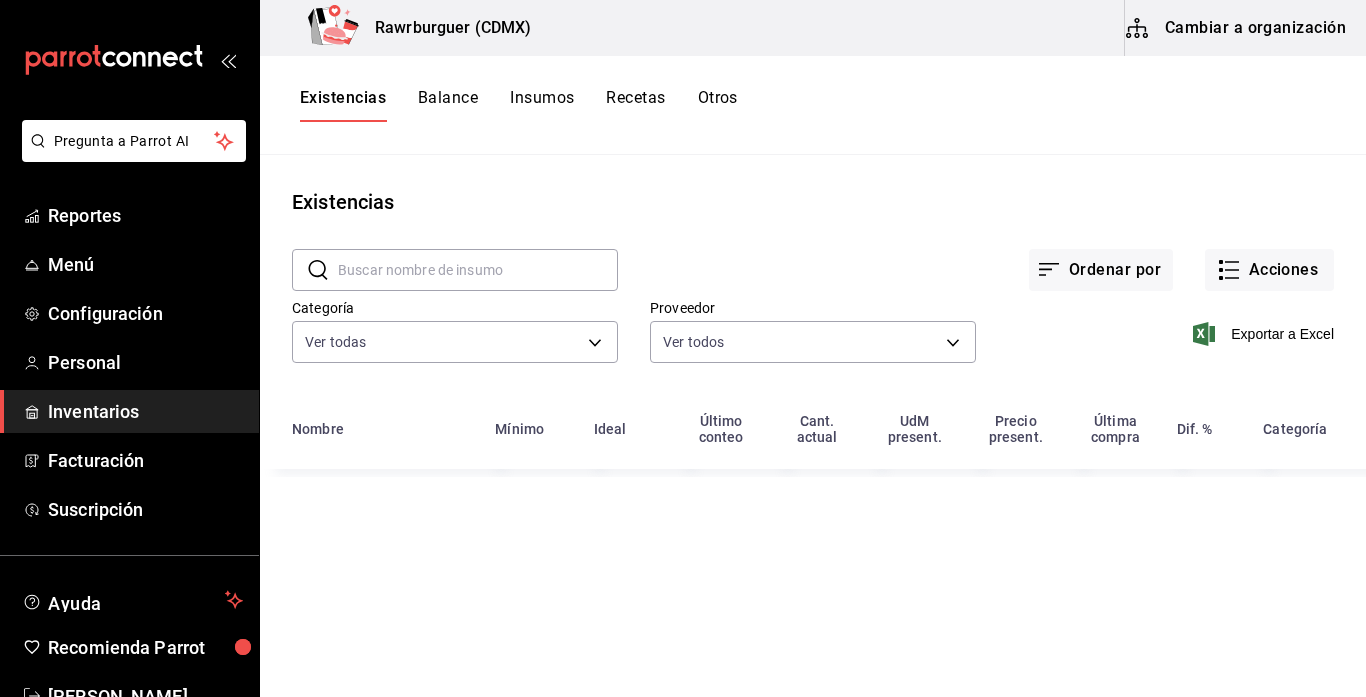 type on "eed63092-daea-45f6-95c1-76bc3e8fa5ec,c7b191f4-54fb-4e83-8bf0-170021e625bd,458f88a1-6fc5-4f61-ae1e-98f6f51d5f21,f071af18-32bc-43aa-819f-4c47a54fda5d,b86464d9-0885-4c20-8388-97aa12fa6a30,18d143a4-e687-4276-abcf-e5afc56df984,33b309da-0ab4-4cce-ade5-a4dd6fda4d61,ce1f85f2-85e4-4bf6-b794-4de2dc9d411d,b13bcb76-8052-4f7a-85eb-0f865edb3a8b,32dcd390-d05b-4d1f-a1bd-065f7557583a,cffbbf24-ab48-4284-942d-1a54ccc48937,430b9633-76bc-4a5c-ba58-aea79c5c7c8d,7af66ea0-9540-4dc0-9c64-647c5d1c3c02,d2462c61-d6a0-4e6b-b327-a2fa3cf32fc8" 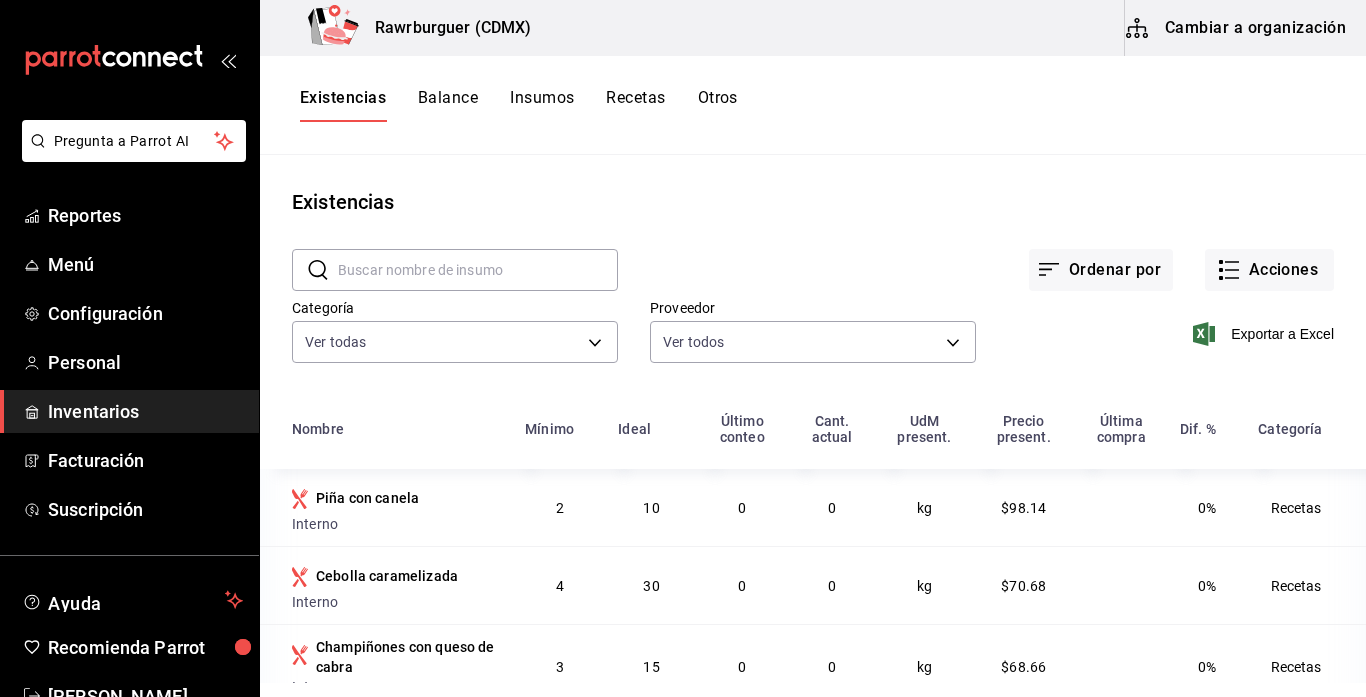 click on "Ordenar por Acciones" at bounding box center [976, 254] 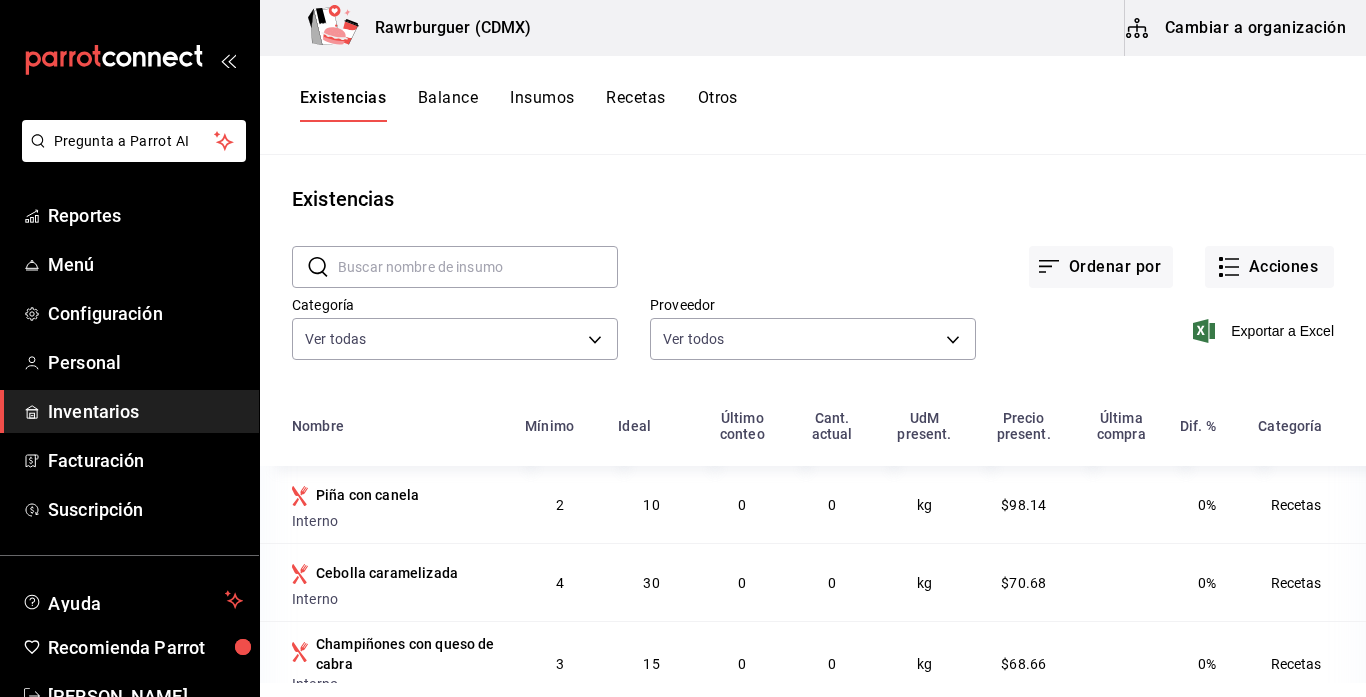scroll, scrollTop: 0, scrollLeft: 0, axis: both 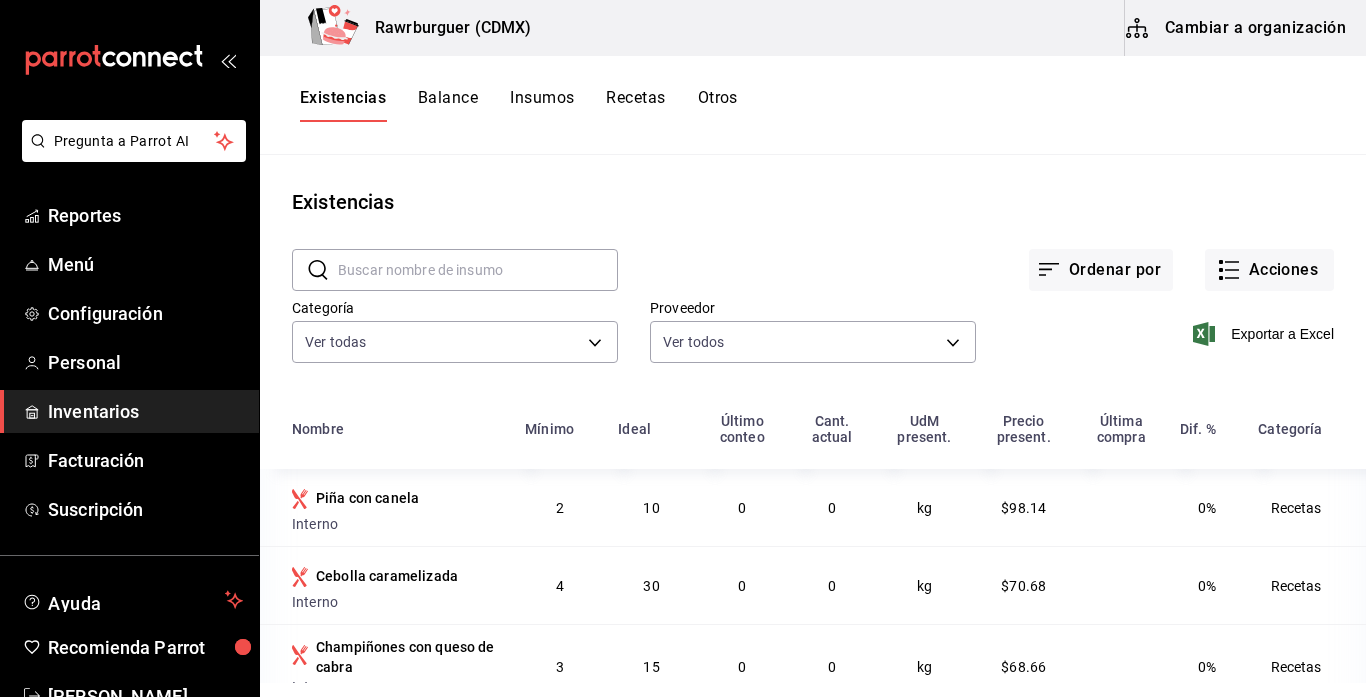 click on "Cambiar a organización" at bounding box center [1237, 28] 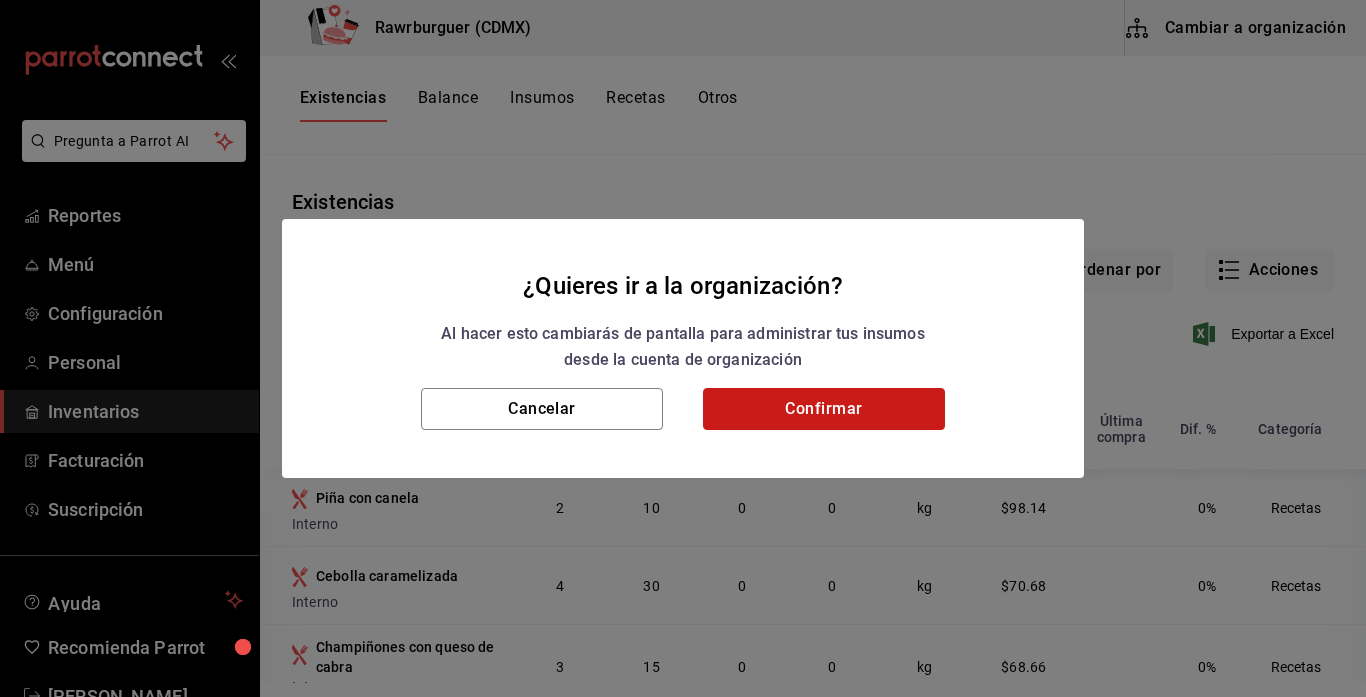 click on "Confirmar" at bounding box center (824, 409) 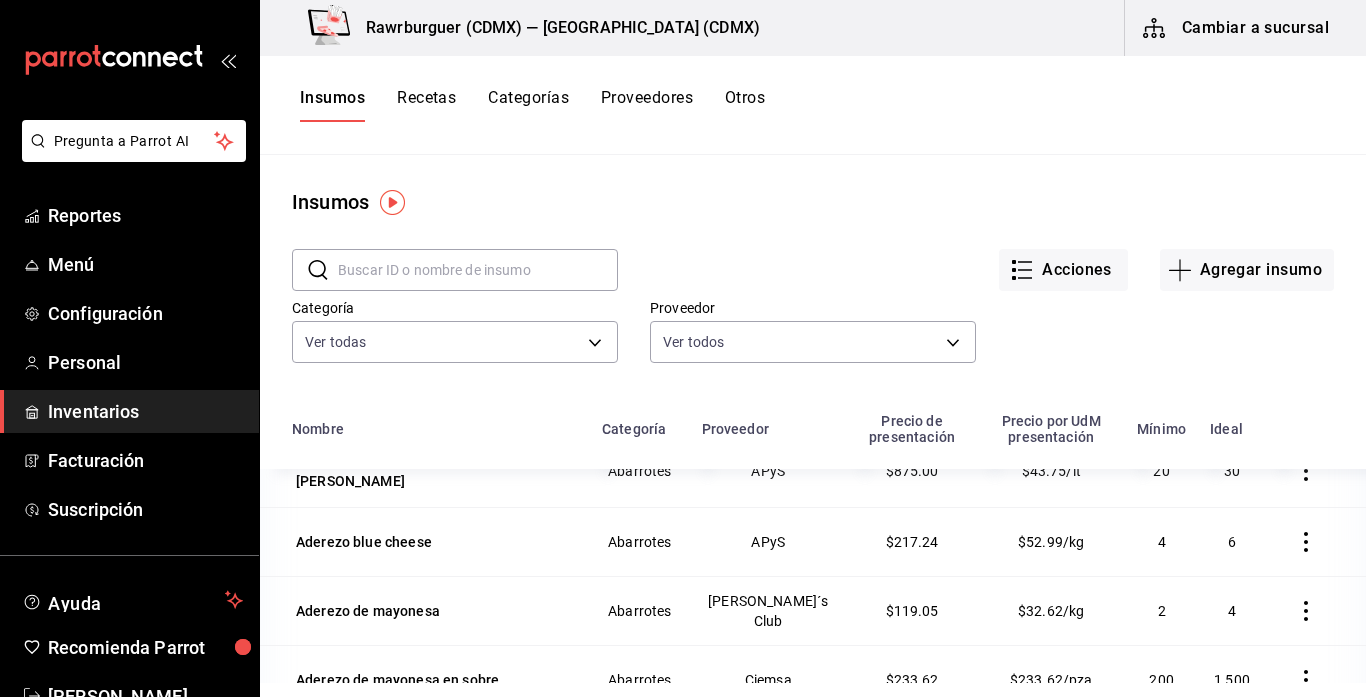 scroll, scrollTop: 35, scrollLeft: 0, axis: vertical 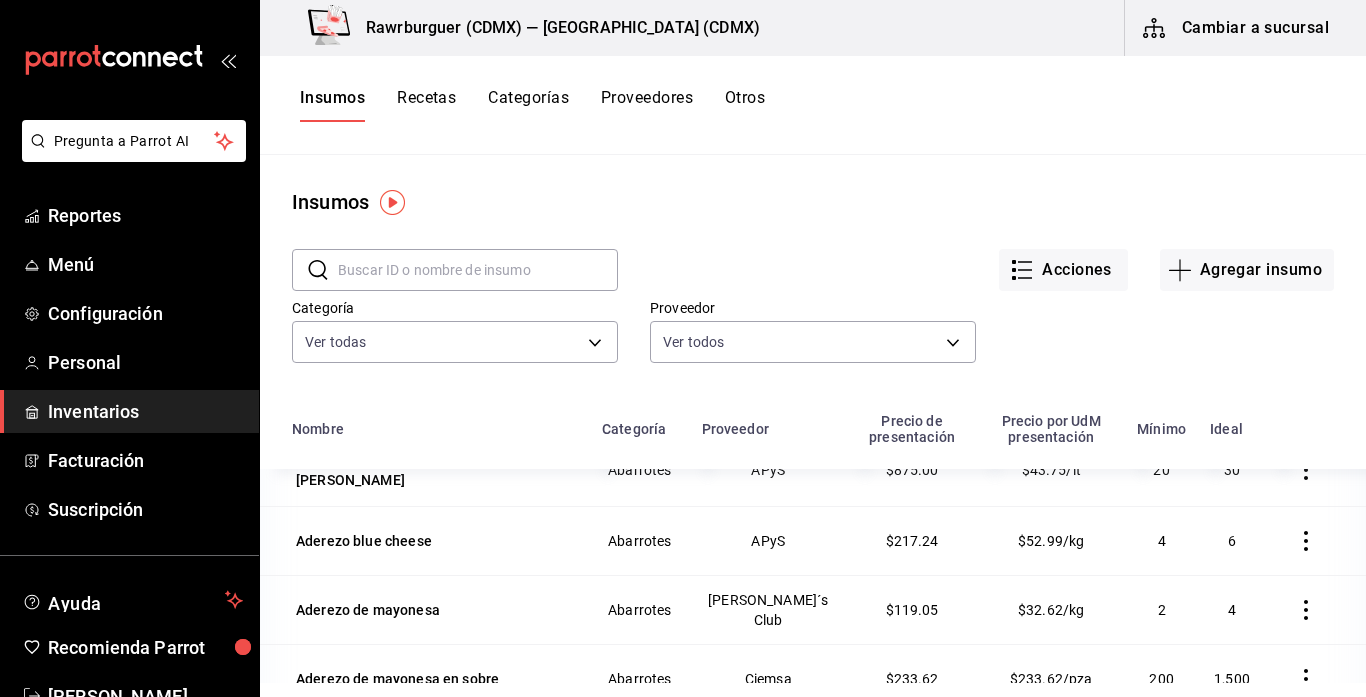 click at bounding box center [478, 270] 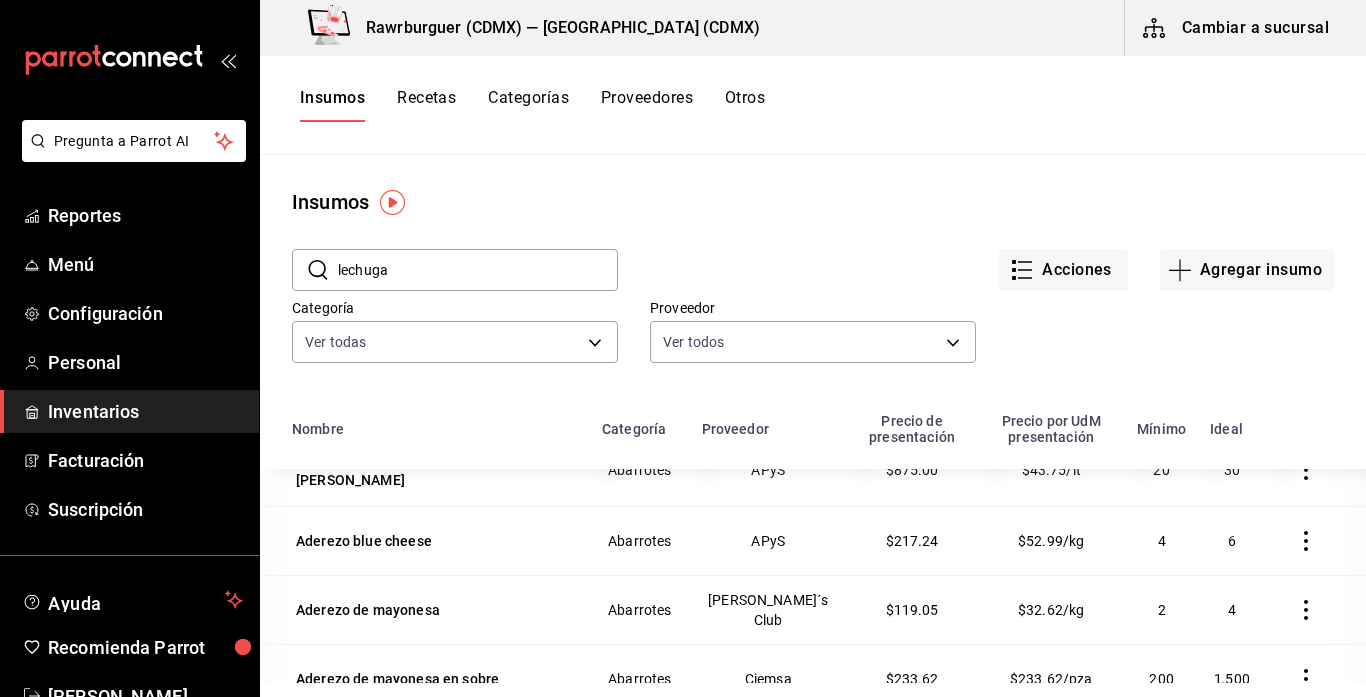 type on "lechuga" 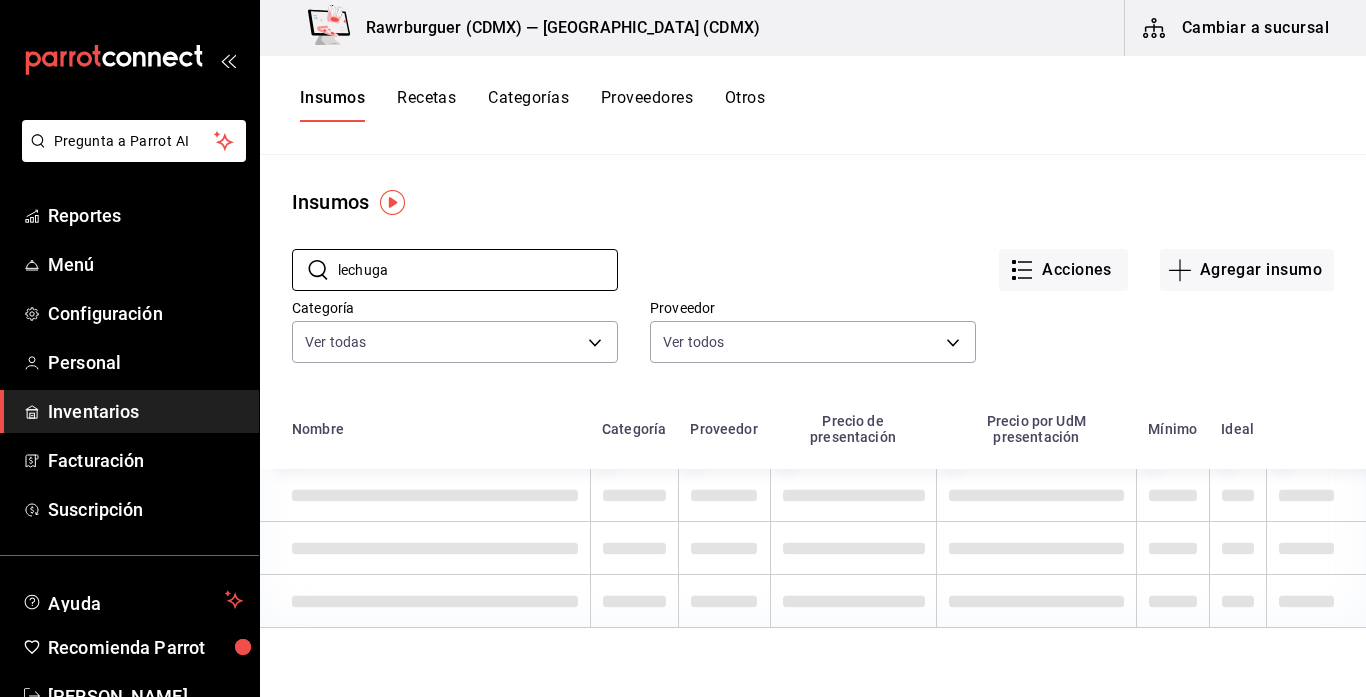 scroll, scrollTop: 0, scrollLeft: 0, axis: both 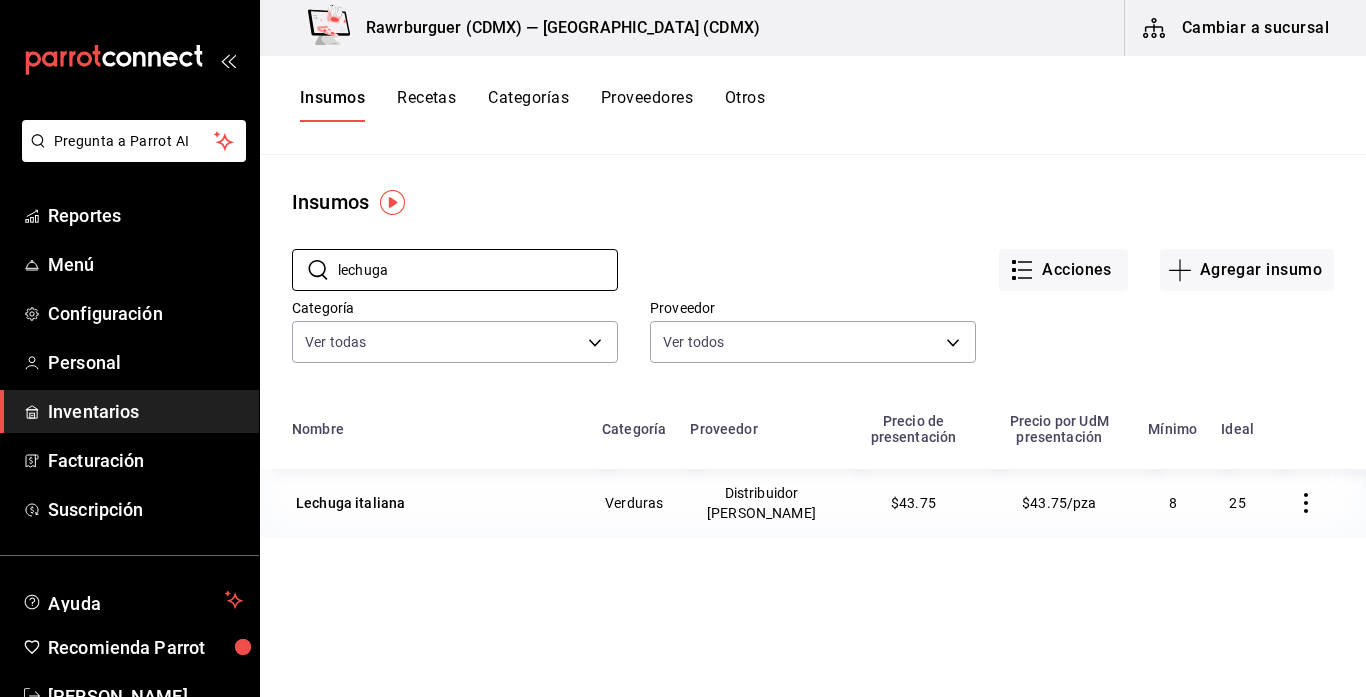 click 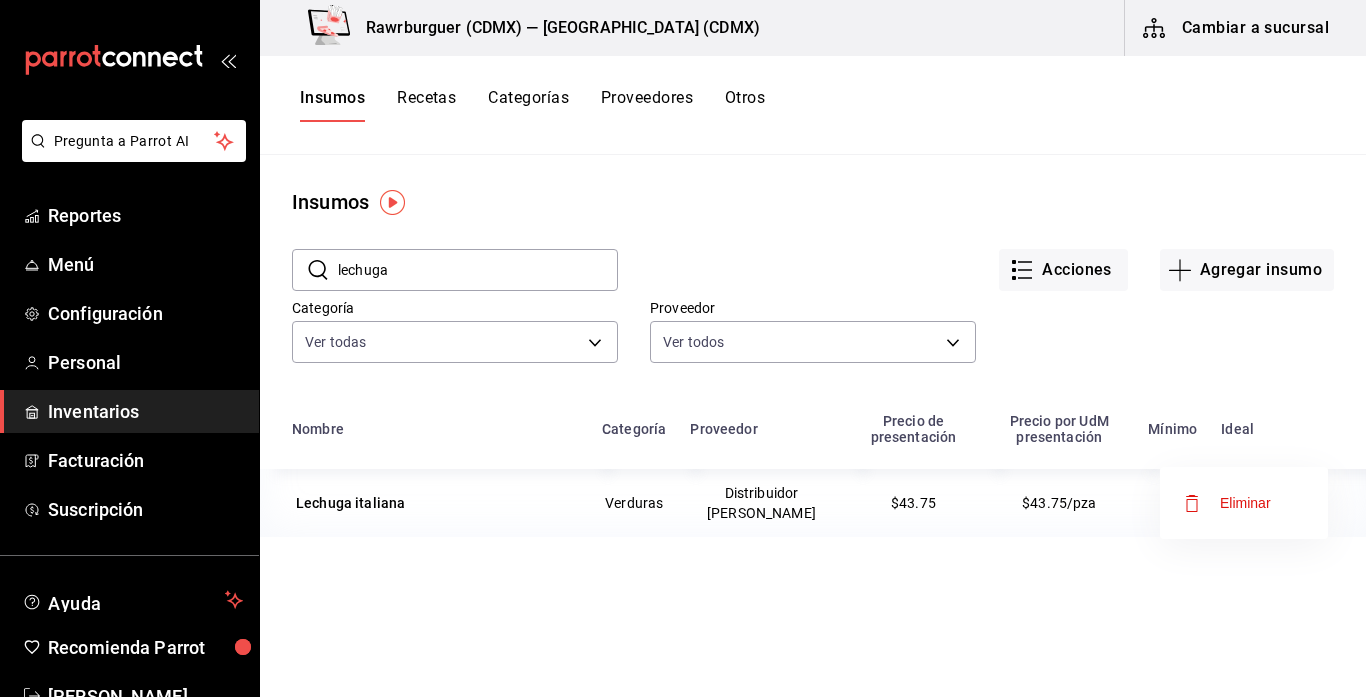 click at bounding box center (683, 348) 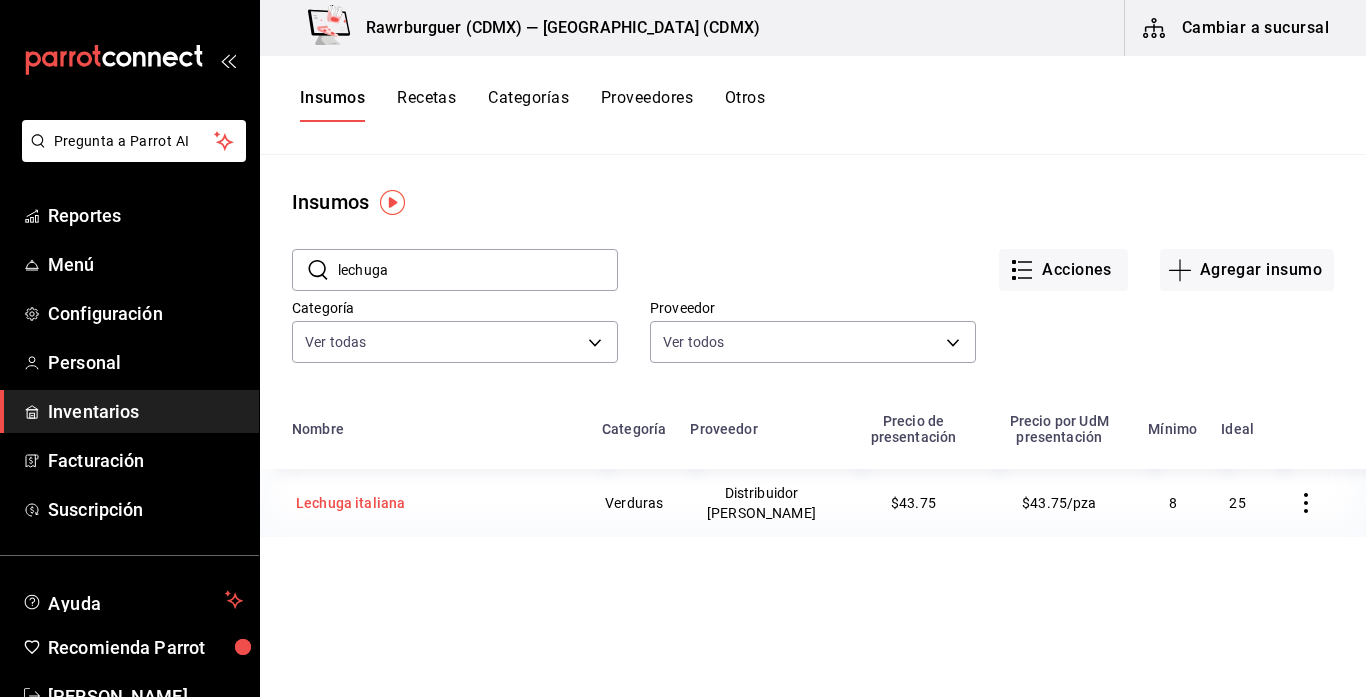 click on "Lechuga italiana" at bounding box center (350, 503) 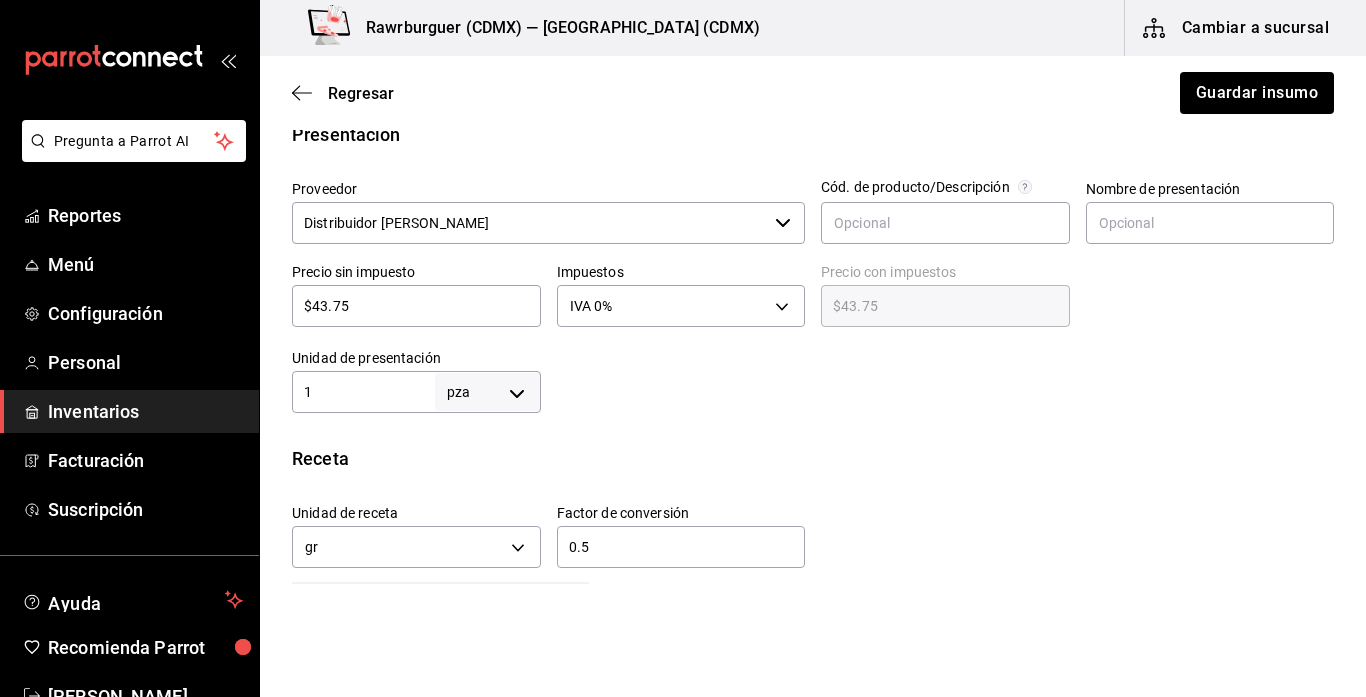 scroll, scrollTop: 443, scrollLeft: 0, axis: vertical 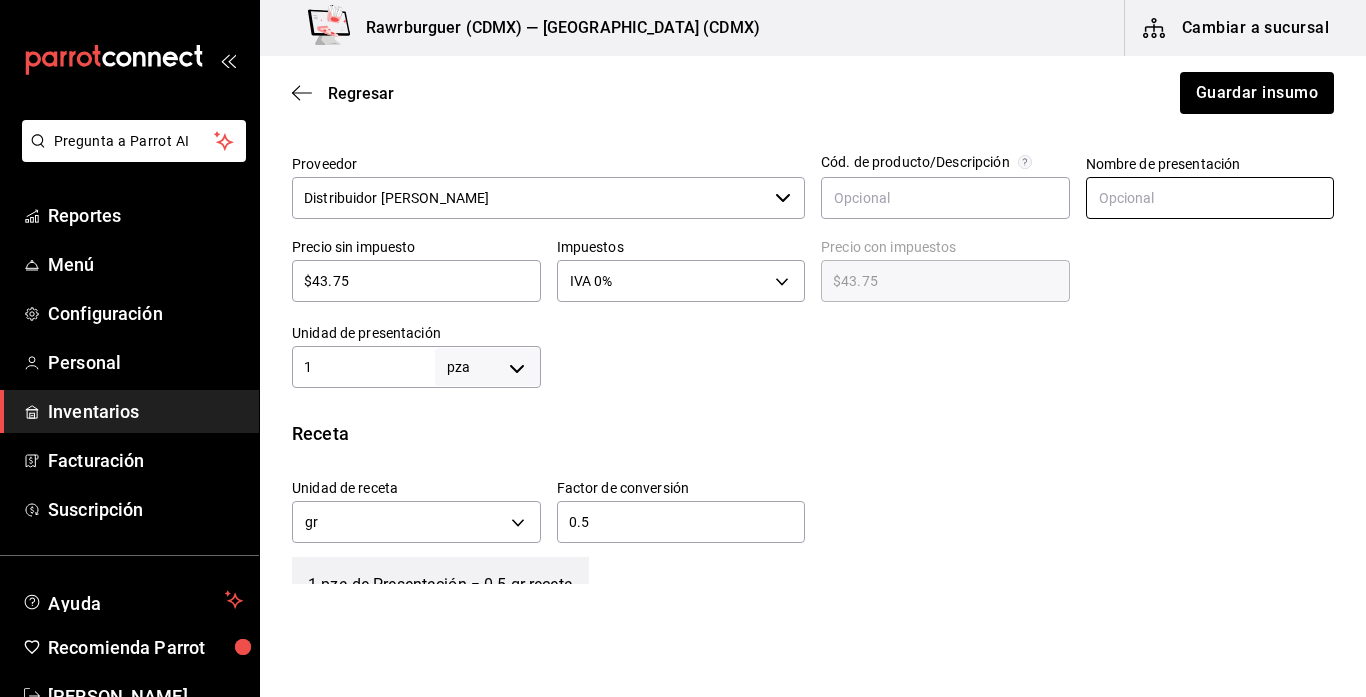click at bounding box center (1210, 198) 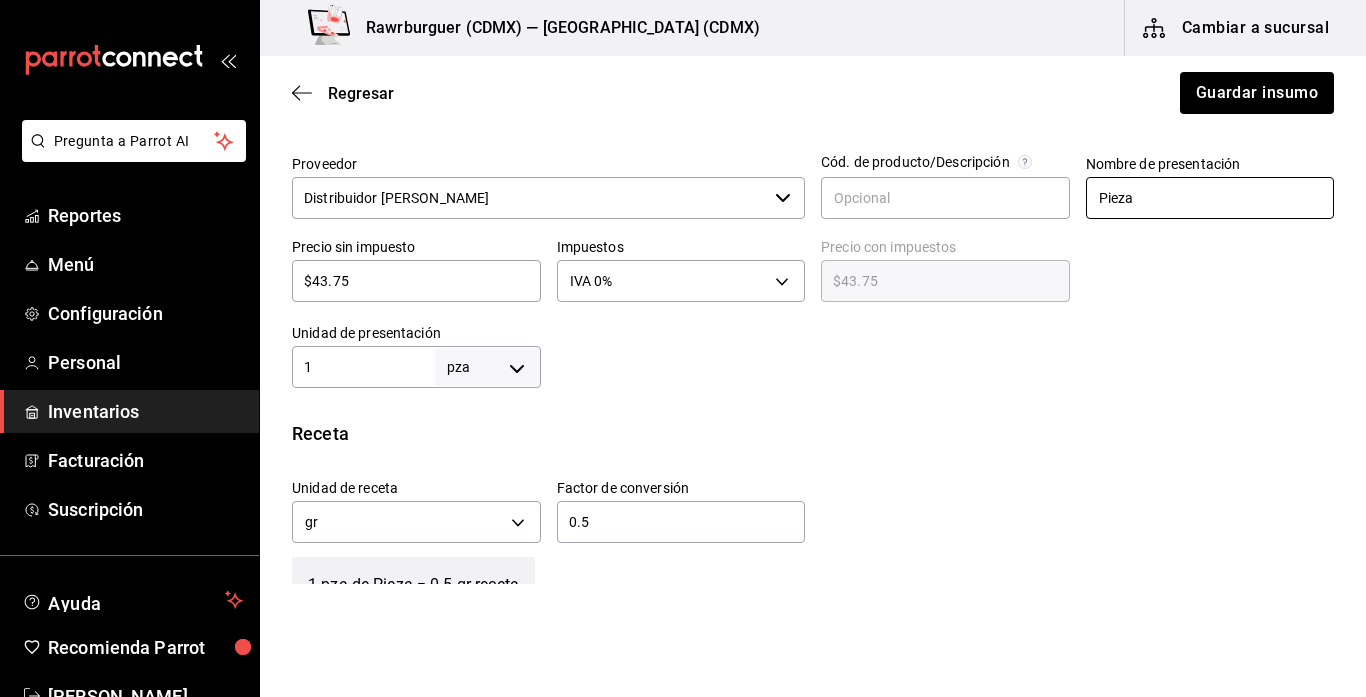 type on "Pieza" 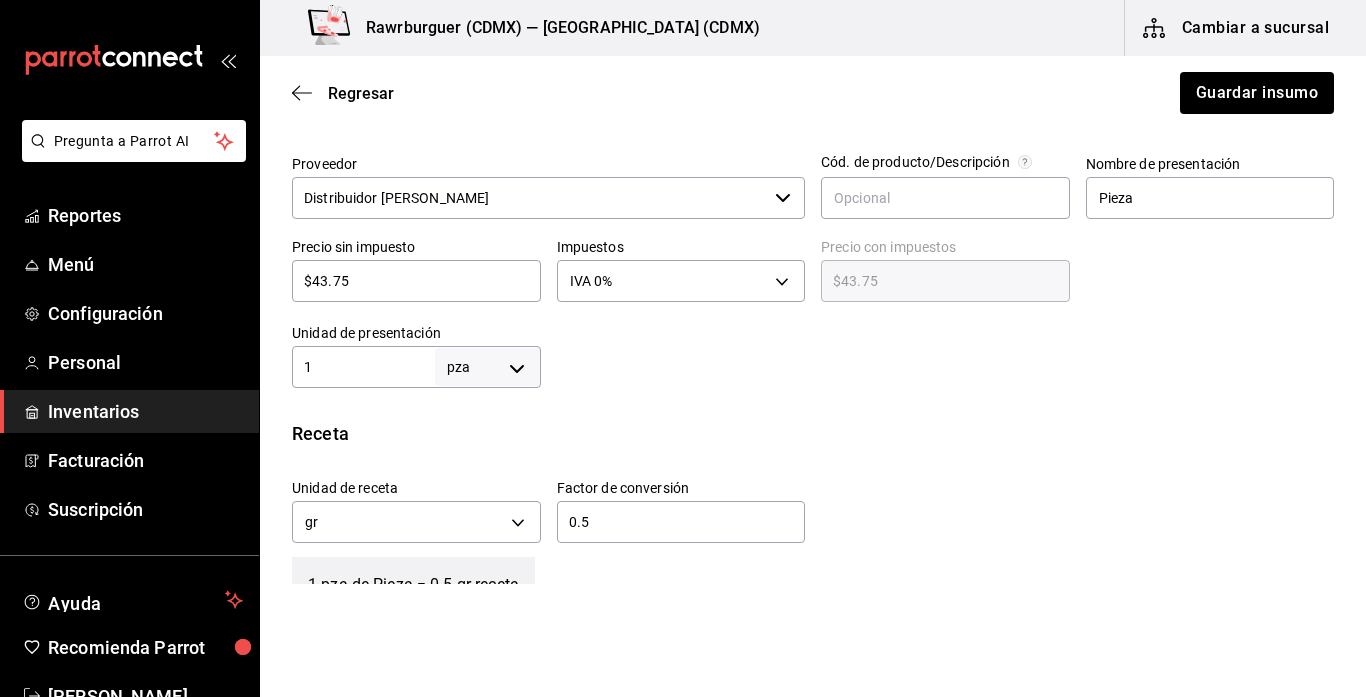 click on "Unidad de presentación" at bounding box center [416, 333] 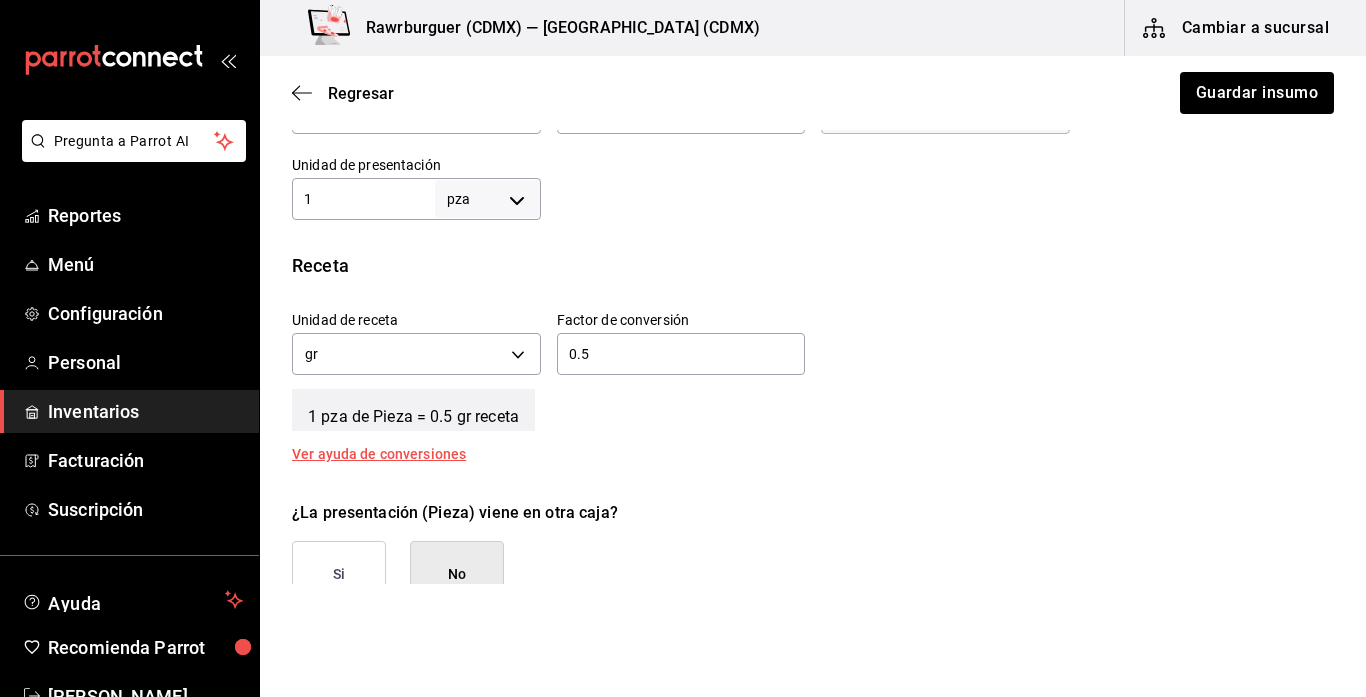 scroll, scrollTop: 613, scrollLeft: 0, axis: vertical 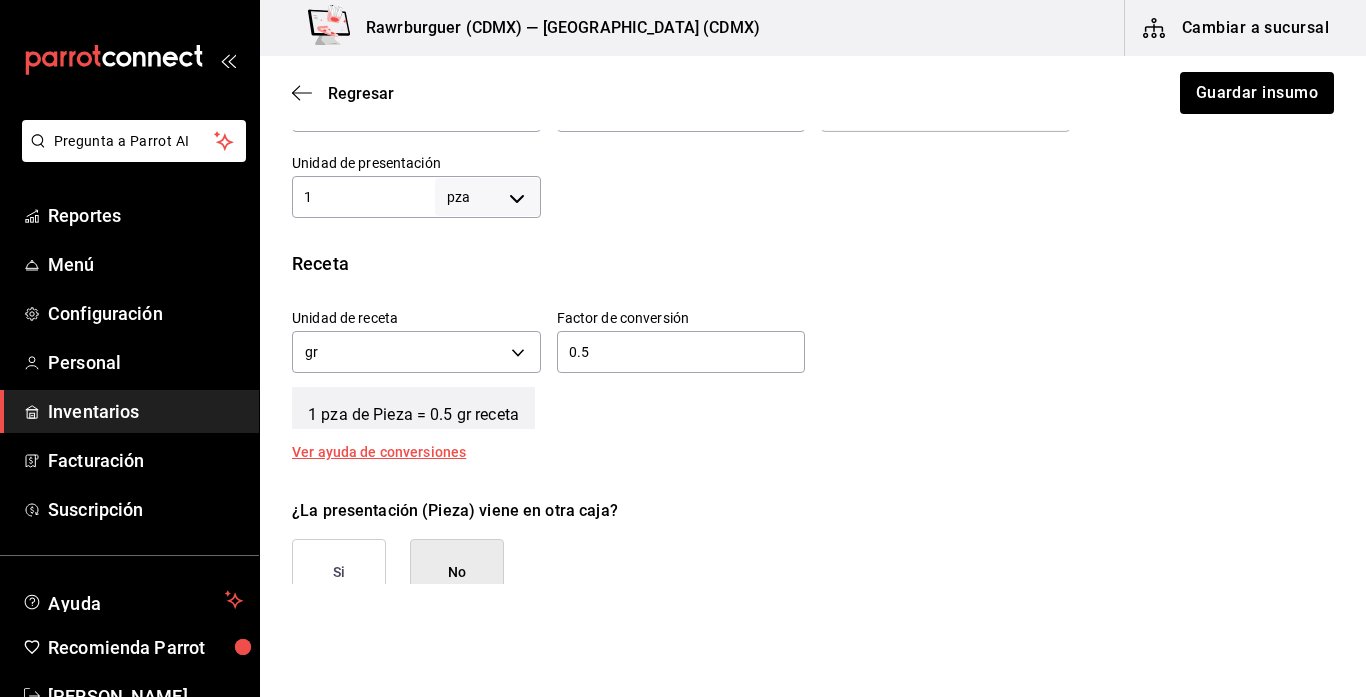 click on "0.5" at bounding box center (681, 352) 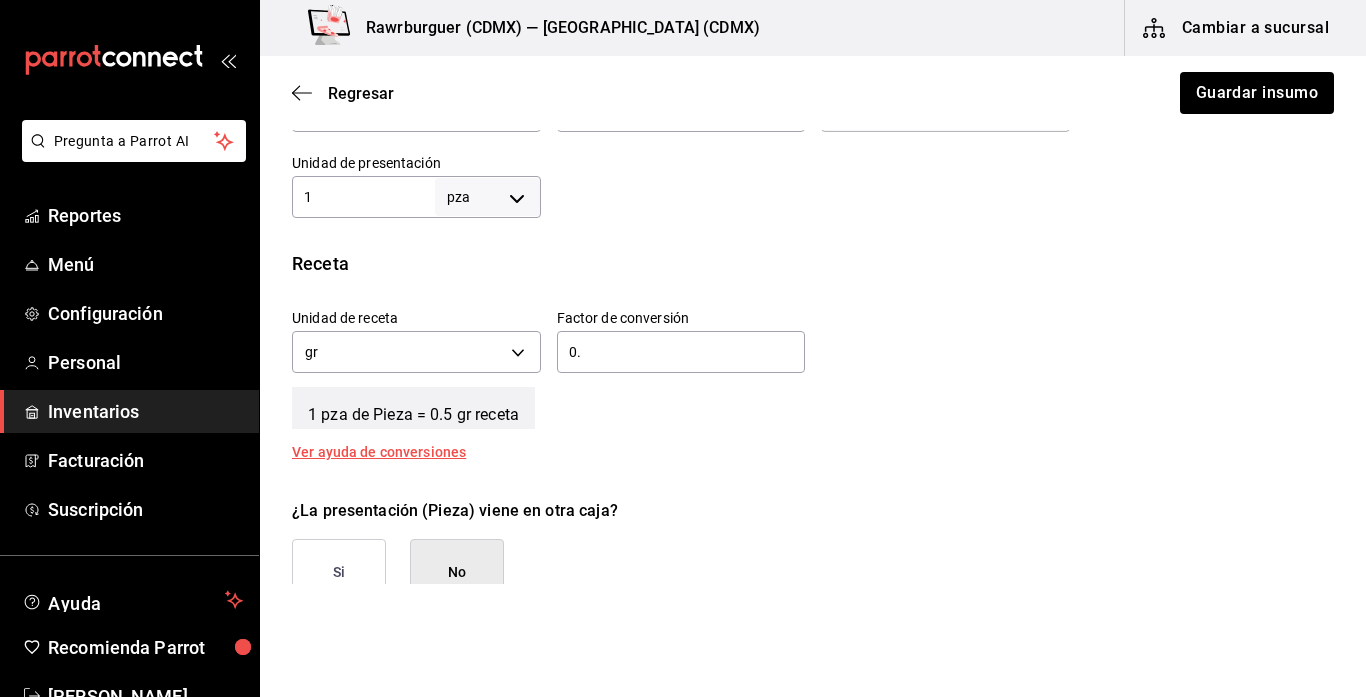 type on "0" 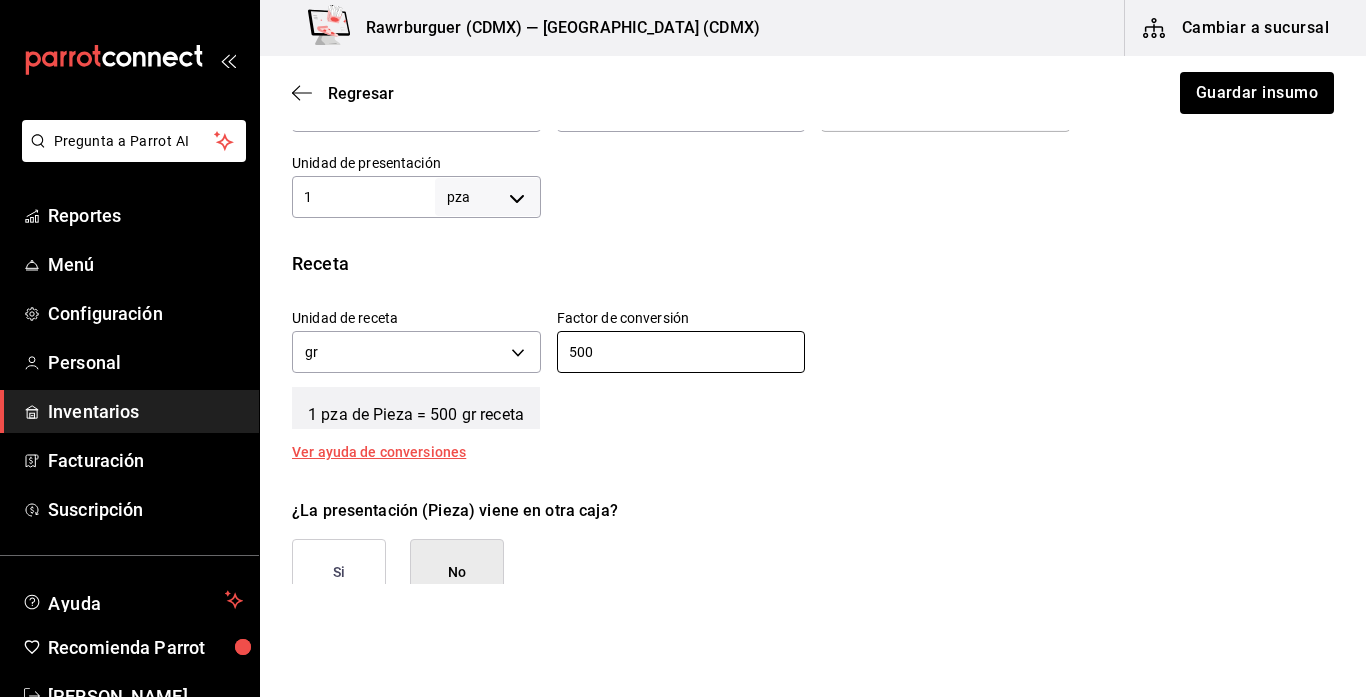 type on "500" 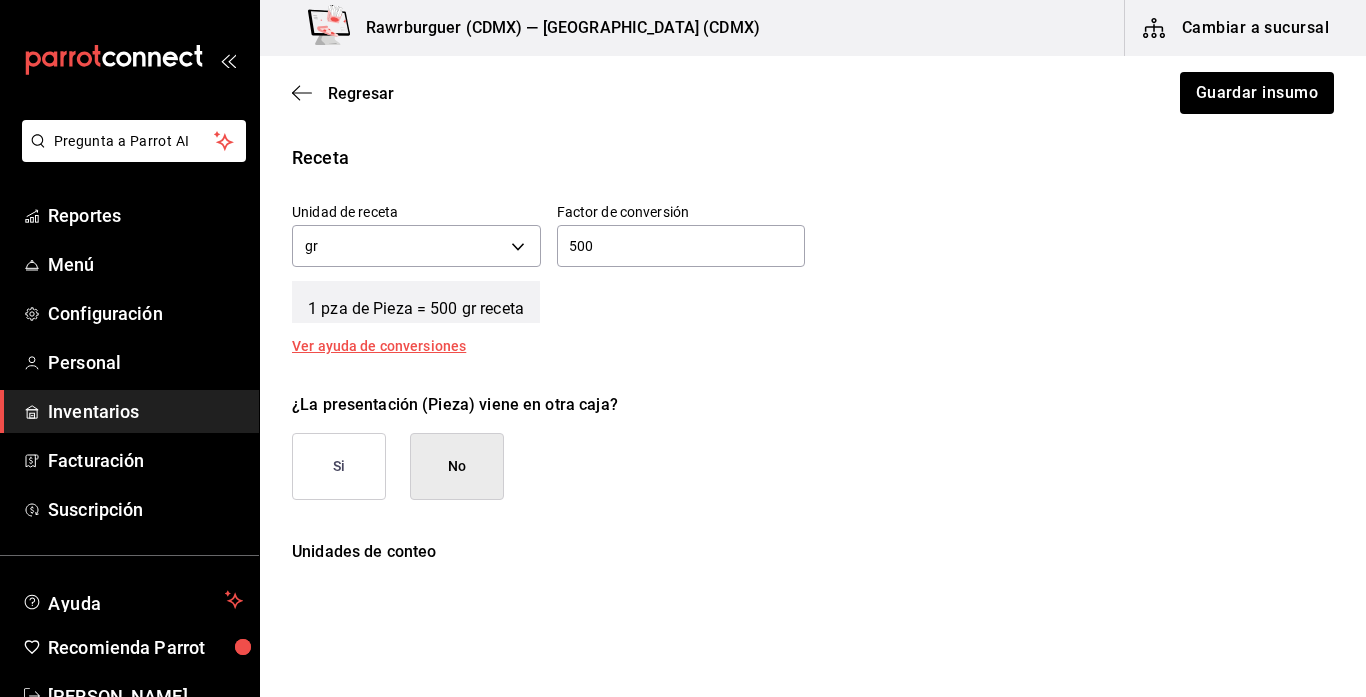 scroll, scrollTop: 751, scrollLeft: 0, axis: vertical 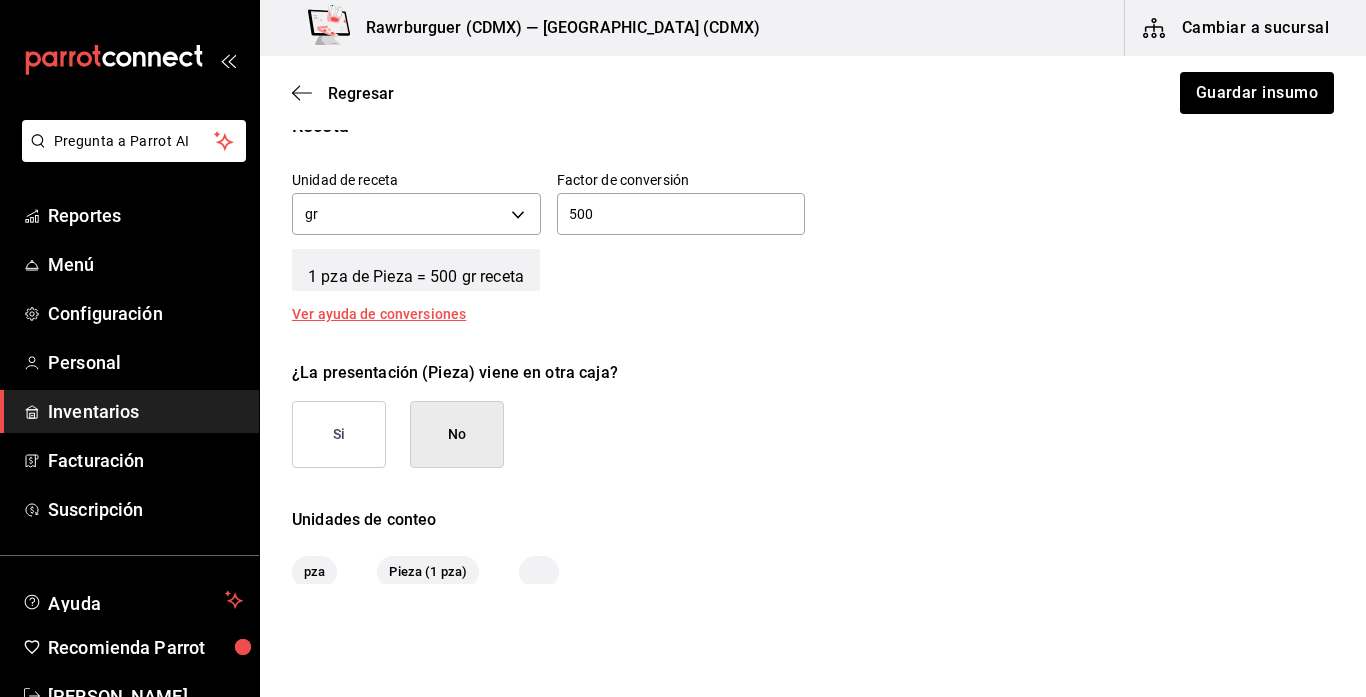 click on "No" at bounding box center [457, 434] 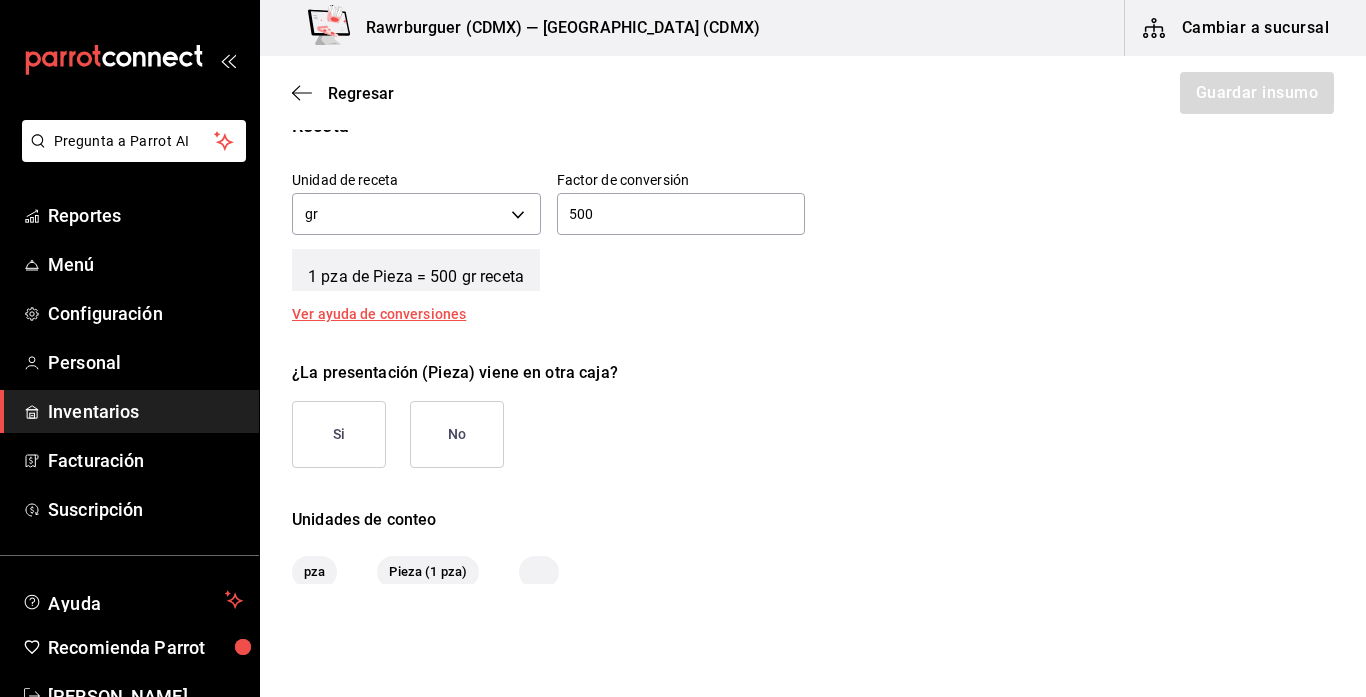 click on "No" at bounding box center (457, 434) 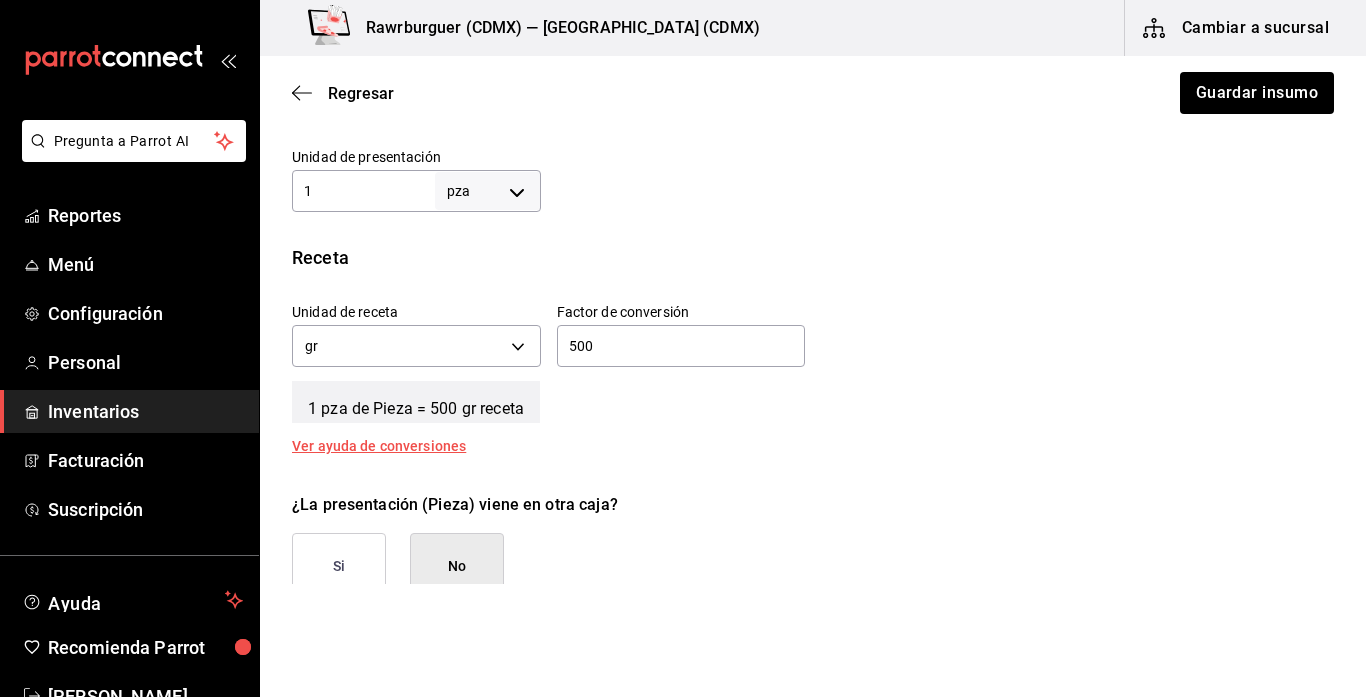 scroll, scrollTop: 592, scrollLeft: 0, axis: vertical 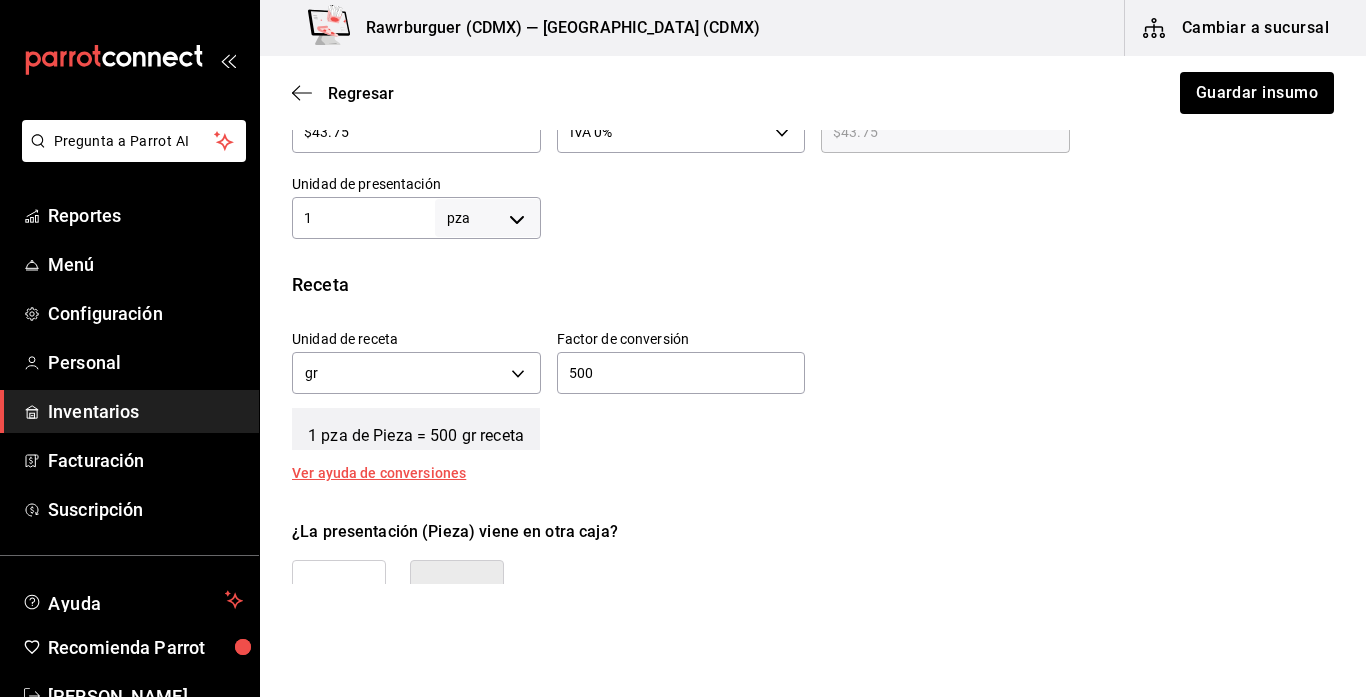 click on "Insumo IN-1752016792907 Nombre Lechuga italiana Categoría de inventario Verduras ​ Mínimo 8 ​ Ideal 25 ​ Insumo de producción Este insumo se produce con una receta de producción Presentación Proveedor Distribuidor arroyo ​ Cód. de producto/Descripción Nombre de presentación Pieza Precio sin impuesto $43.75 ​ Impuestos IVA 0% IVA_0 Precio con impuestos $43.75 ​ Unidad de presentación 1 pza UNIT ​ Receta Unidad de receta gr GRAM Factor de conversión 500 ​ 1 pza de Pieza = 500 gr receta Ver ayuda de conversiones ¿La presentación (Pieza) viene en otra caja? Si No Unidades de conteo pza Pieza (1 pza)" at bounding box center [813, 158] 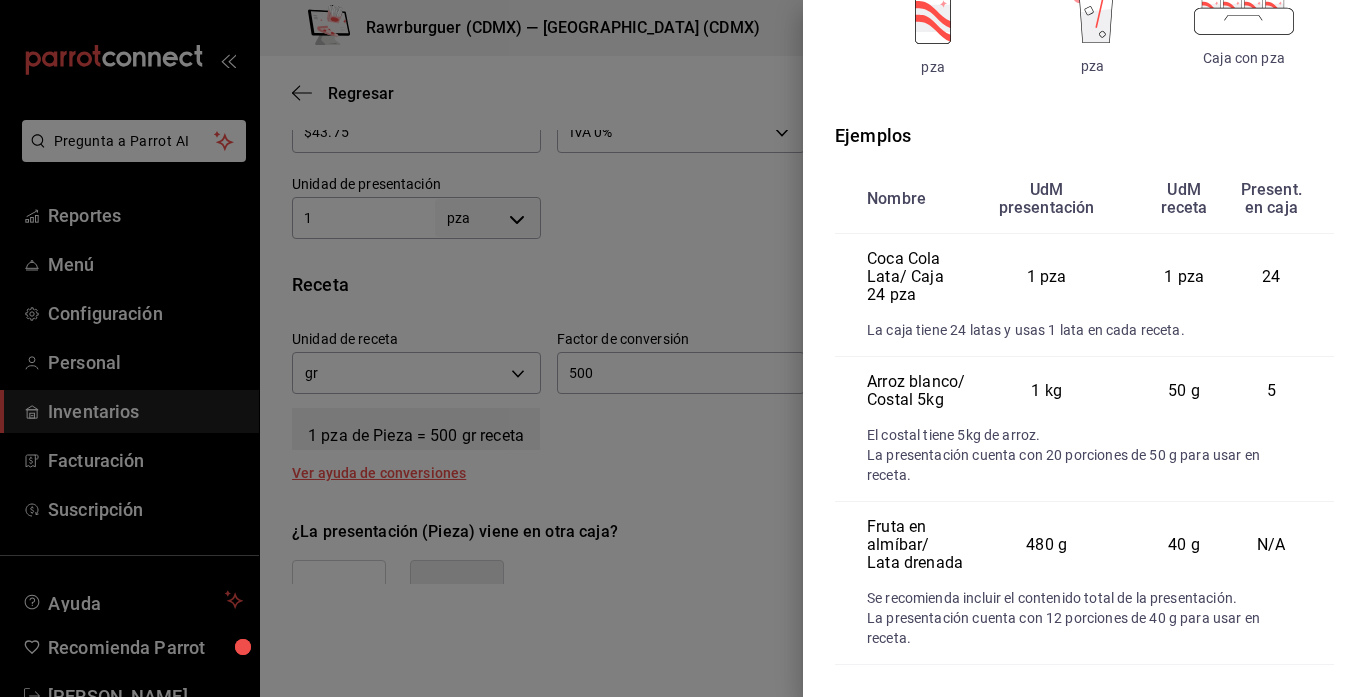scroll, scrollTop: 0, scrollLeft: 0, axis: both 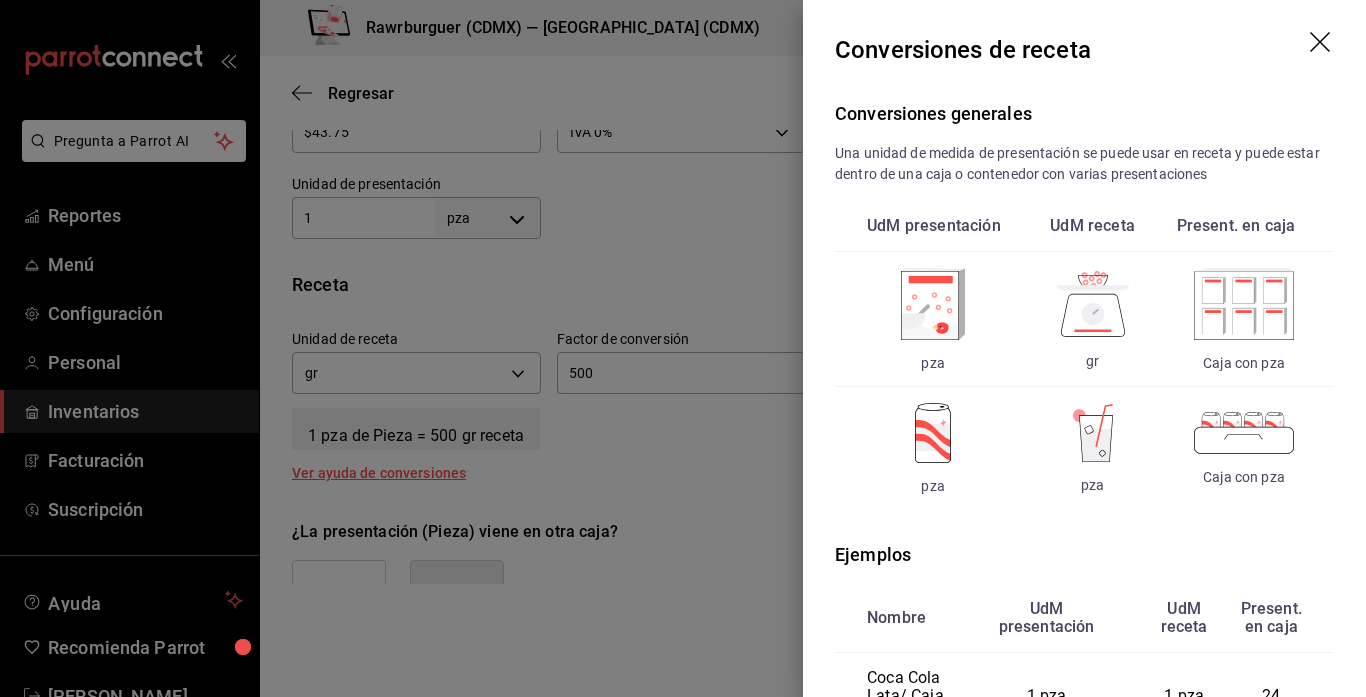 click 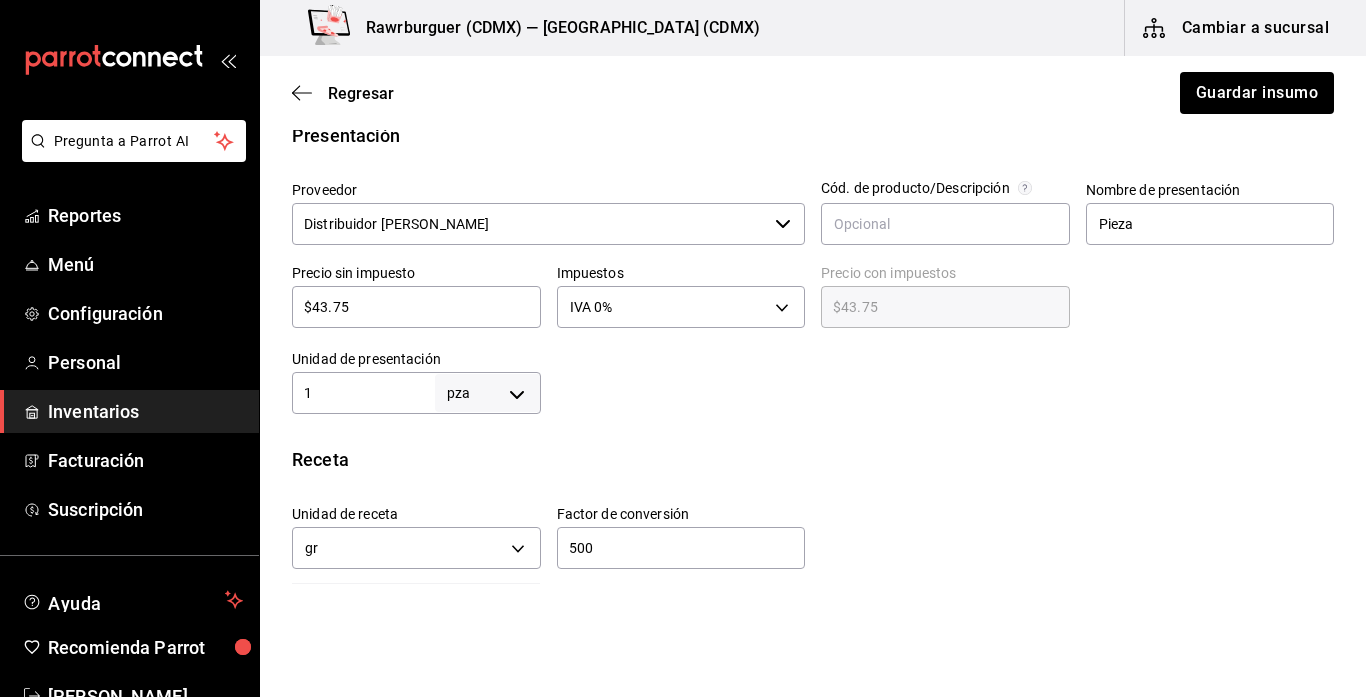 scroll, scrollTop: 405, scrollLeft: 0, axis: vertical 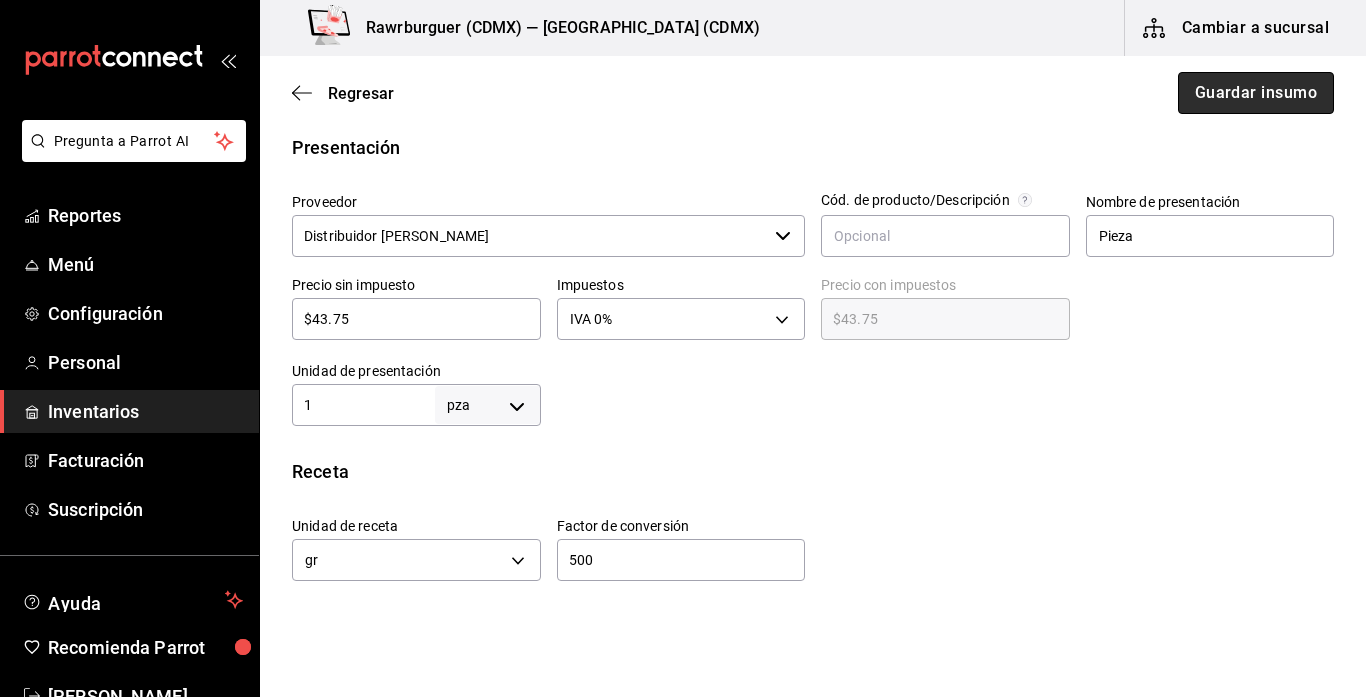 click on "Guardar insumo" at bounding box center (1256, 93) 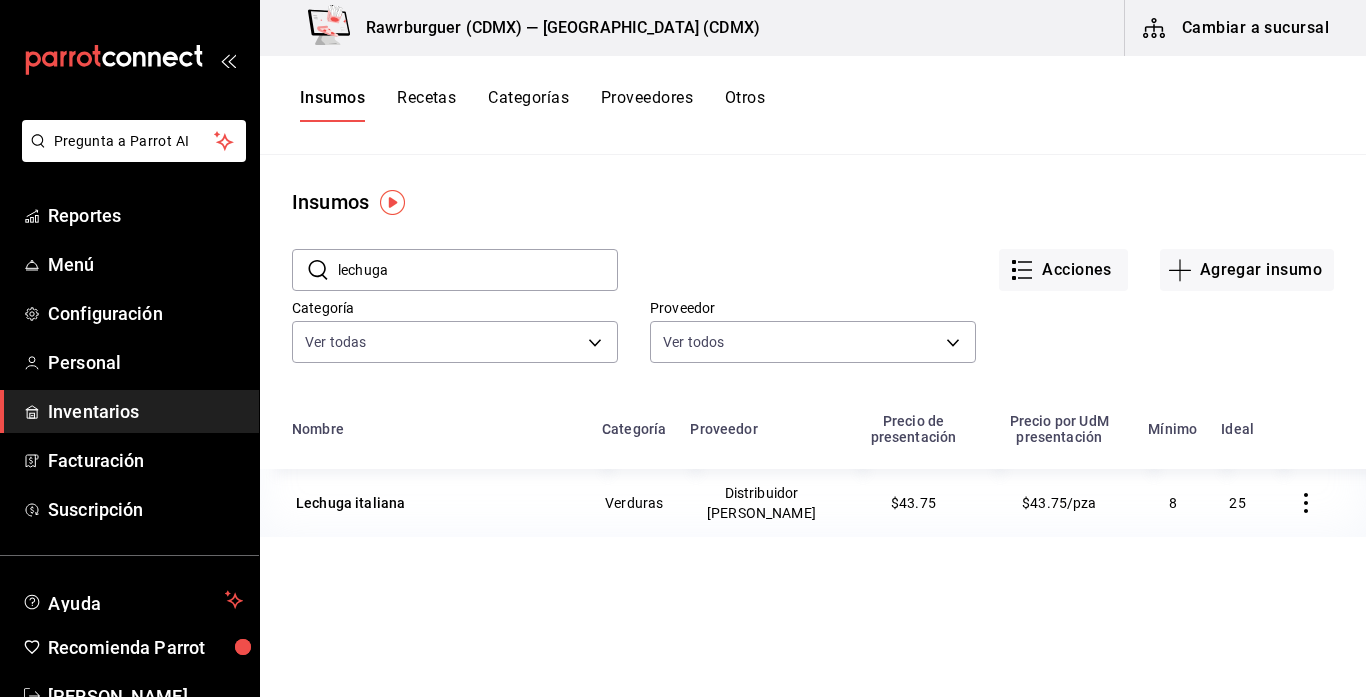 click on "lechuga" at bounding box center [478, 270] 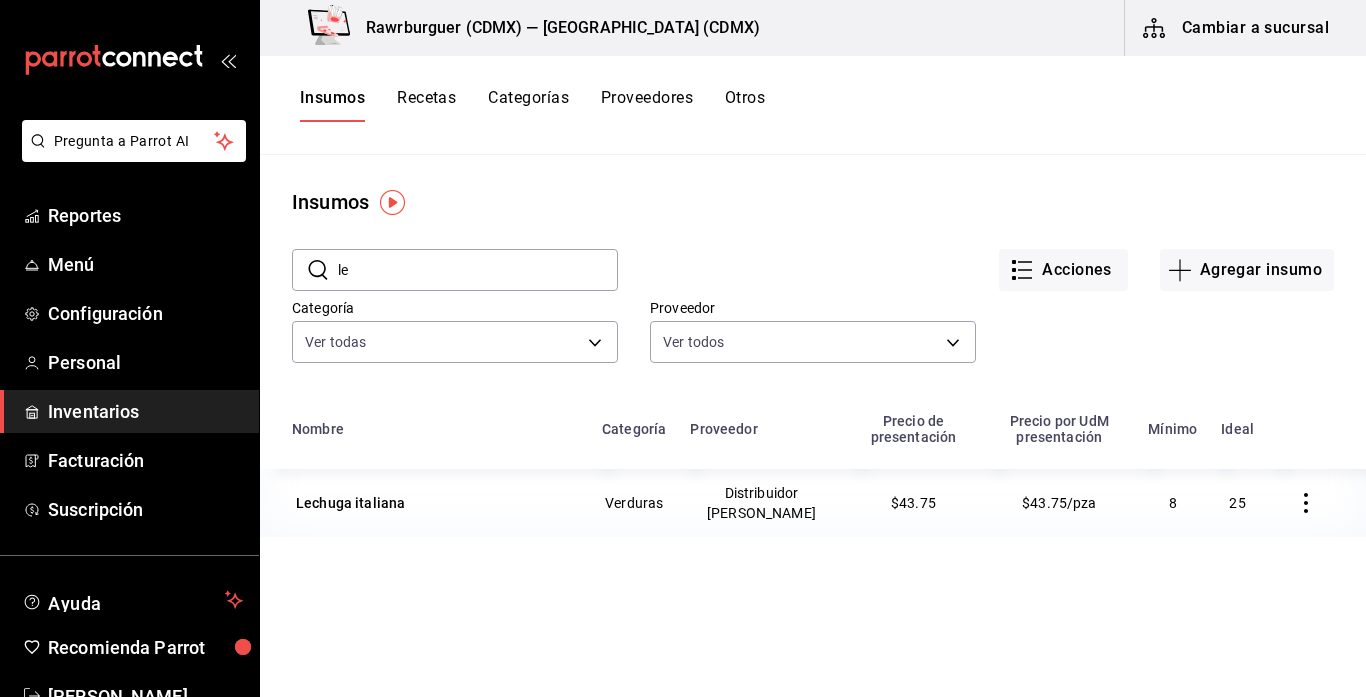 type on "l" 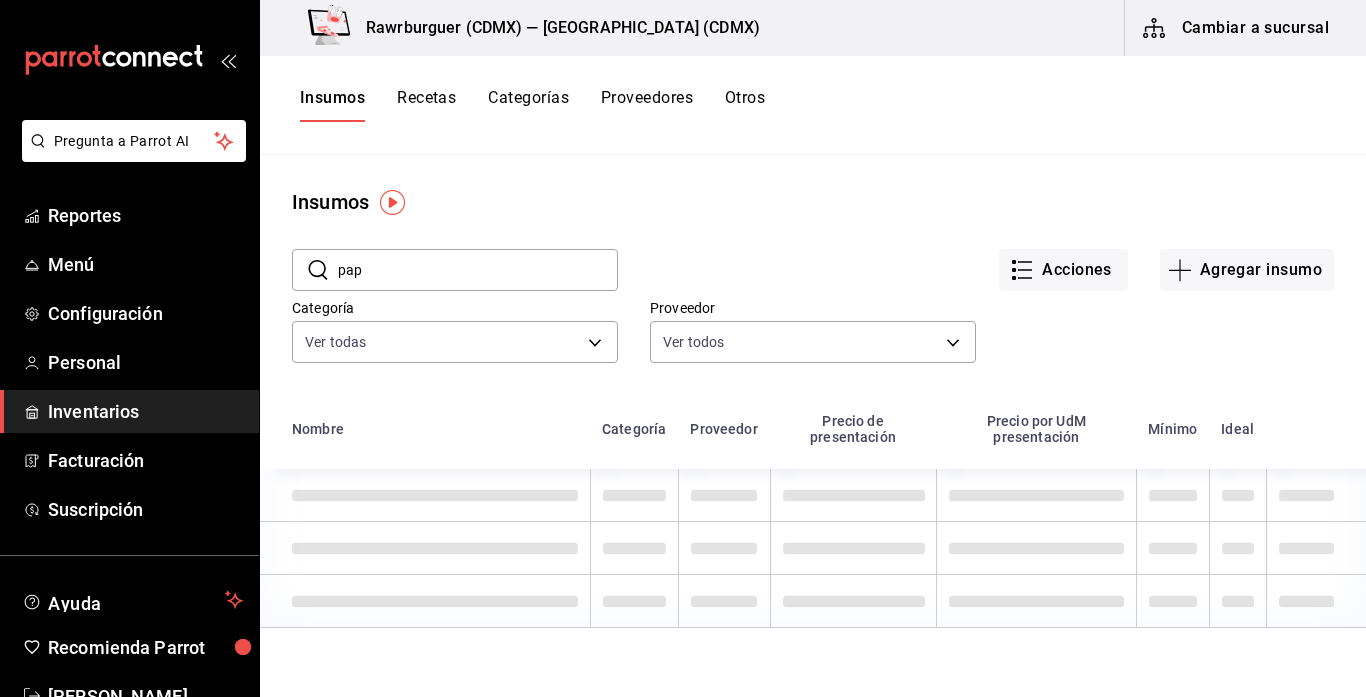 type on "papa" 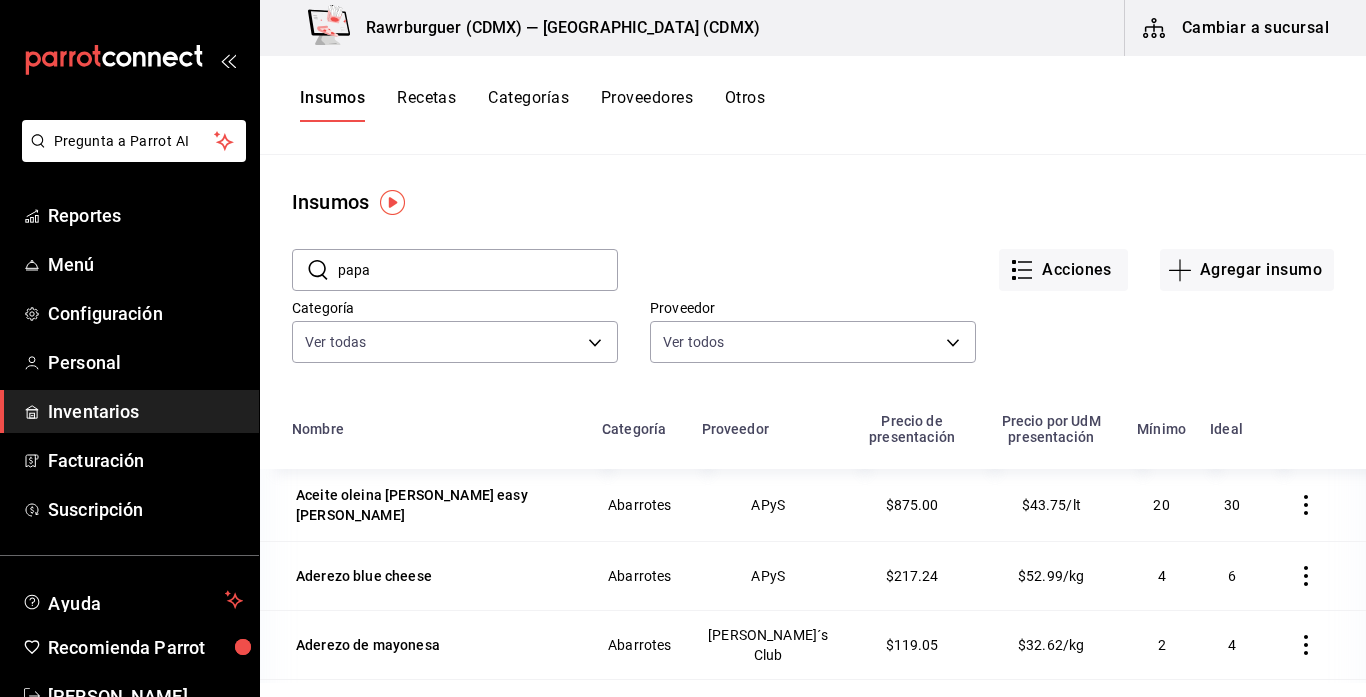 click on "papa" at bounding box center (478, 270) 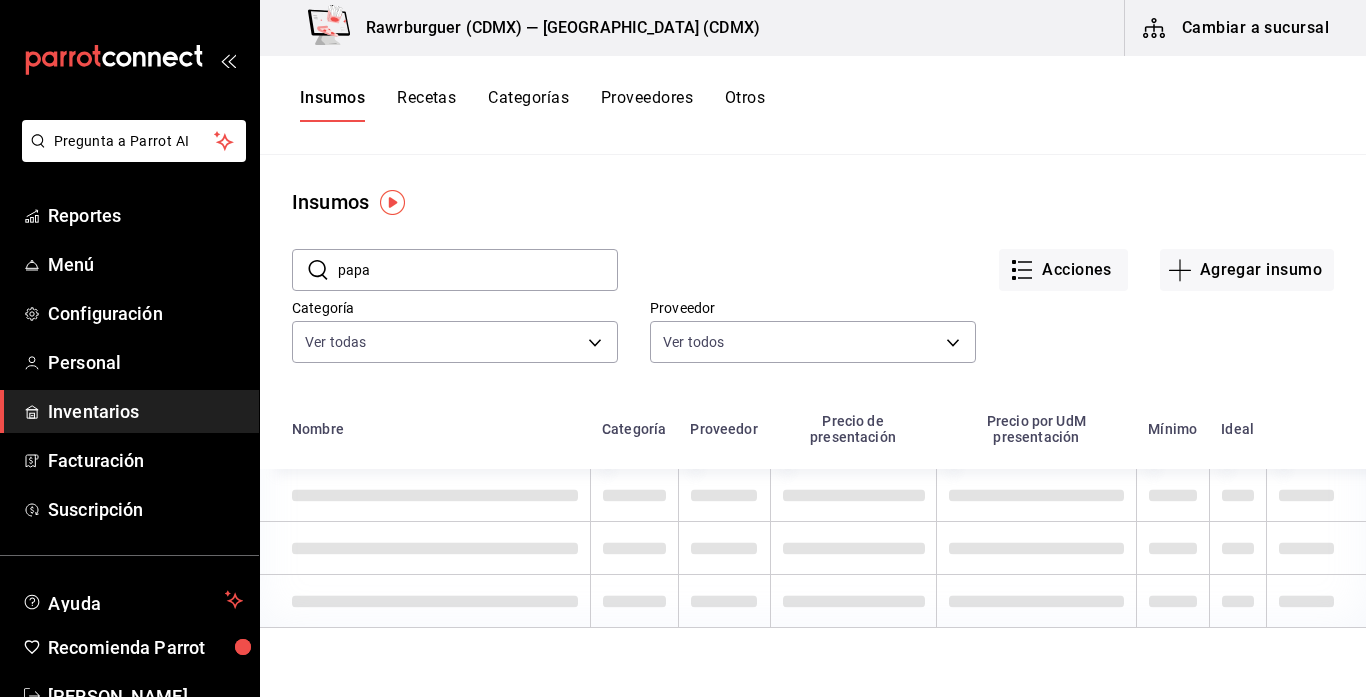 scroll, scrollTop: 0, scrollLeft: 0, axis: both 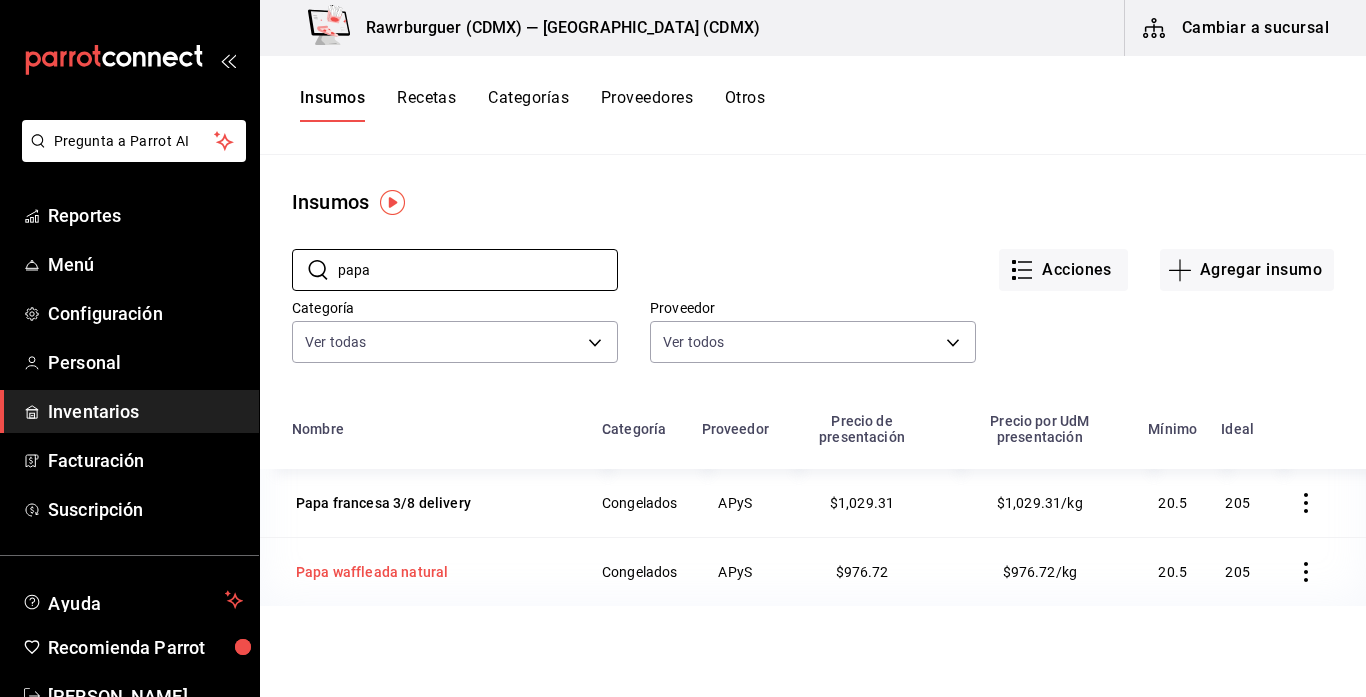 click on "Papa waffleada natural" at bounding box center (372, 572) 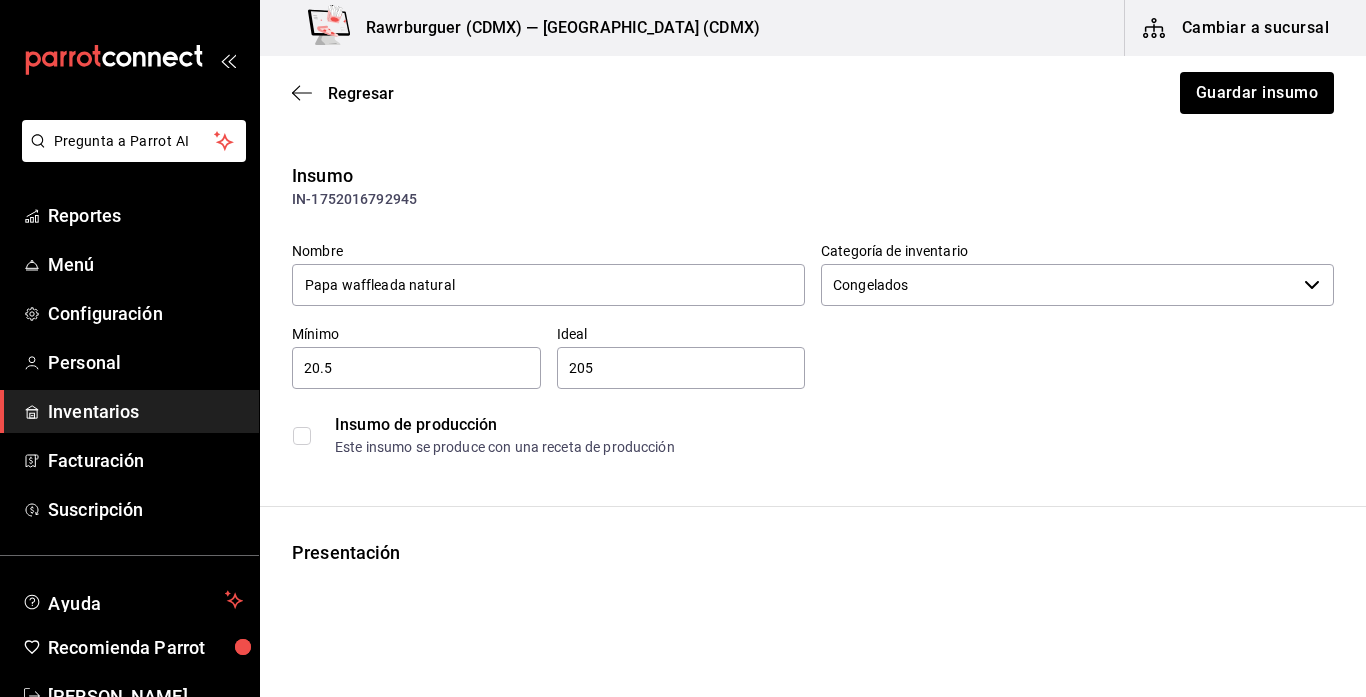 type on "Congelados" 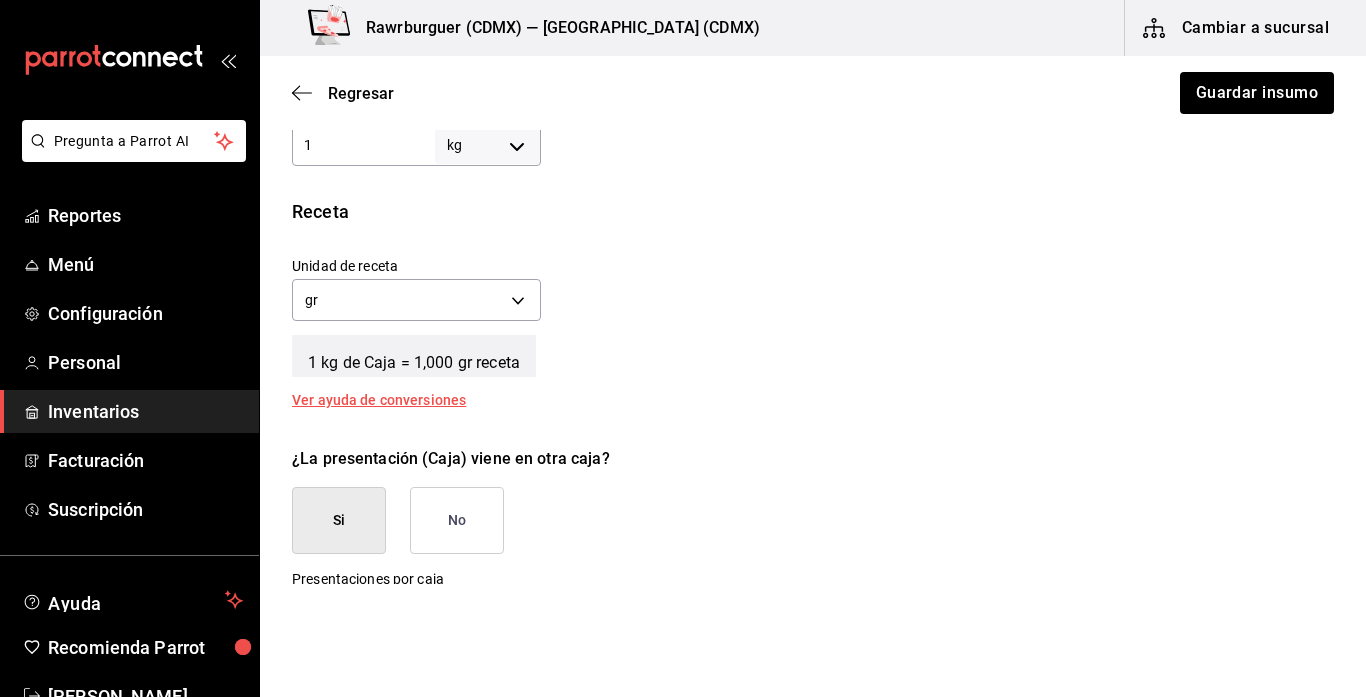 scroll, scrollTop: 611, scrollLeft: 0, axis: vertical 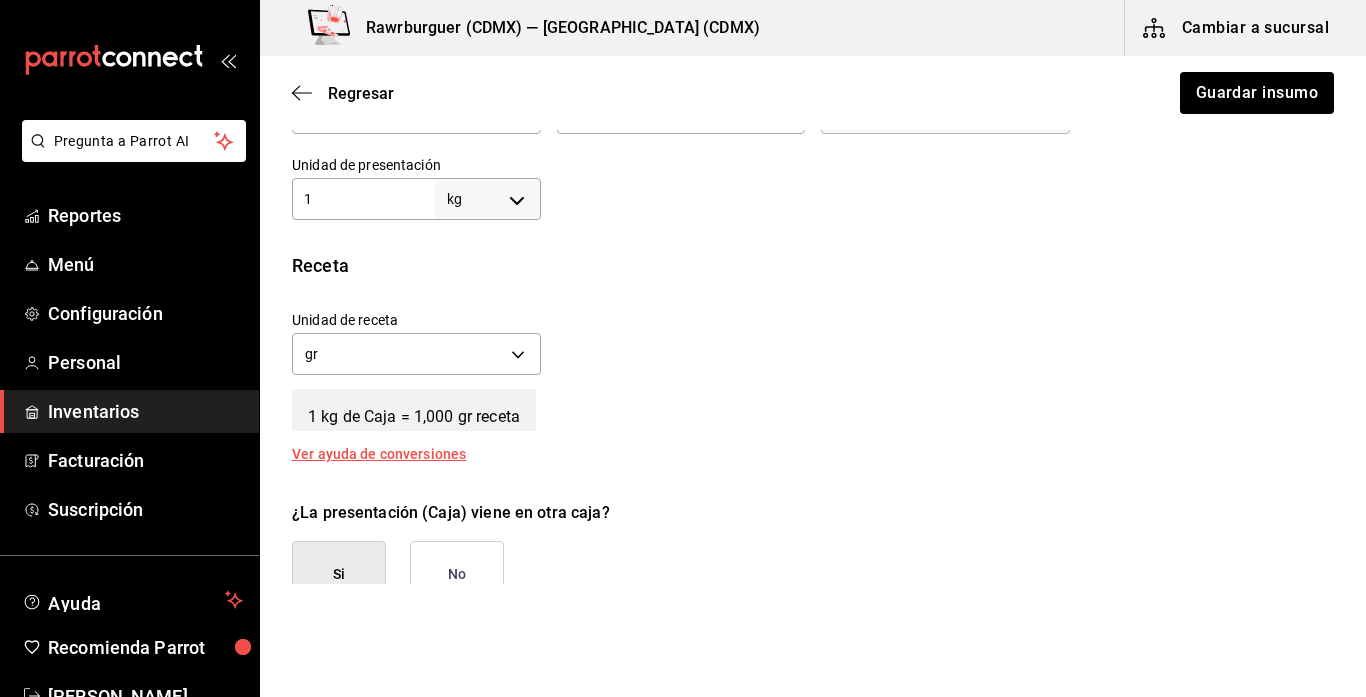 click on "1" at bounding box center (363, 199) 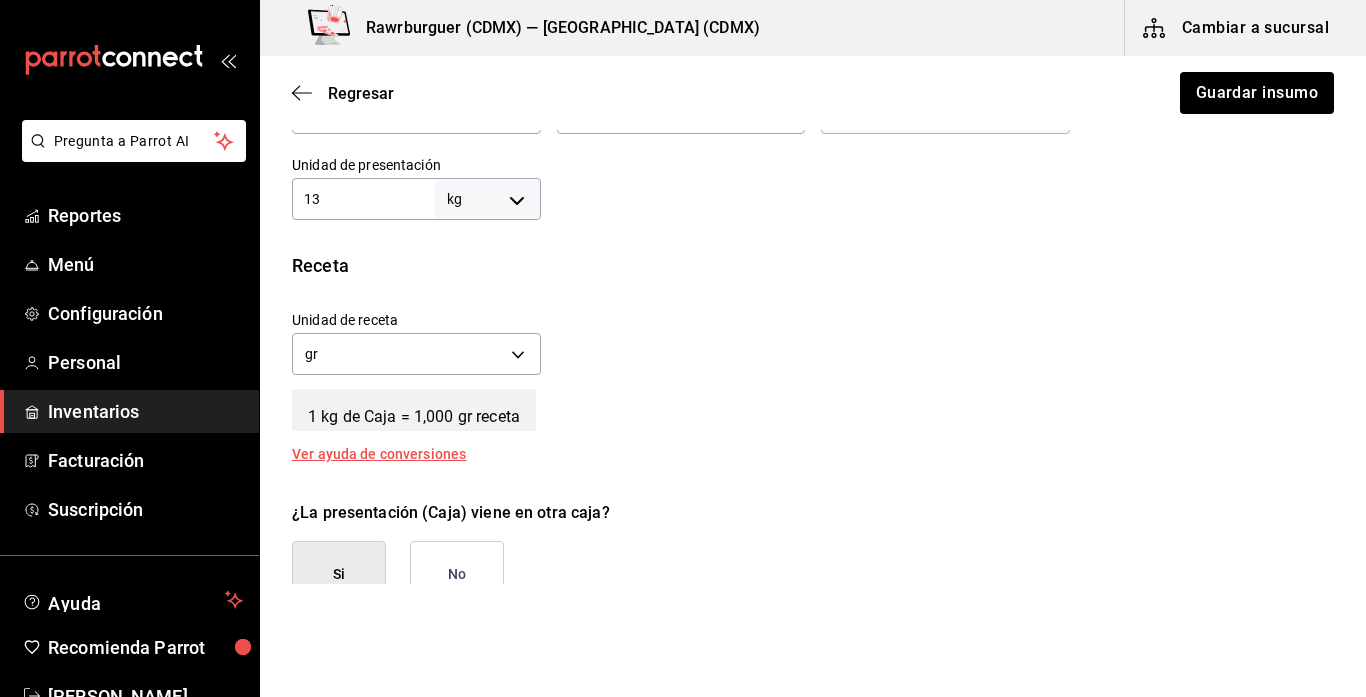 type on "13,000" 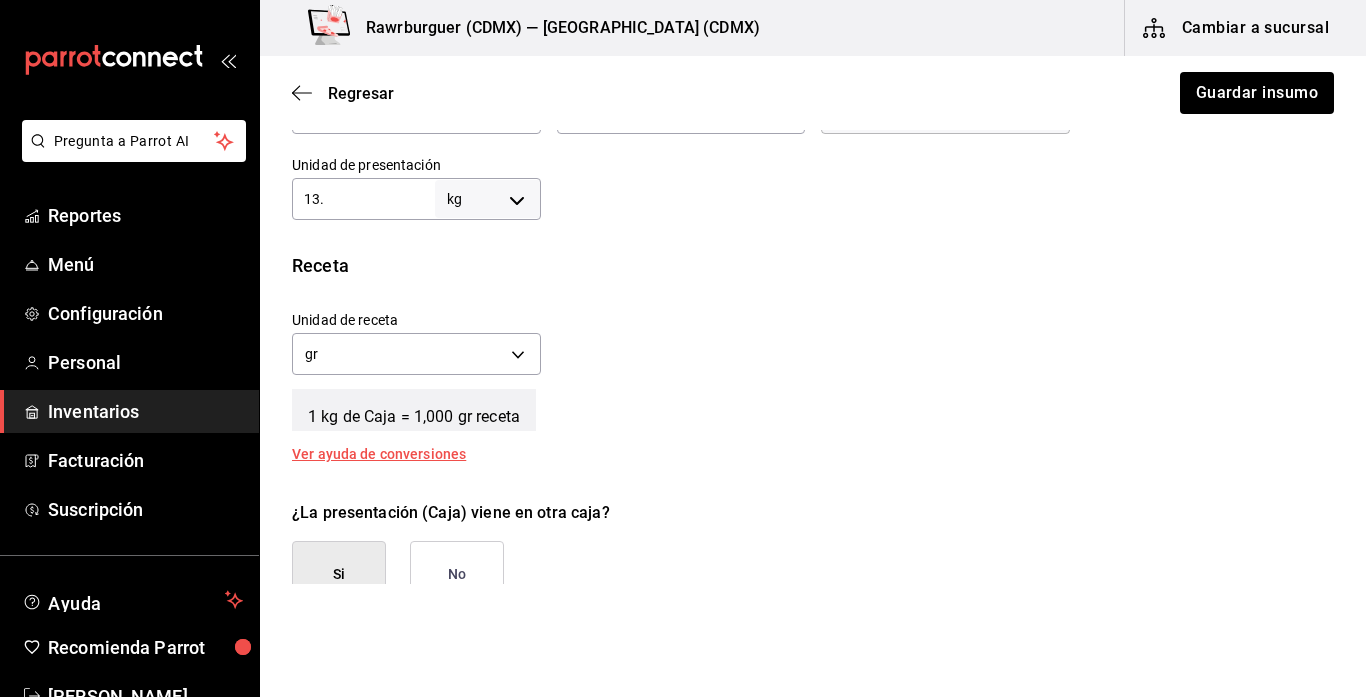 type on "13.6" 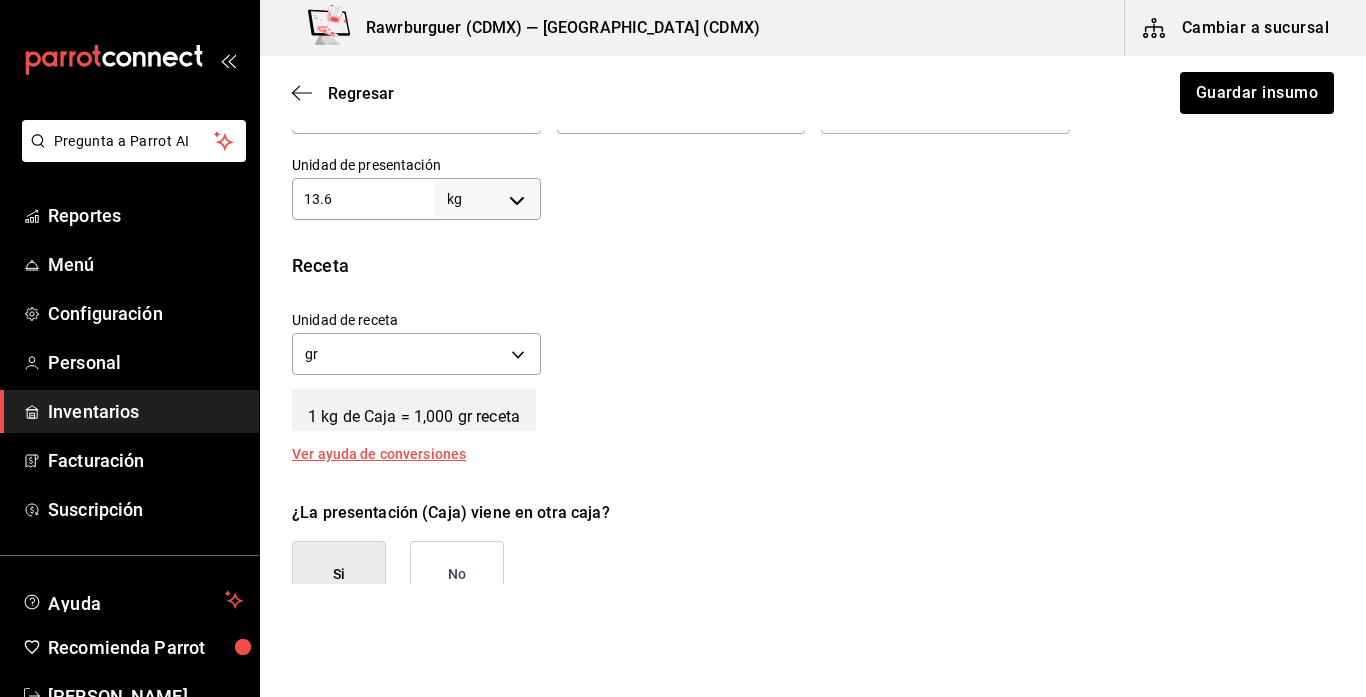 type on "13,600" 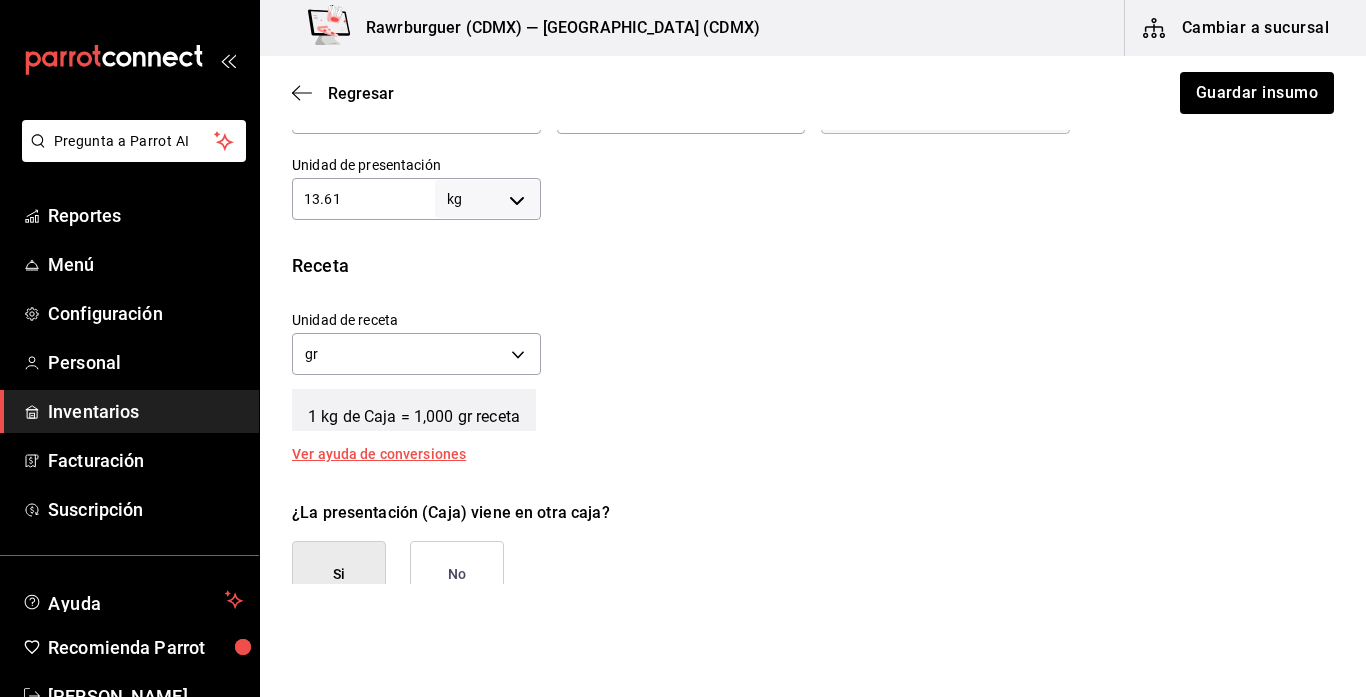type on "13,610" 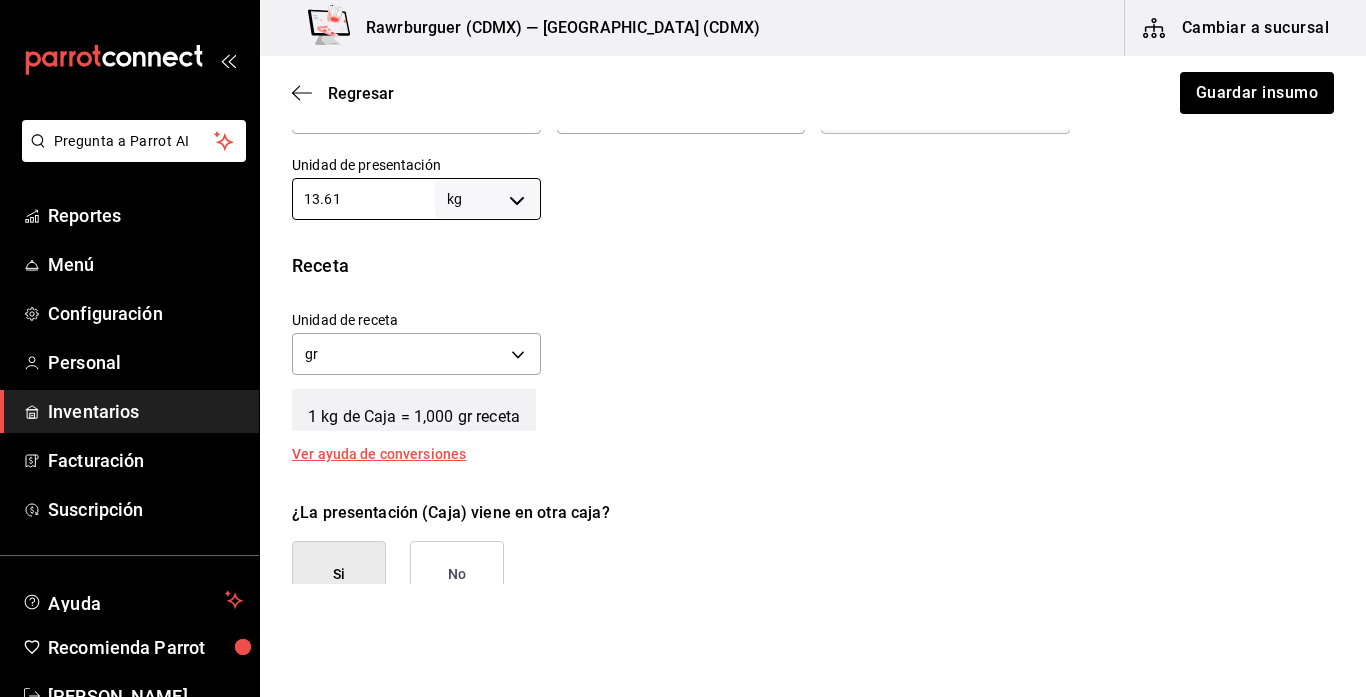 type on "13.61" 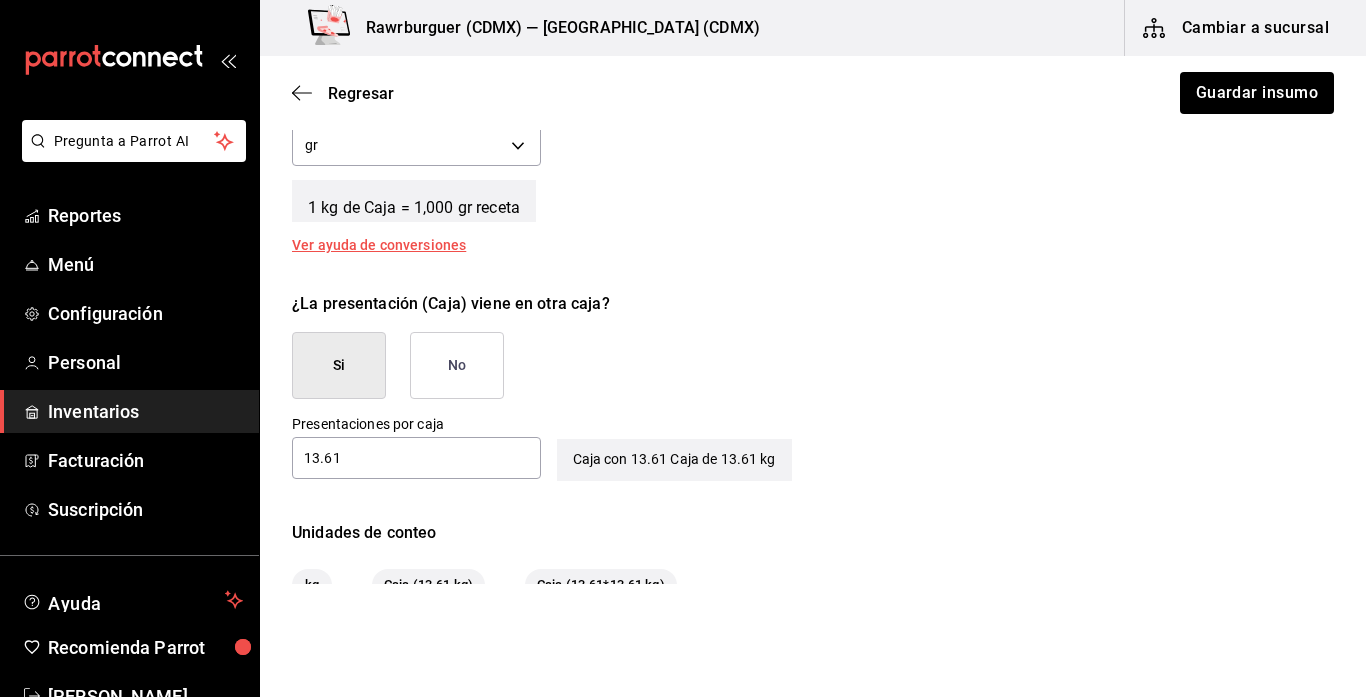 scroll, scrollTop: 821, scrollLeft: 0, axis: vertical 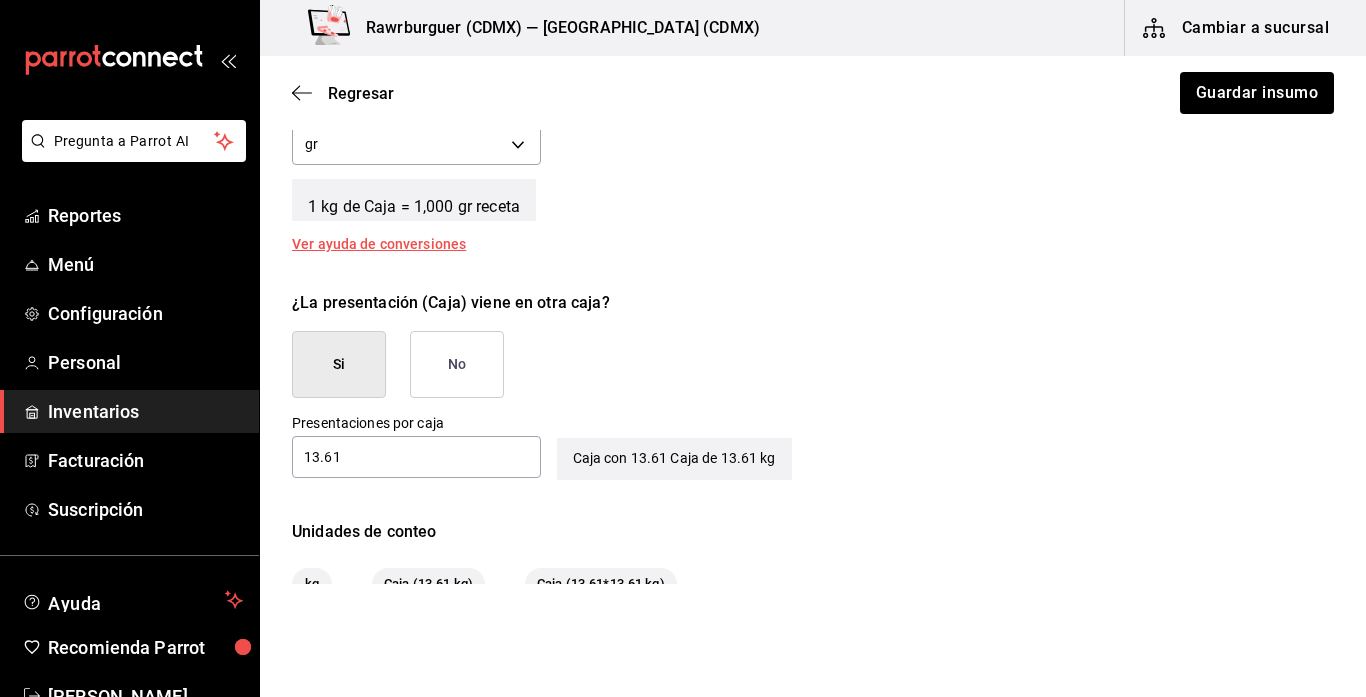 click on "No" at bounding box center (457, 364) 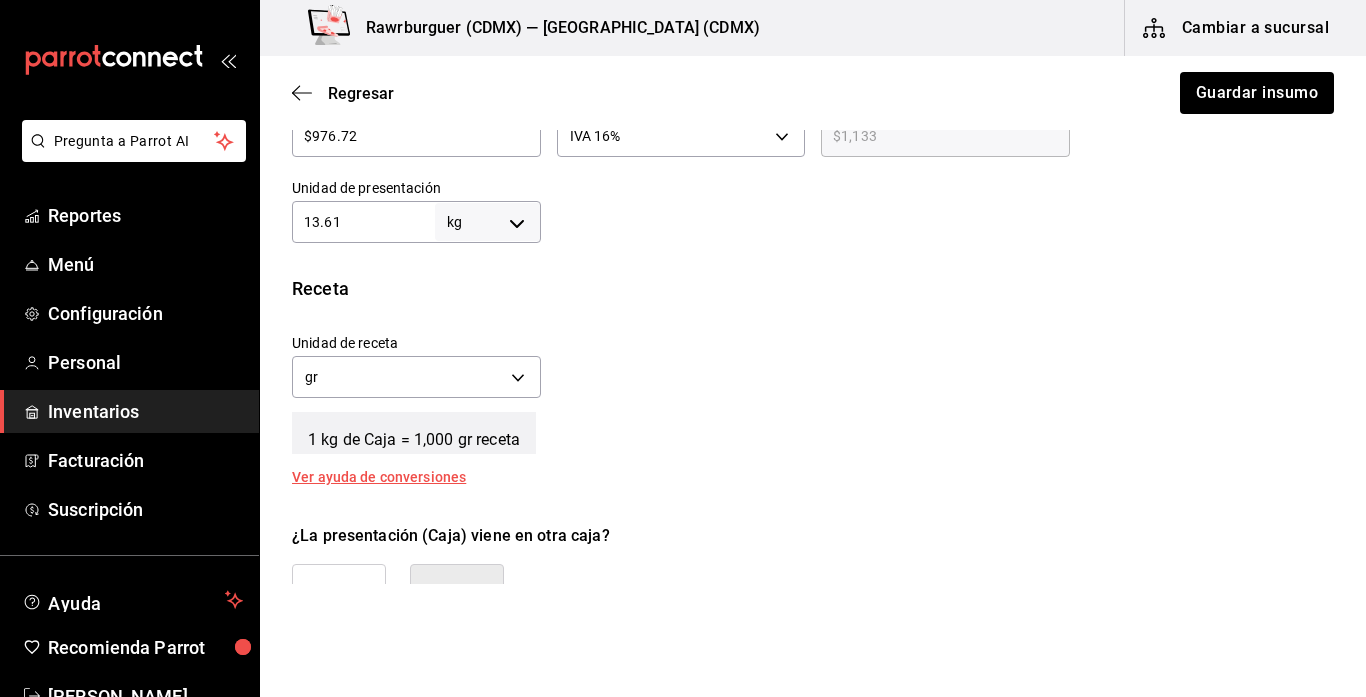 scroll, scrollTop: 546, scrollLeft: 0, axis: vertical 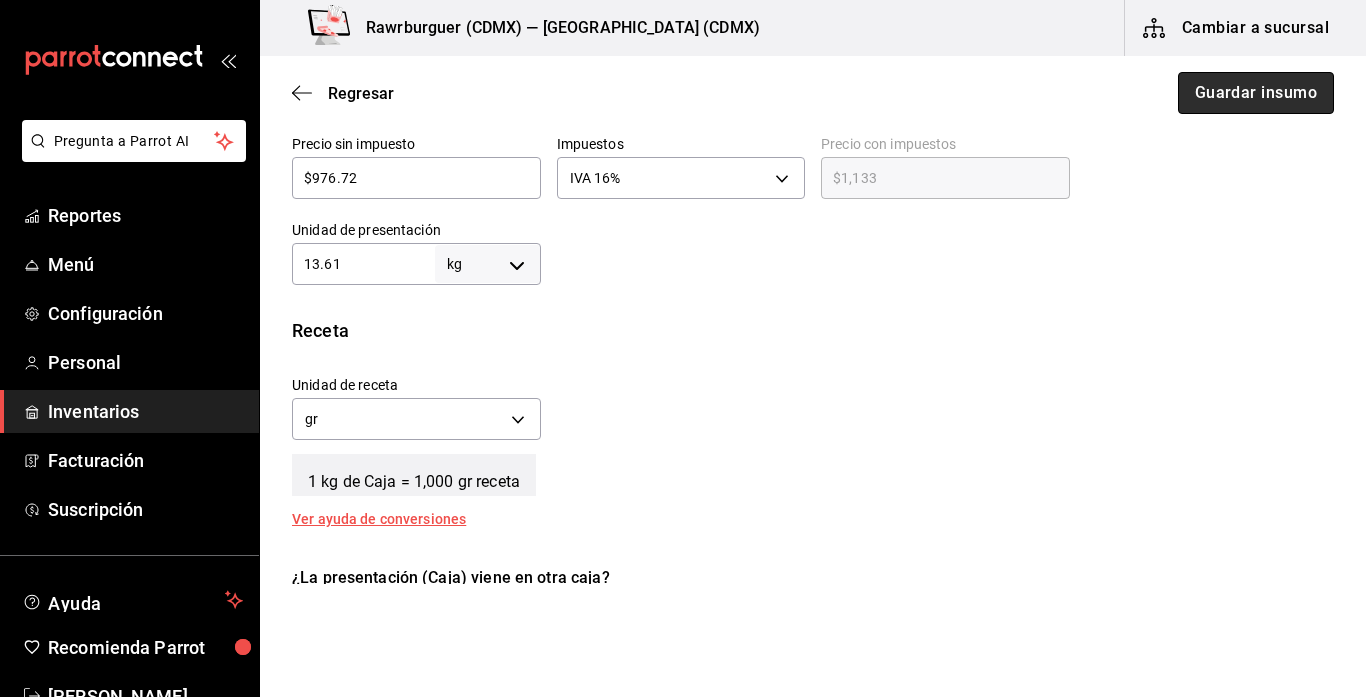 click on "Guardar insumo" at bounding box center [1256, 93] 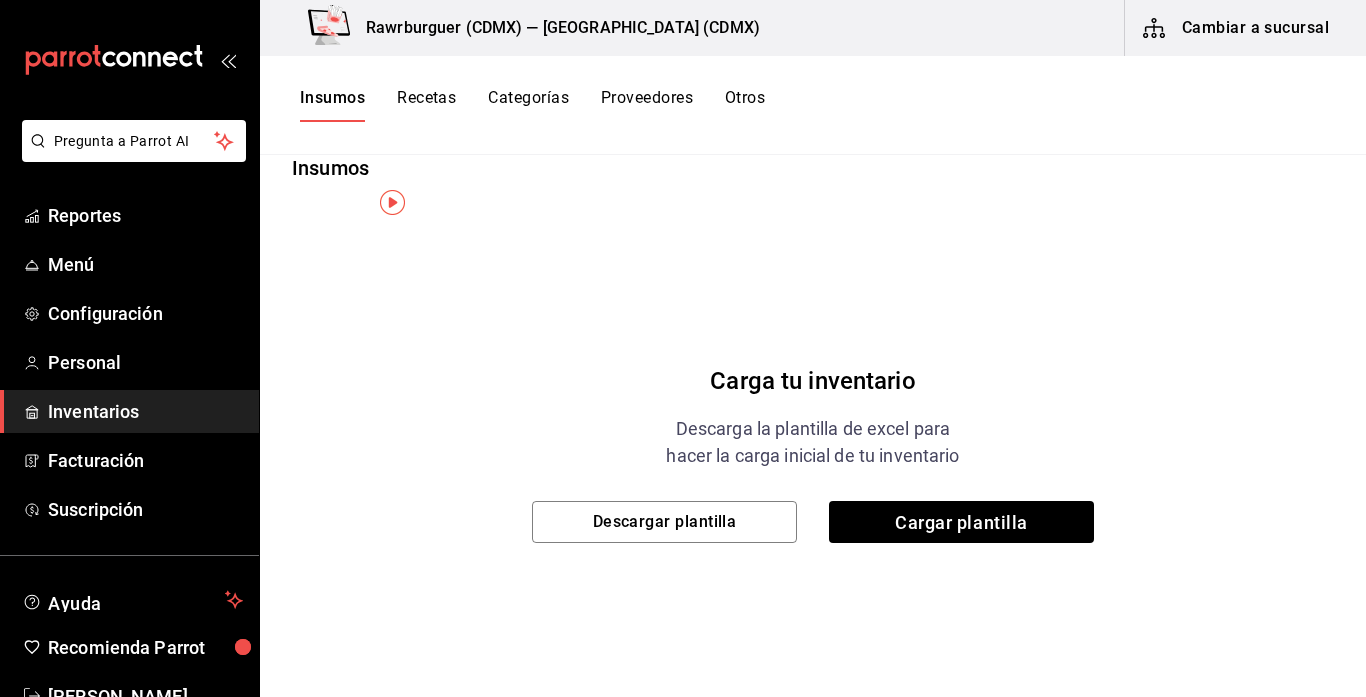 scroll, scrollTop: 0, scrollLeft: 0, axis: both 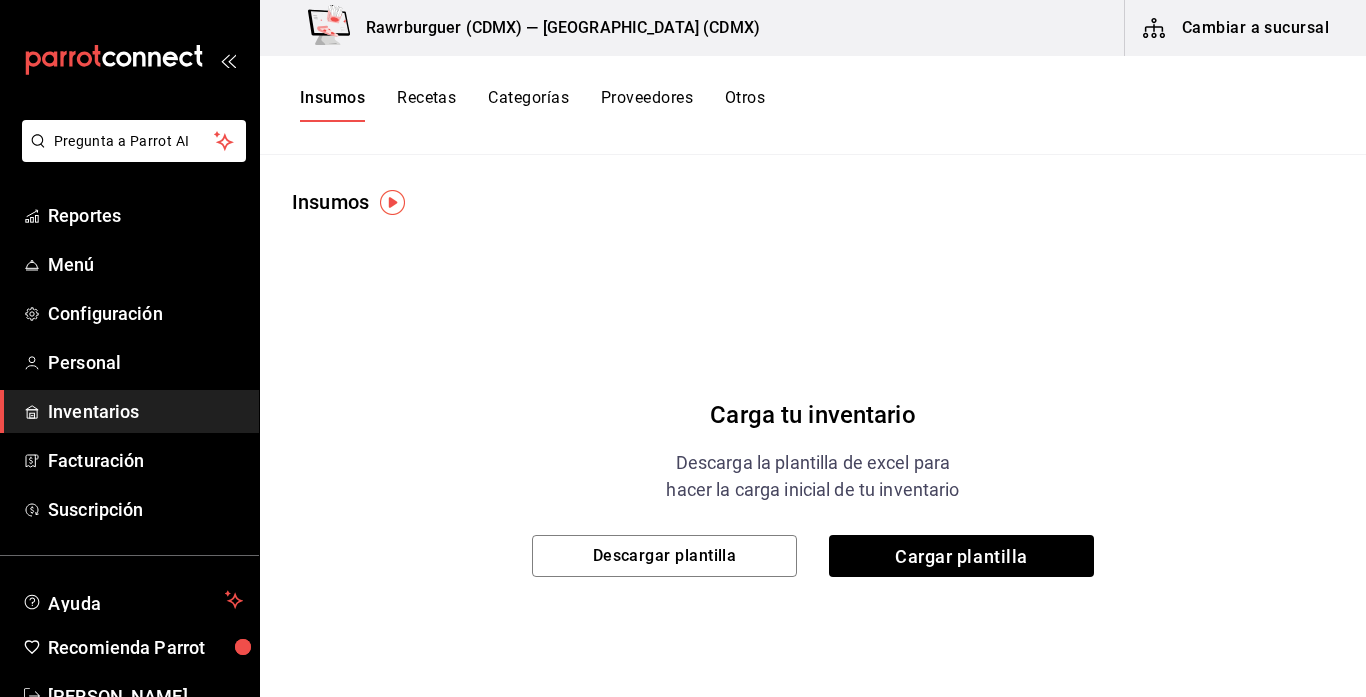 click on "Recetas" at bounding box center (426, 105) 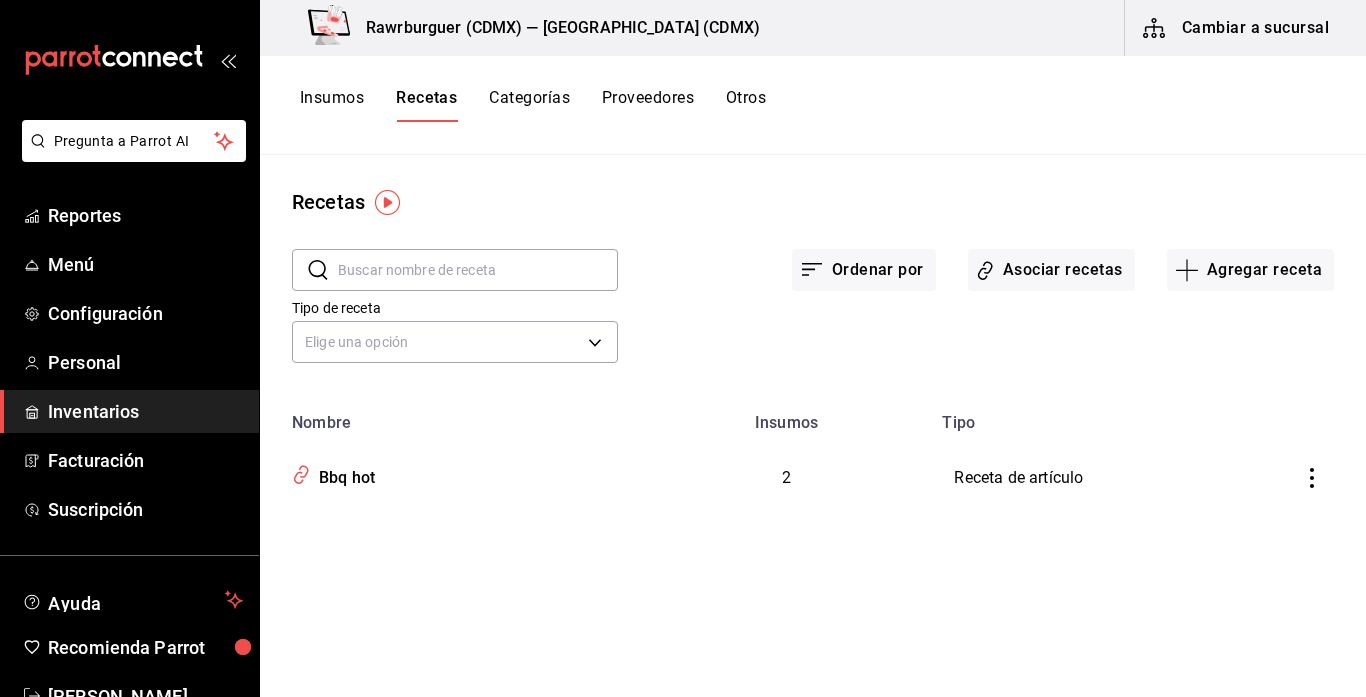 click on "Insumos" at bounding box center (332, 105) 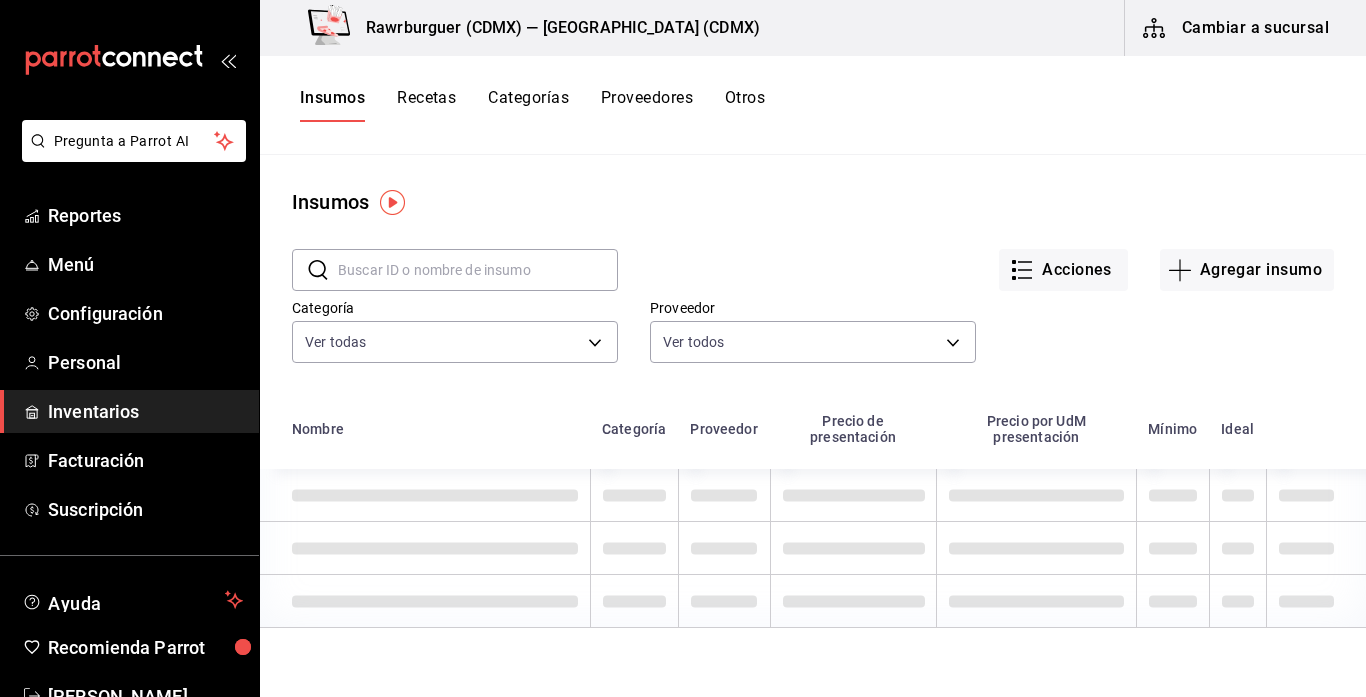 click at bounding box center (478, 270) 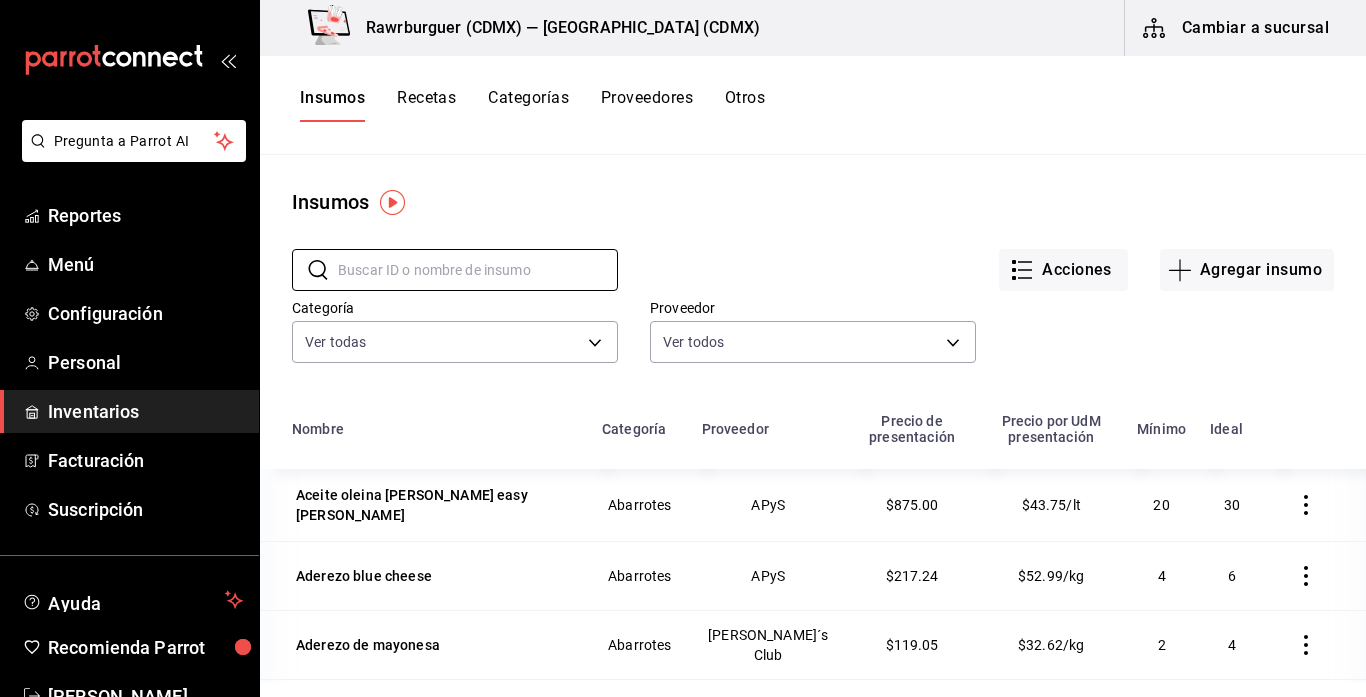 type on "papa" 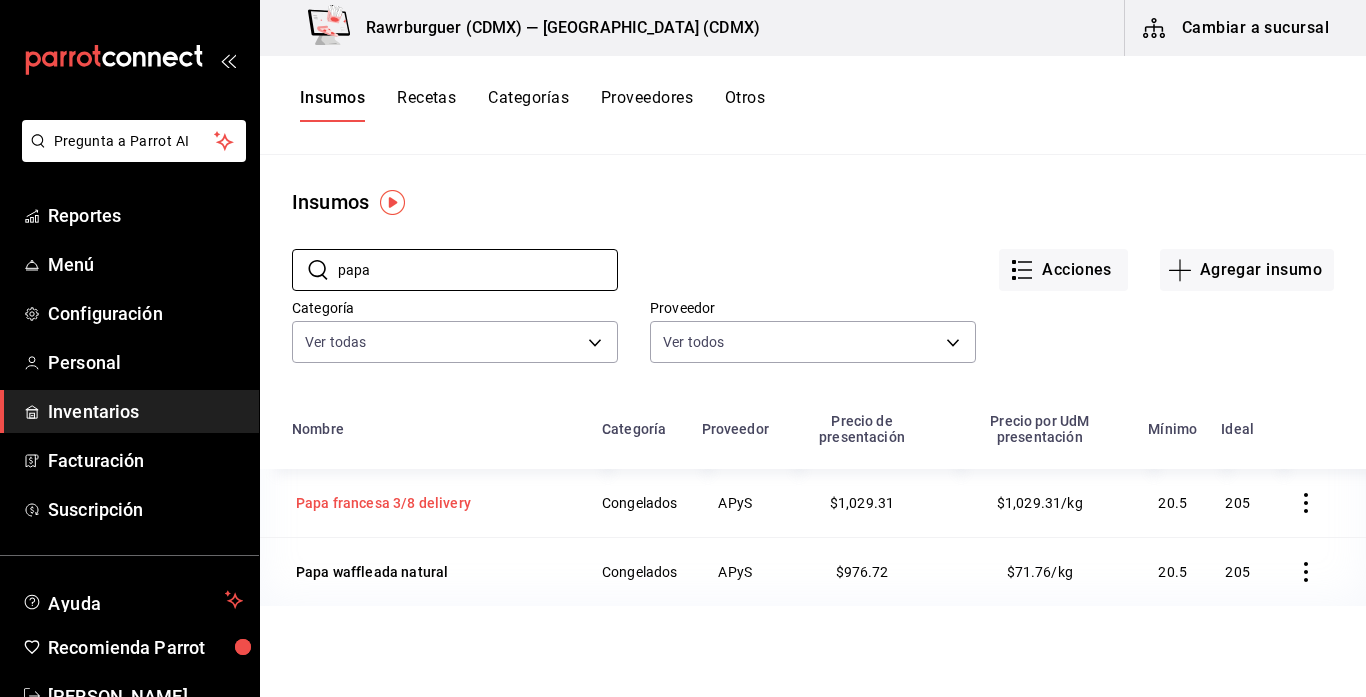click on "Papa francesa 3/8 delivery" at bounding box center [383, 503] 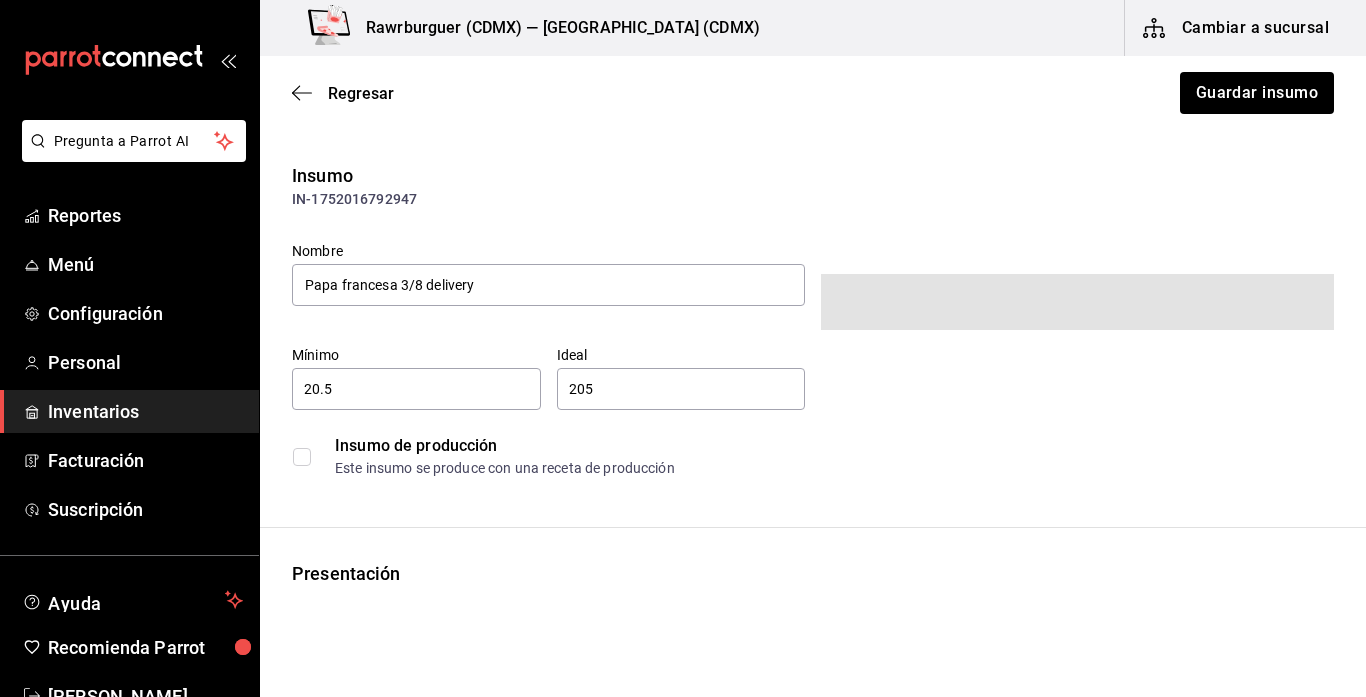 type on "20.5" 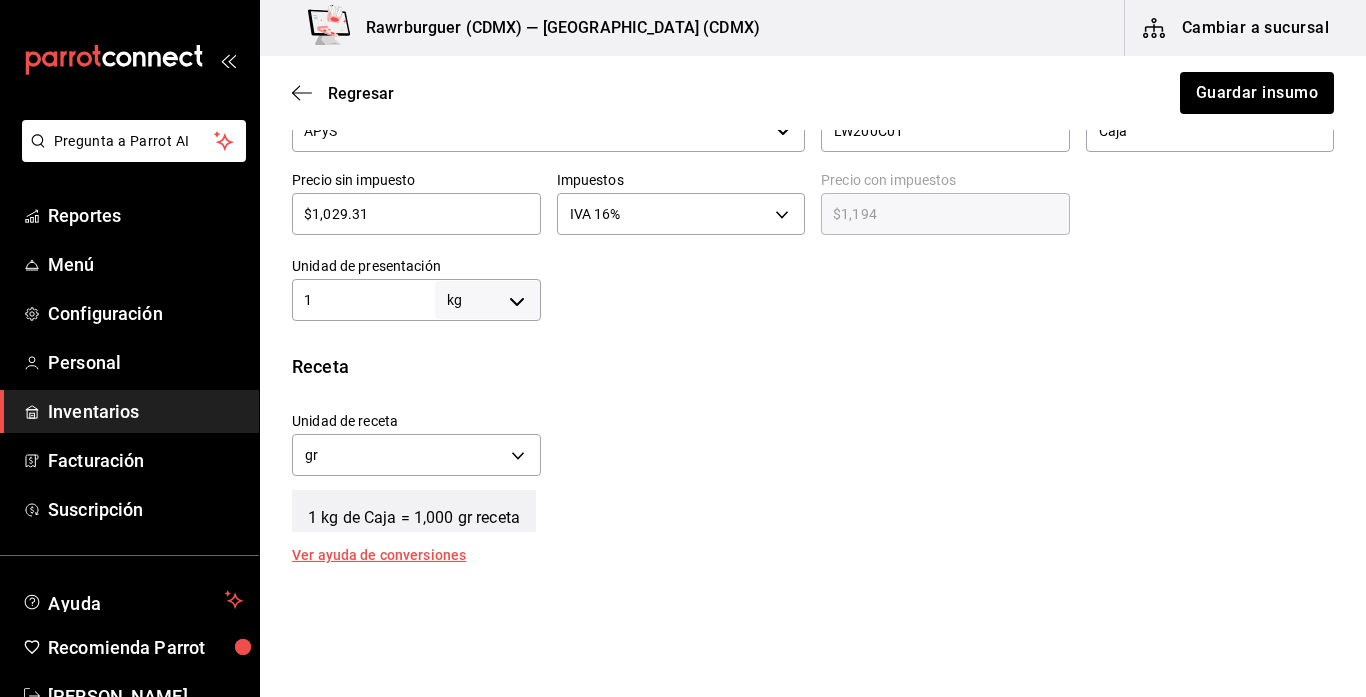 scroll, scrollTop: 516, scrollLeft: 0, axis: vertical 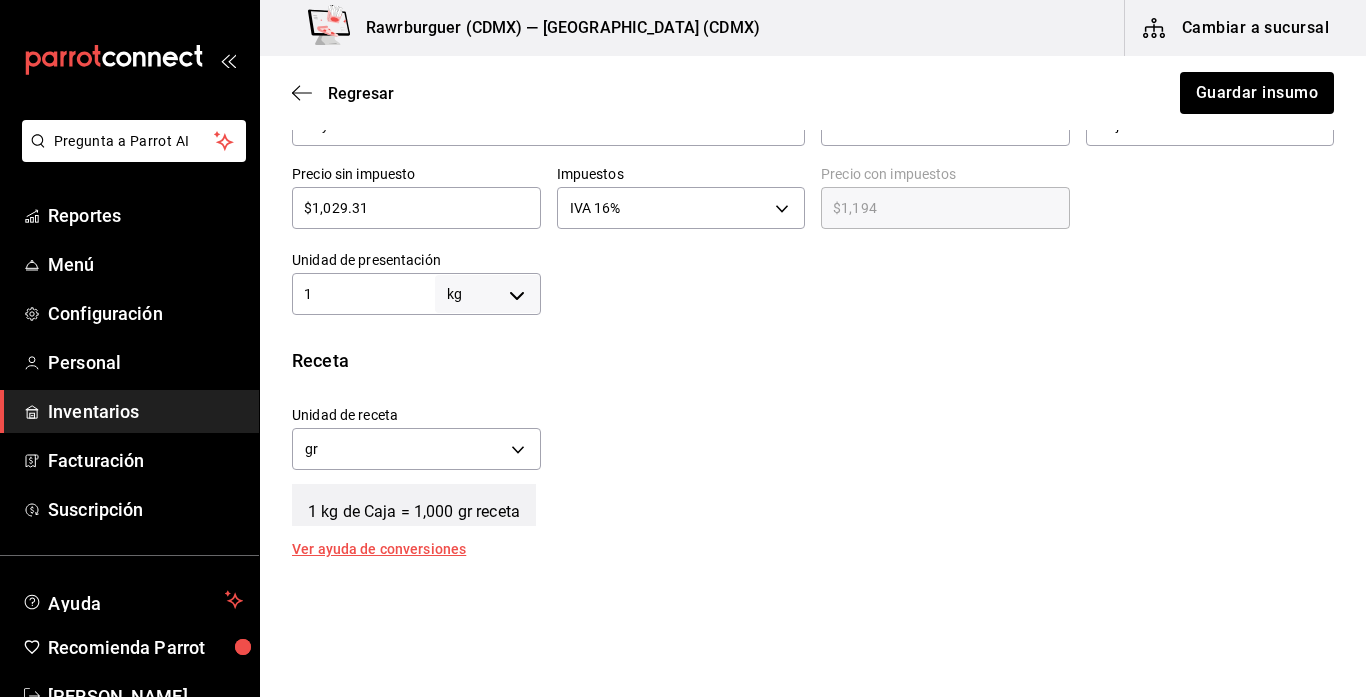 click on "1" at bounding box center [363, 294] 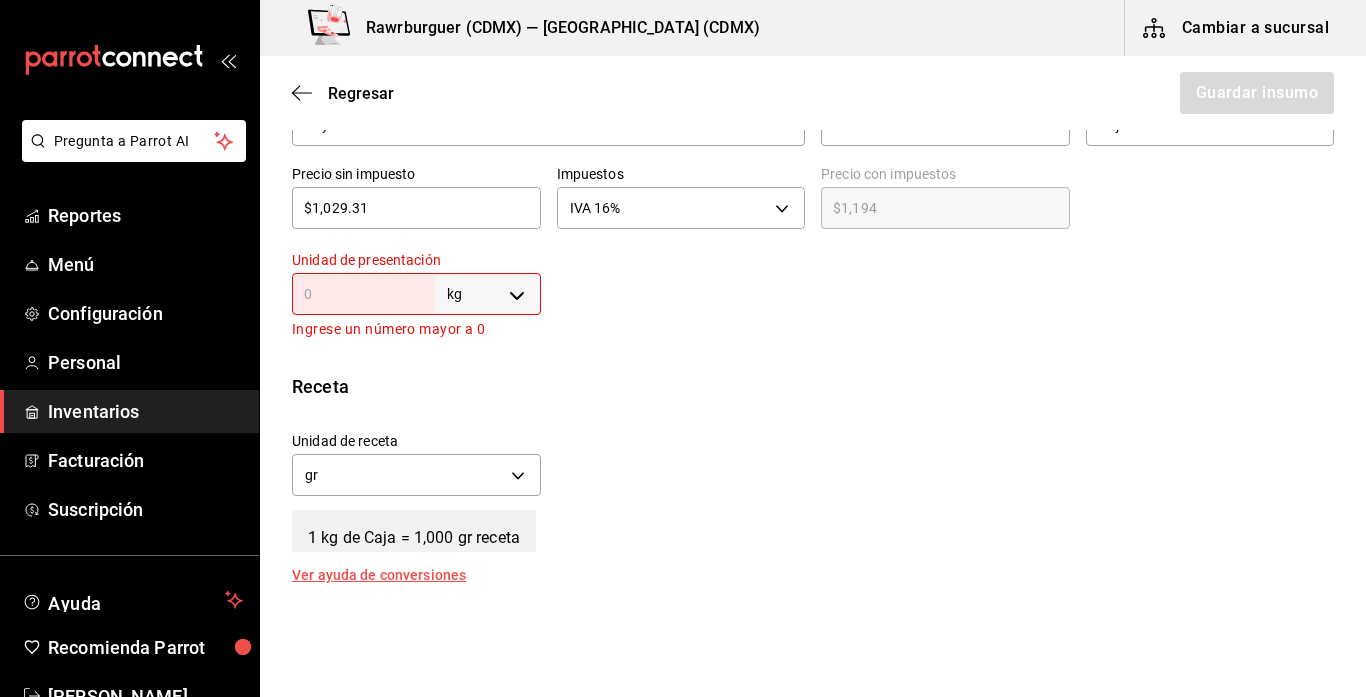 type on "3" 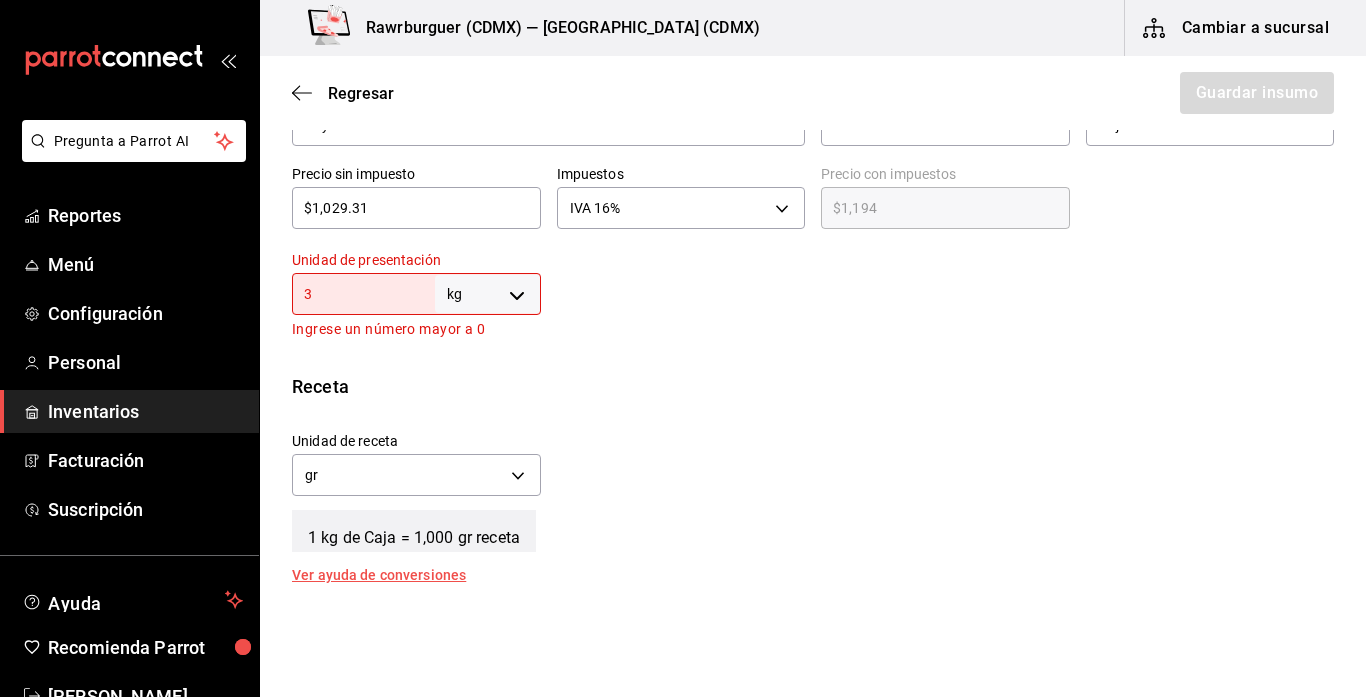 type on "3,000" 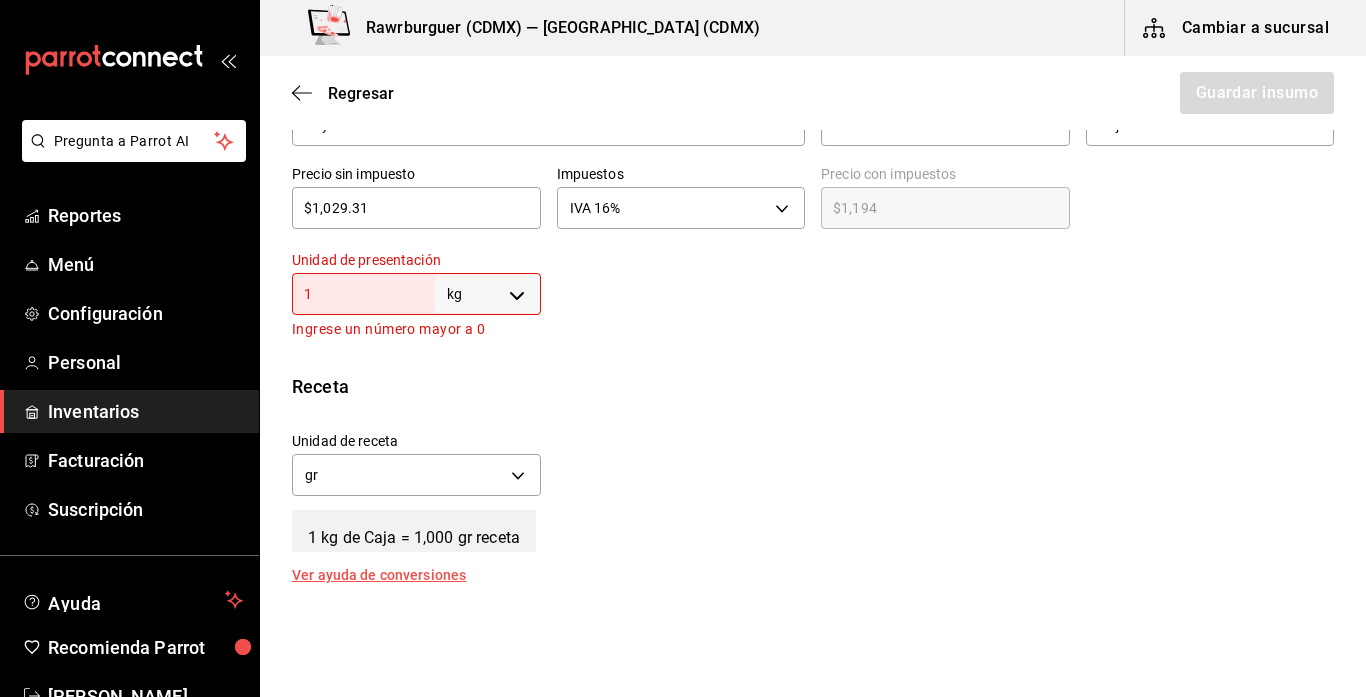 type on "13" 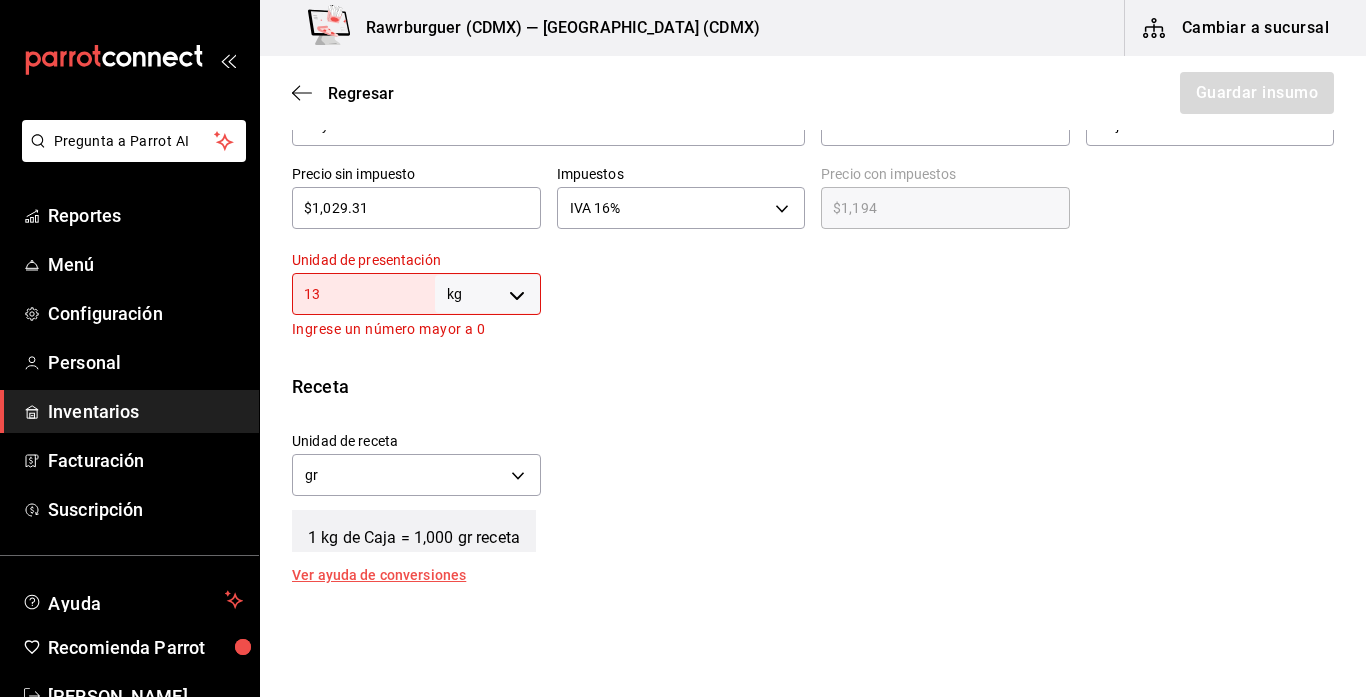 type on "13,000" 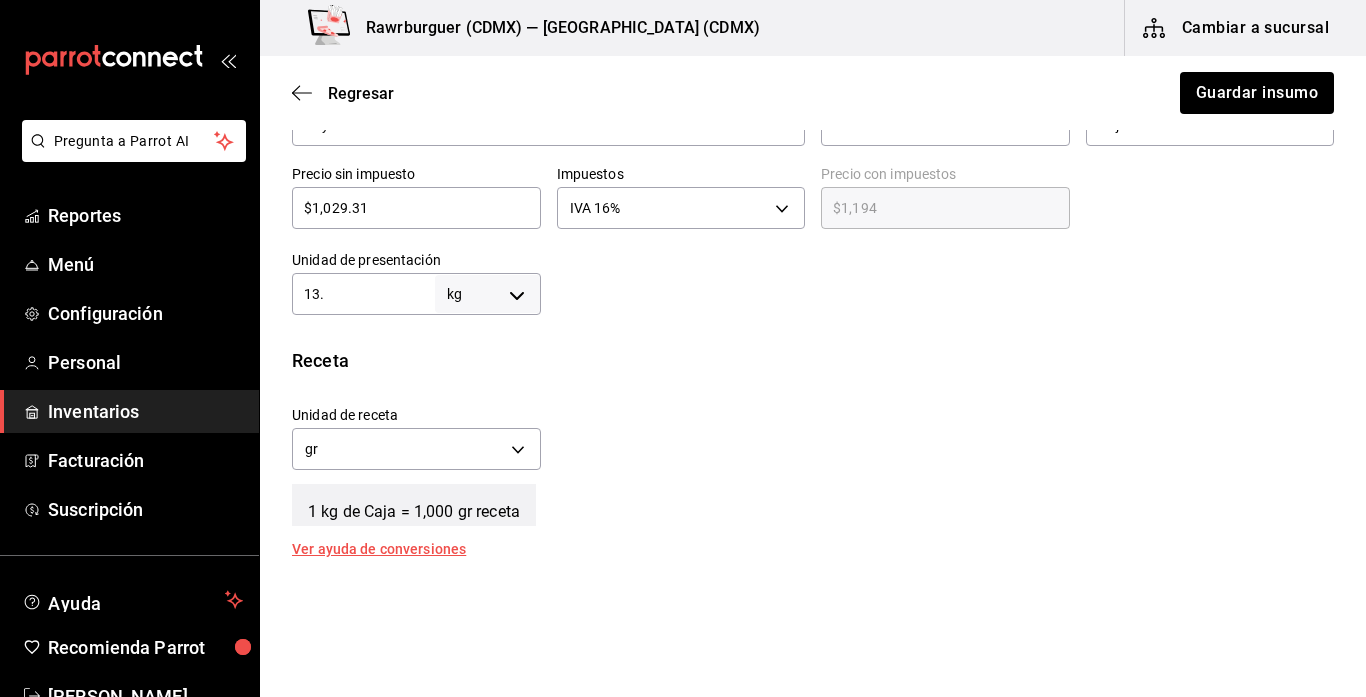 type on "13.6" 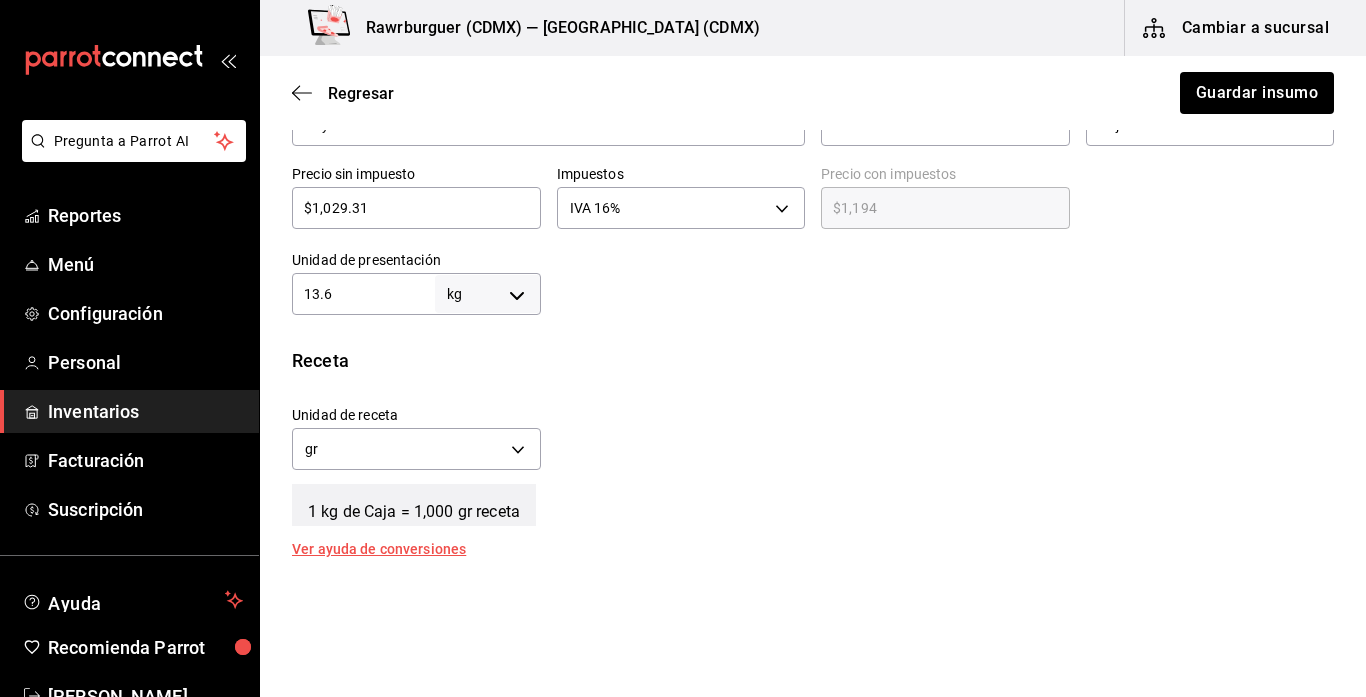 type on "13,600" 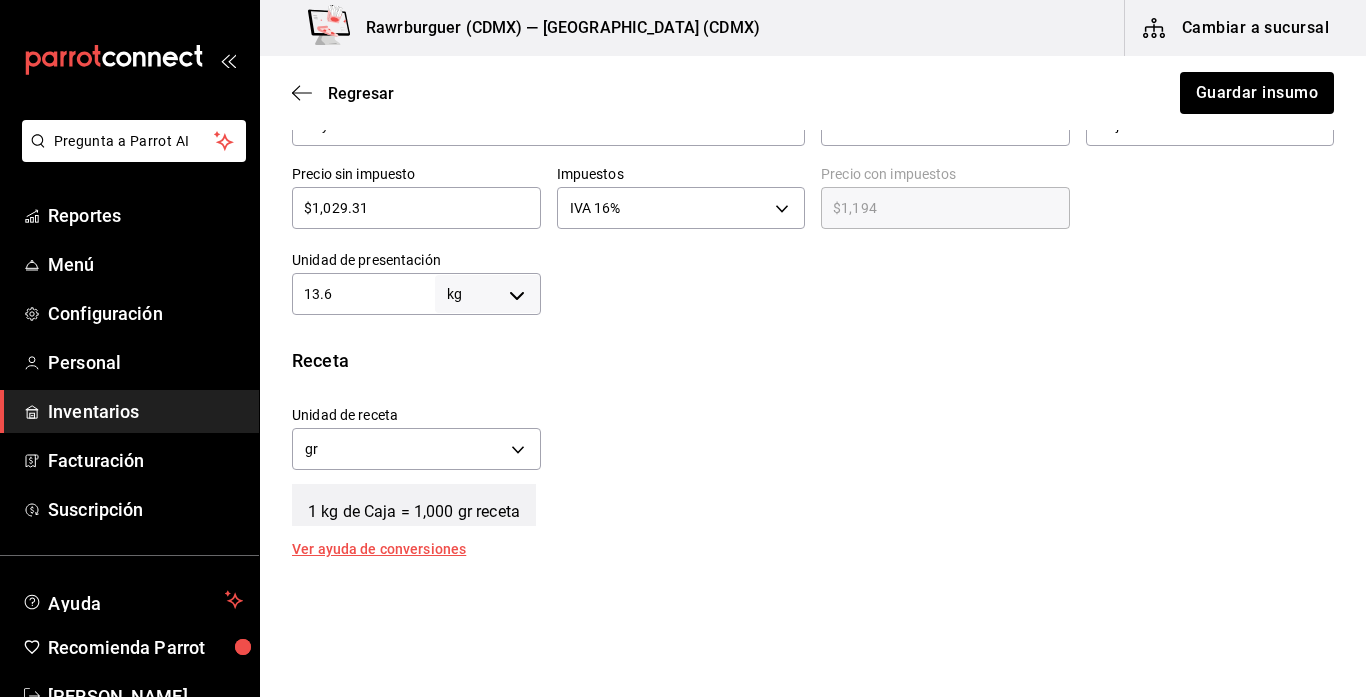 type on "13.61" 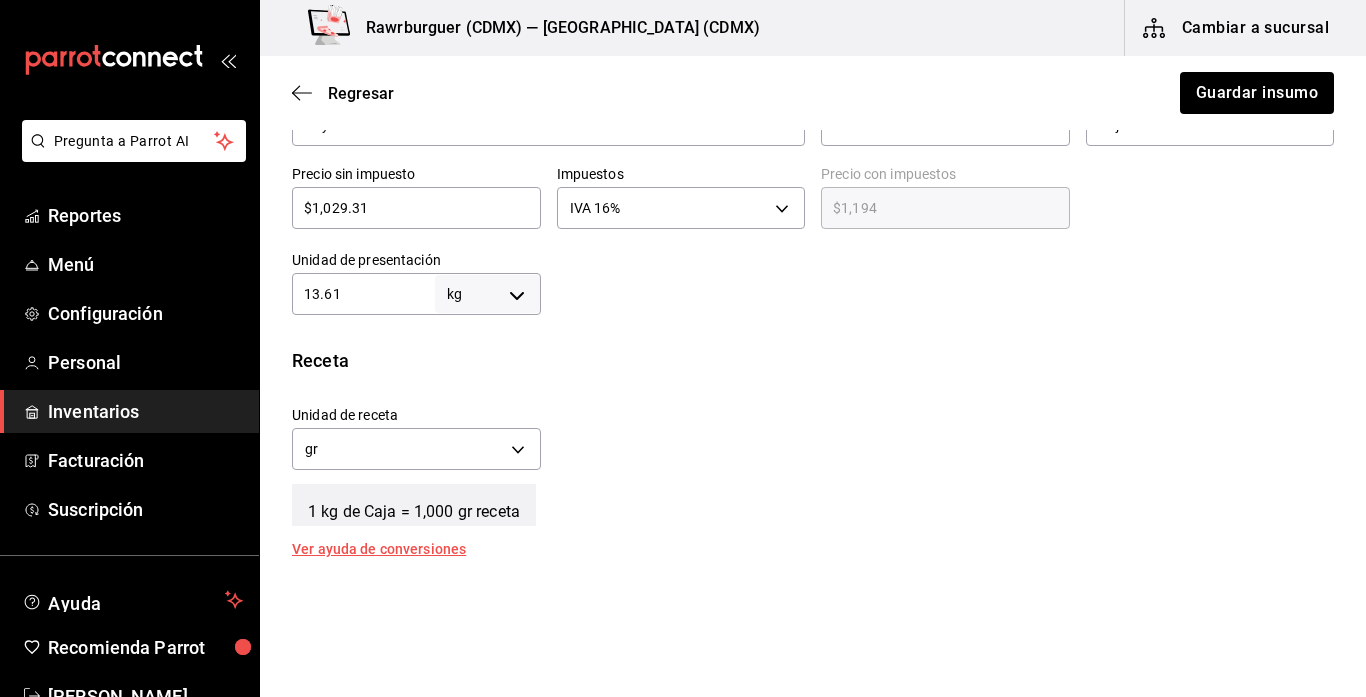 type on "13,610" 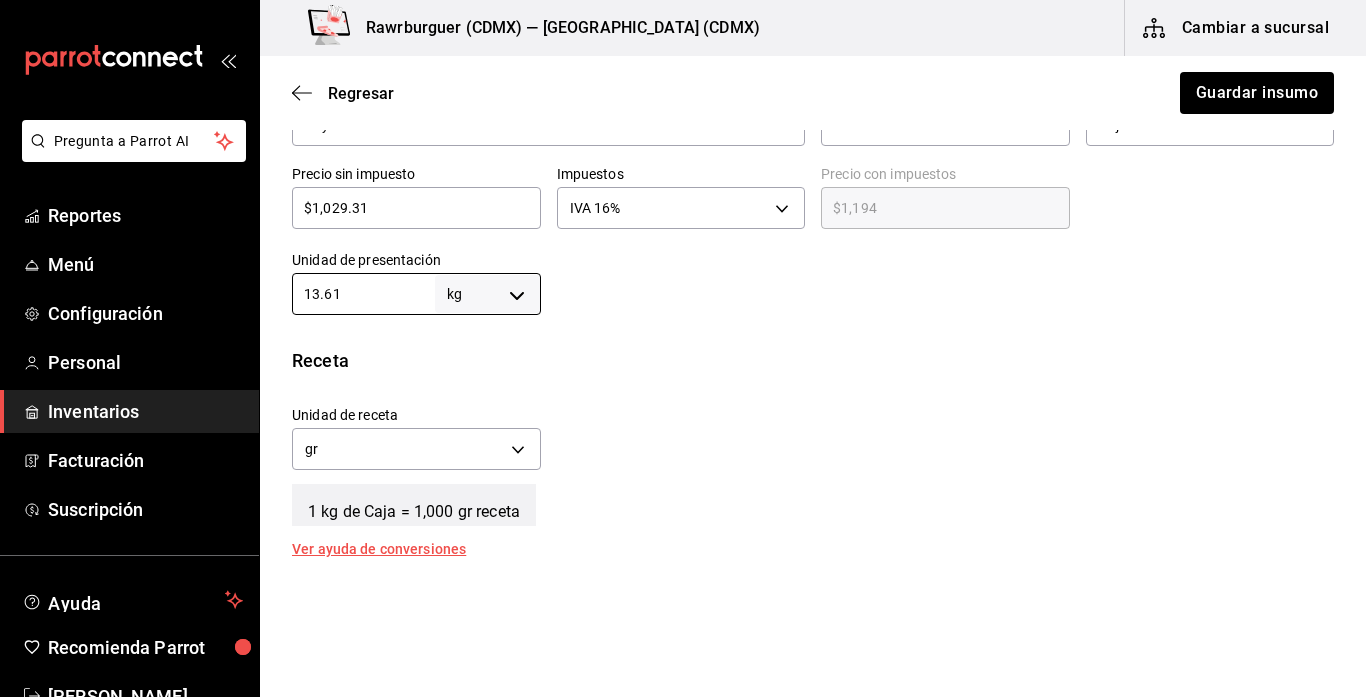 type on "13.61" 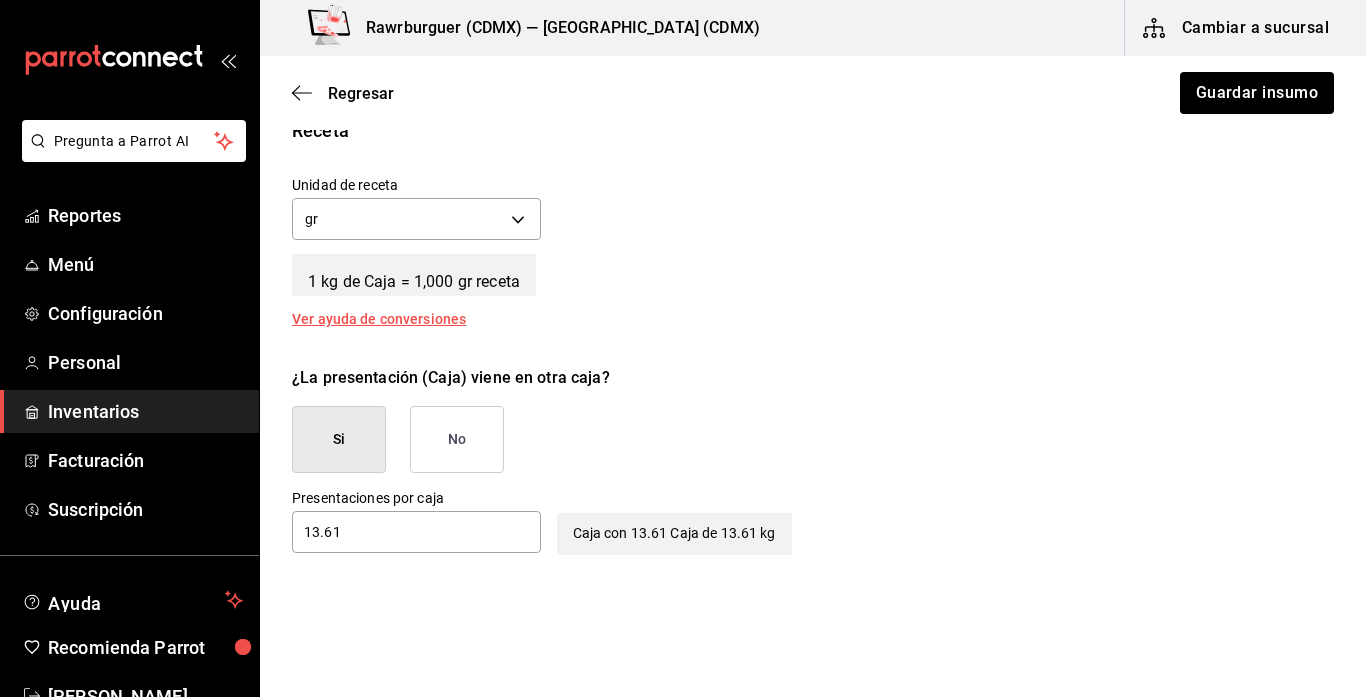 scroll, scrollTop: 752, scrollLeft: 0, axis: vertical 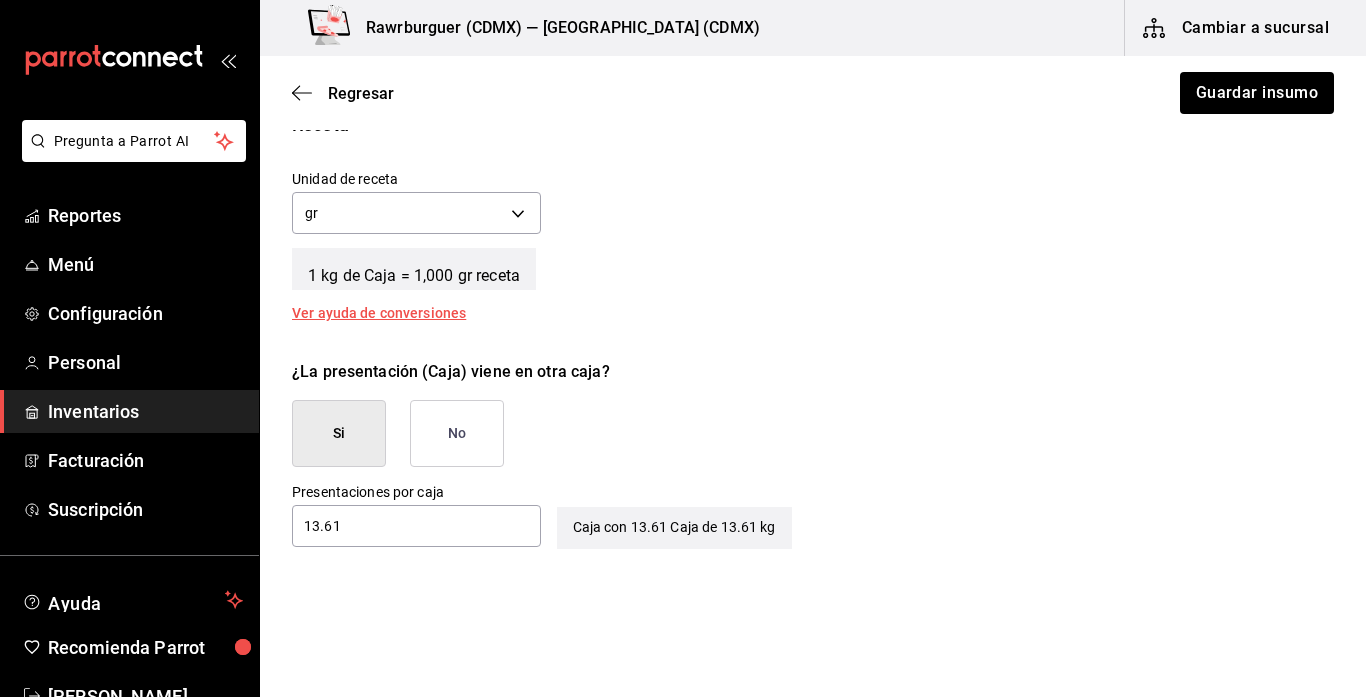 click on "No" at bounding box center [457, 433] 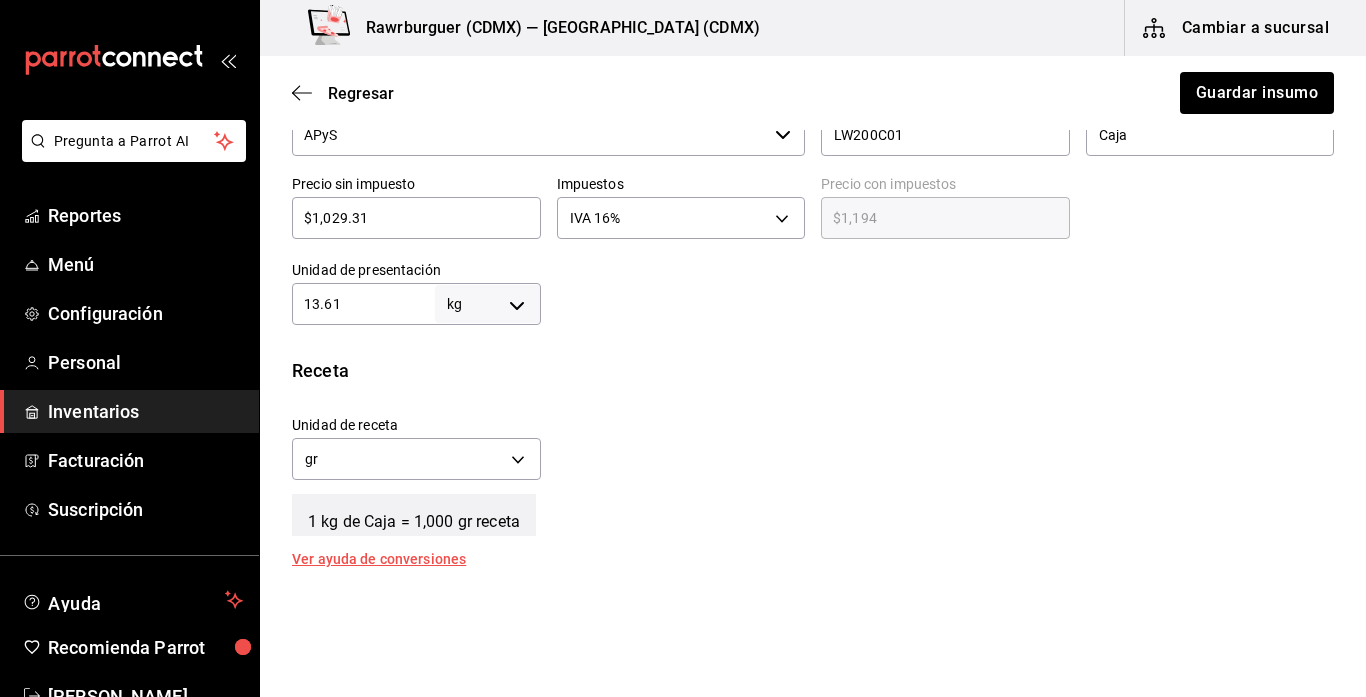 scroll, scrollTop: 492, scrollLeft: 0, axis: vertical 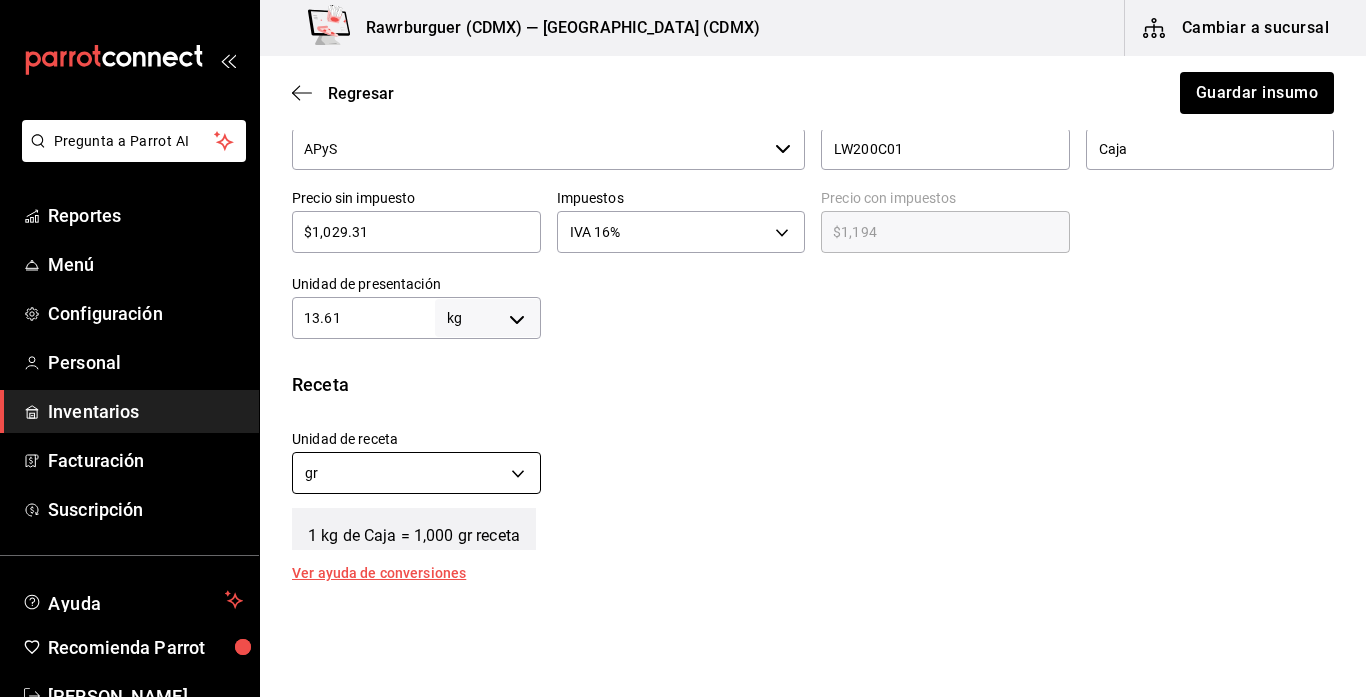 click on "Pregunta a Parrot AI Reportes   Menú   Configuración   Personal   Inventarios   Facturación   Suscripción   Ayuda Recomienda Parrot   Alberto Martinez   Sugerir nueva función   Rawrburguer (CDMX) — Rawrburguer (CDMX) Cambiar a sucursal Regresar Guardar insumo Insumo IN-1752016792947 Nombre Papa francesa 3/8 delivery Categoría de inventario Congelados ​ Mínimo 20.5 ​ Ideal 205 ​ Insumo de producción Este insumo se produce con una receta de producción Presentación Proveedor APyS ​ Cód. de producto/Descripción LW200C01 Nombre de presentación Caja Precio sin impuesto $1,029.31 ​ Impuestos IVA 16% IVA_16 Precio con impuestos $1,194 ​ Unidad de presentación 13.61 kg KILOGRAM ​ Receta Unidad de receta gr GRAM Factor de conversión 13,610 ​ 1 kg de Caja = 1,000 gr receta Ver ayuda de conversiones ¿La presentación (Caja) viene en otra caja? Si No Unidades de conteo kg Caja (13.61 kg) Caja (13.61*13.61 kg) ; Pregunta a Parrot AI Reportes   Menú   Configuración   Personal" at bounding box center [683, 292] 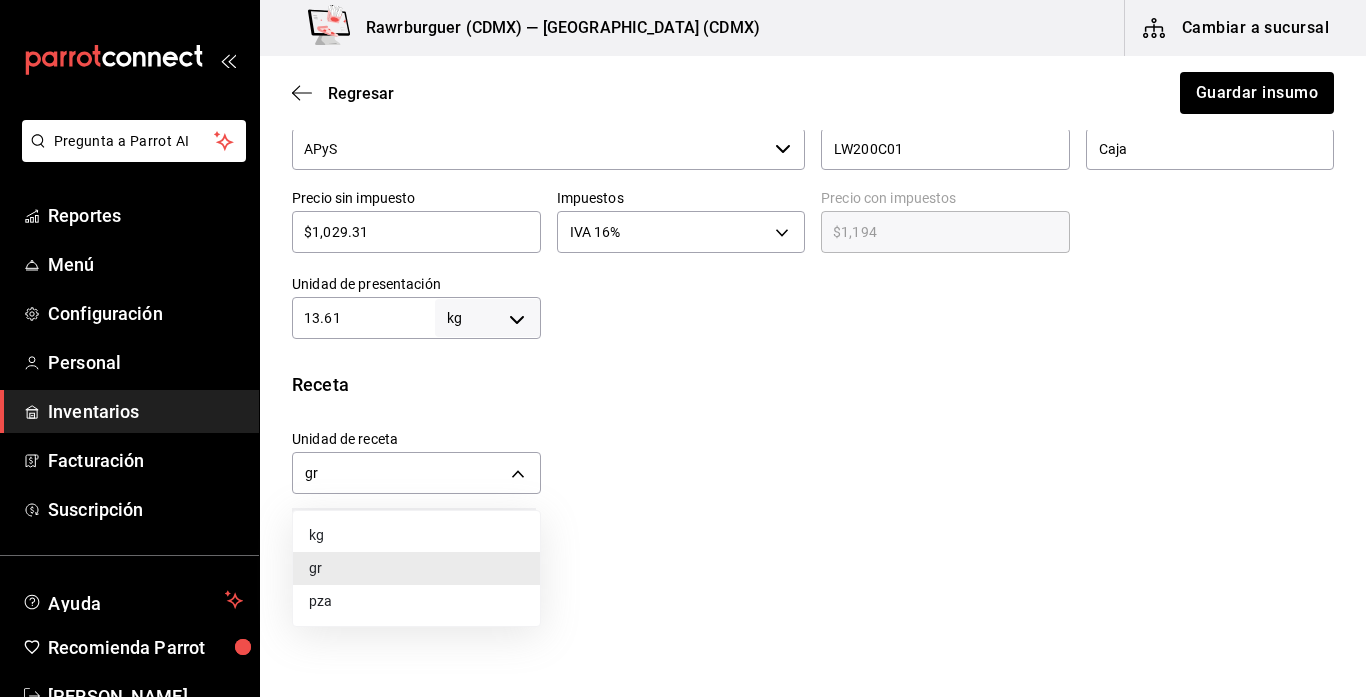 click on "gr" at bounding box center (416, 568) 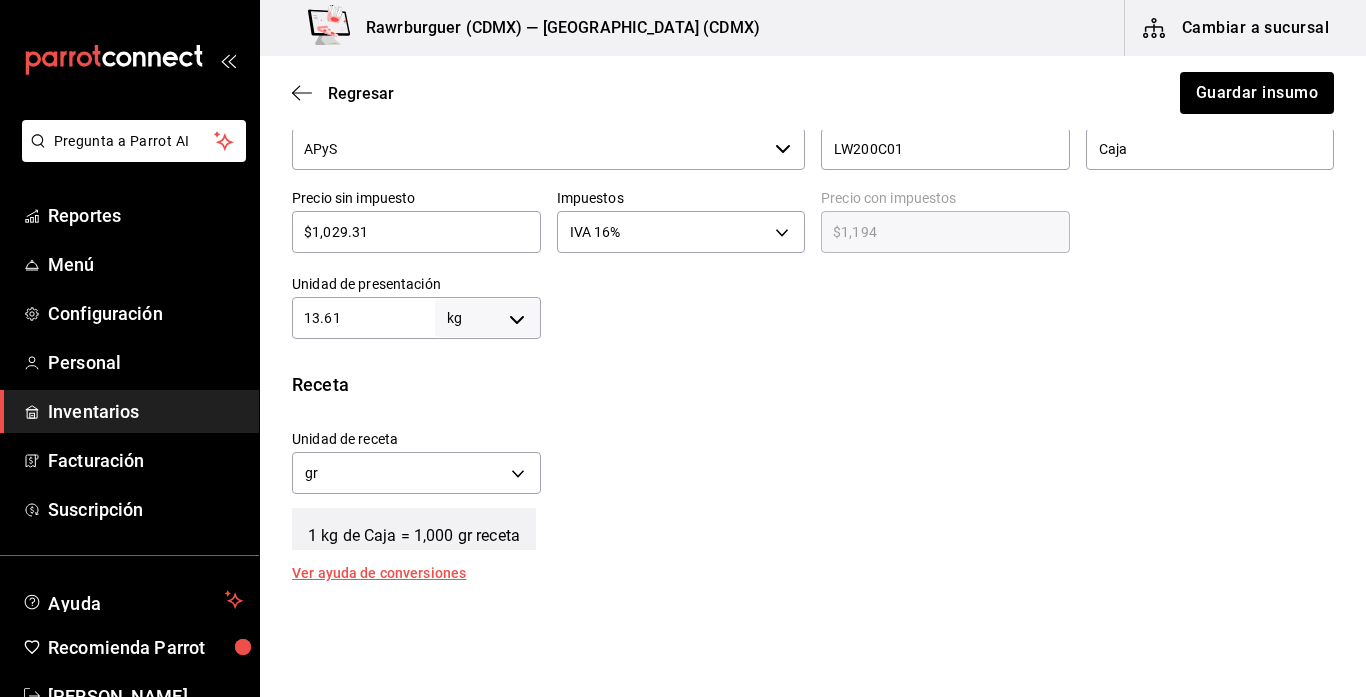 click on "Unidad de receta gr GRAM Factor de conversión 13,610 ​" at bounding box center (805, 457) 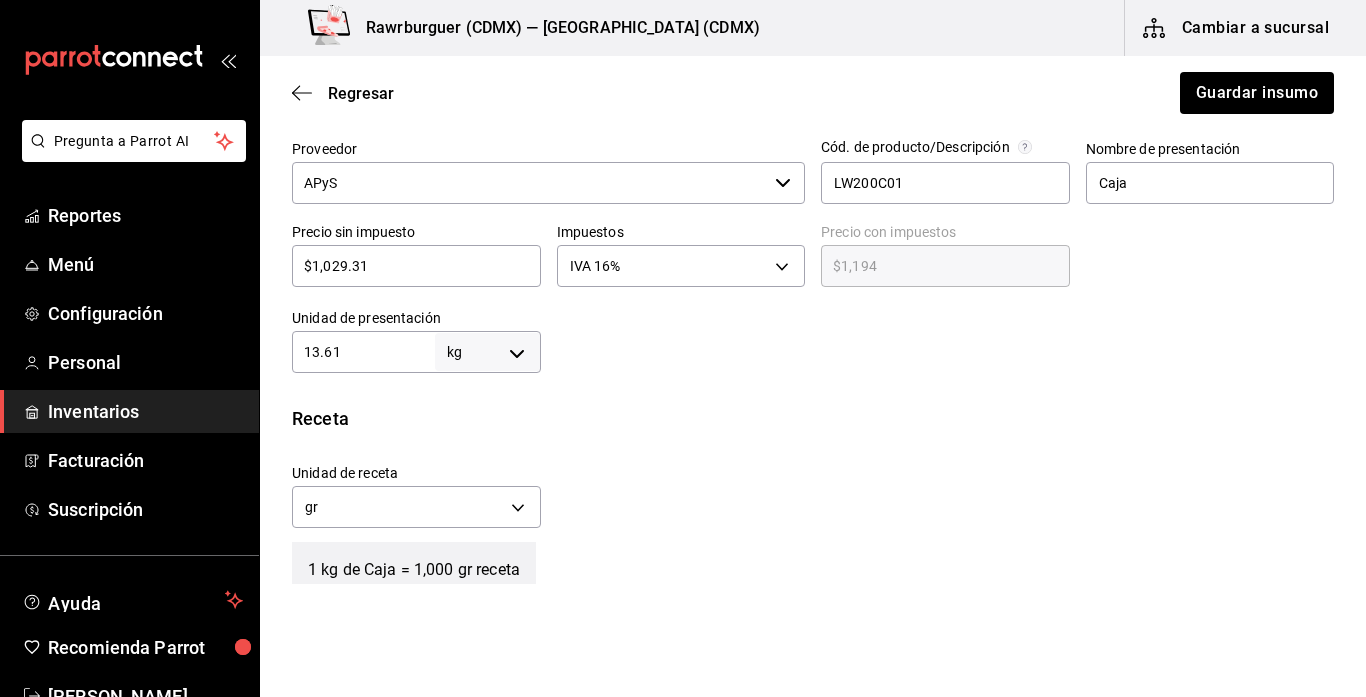 scroll, scrollTop: 461, scrollLeft: 0, axis: vertical 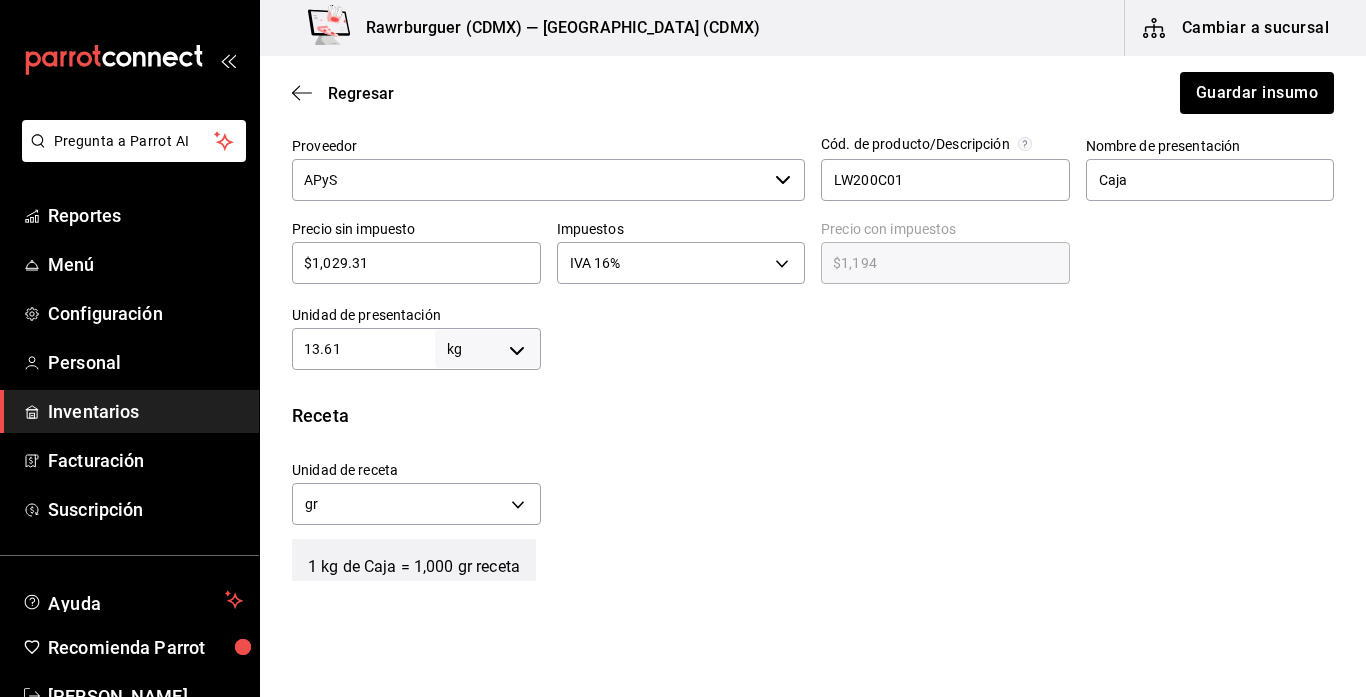 click on "1 kg de Caja = 1,000 gr receta" at bounding box center (414, 560) 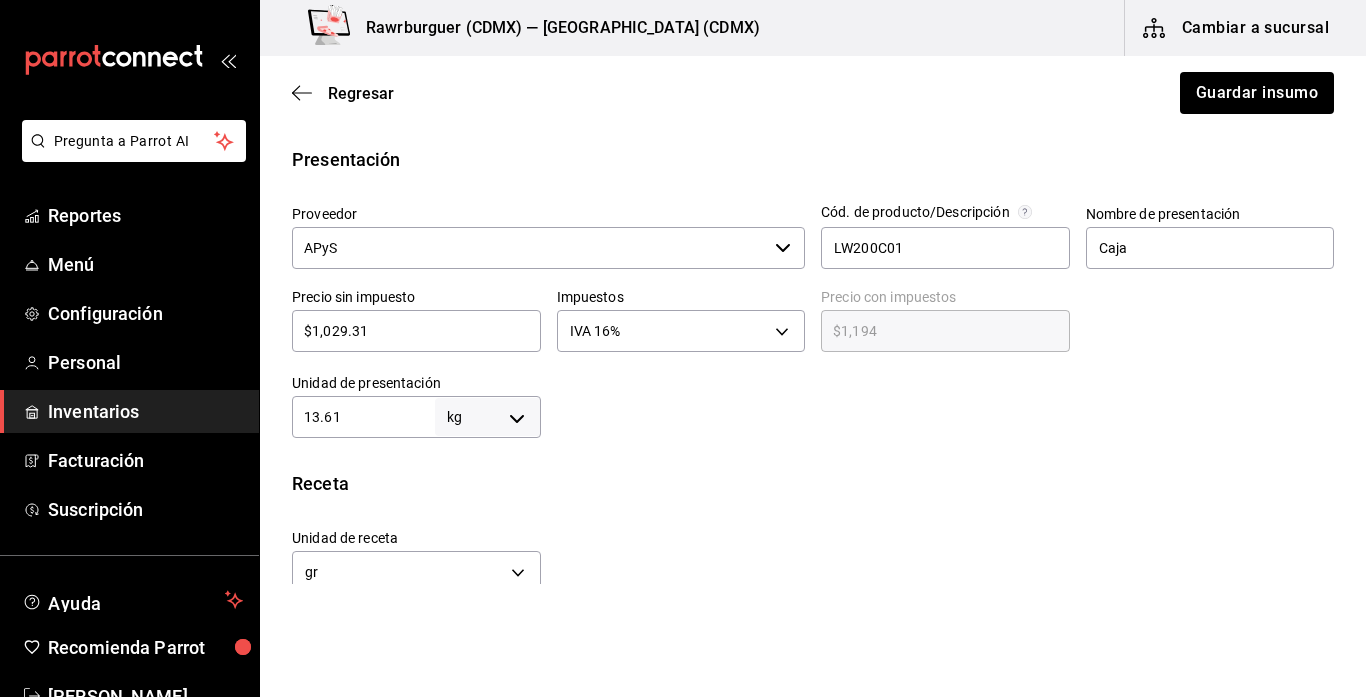 scroll, scrollTop: 390, scrollLeft: 0, axis: vertical 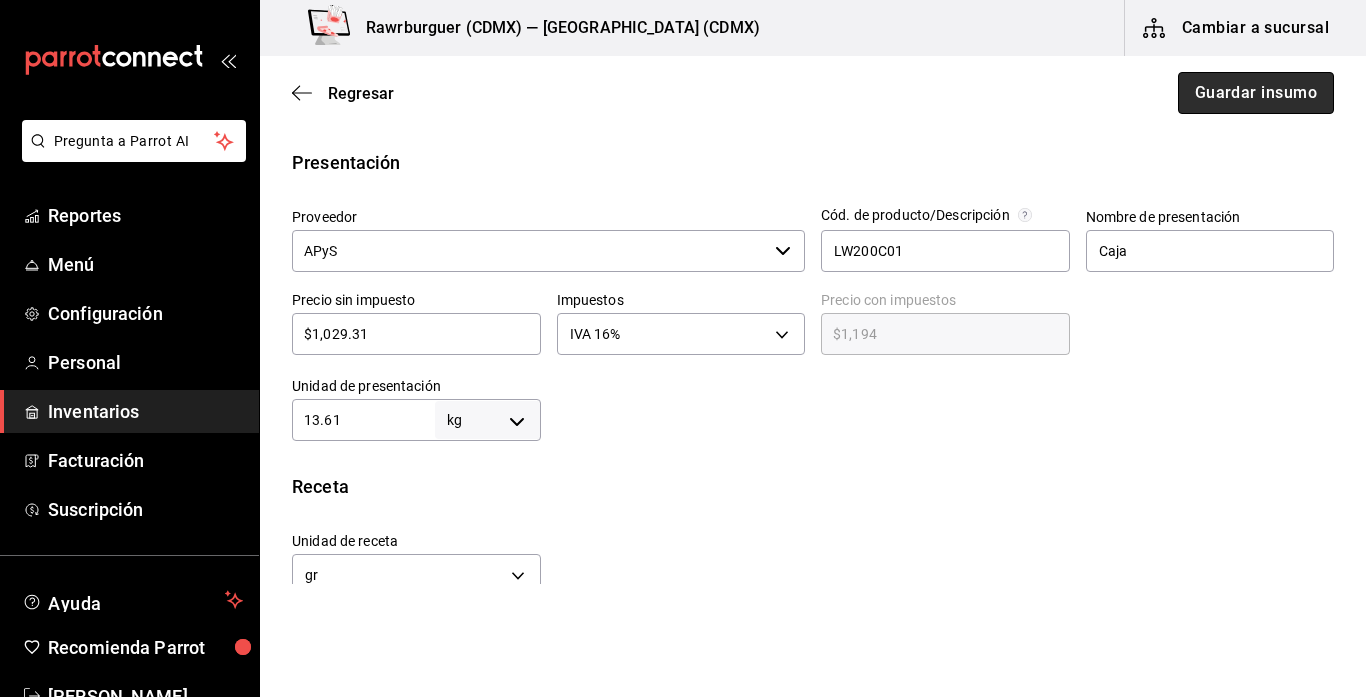 click on "Guardar insumo" at bounding box center (1256, 93) 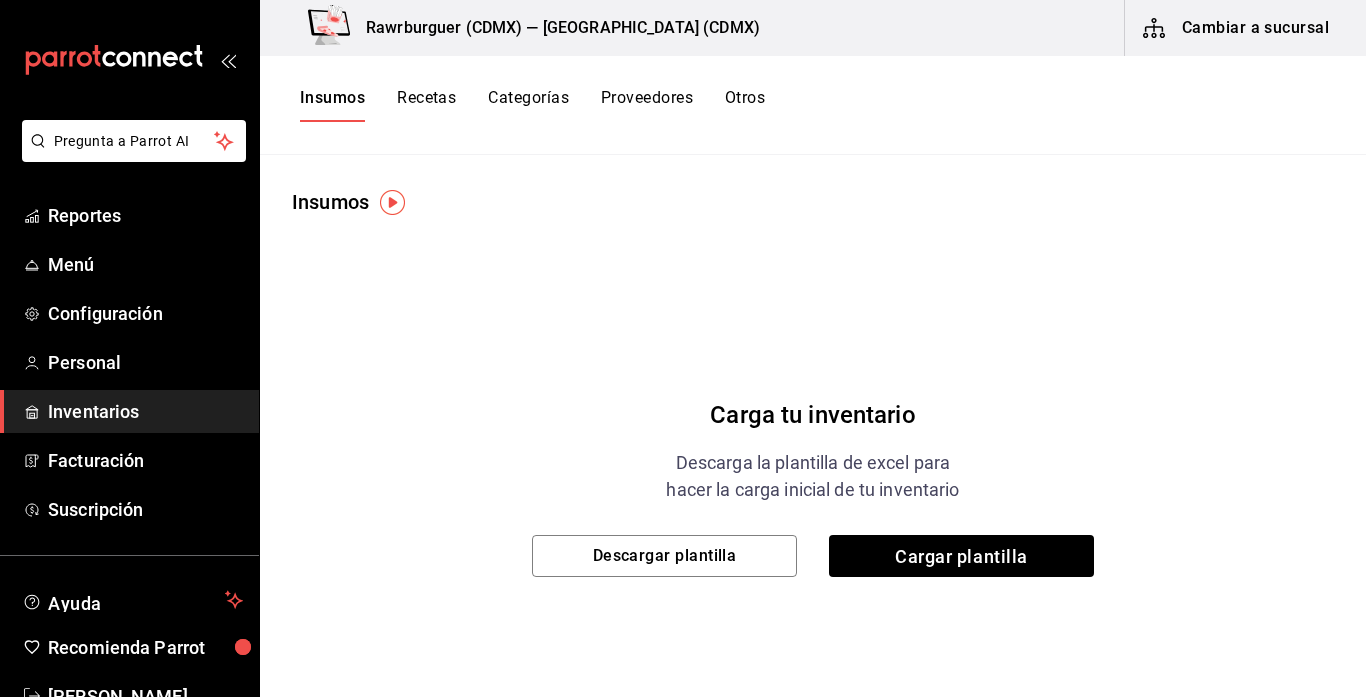 click on "Recetas" at bounding box center (426, 105) 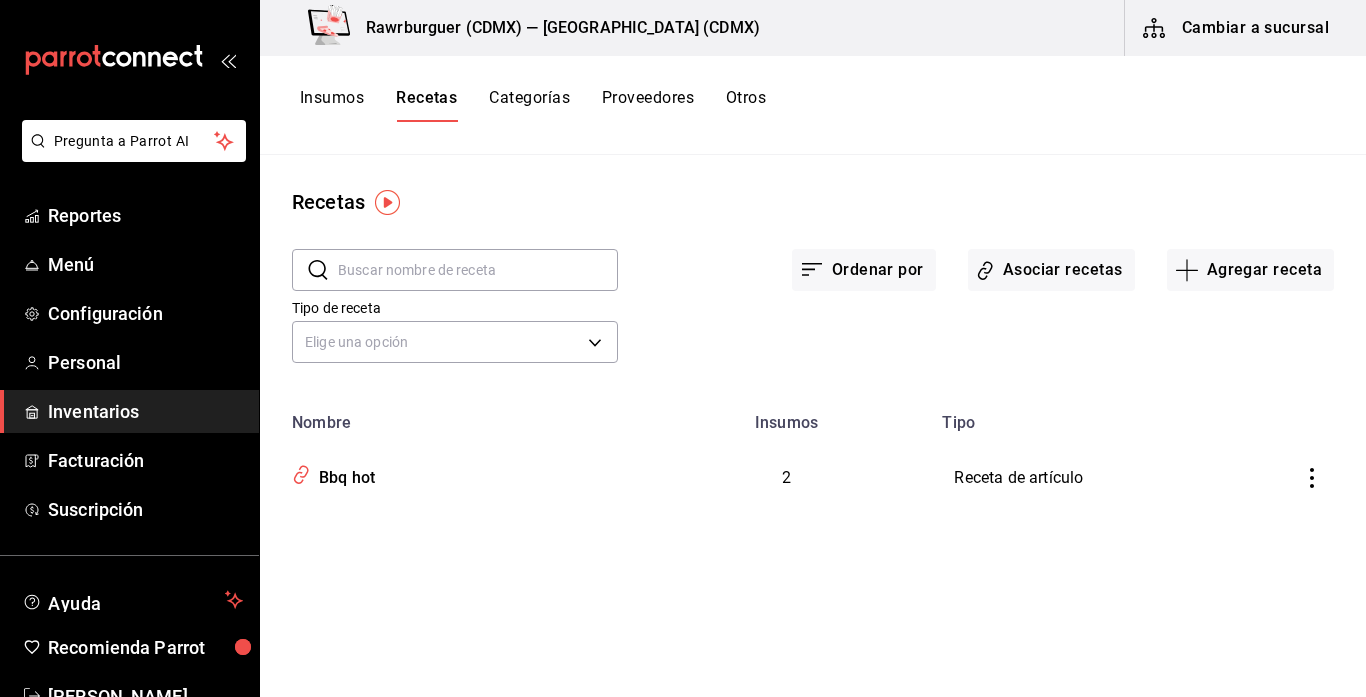 click on "Insumos" at bounding box center (332, 105) 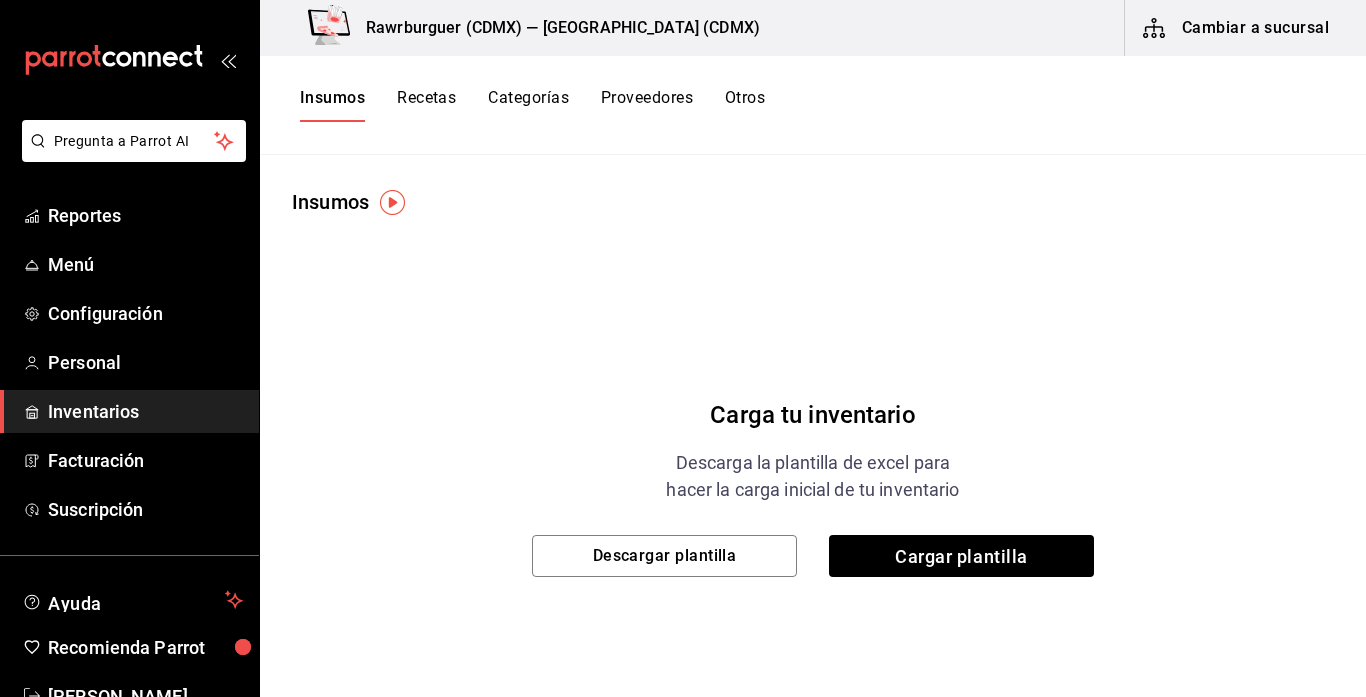 type 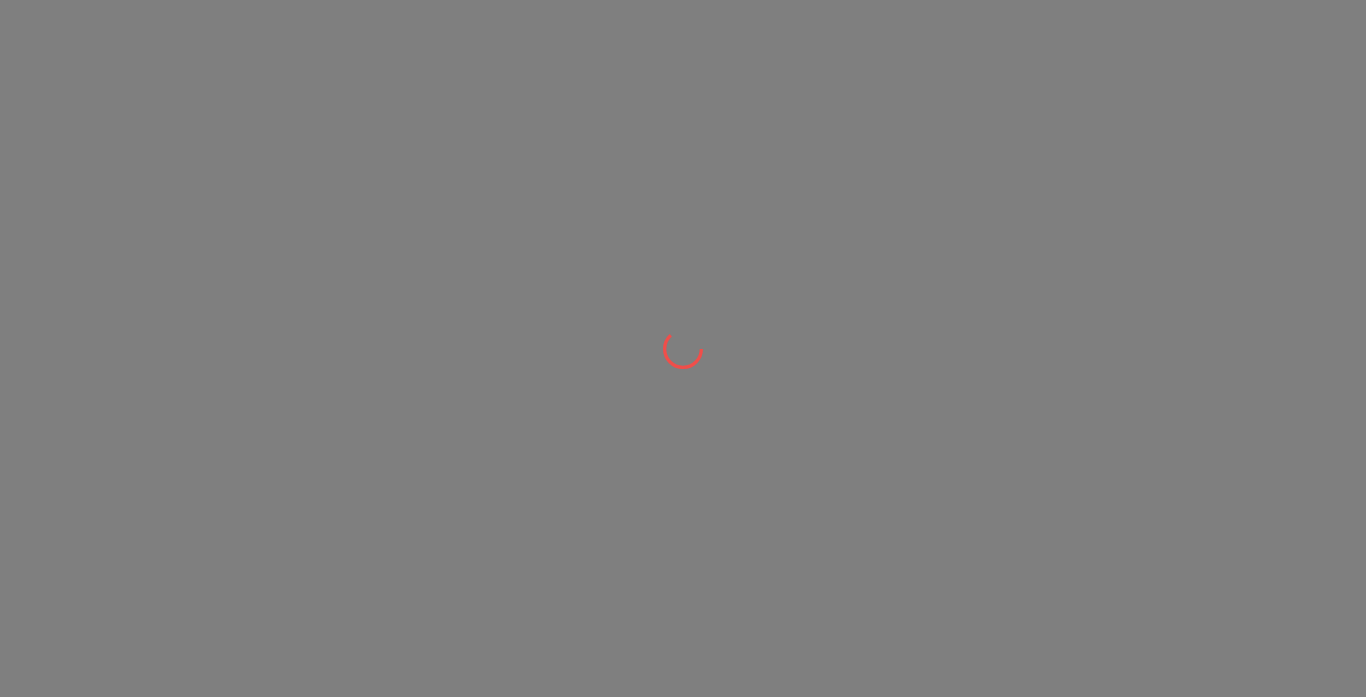 scroll, scrollTop: 0, scrollLeft: 0, axis: both 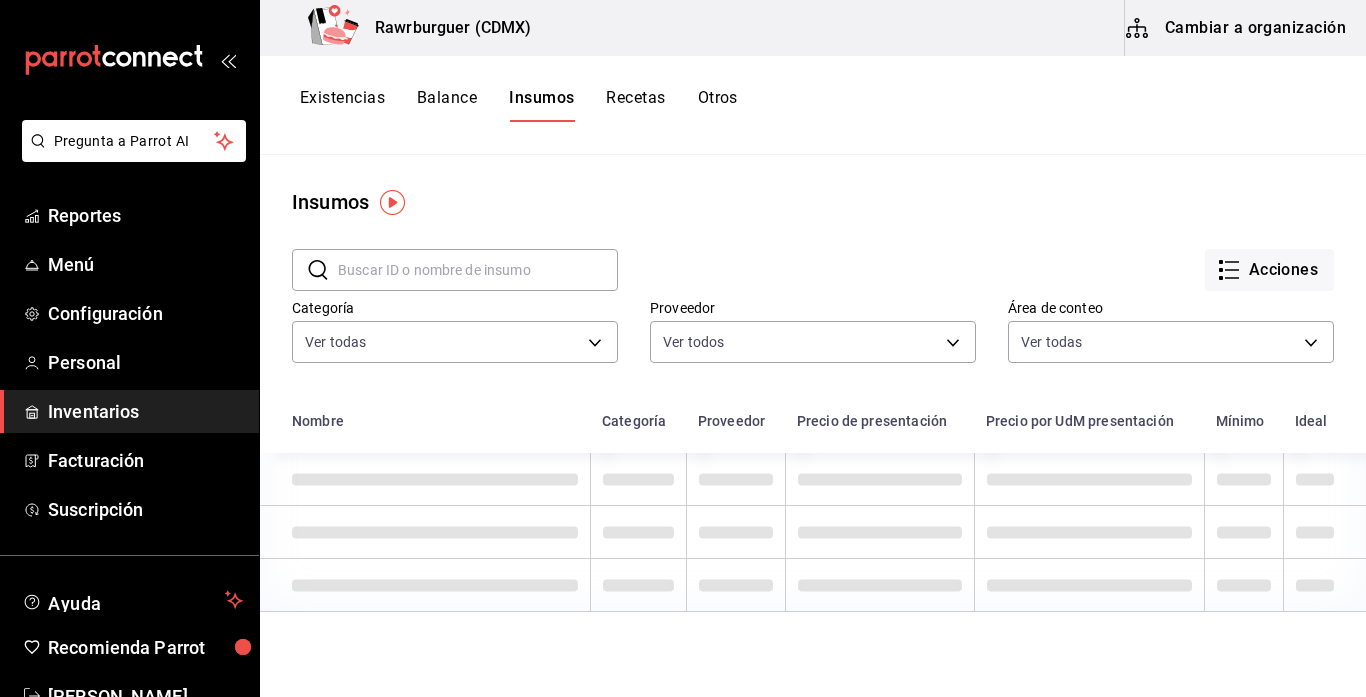 click at bounding box center (478, 270) 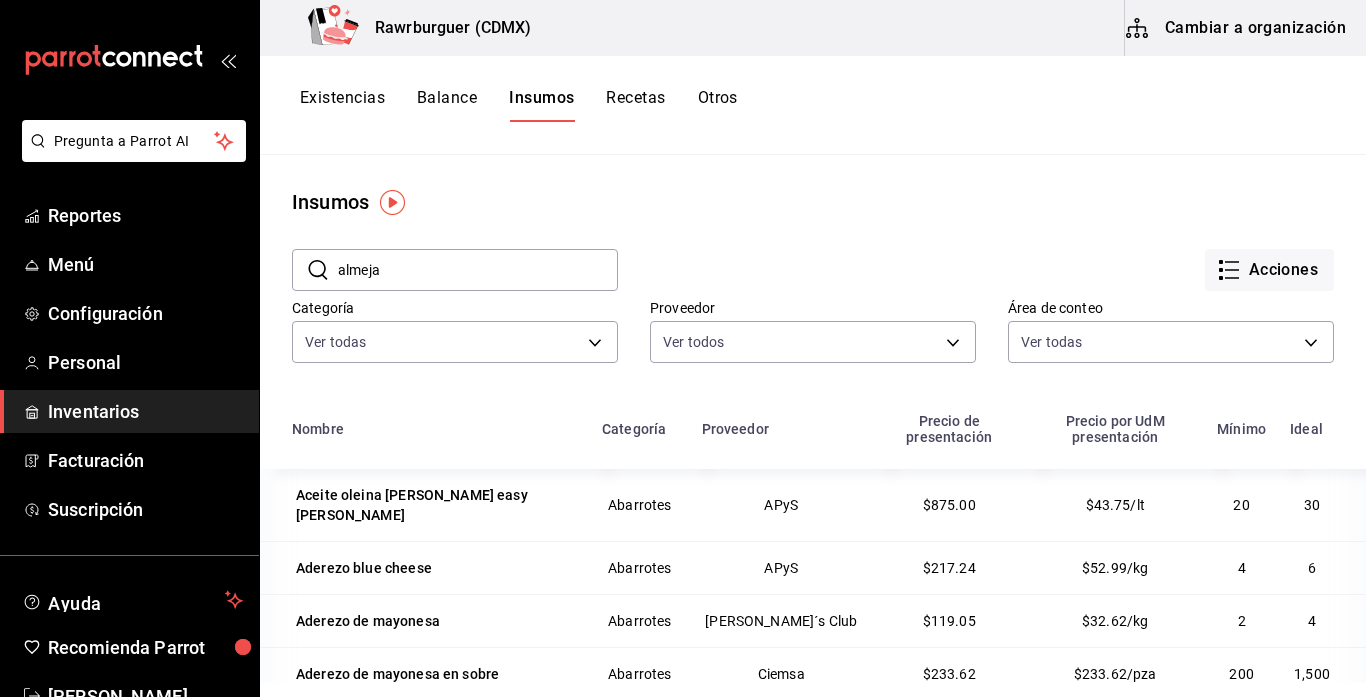 click on "almeja" at bounding box center [478, 270] 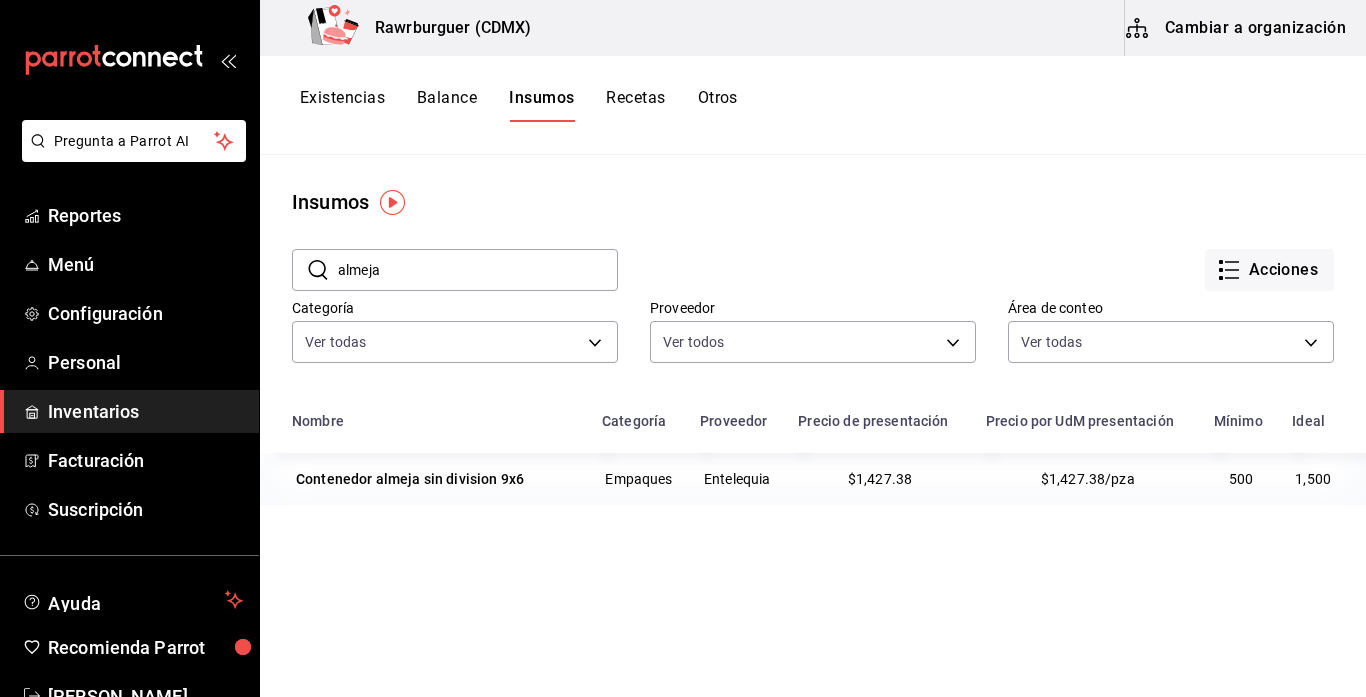 scroll, scrollTop: 0, scrollLeft: 0, axis: both 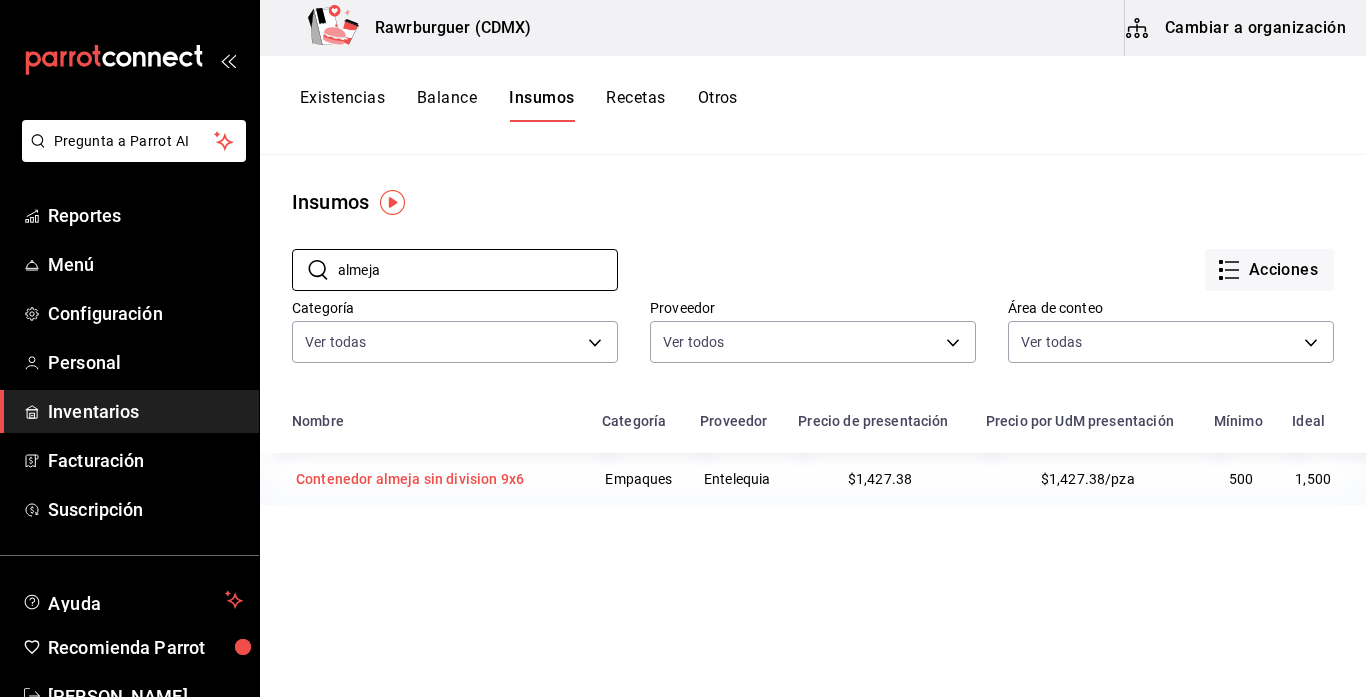 click on "Contenedor almeja sin division 9x6" at bounding box center (435, 479) 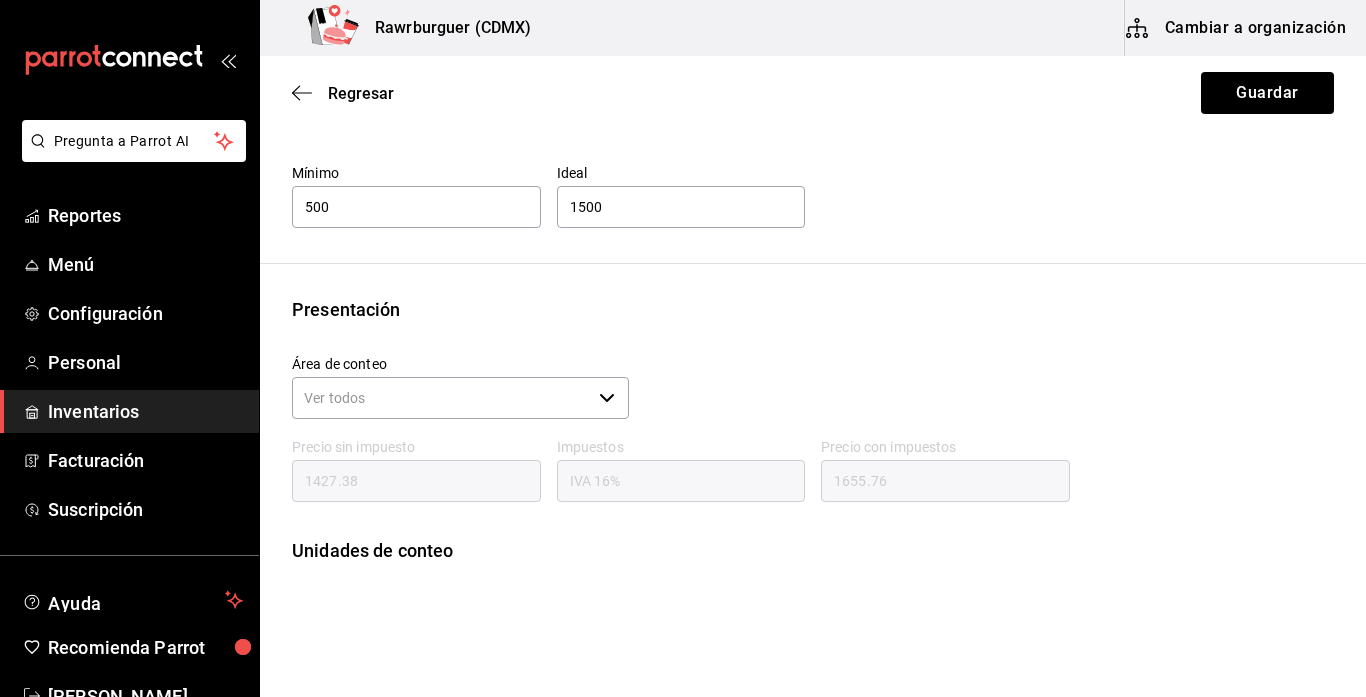scroll, scrollTop: 77, scrollLeft: 0, axis: vertical 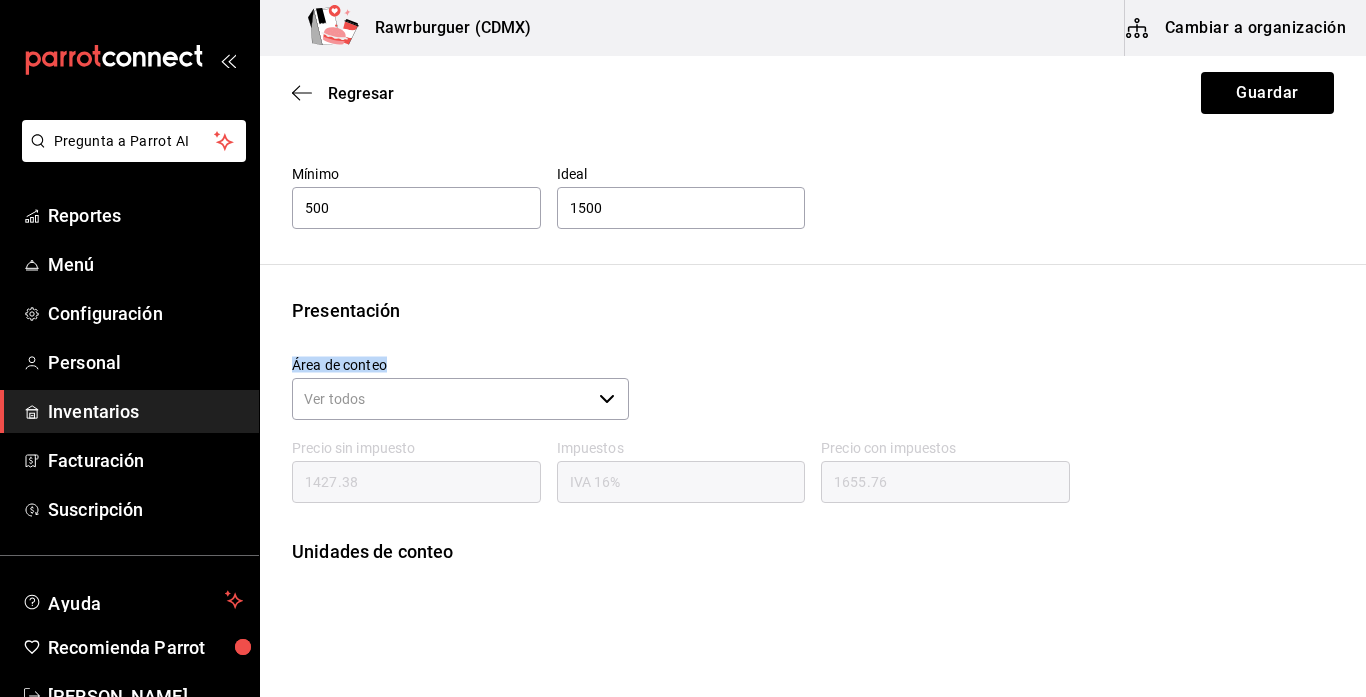 drag, startPoint x: 803, startPoint y: 353, endPoint x: 593, endPoint y: 393, distance: 213.77559 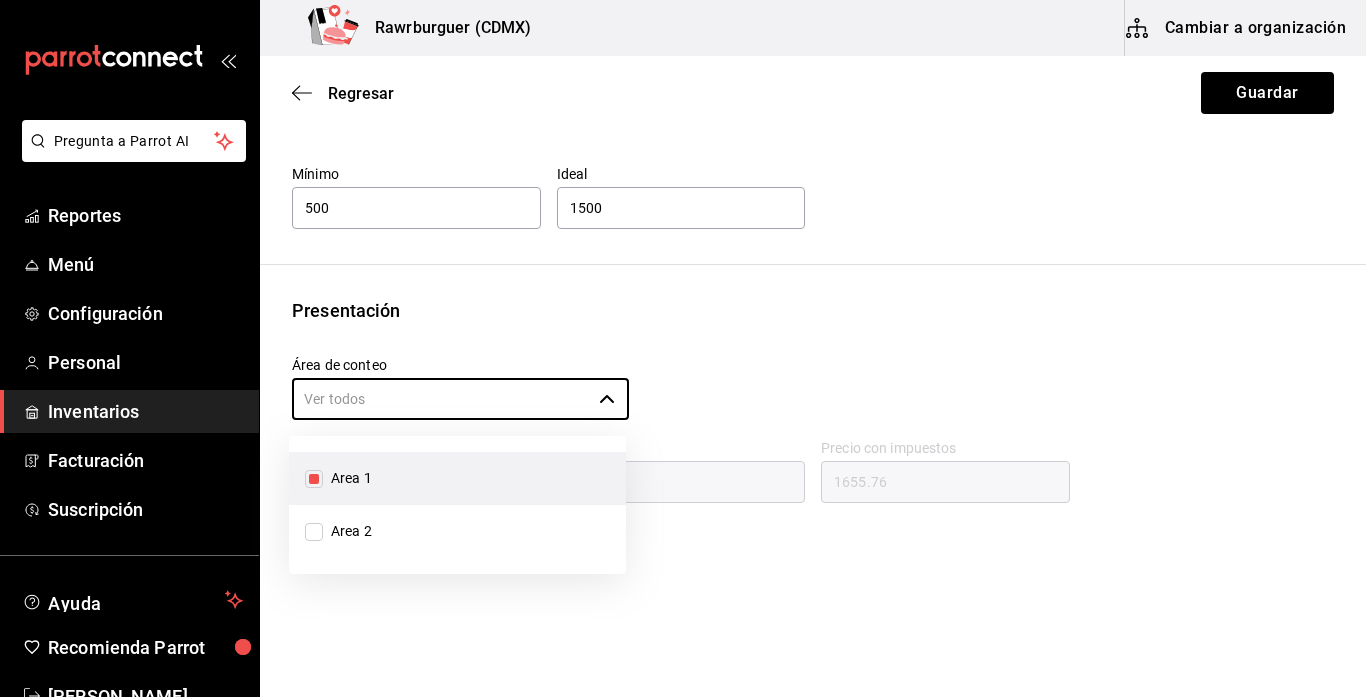 click on "Area 1" at bounding box center [457, 478] 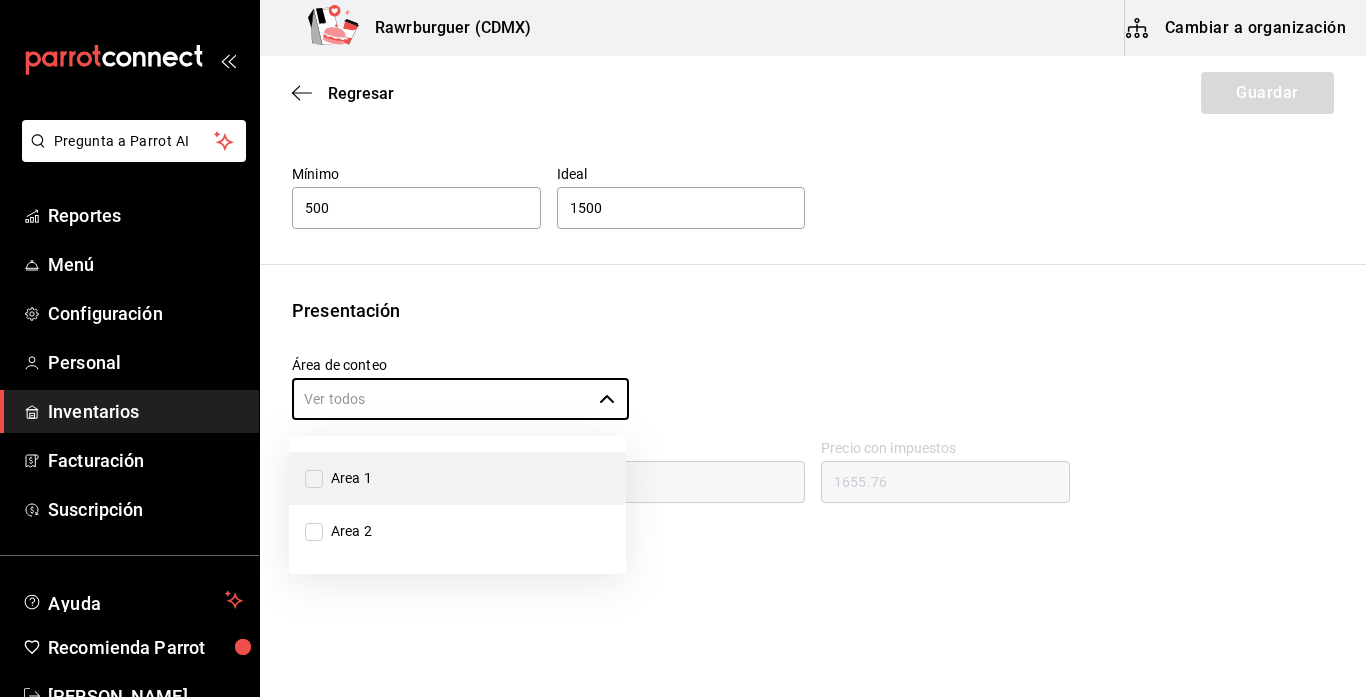 click on "Area 1" at bounding box center (457, 478) 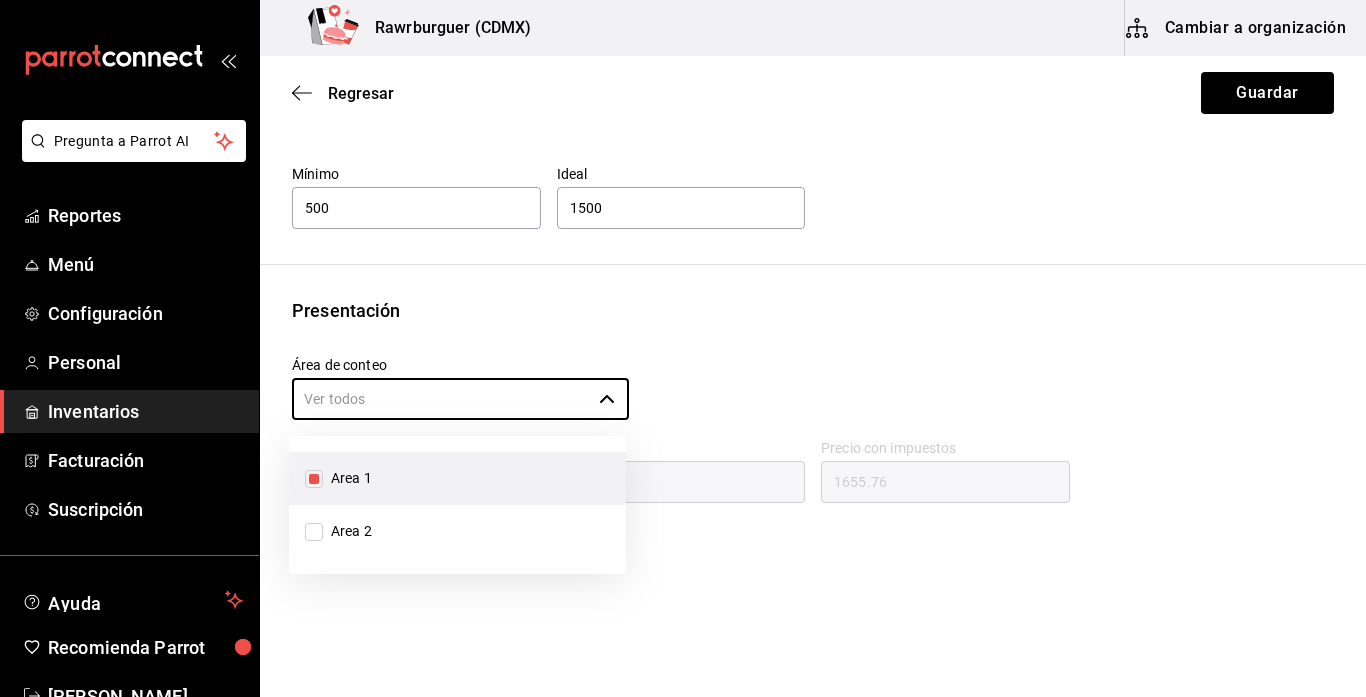 click on "Área de conteo ​" at bounding box center [805, 381] 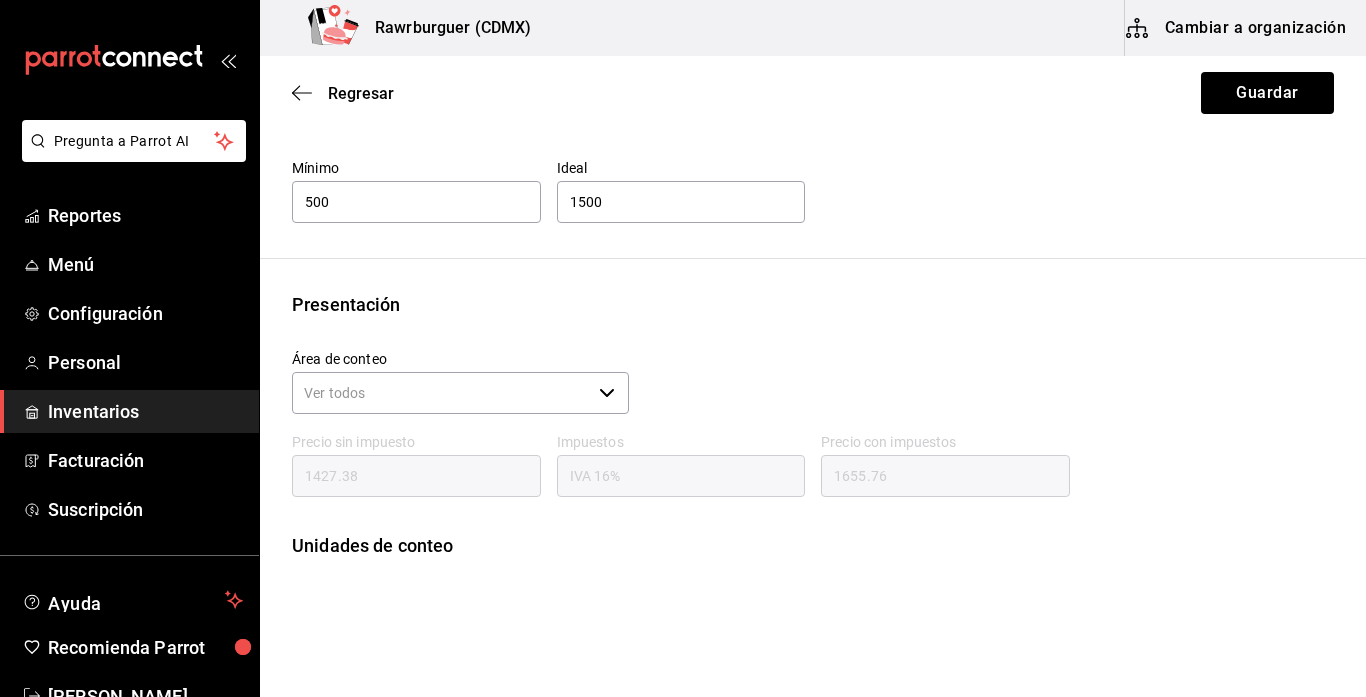 scroll, scrollTop: 250, scrollLeft: 0, axis: vertical 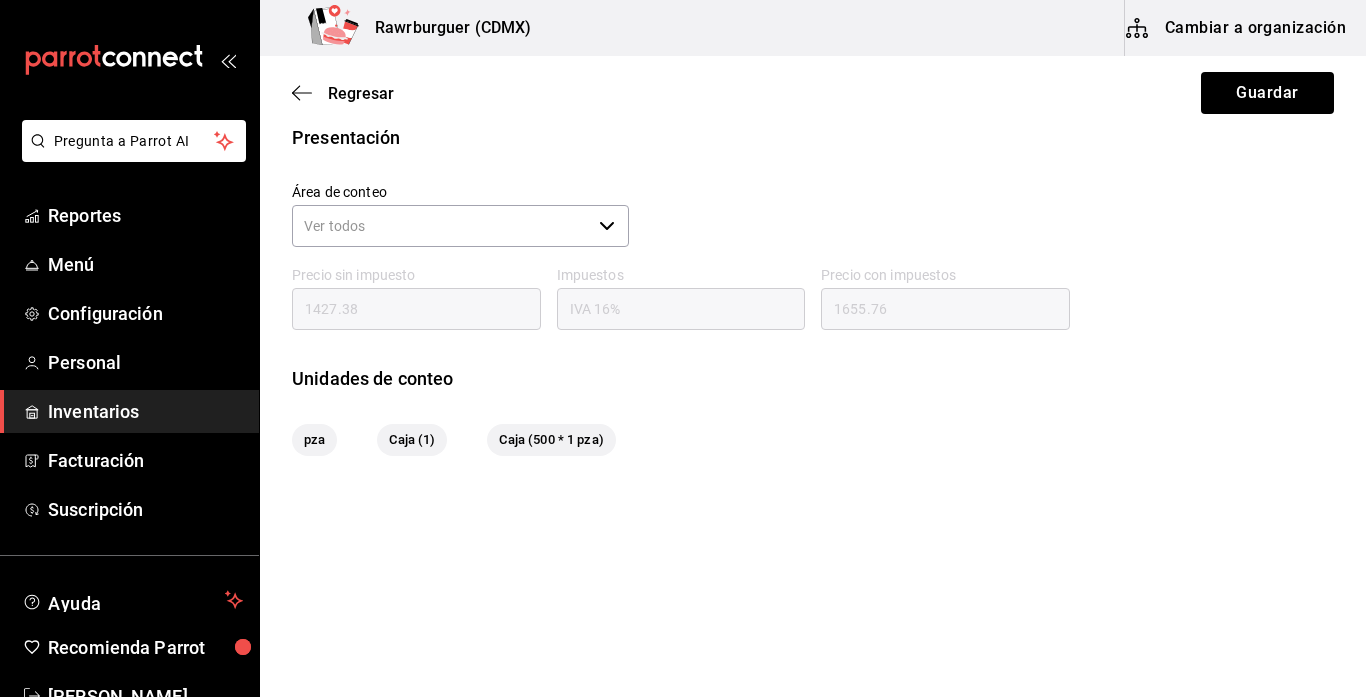click on "Presentación Área de conteo ​ Precio sin impuesto 1427.38 Impuestos IVA 16% Precio con impuestos 1655.76 Unidades de conteo pza Caja (1) Caja (500 * 1 pza)" at bounding box center [813, 290] 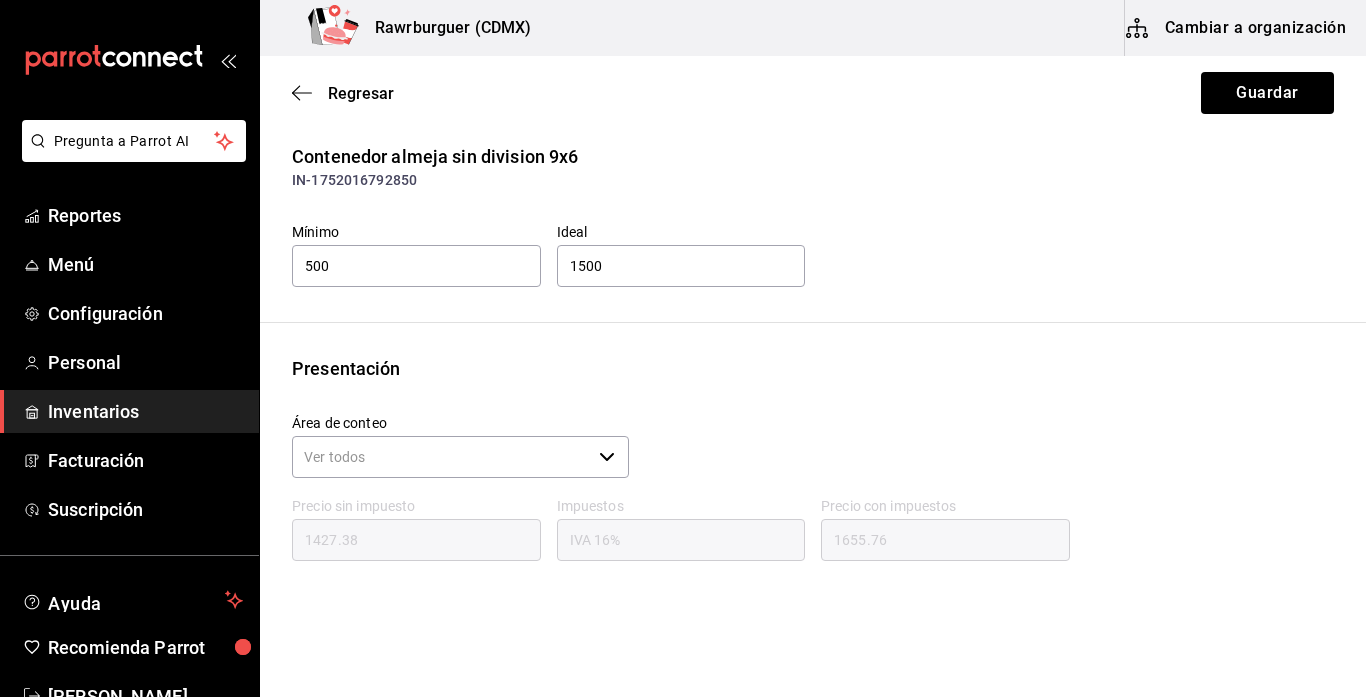 scroll, scrollTop: 0, scrollLeft: 0, axis: both 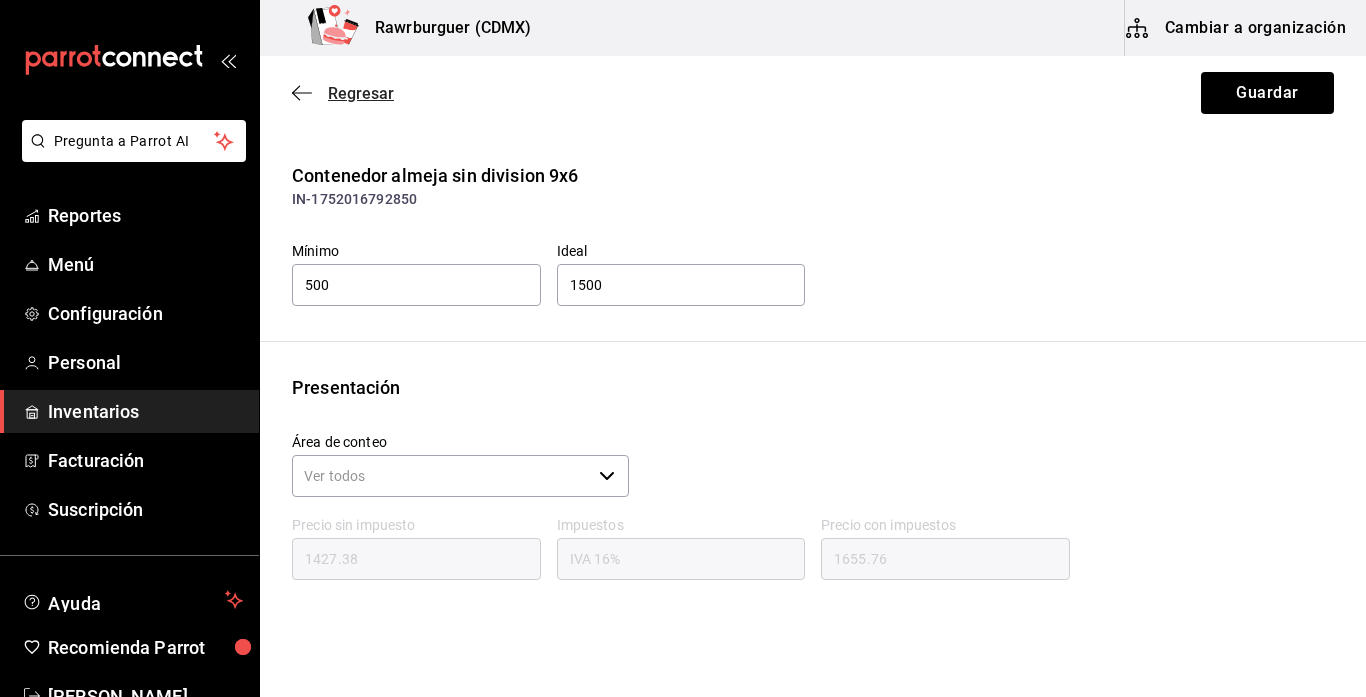 click on "Regresar" at bounding box center [361, 93] 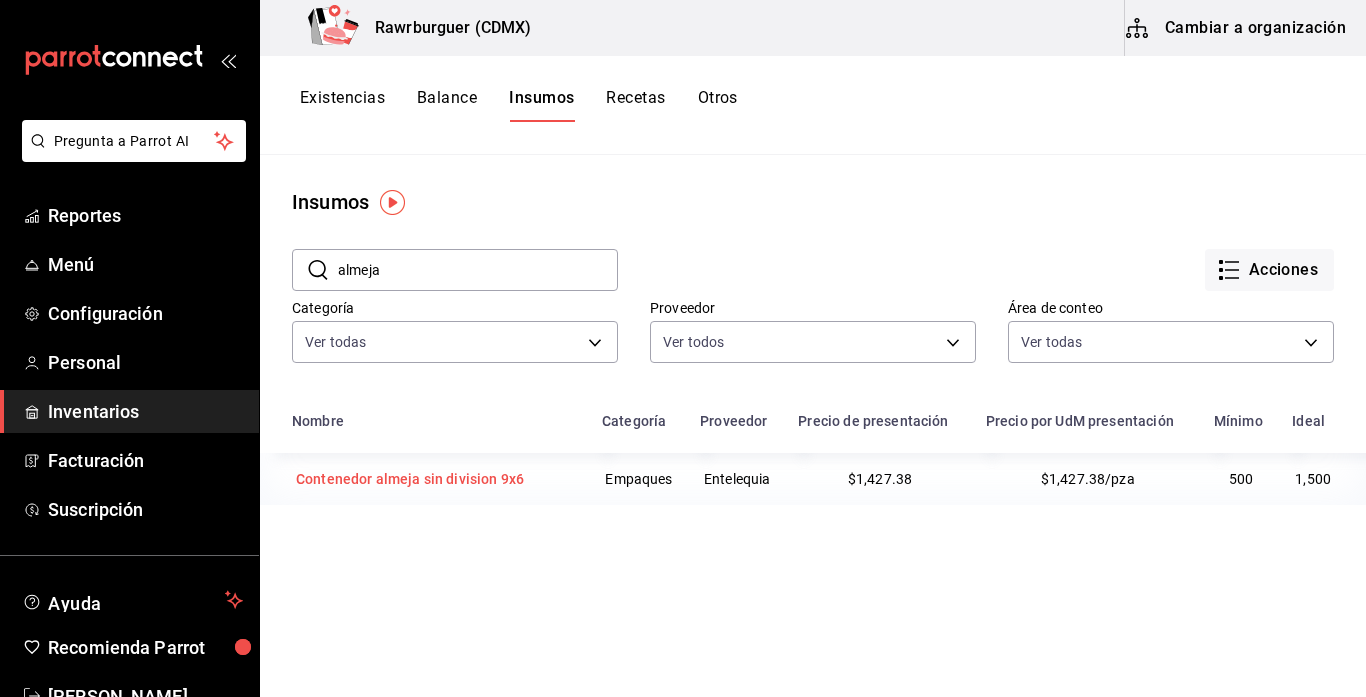 click on "Contenedor almeja sin division 9x6" at bounding box center [410, 479] 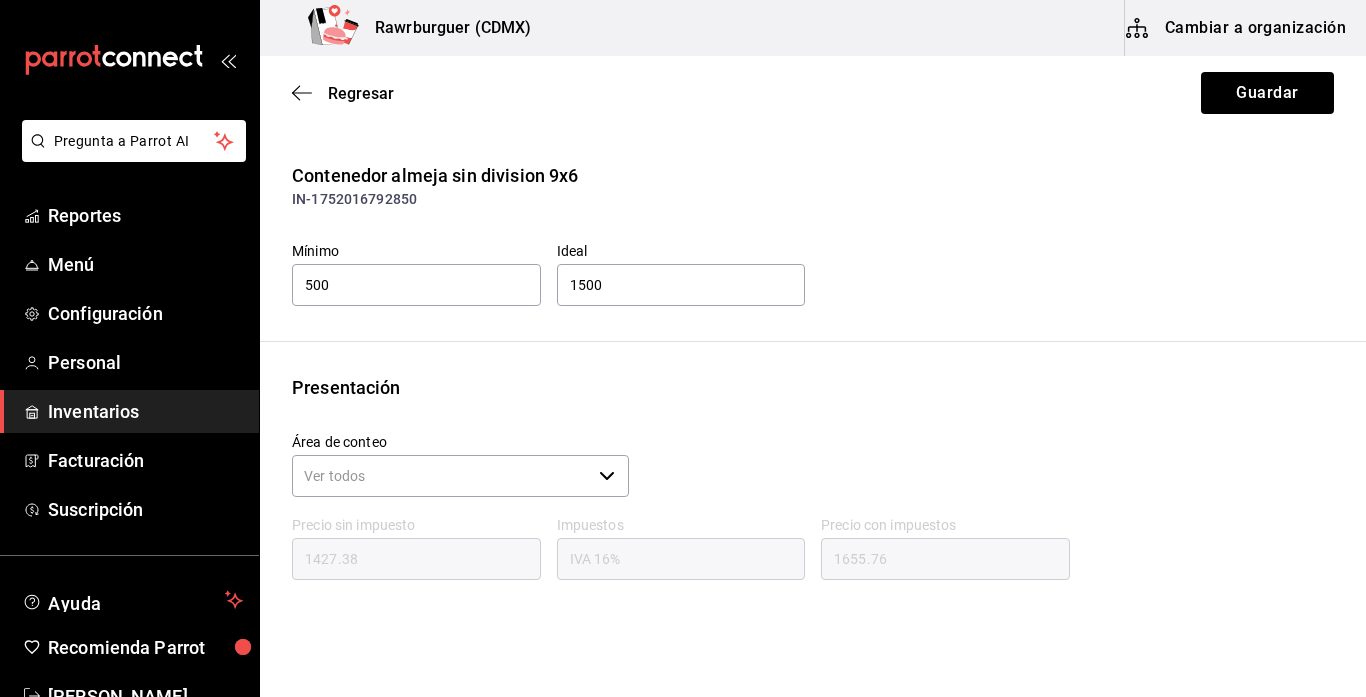 click 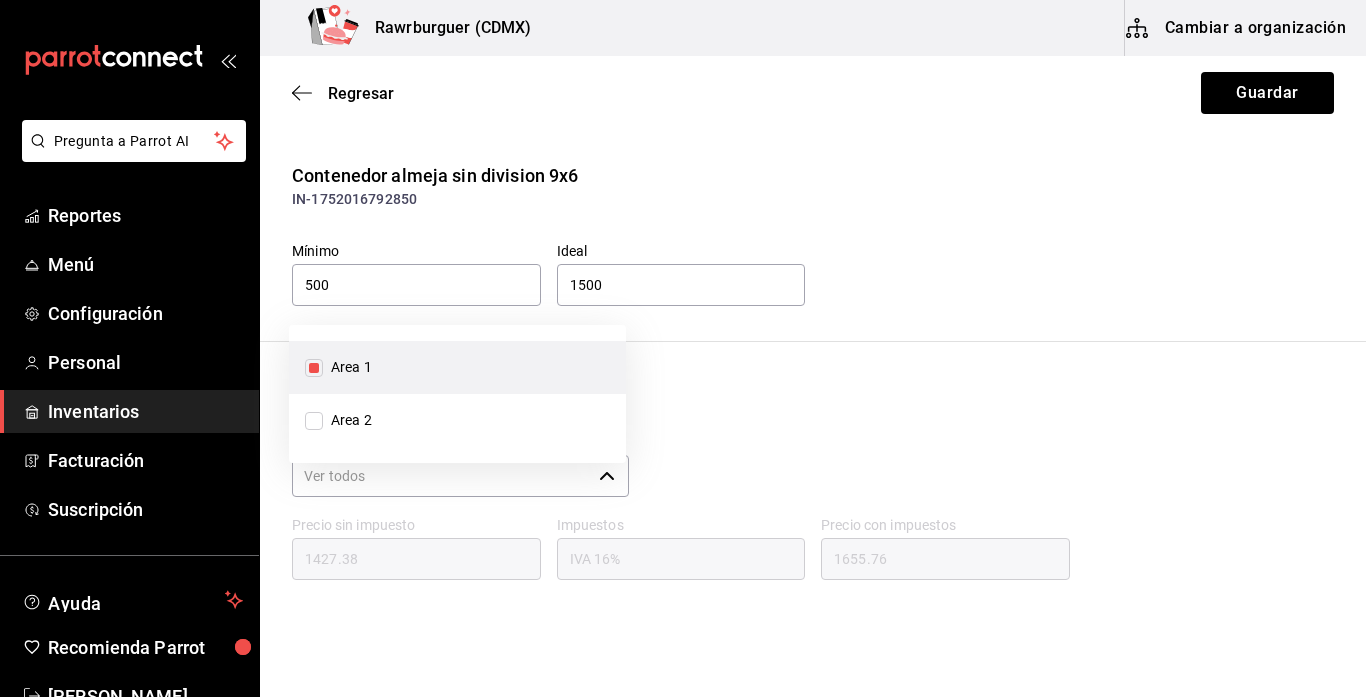 scroll, scrollTop: 188, scrollLeft: 0, axis: vertical 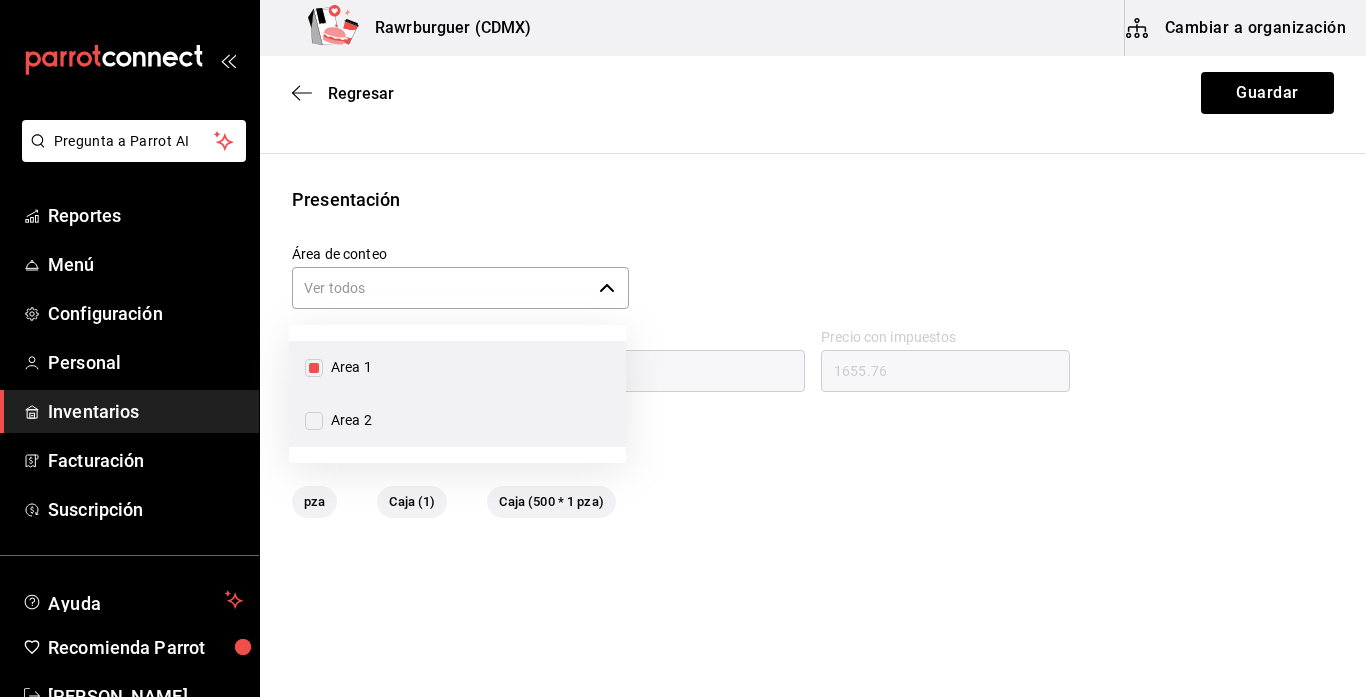 click on "Area 2" at bounding box center [347, 420] 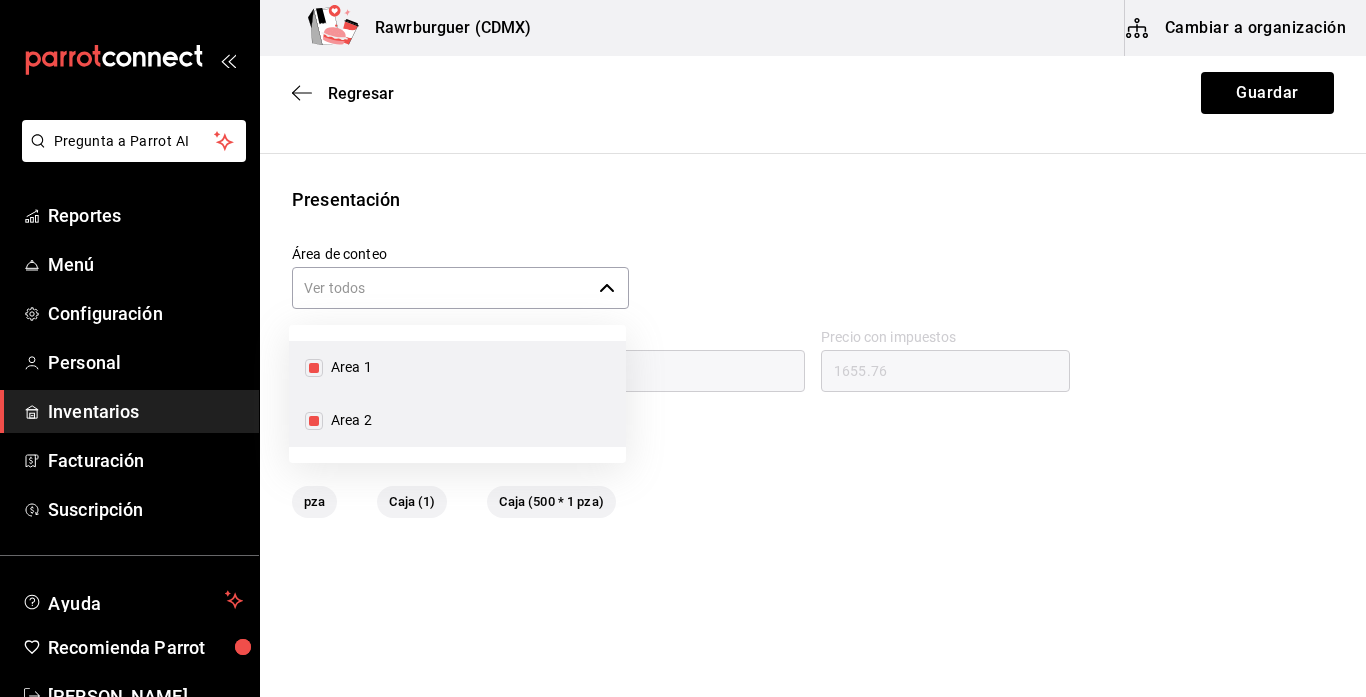 click on "Area 1" at bounding box center [314, 368] 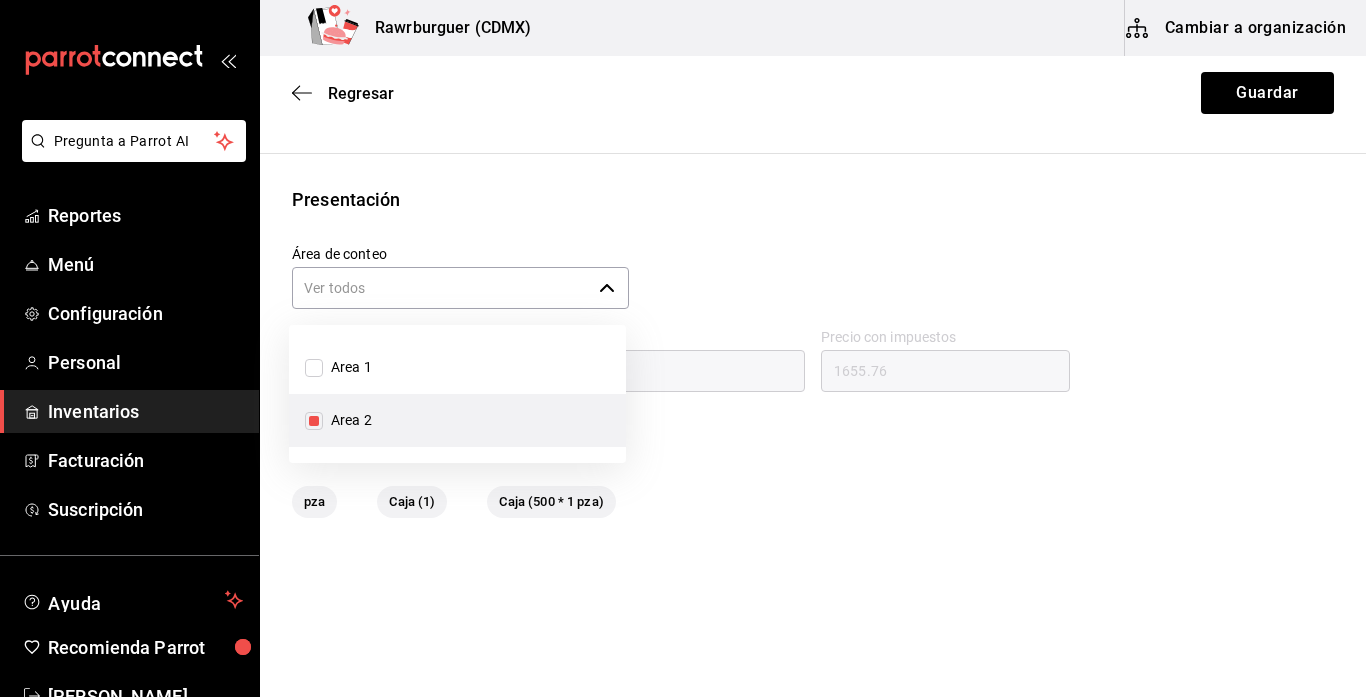 click on "Presentación" at bounding box center [813, 199] 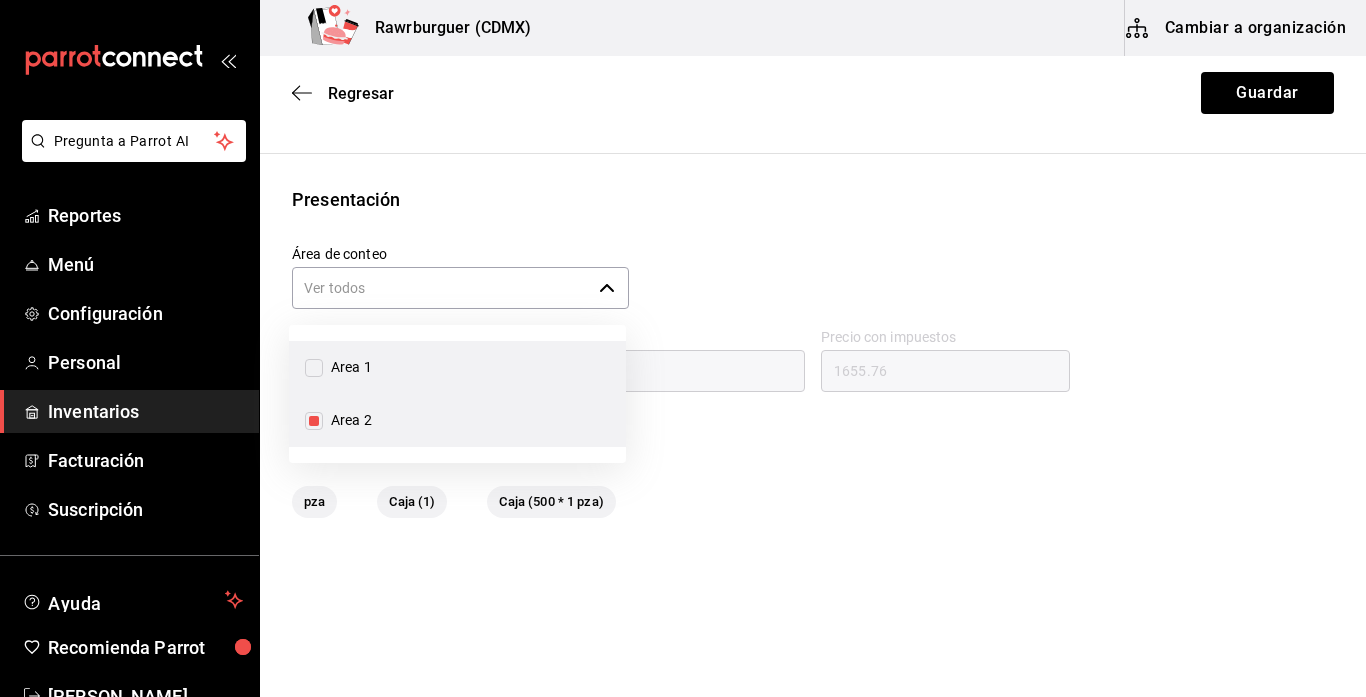 click on "Area 1" at bounding box center (338, 367) 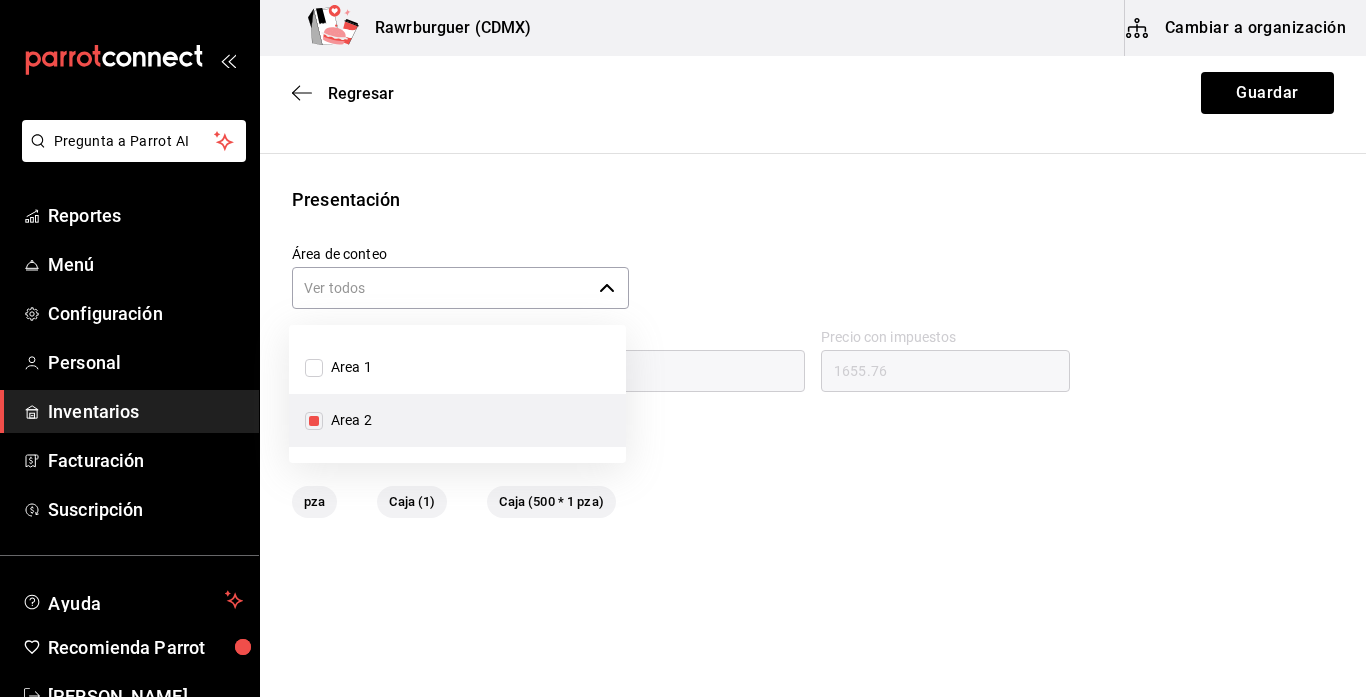 click on "Area 2" at bounding box center (314, 421) 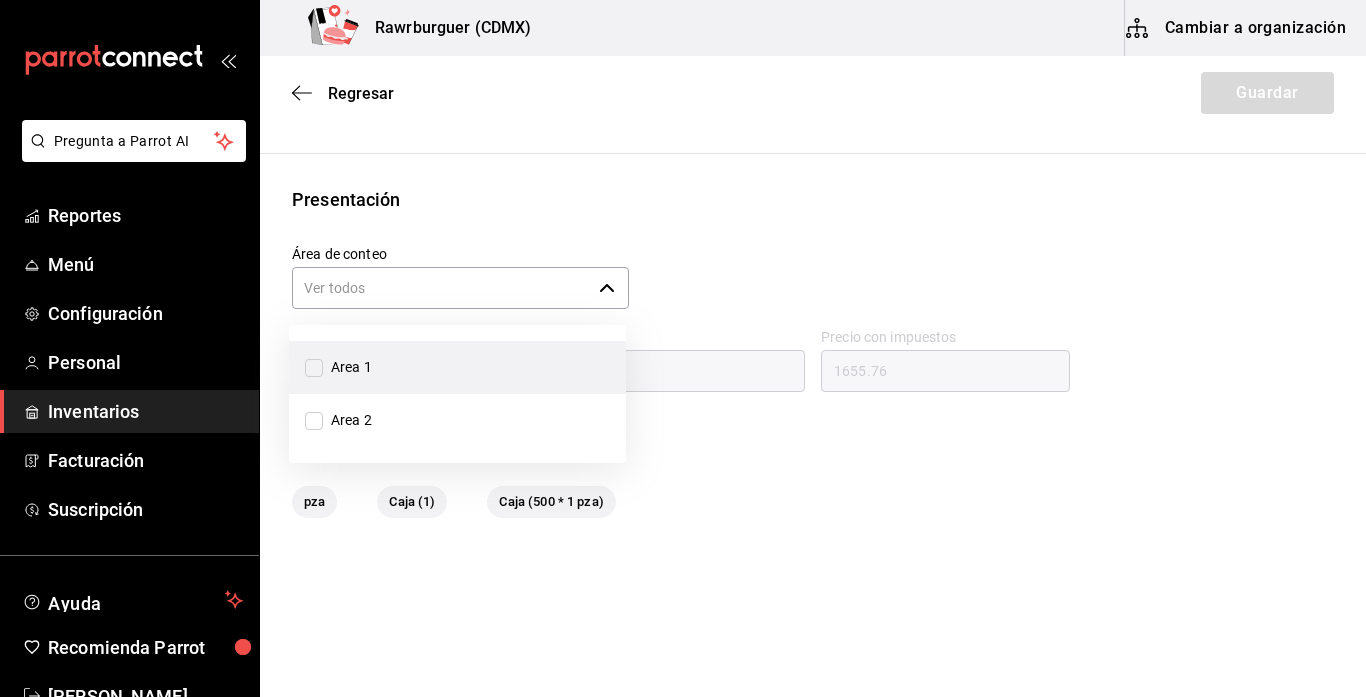 click on "Area 1" at bounding box center (314, 368) 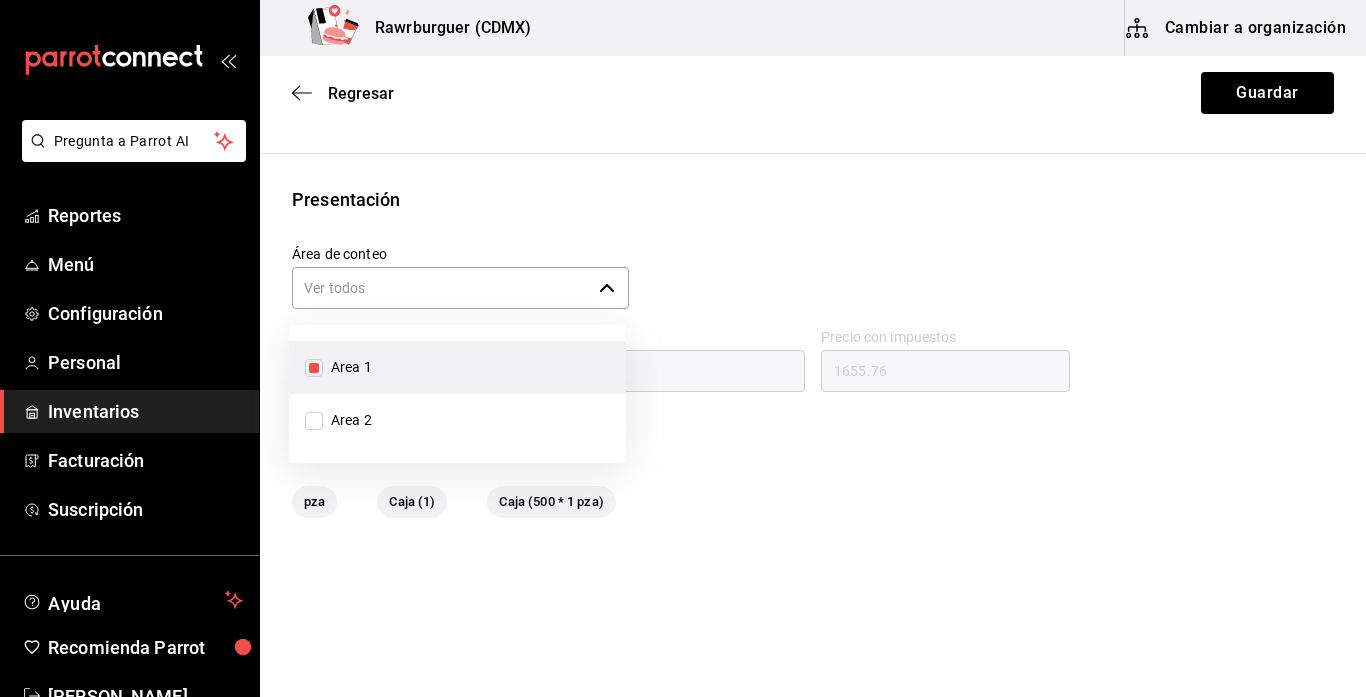 click on "Presentación" at bounding box center (813, 199) 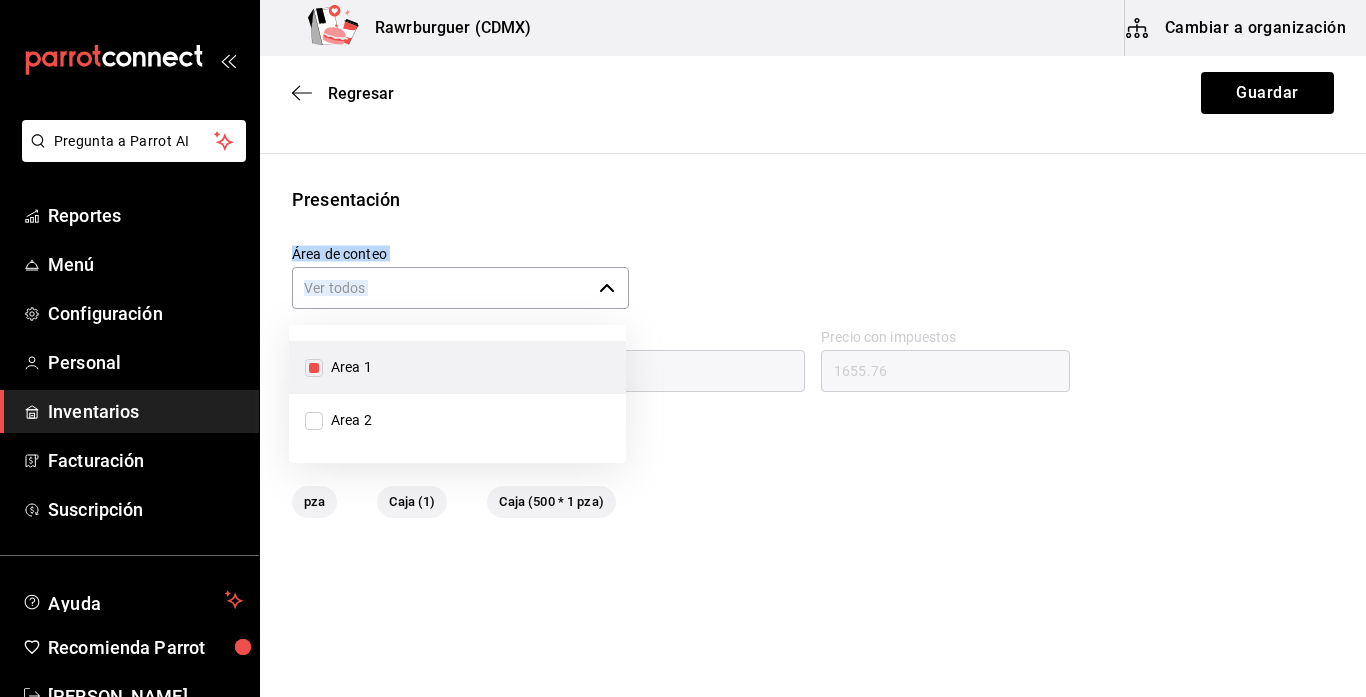 drag, startPoint x: 795, startPoint y: 199, endPoint x: 613, endPoint y: 282, distance: 200.0325 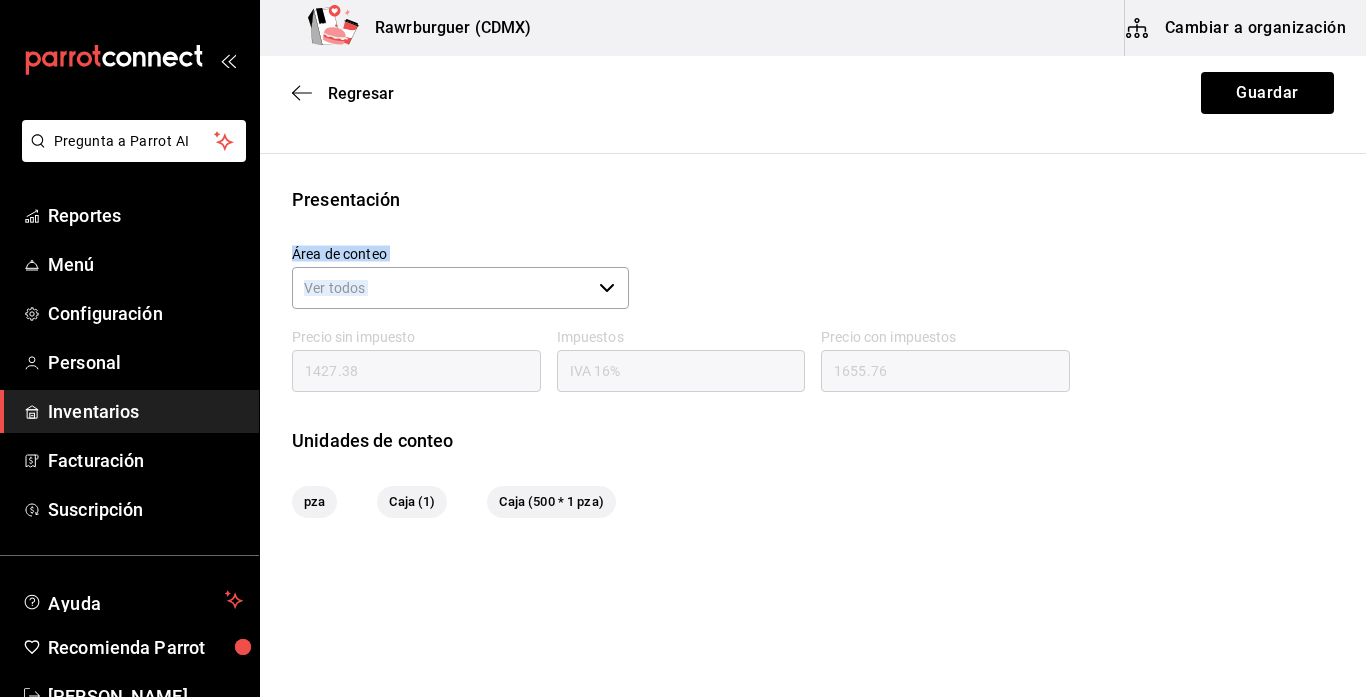click on "Presentación Área de conteo ​ Precio sin impuesto 1427.38 Impuestos IVA 16% Precio con impuestos 1655.76 Unidades de conteo pza Caja (1) Caja (500 * 1 pza)" at bounding box center [813, 352] 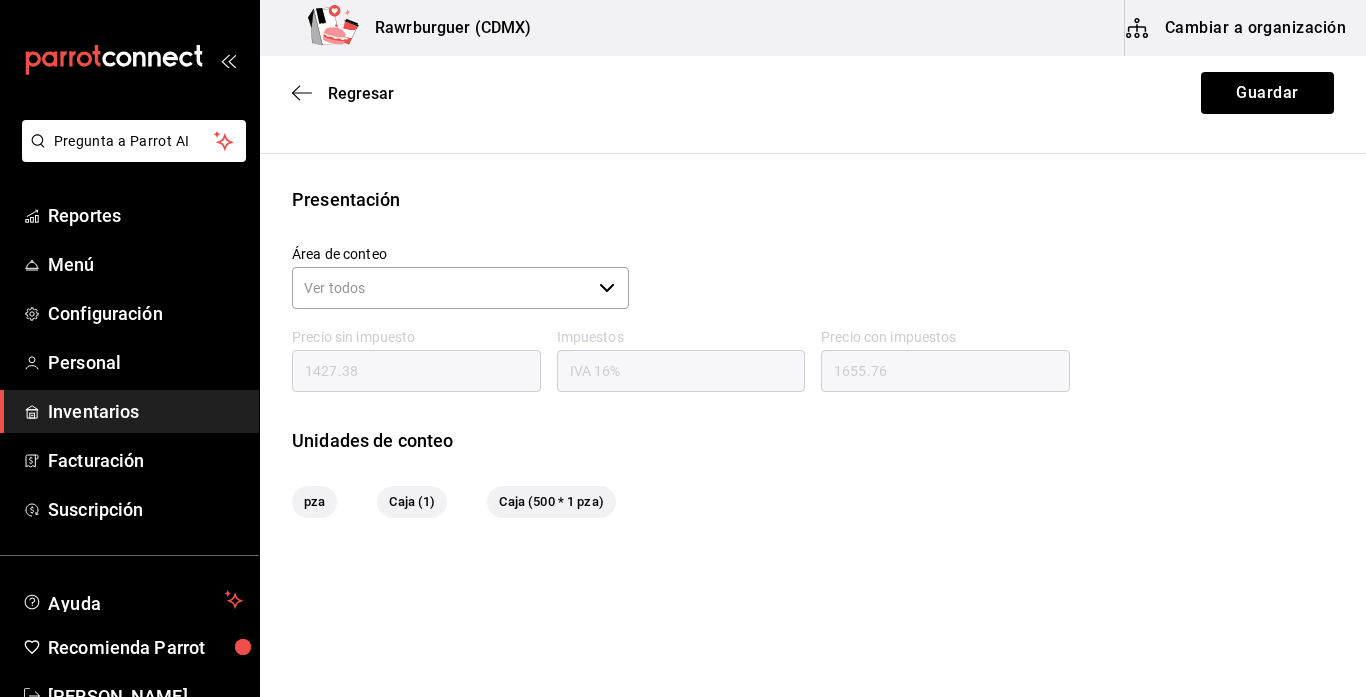 click on "pza" at bounding box center (314, 502) 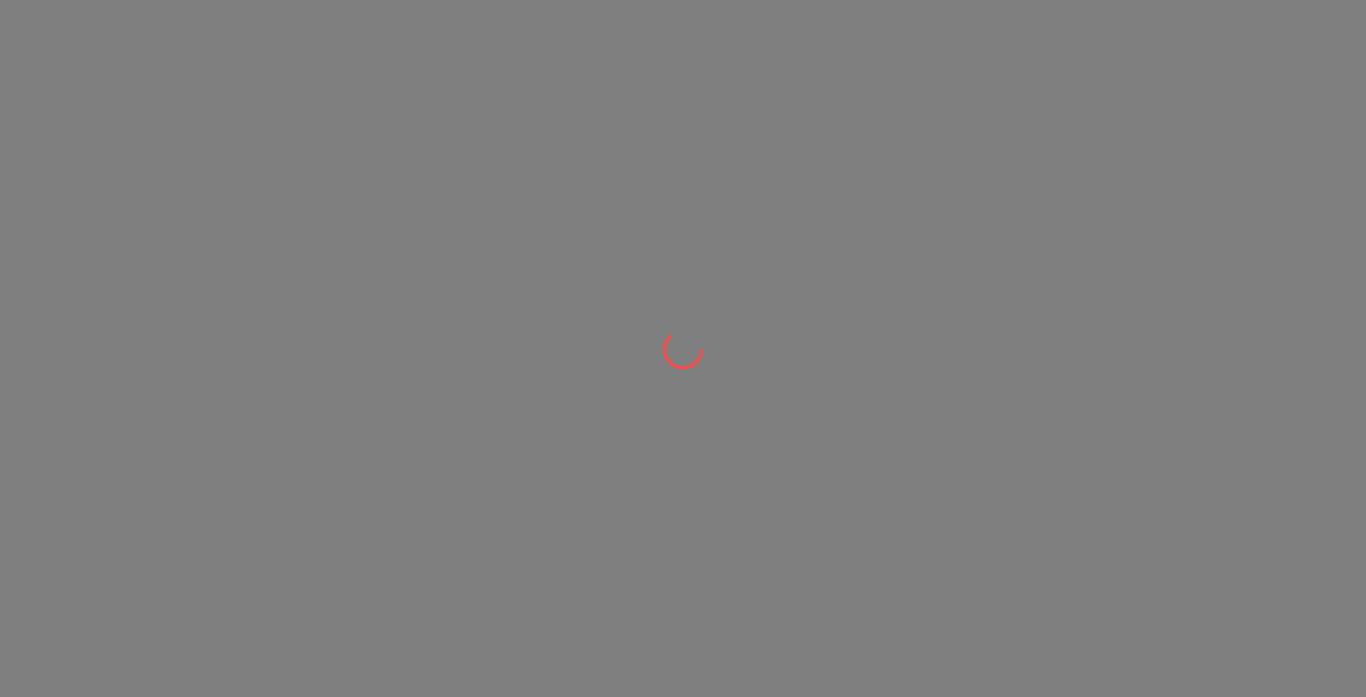 scroll, scrollTop: 0, scrollLeft: 0, axis: both 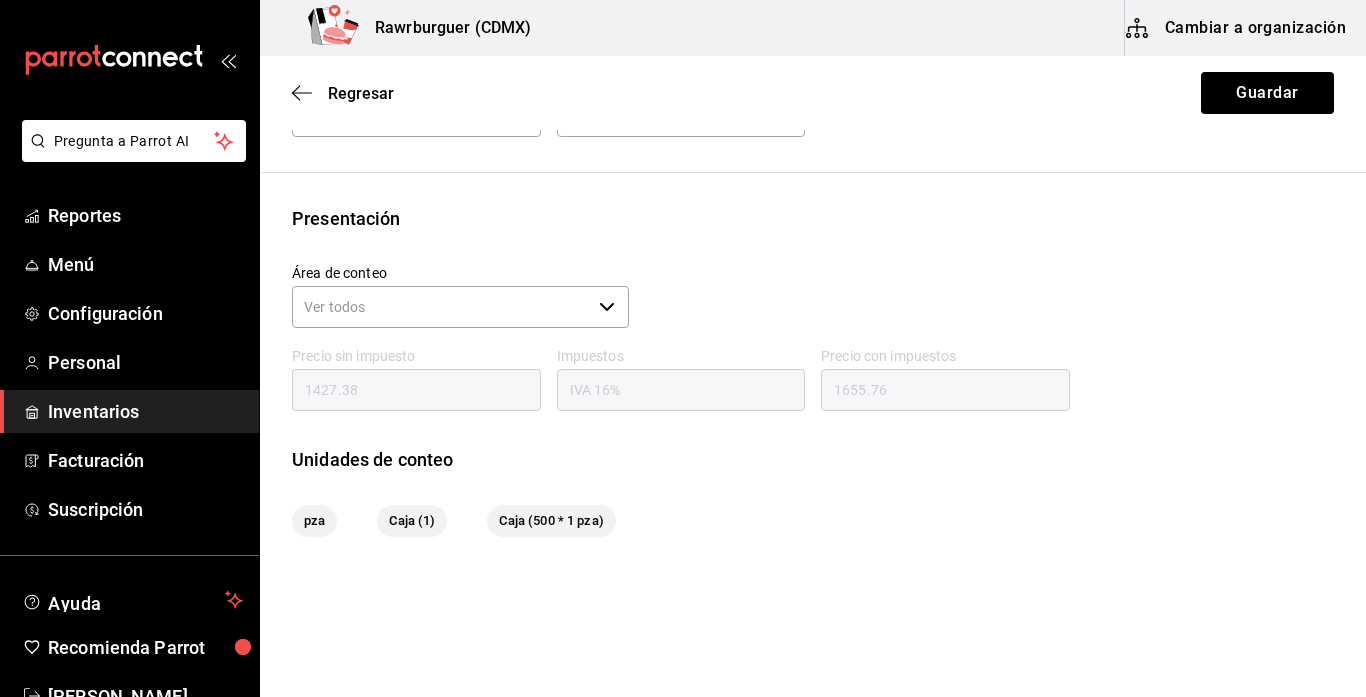 click 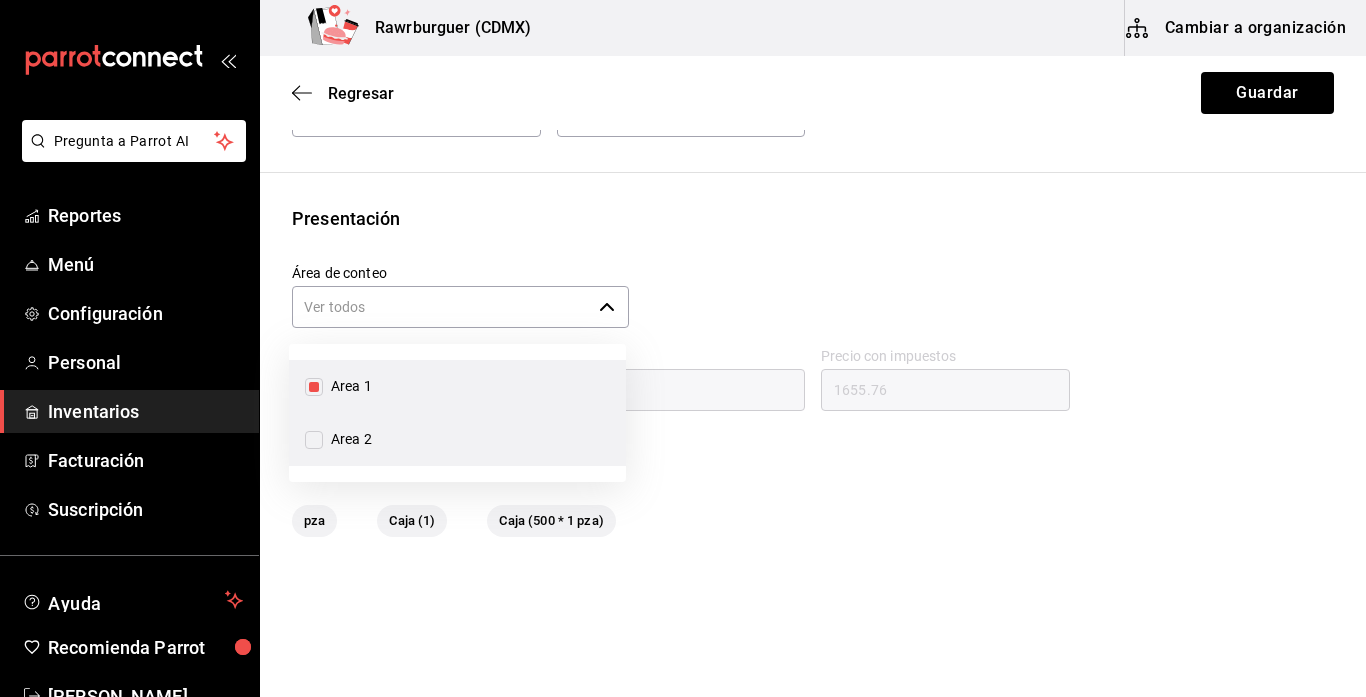 click on "Area 2" at bounding box center [314, 440] 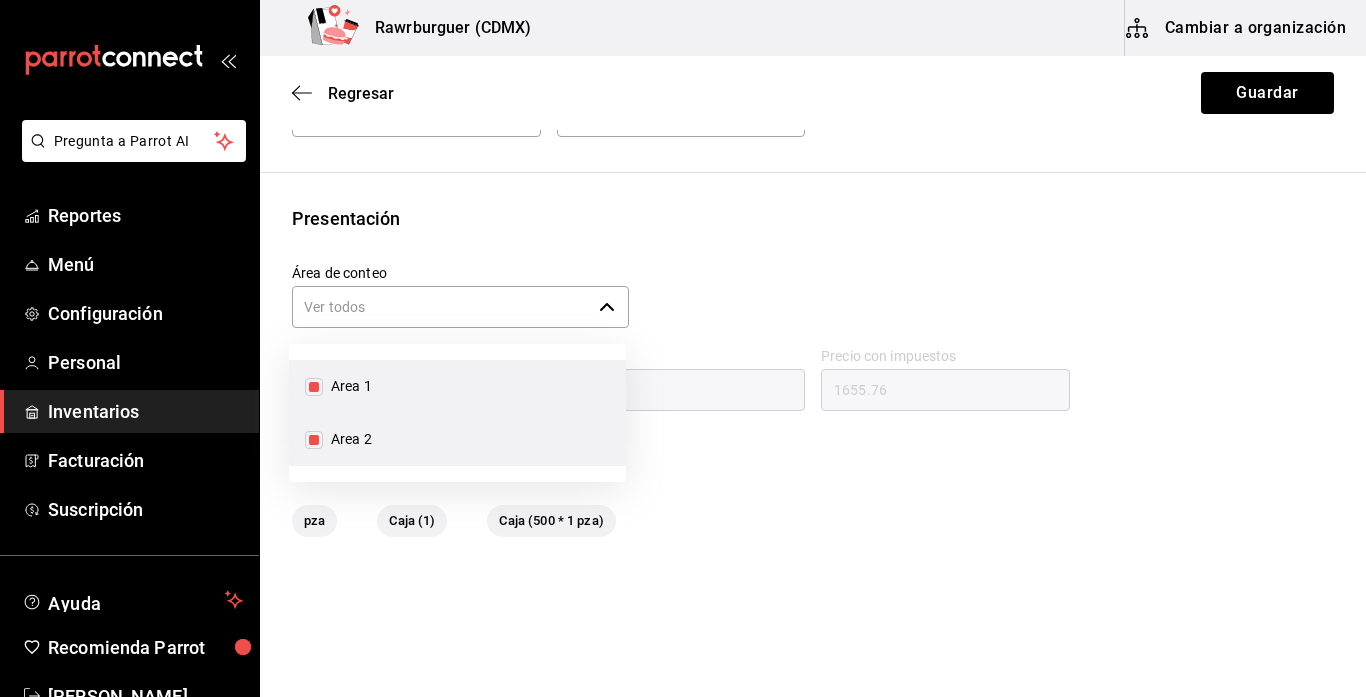 click on "Area 1" at bounding box center (314, 387) 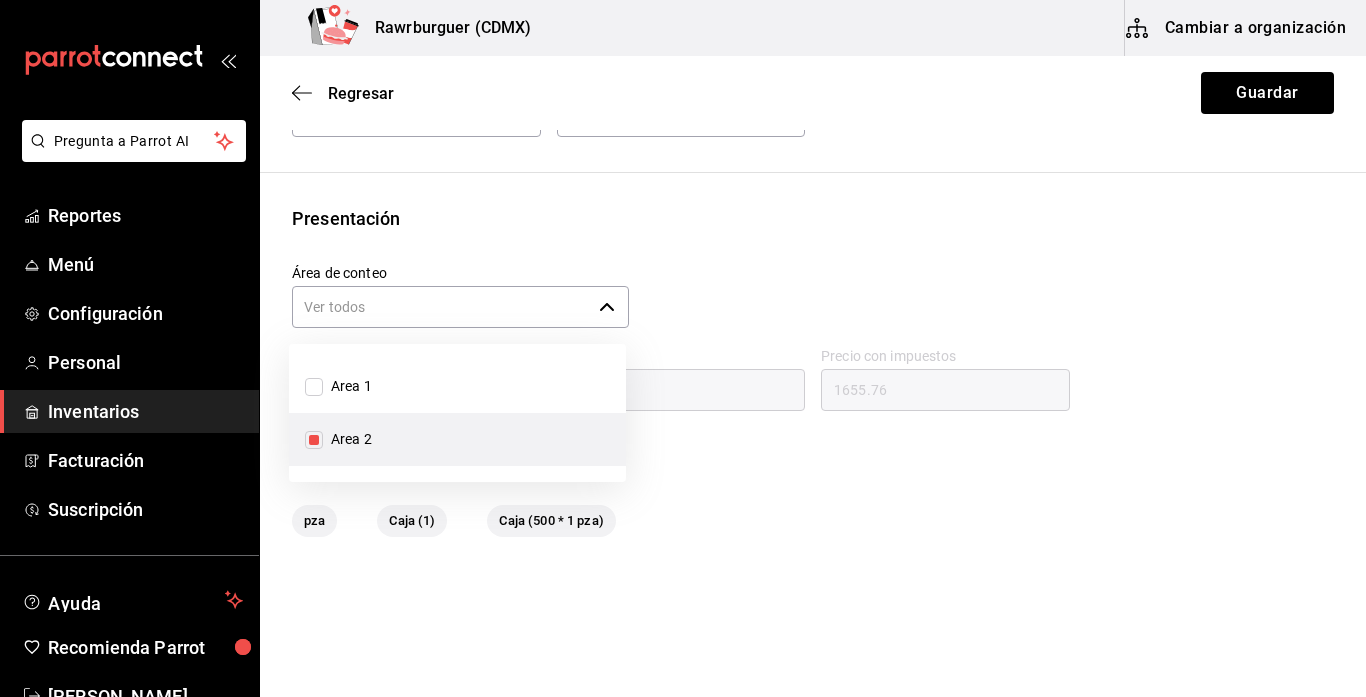 click 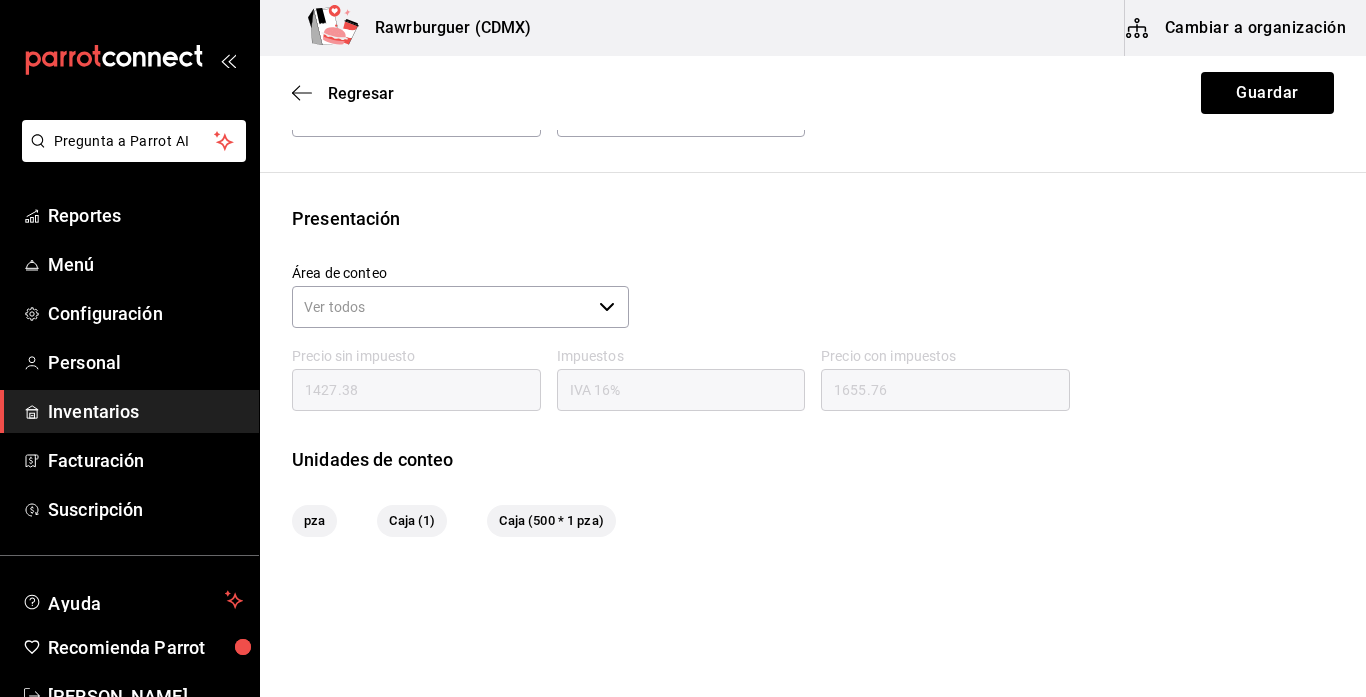 click on "Área de conteo ​" at bounding box center (805, 289) 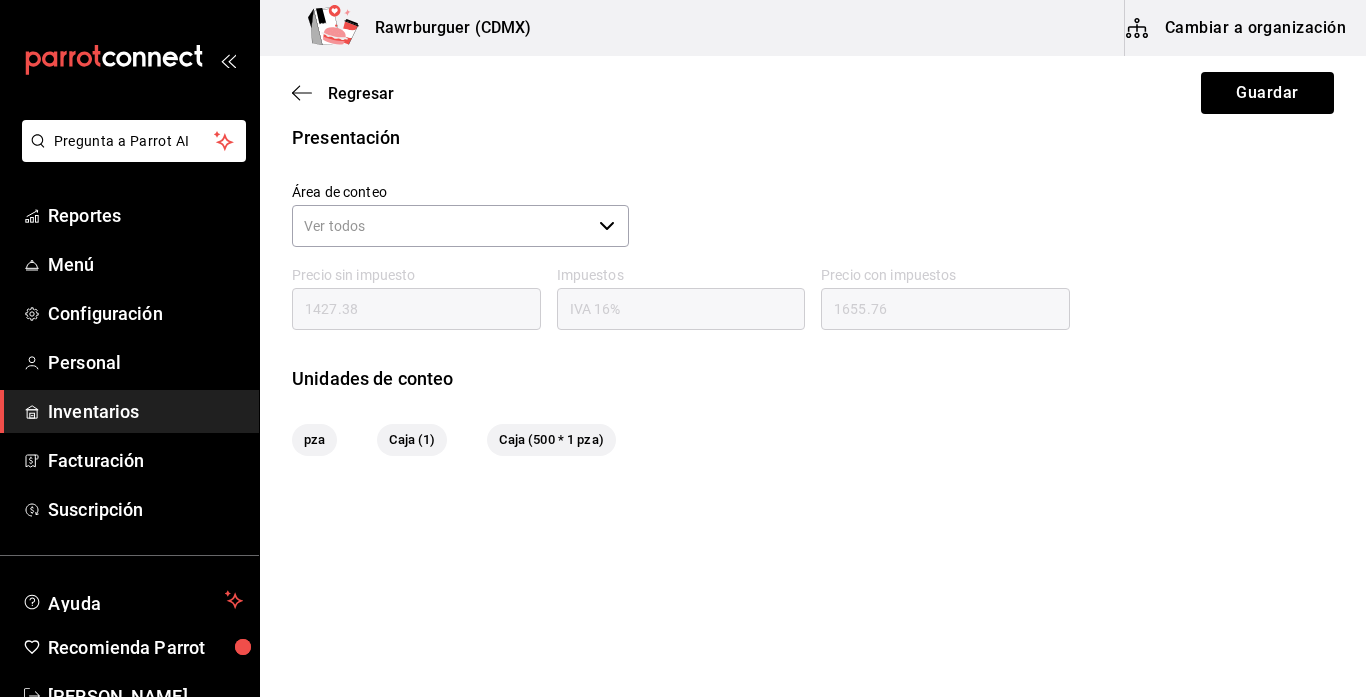 scroll, scrollTop: 0, scrollLeft: 0, axis: both 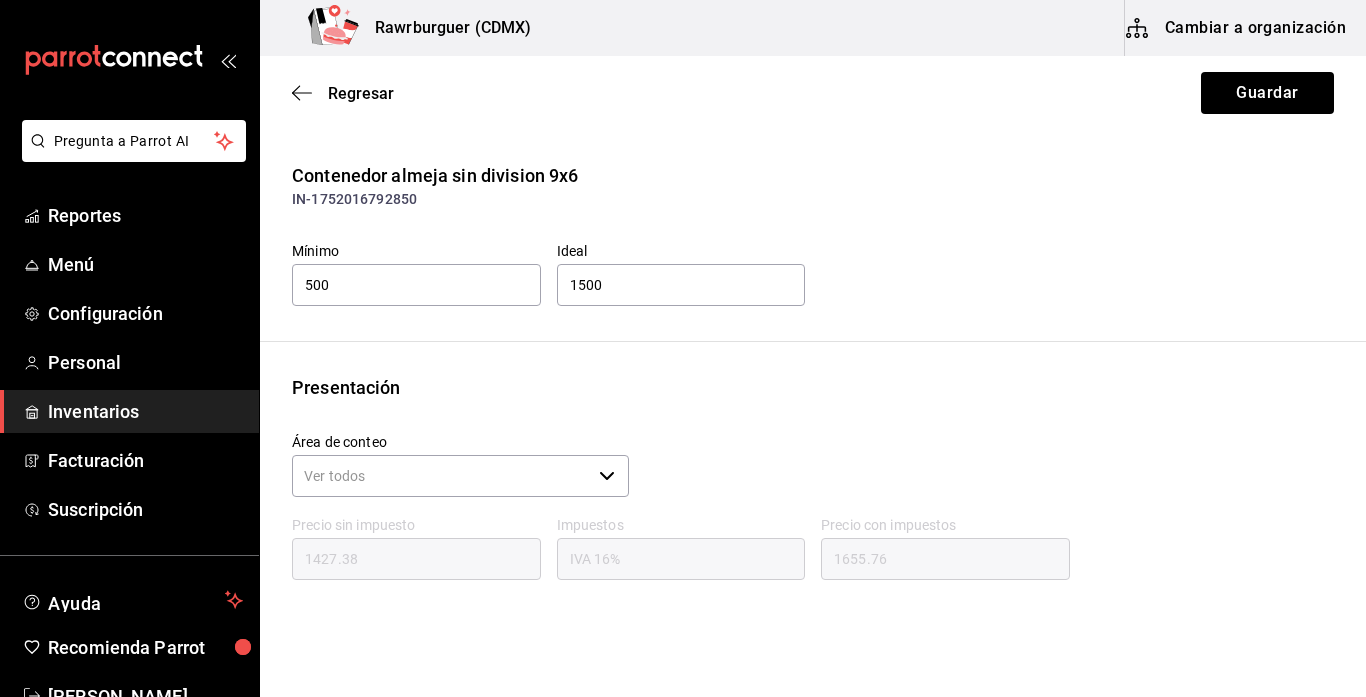 click on "​" at bounding box center [460, 476] 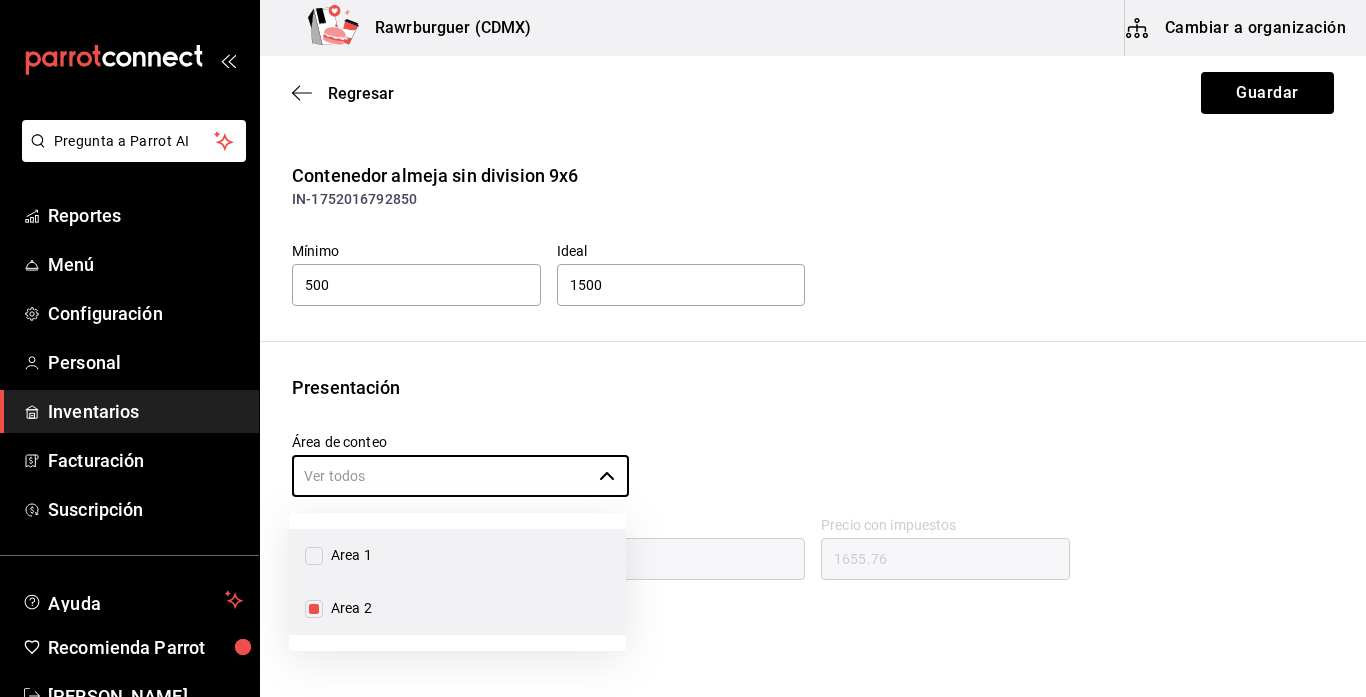 click on "Area 1" at bounding box center [457, 555] 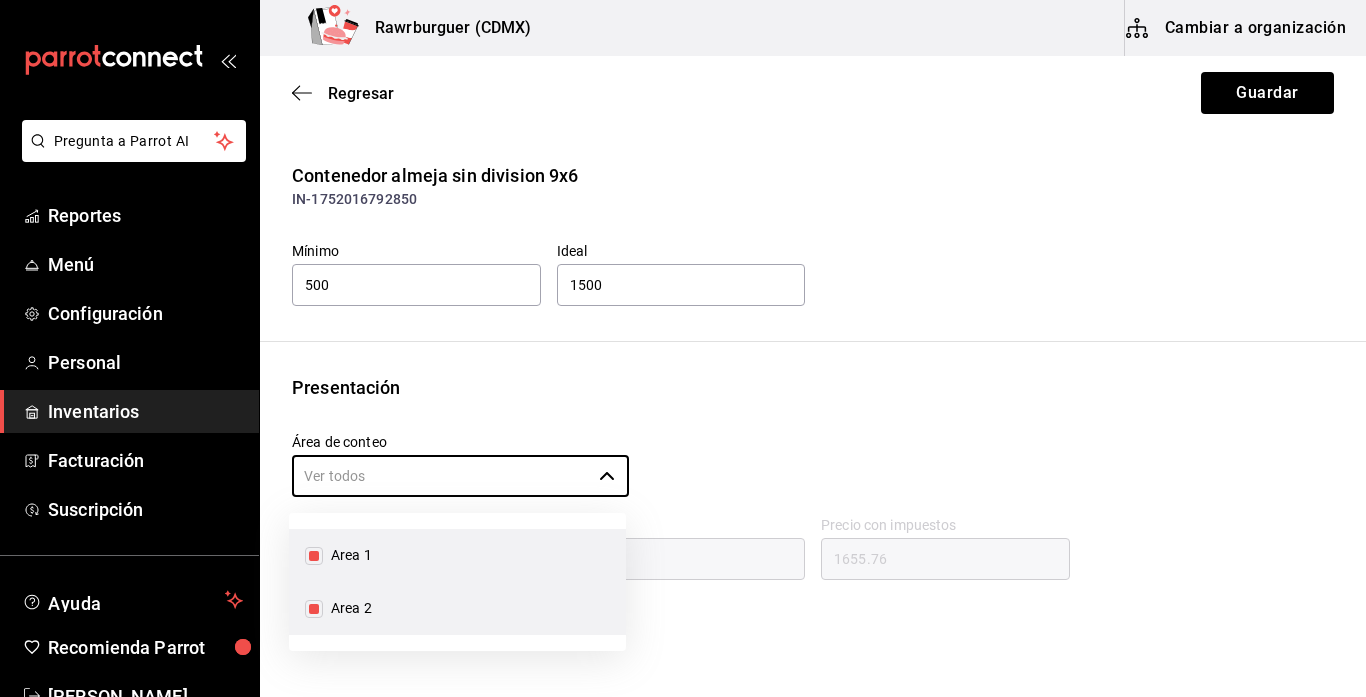 click on "Area 2" at bounding box center [314, 609] 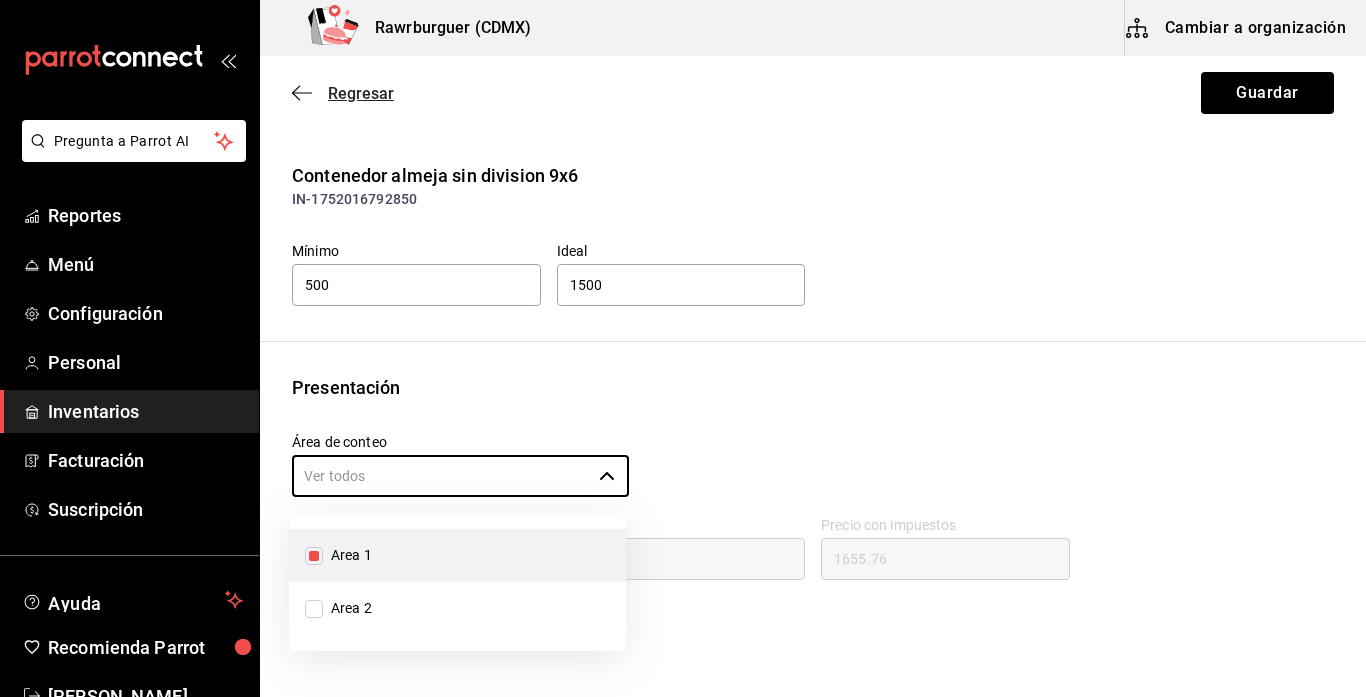 click 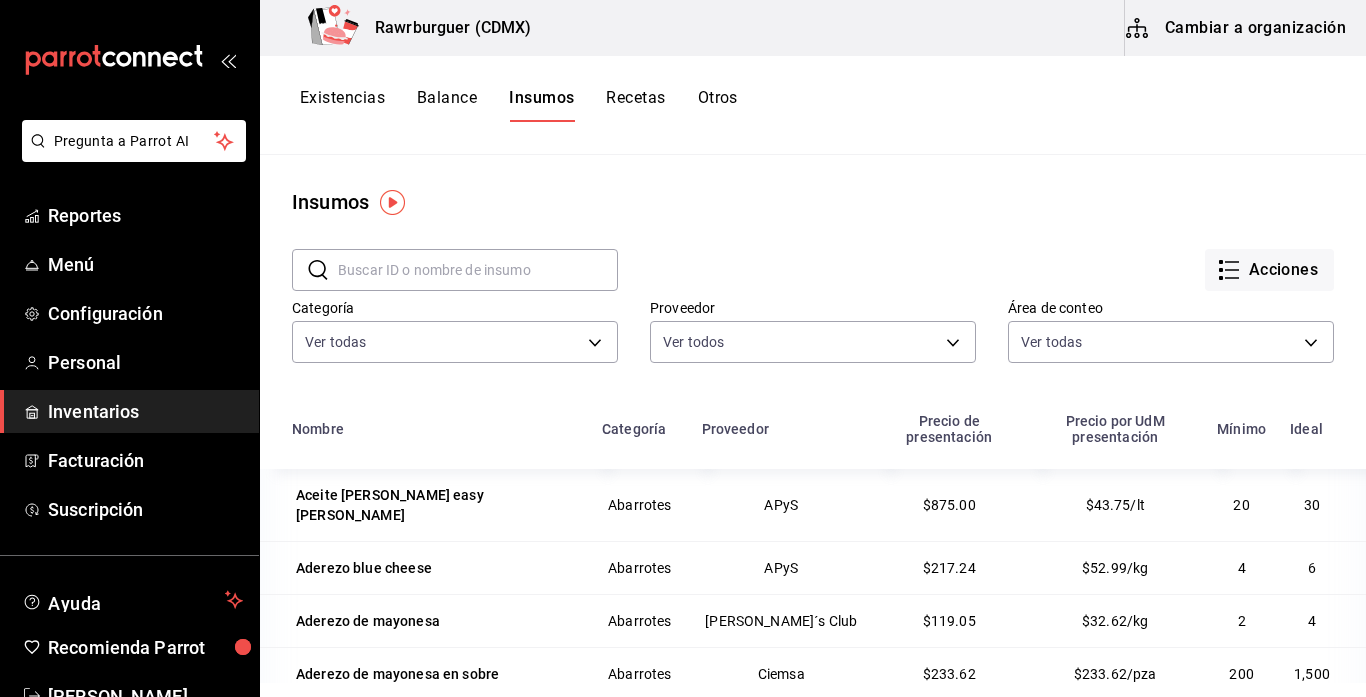 click on "Cambiar a organización" at bounding box center [1237, 28] 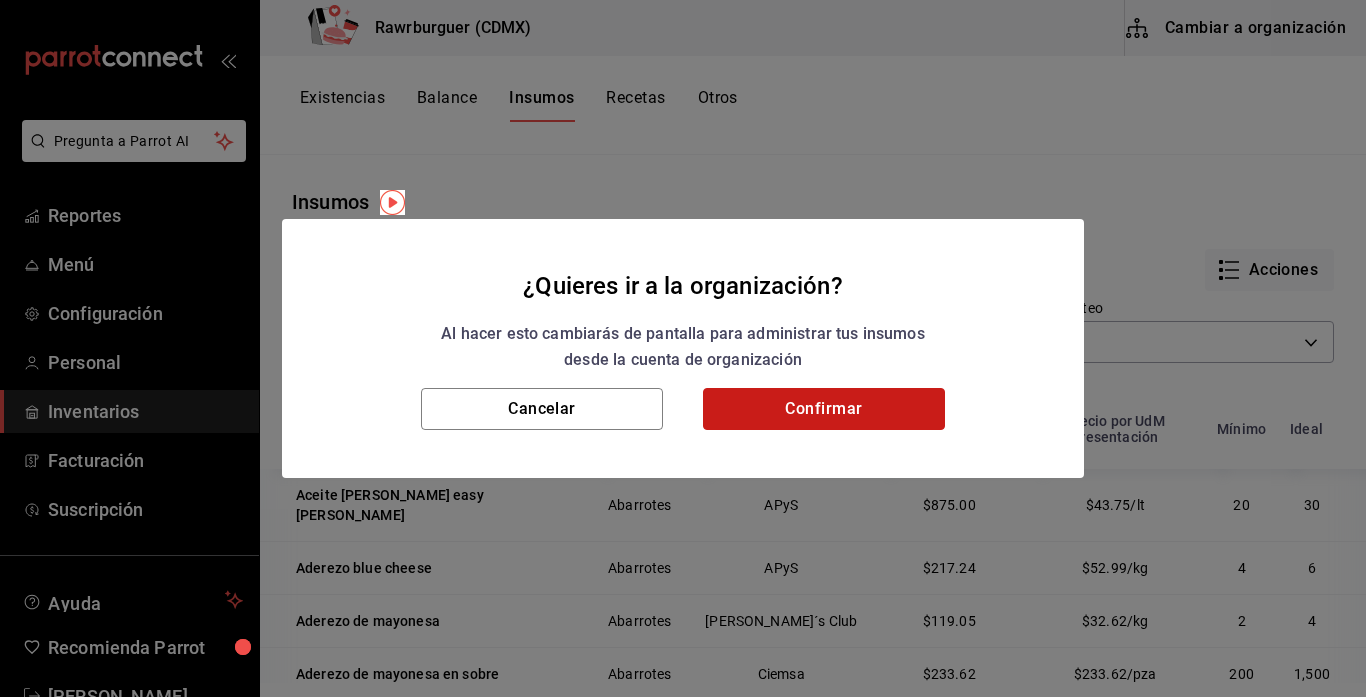 click on "Confirmar" at bounding box center (824, 409) 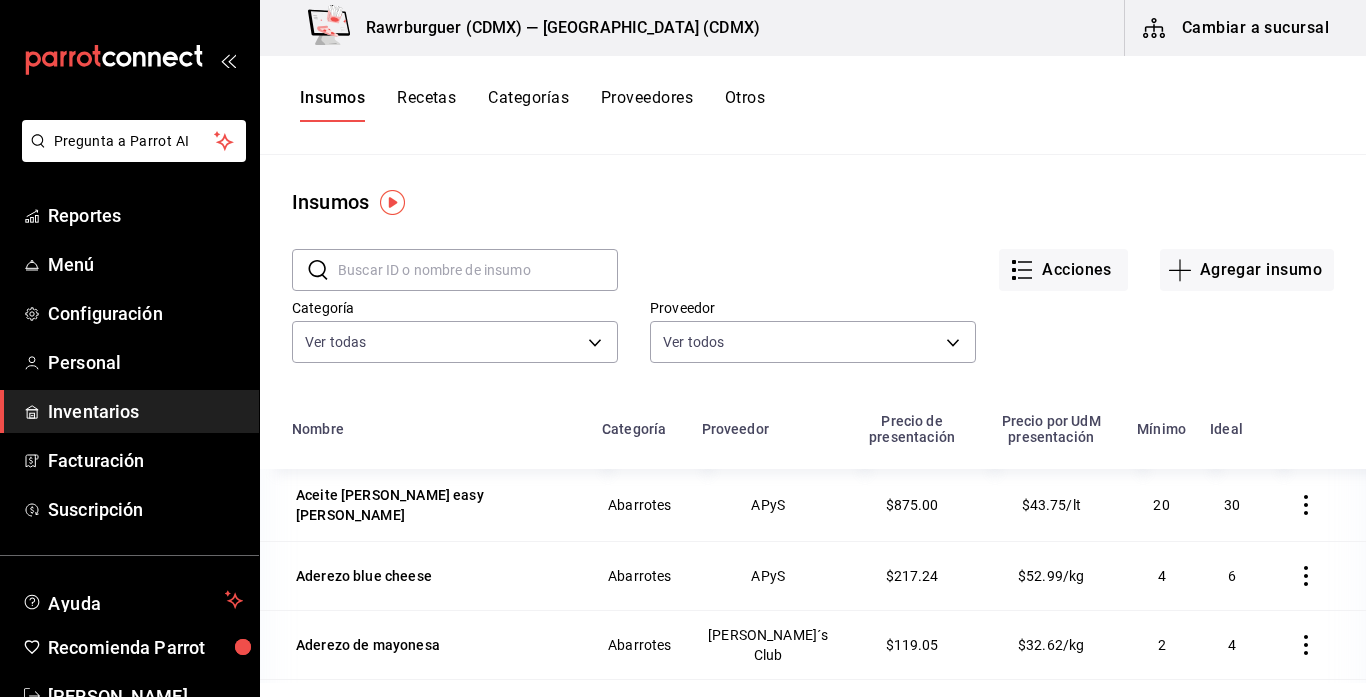 click at bounding box center (478, 270) 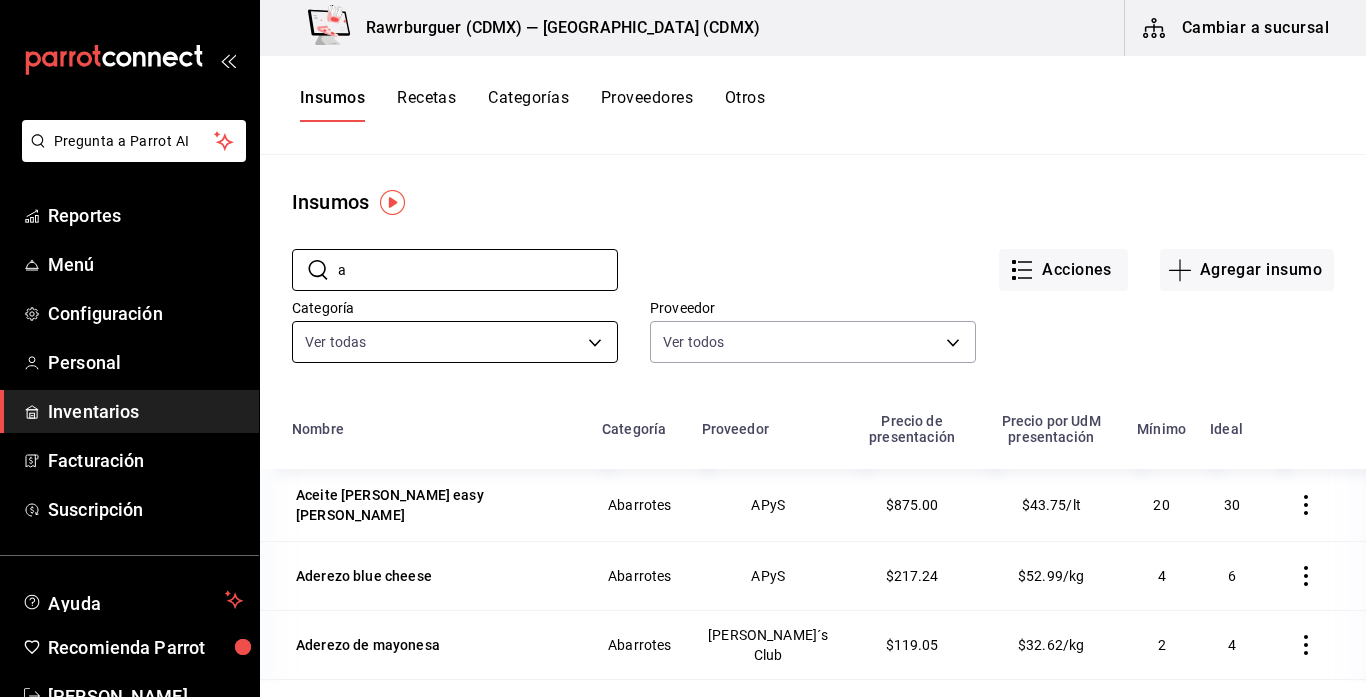 type on "almeja" 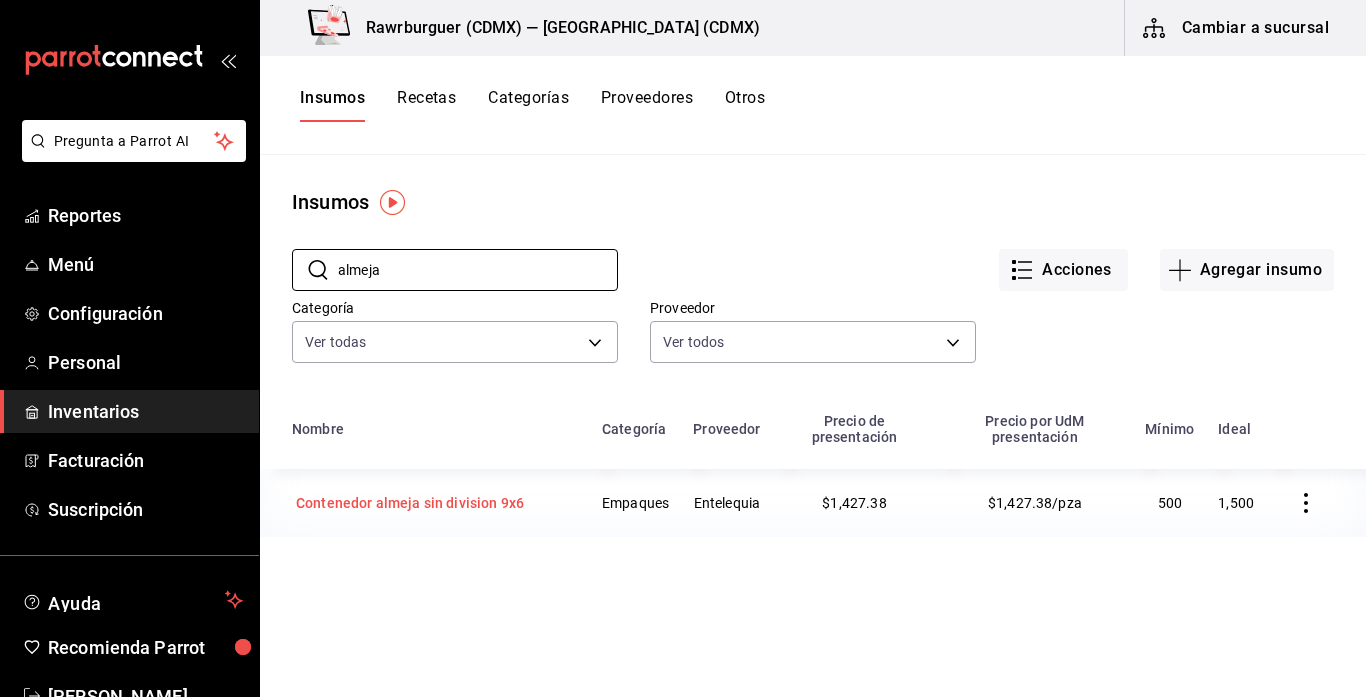 click on "Contenedor almeja sin division 9x6" at bounding box center [425, 503] 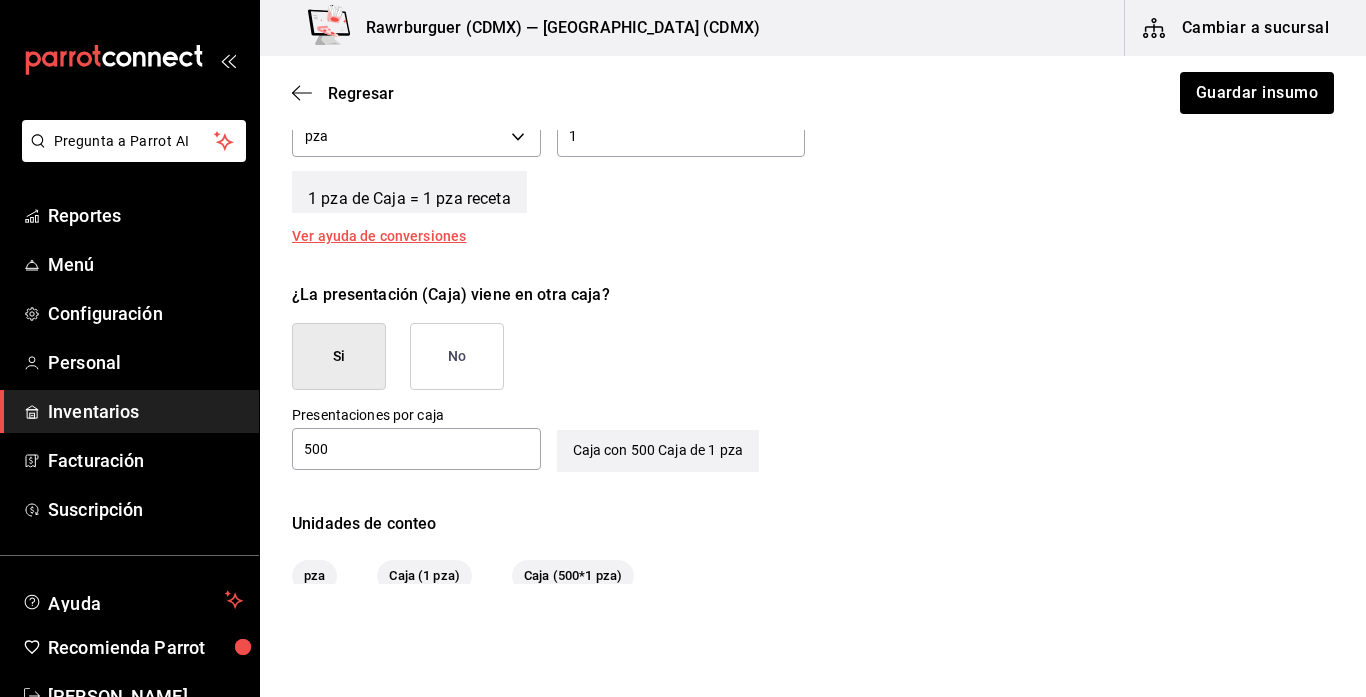 scroll, scrollTop: 844, scrollLeft: 0, axis: vertical 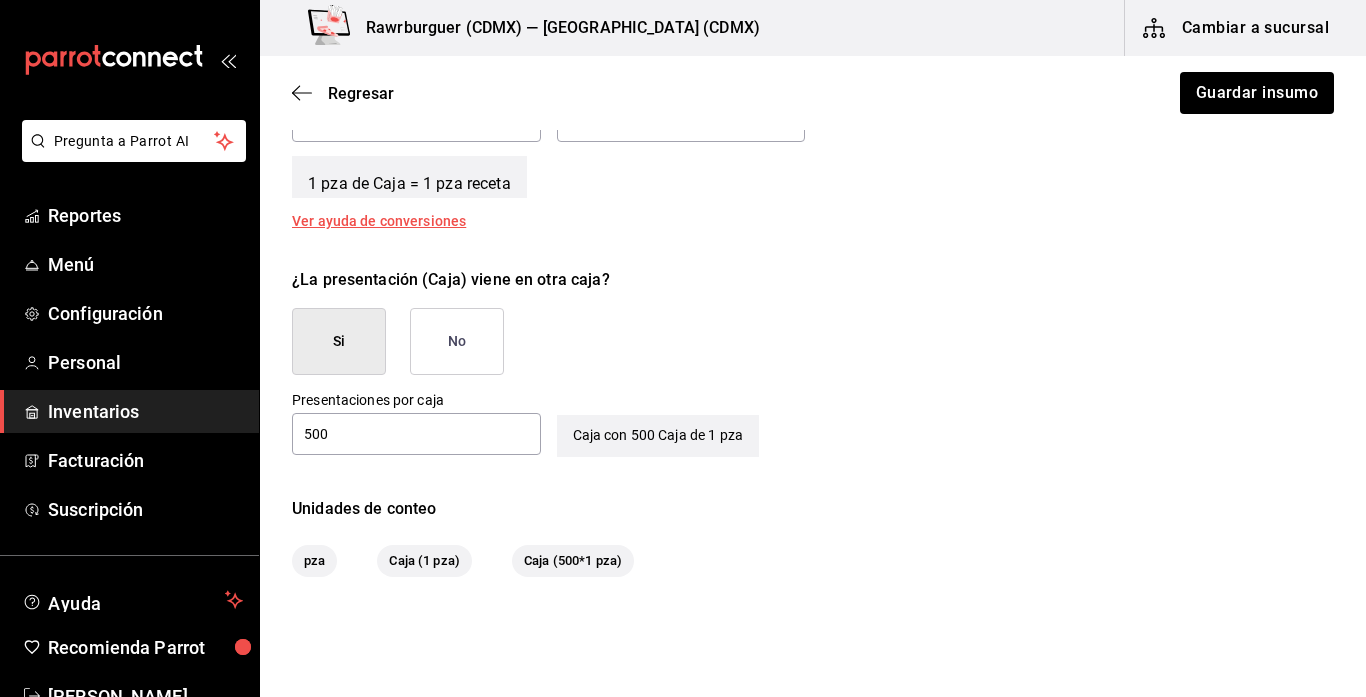 click on "No" at bounding box center (457, 341) 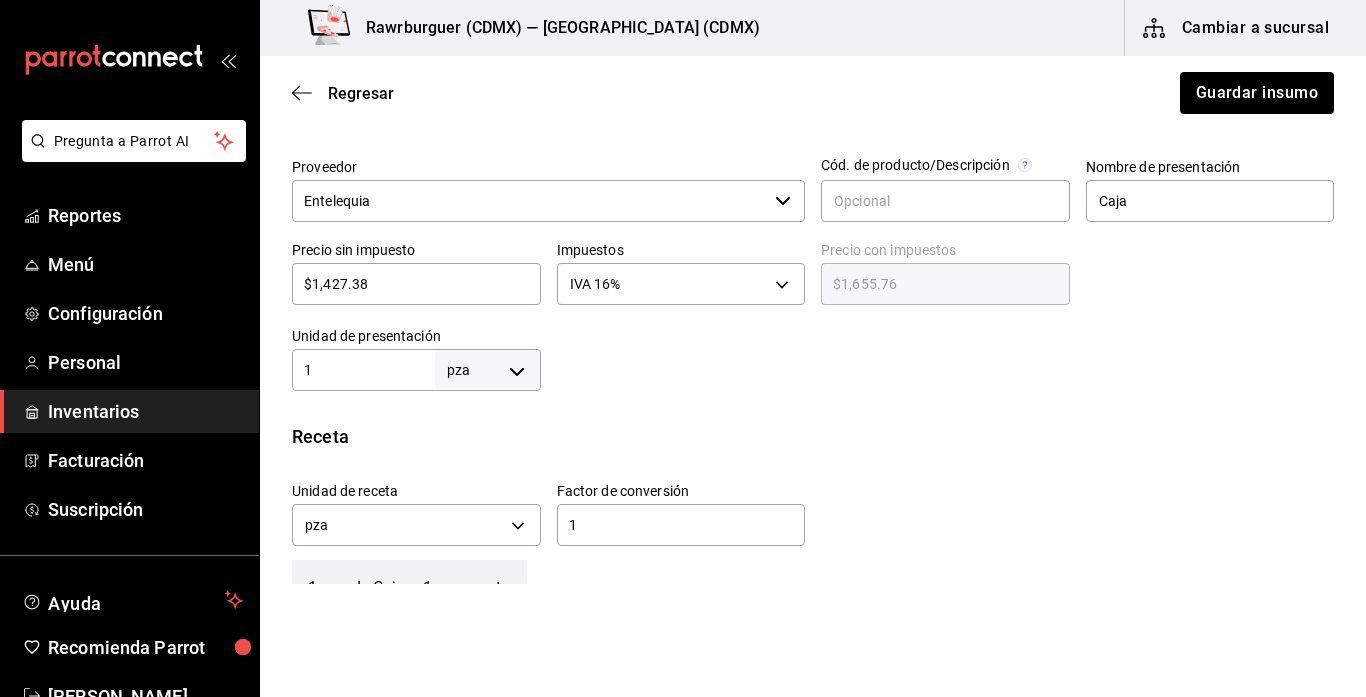 scroll, scrollTop: 454, scrollLeft: 0, axis: vertical 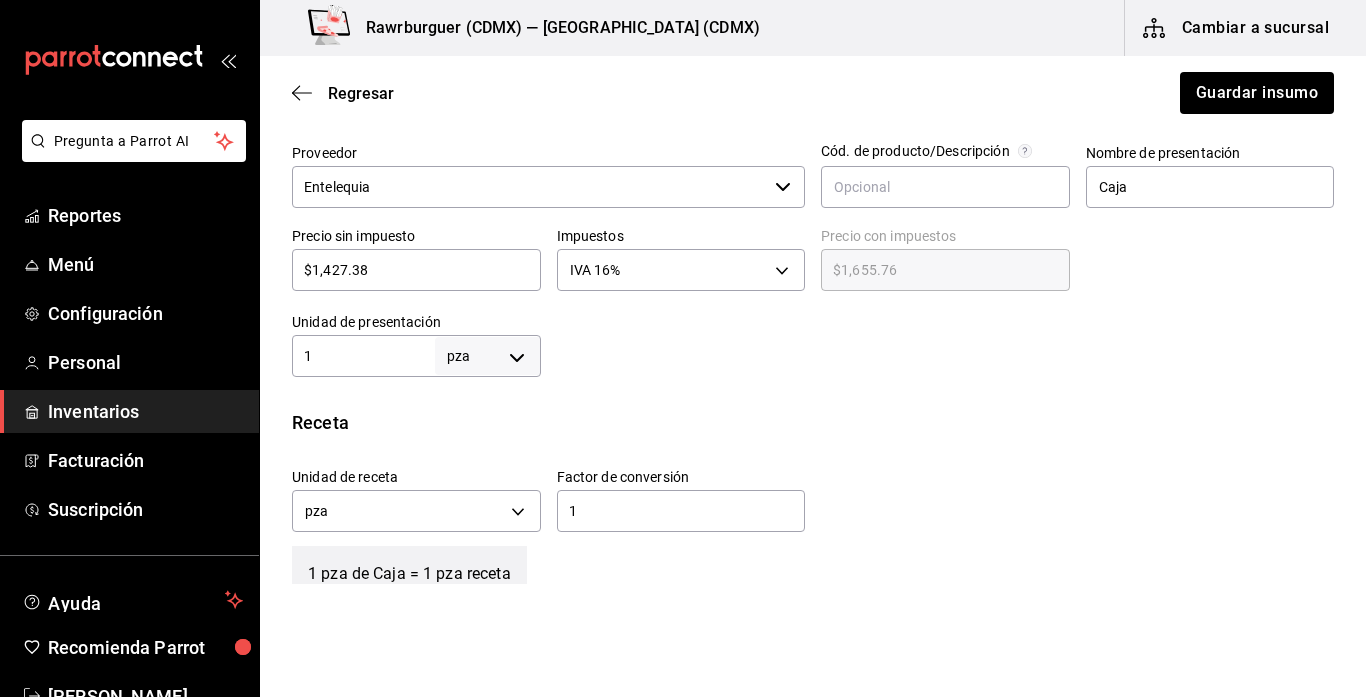 click on "1" at bounding box center [363, 356] 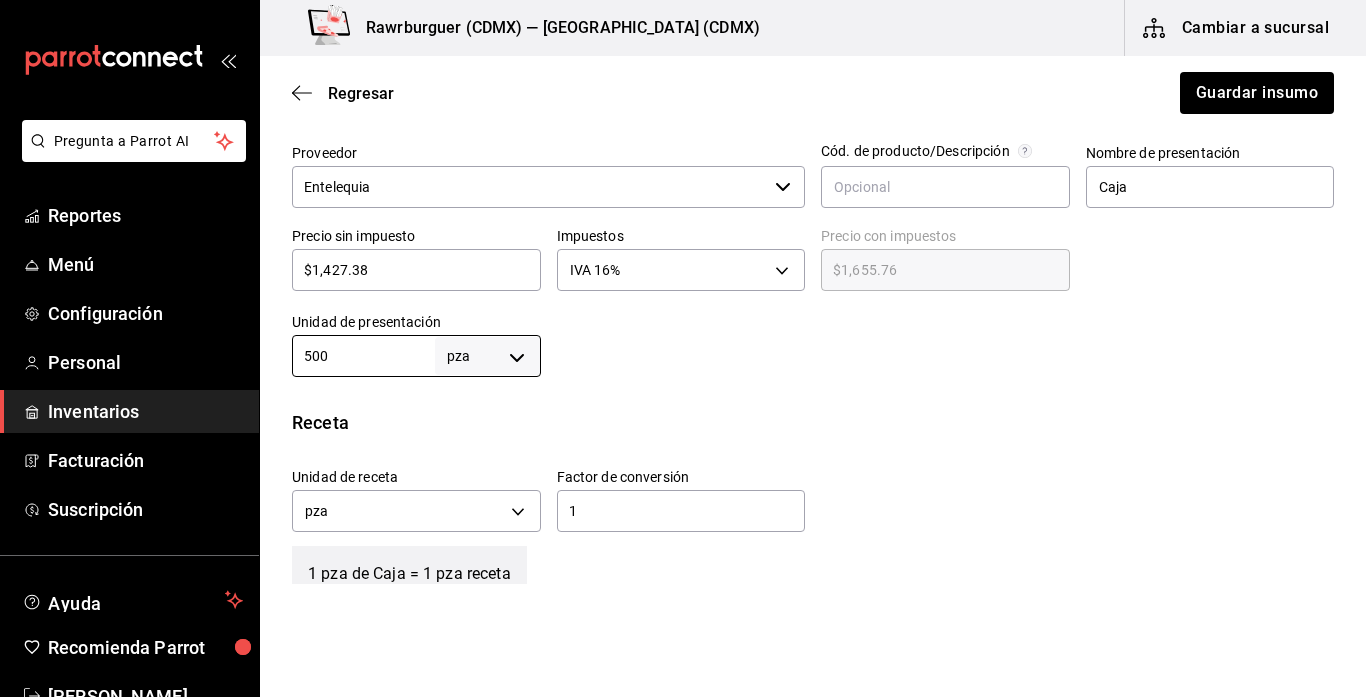 type on "500" 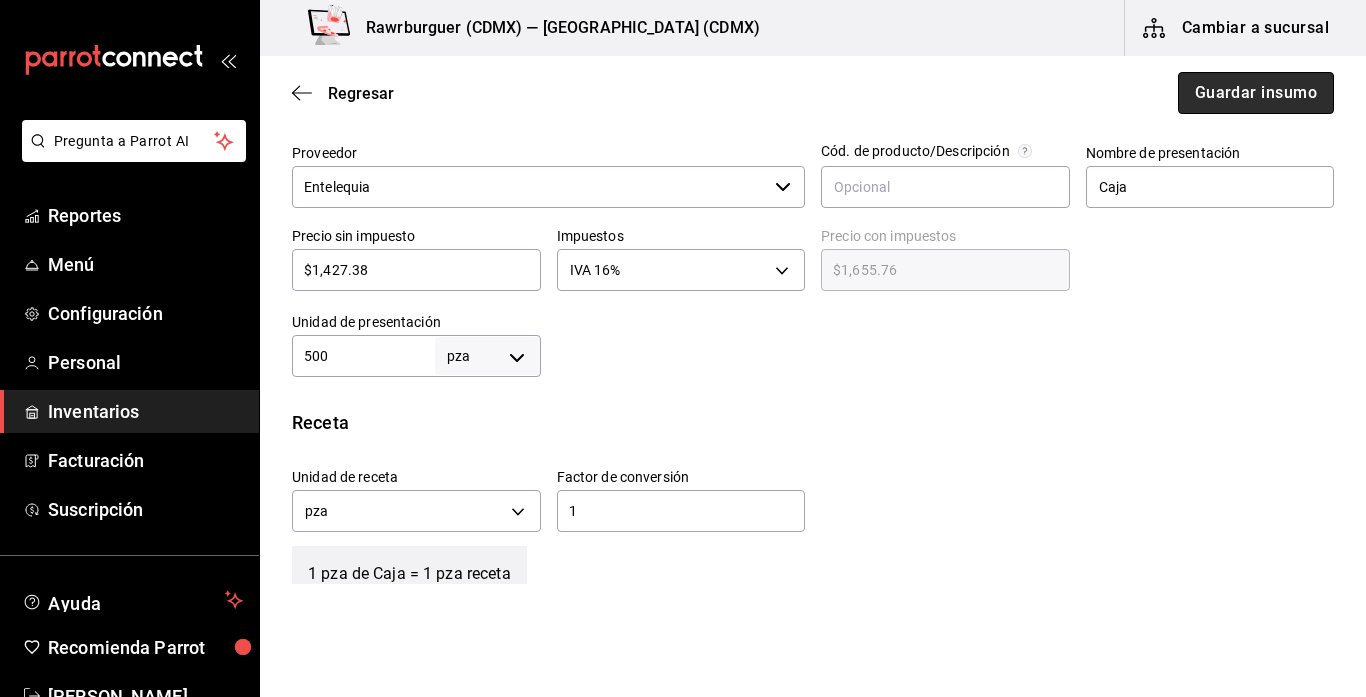 click on "Guardar insumo" at bounding box center [1256, 93] 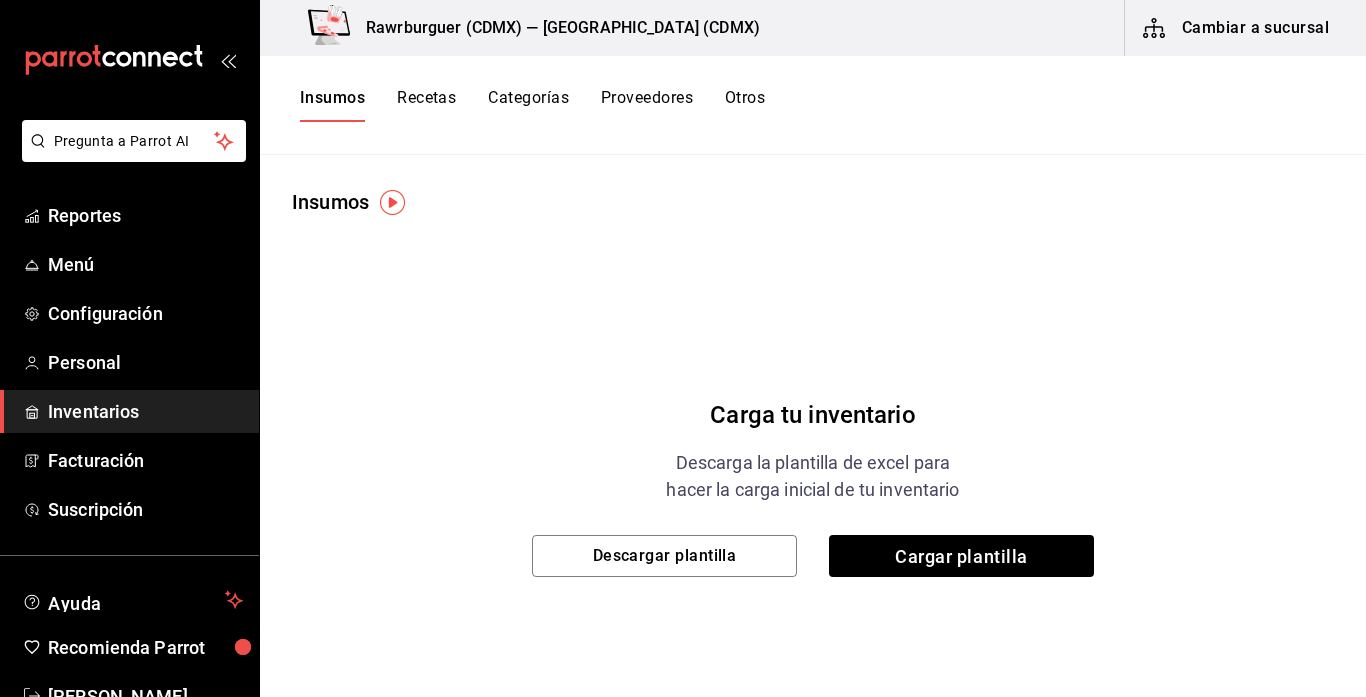 click on "Recetas" at bounding box center (426, 105) 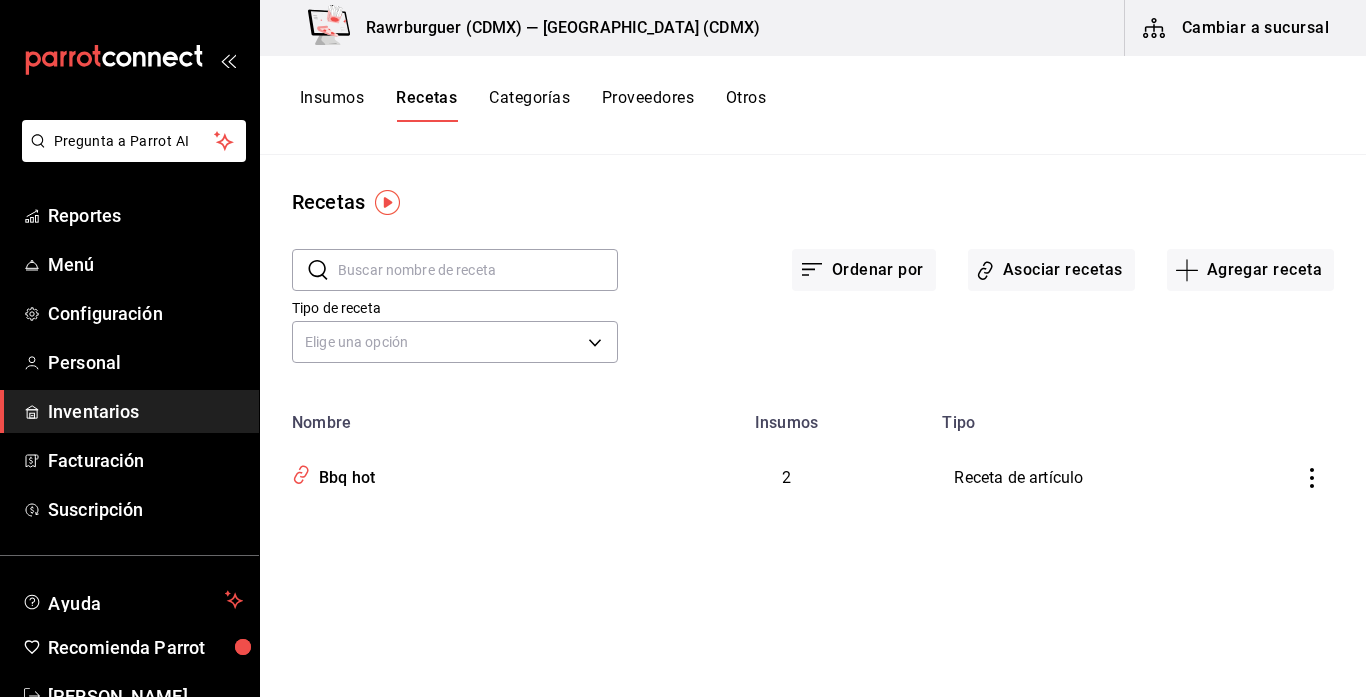 click on "Insumos" at bounding box center (332, 105) 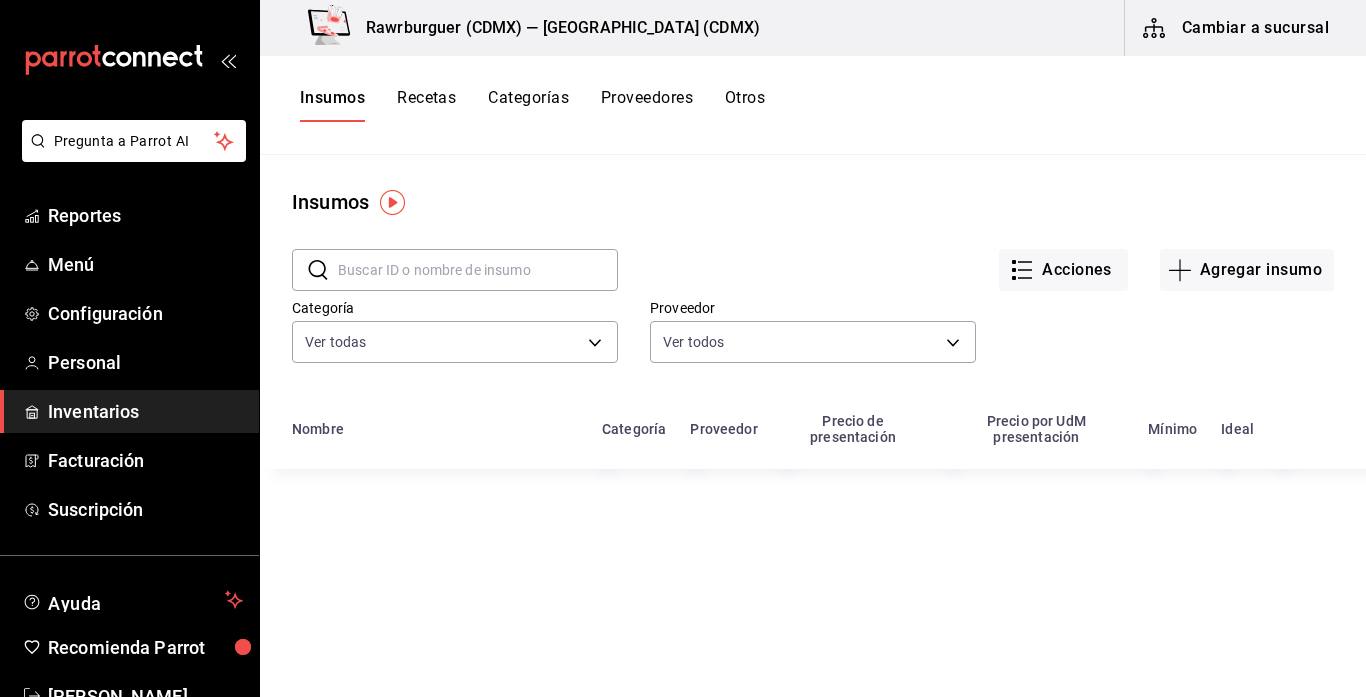 click at bounding box center [478, 270] 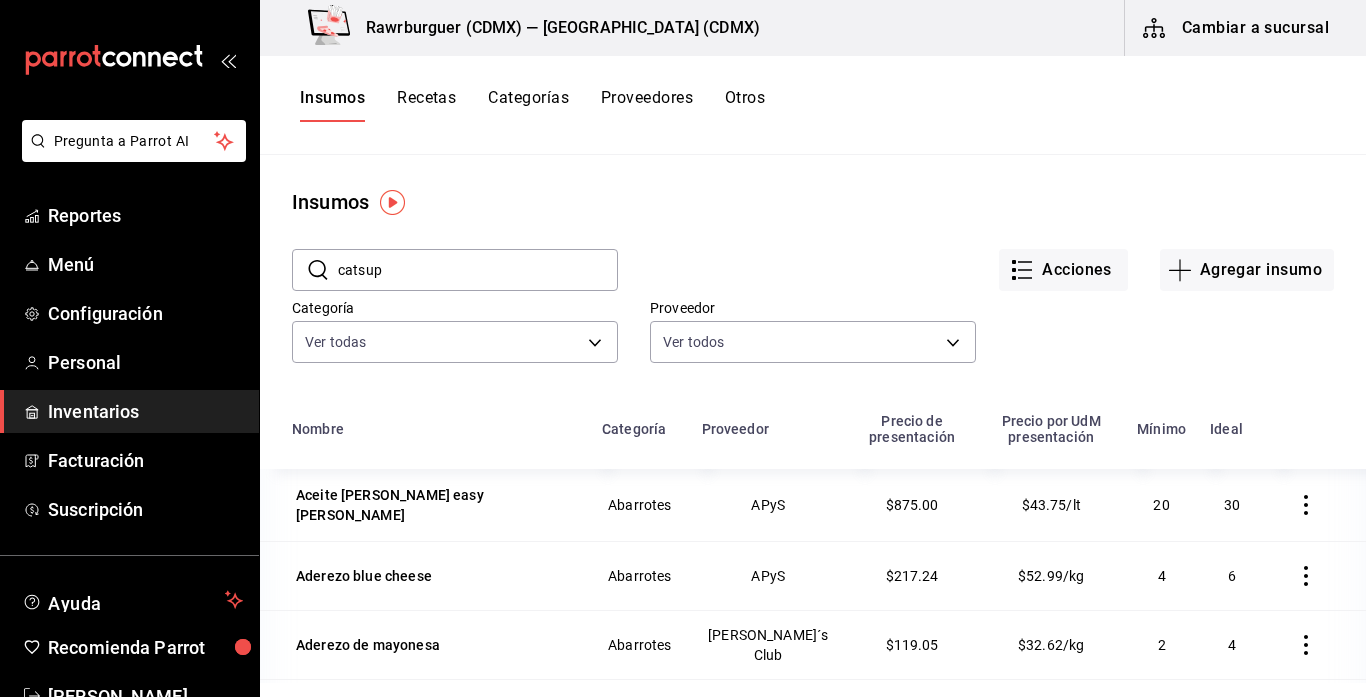 click on "catsup" at bounding box center [478, 270] 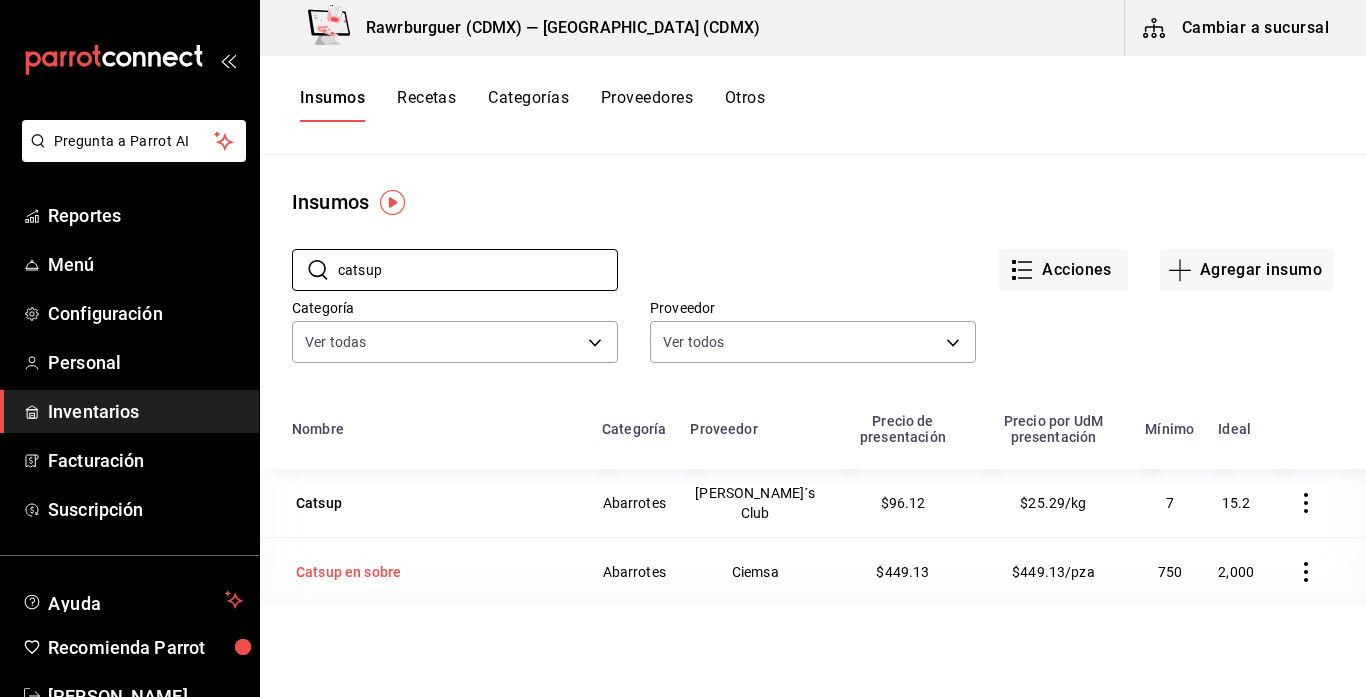 click on "Catsup en sobre" at bounding box center (348, 572) 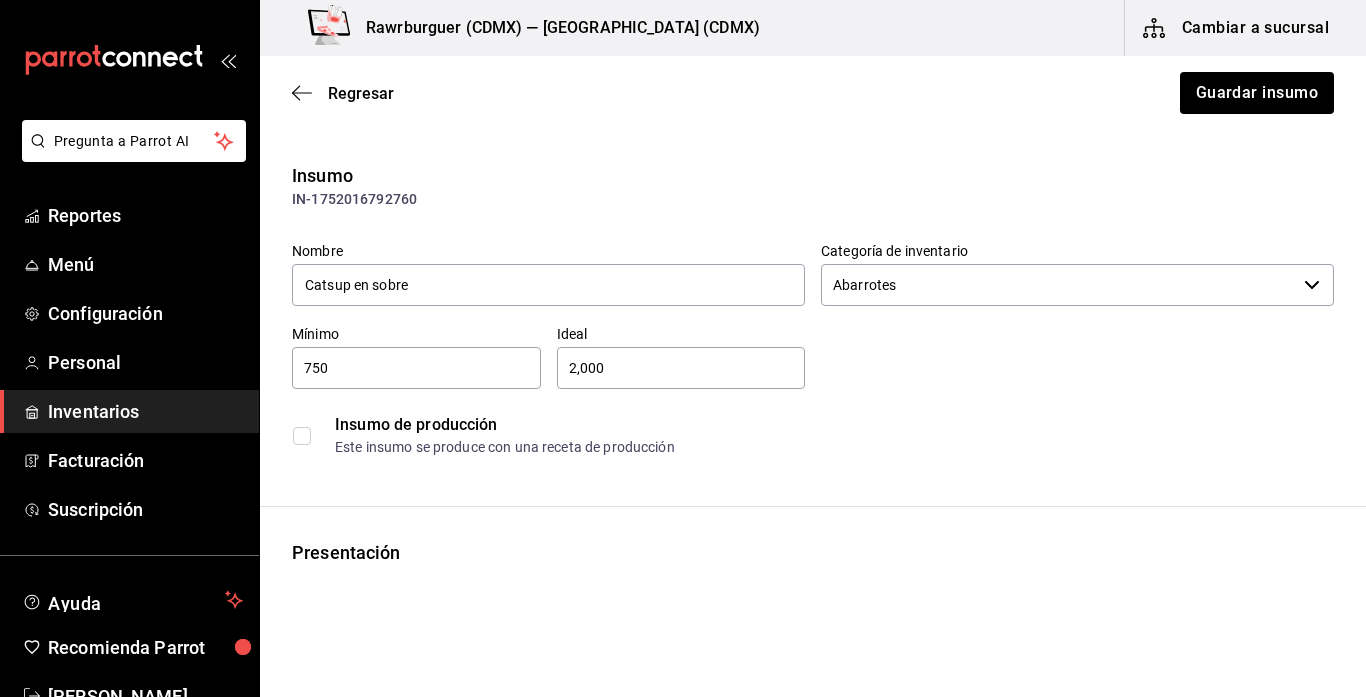 type on "Abarrotes" 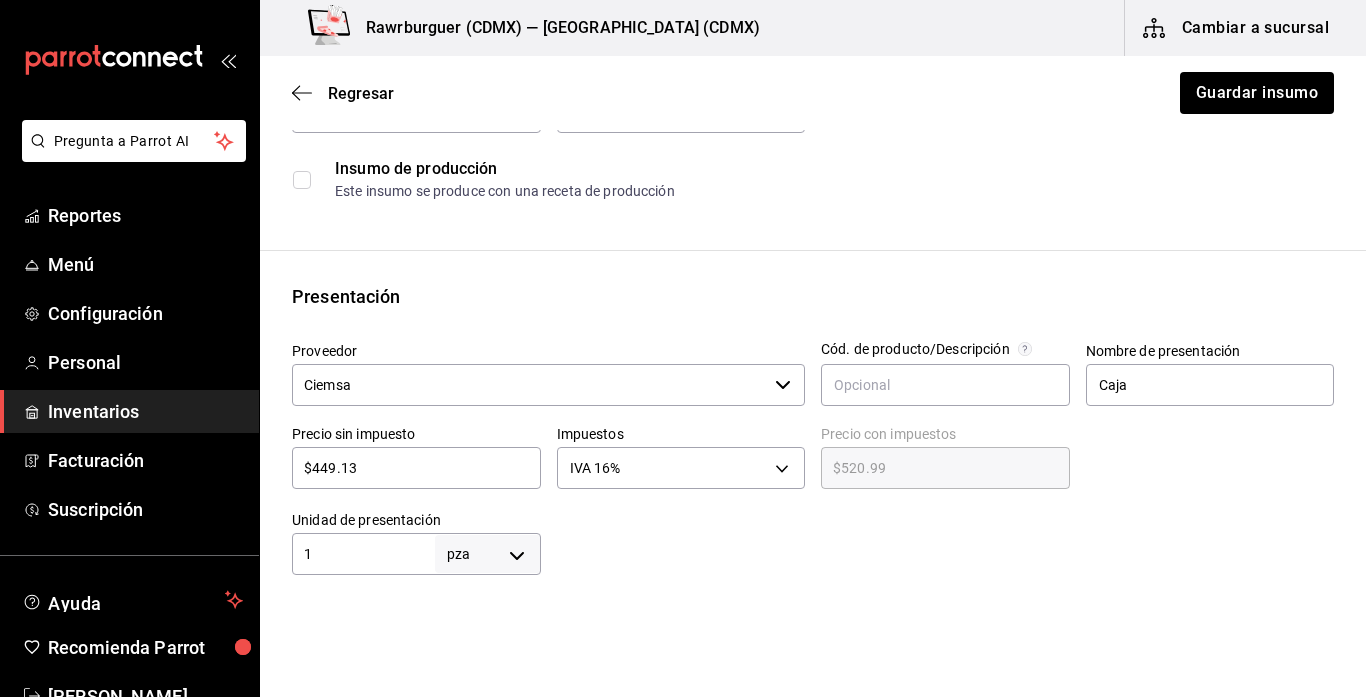 scroll, scrollTop: 429, scrollLeft: 0, axis: vertical 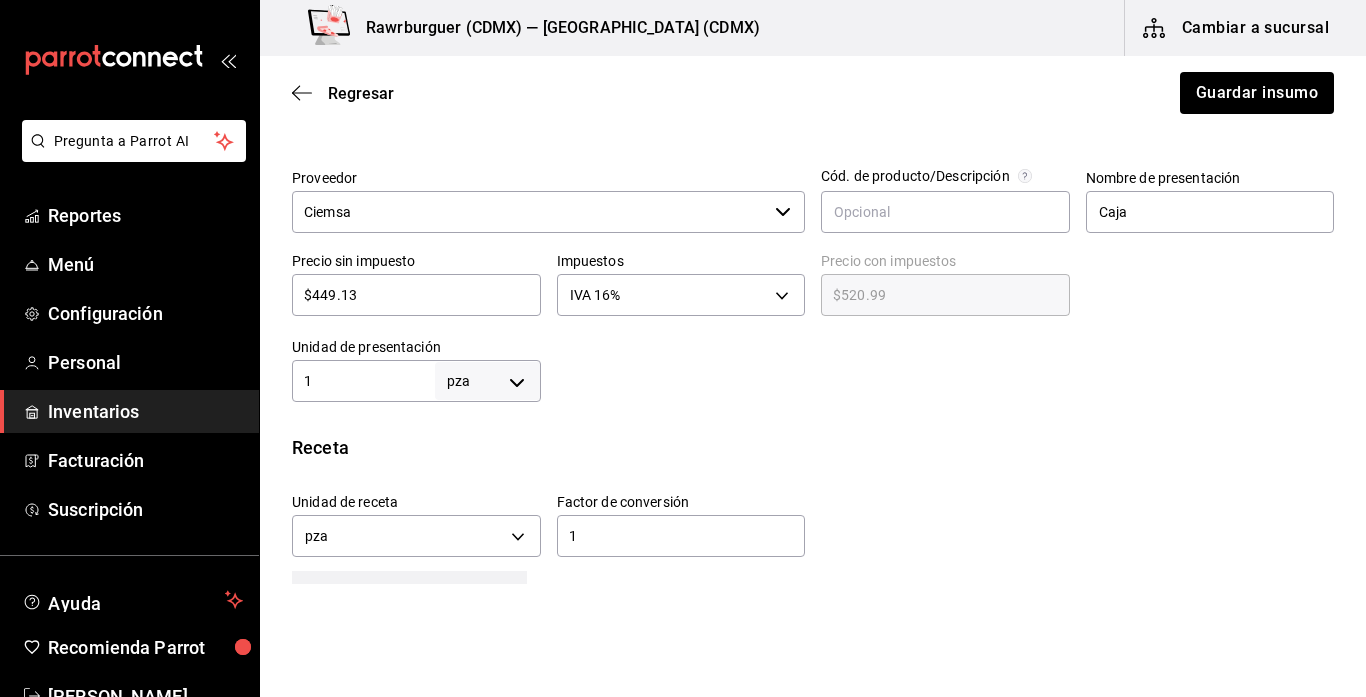 click on "1" at bounding box center [363, 381] 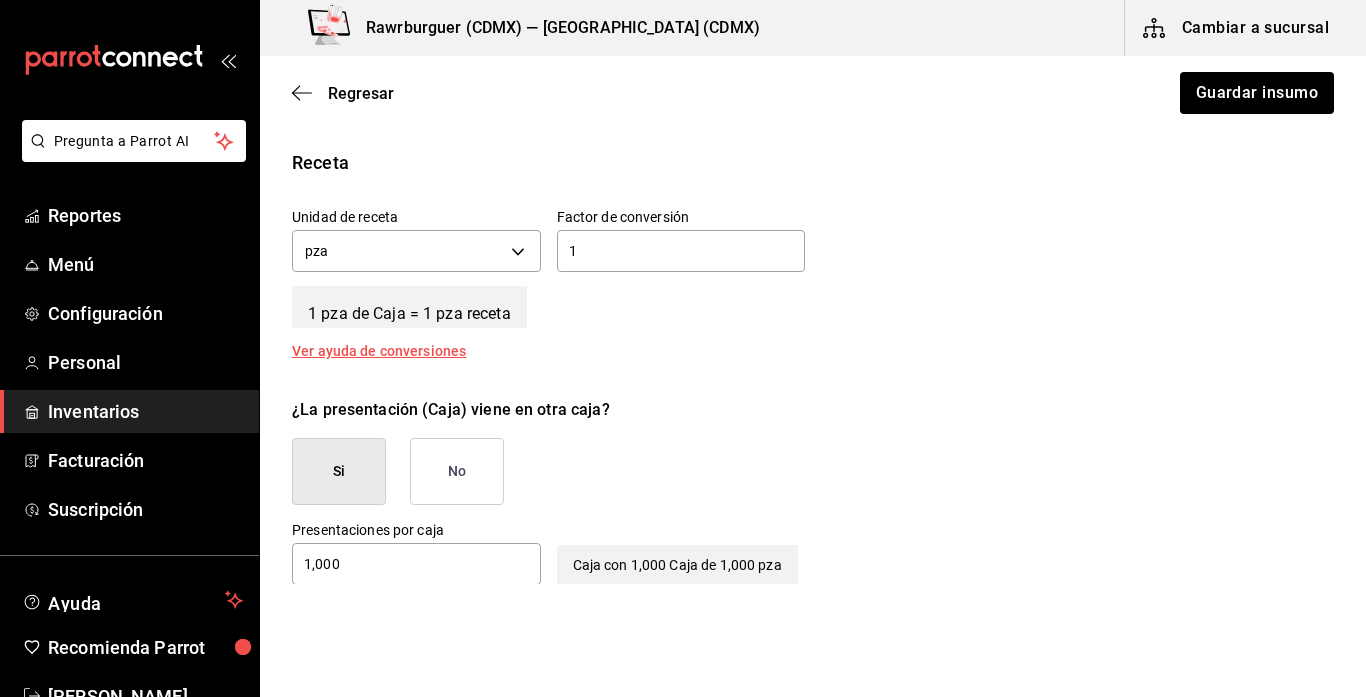 scroll, scrollTop: 715, scrollLeft: 0, axis: vertical 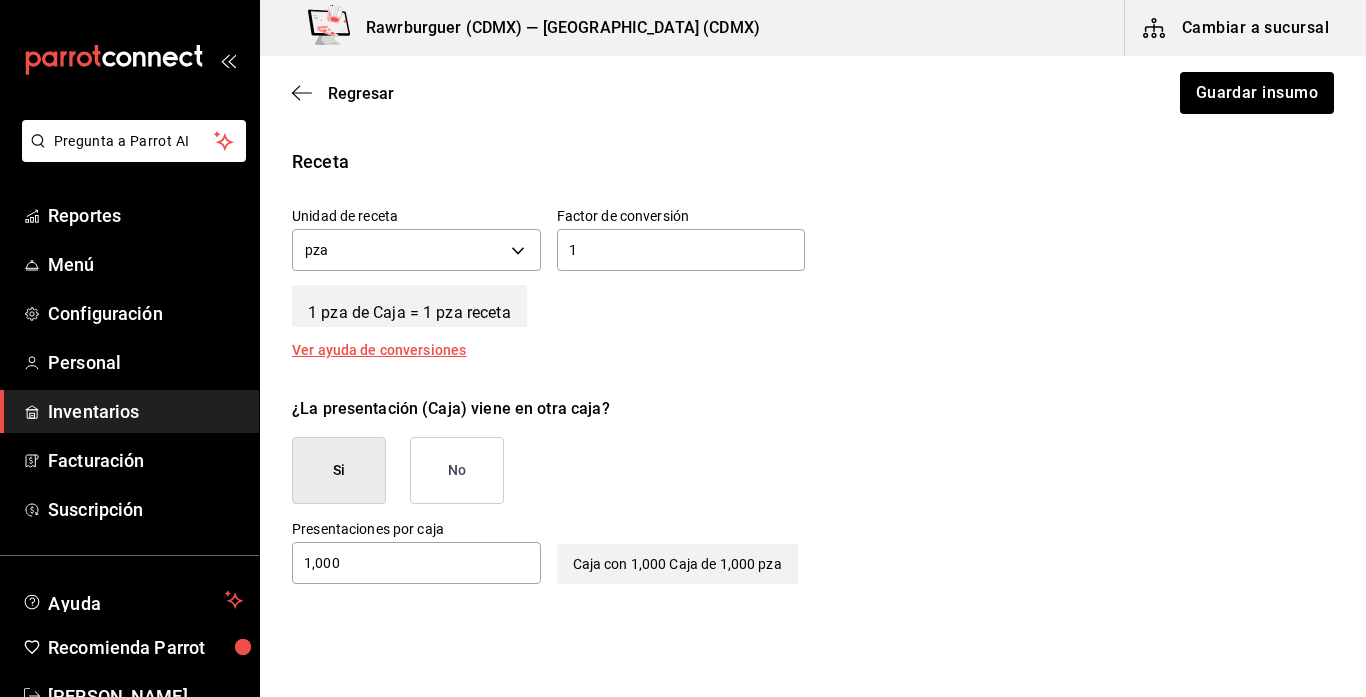 type on "1,000" 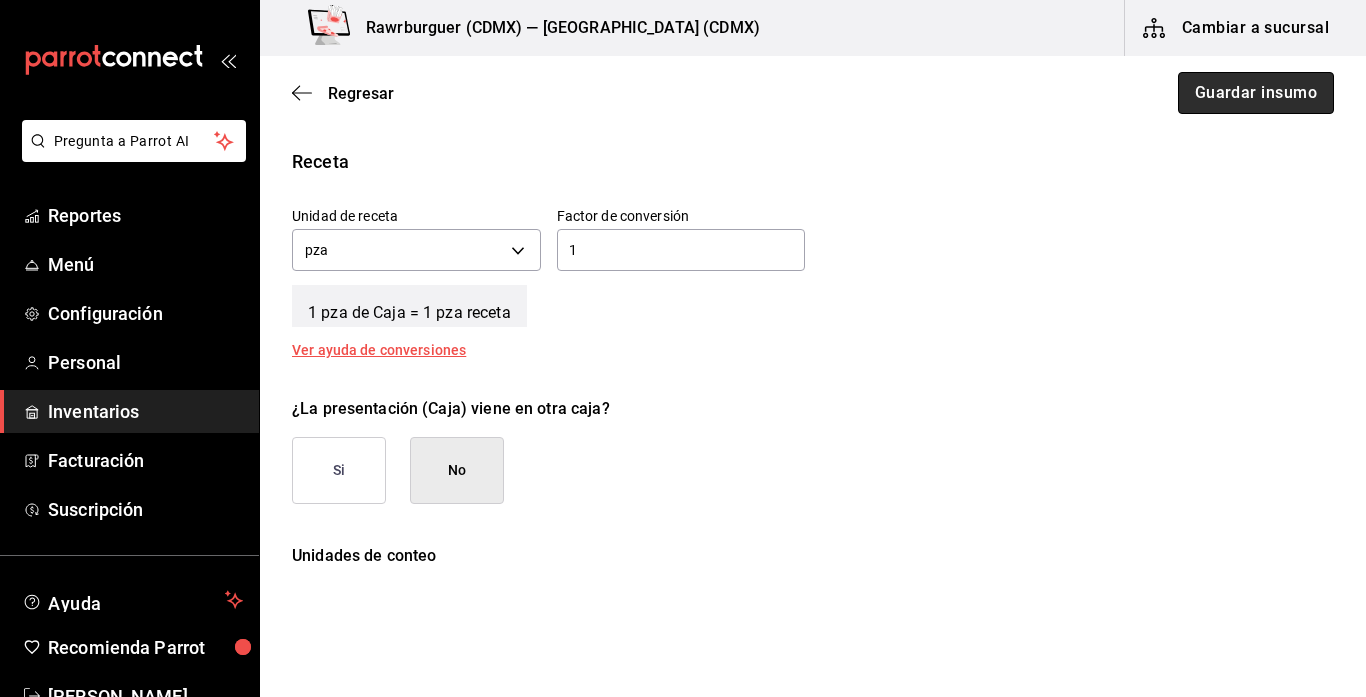 click on "Guardar insumo" at bounding box center [1256, 93] 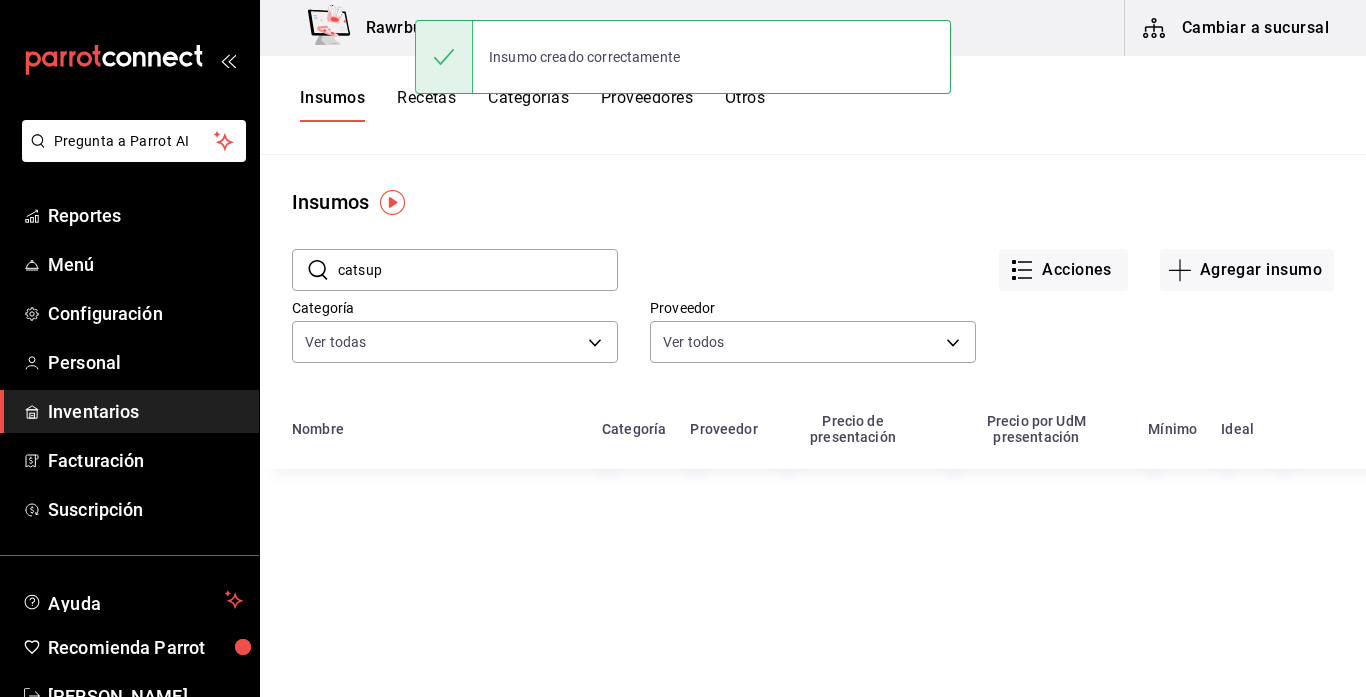 click on "catsup" at bounding box center (478, 270) 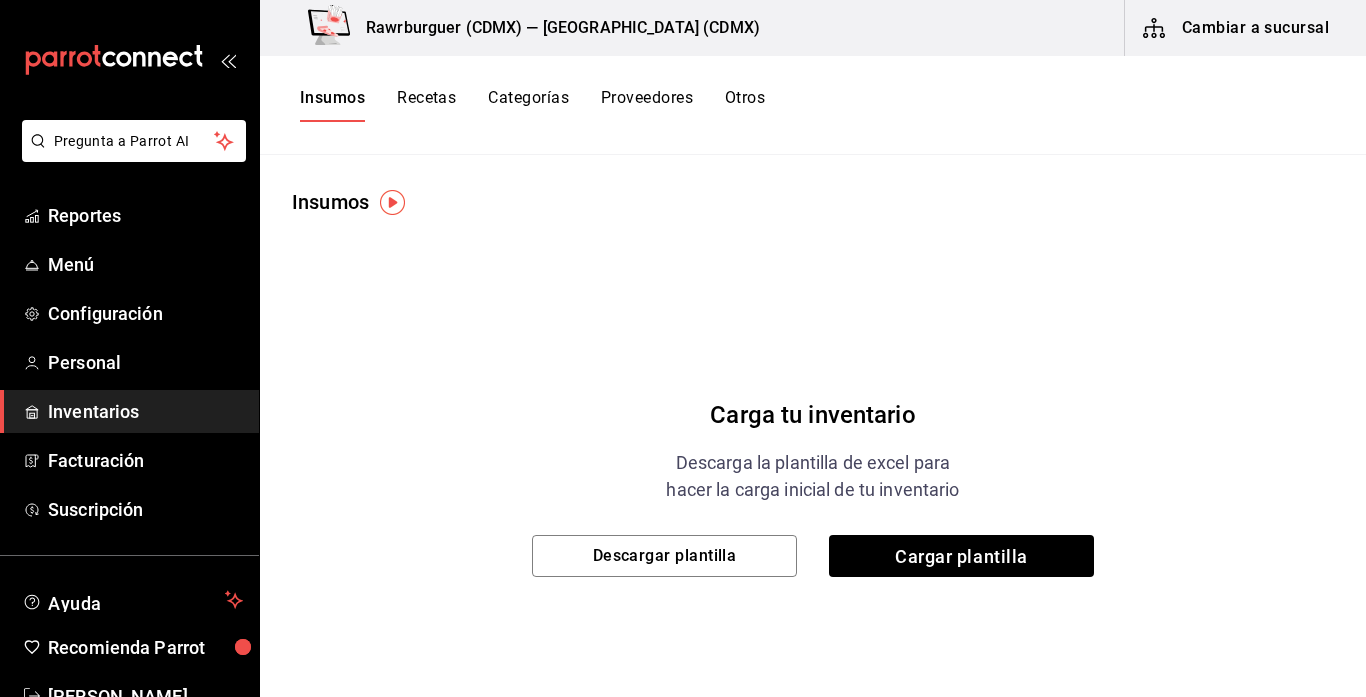click on "Recetas" at bounding box center (426, 105) 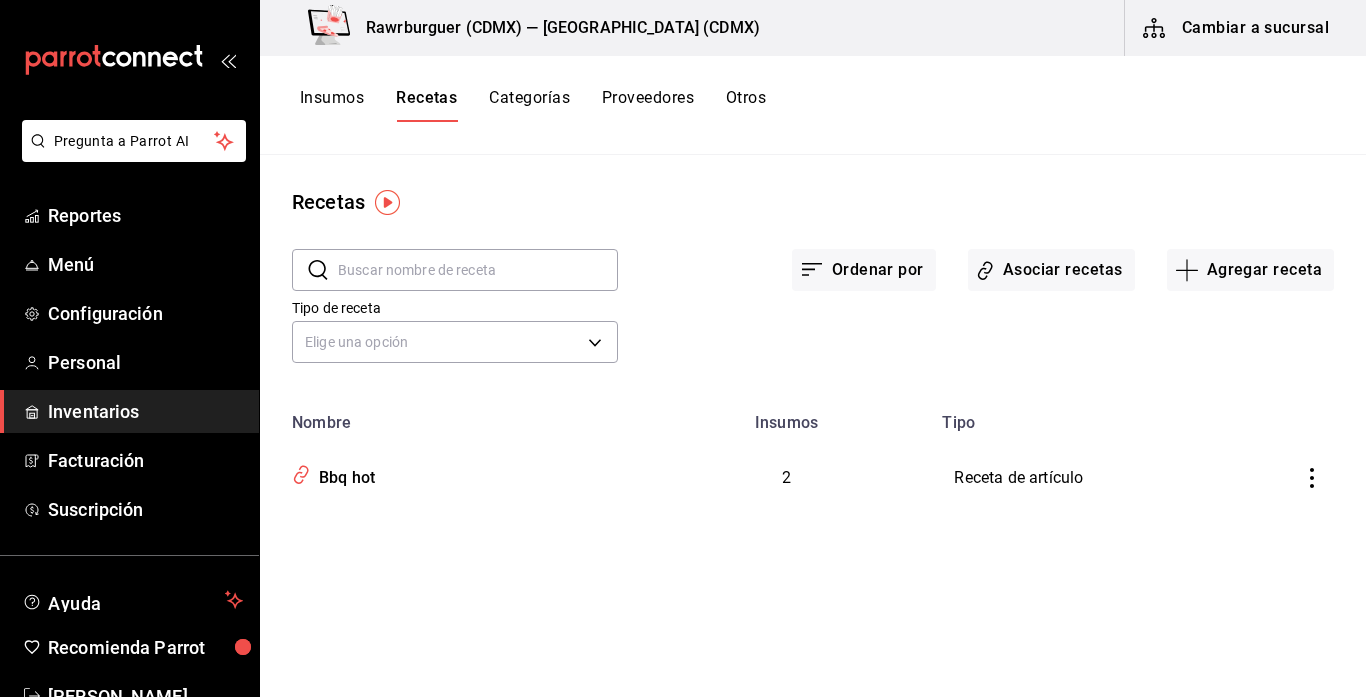 click at bounding box center (478, 270) 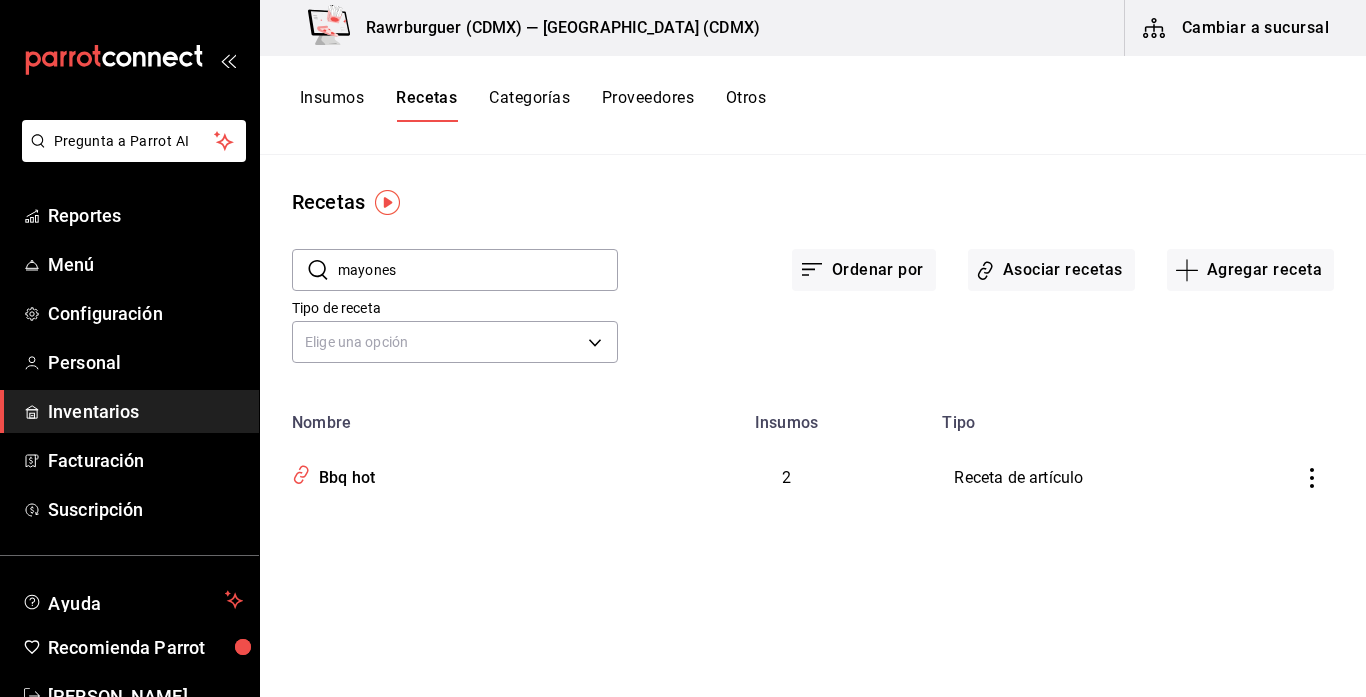 type on "mayonesa" 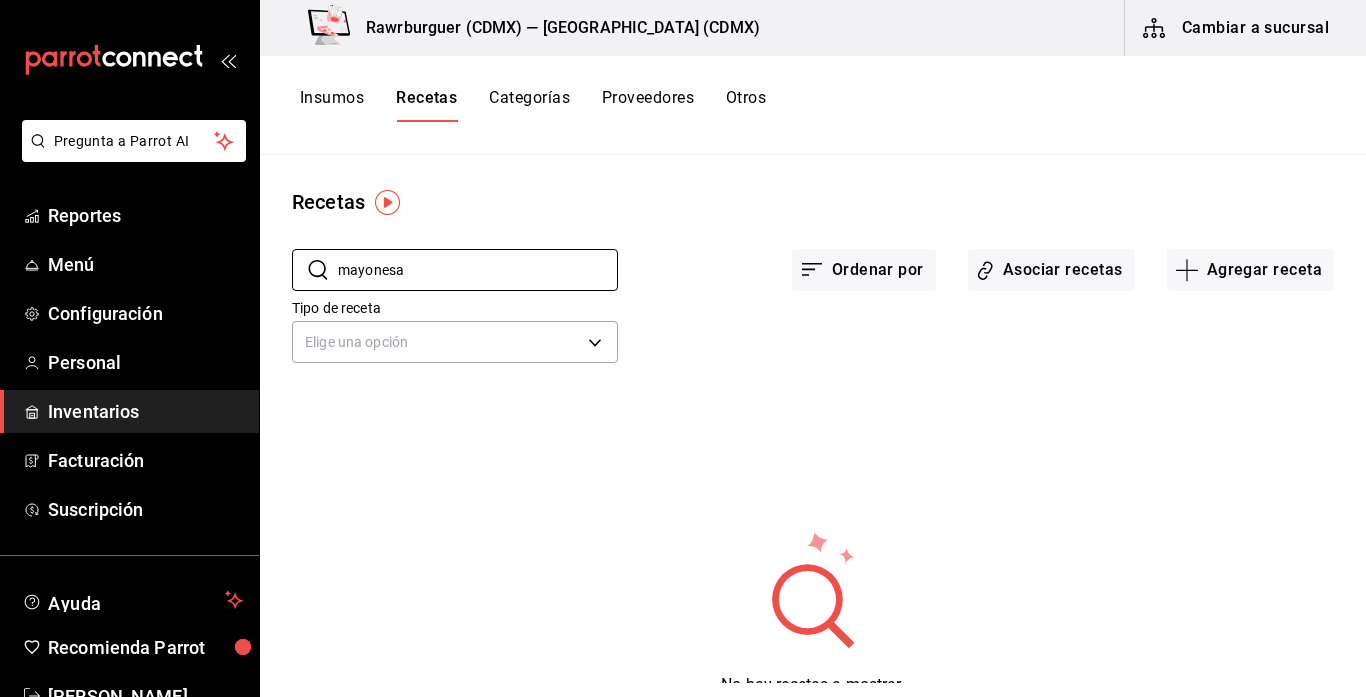 click on "Insumos" at bounding box center [332, 105] 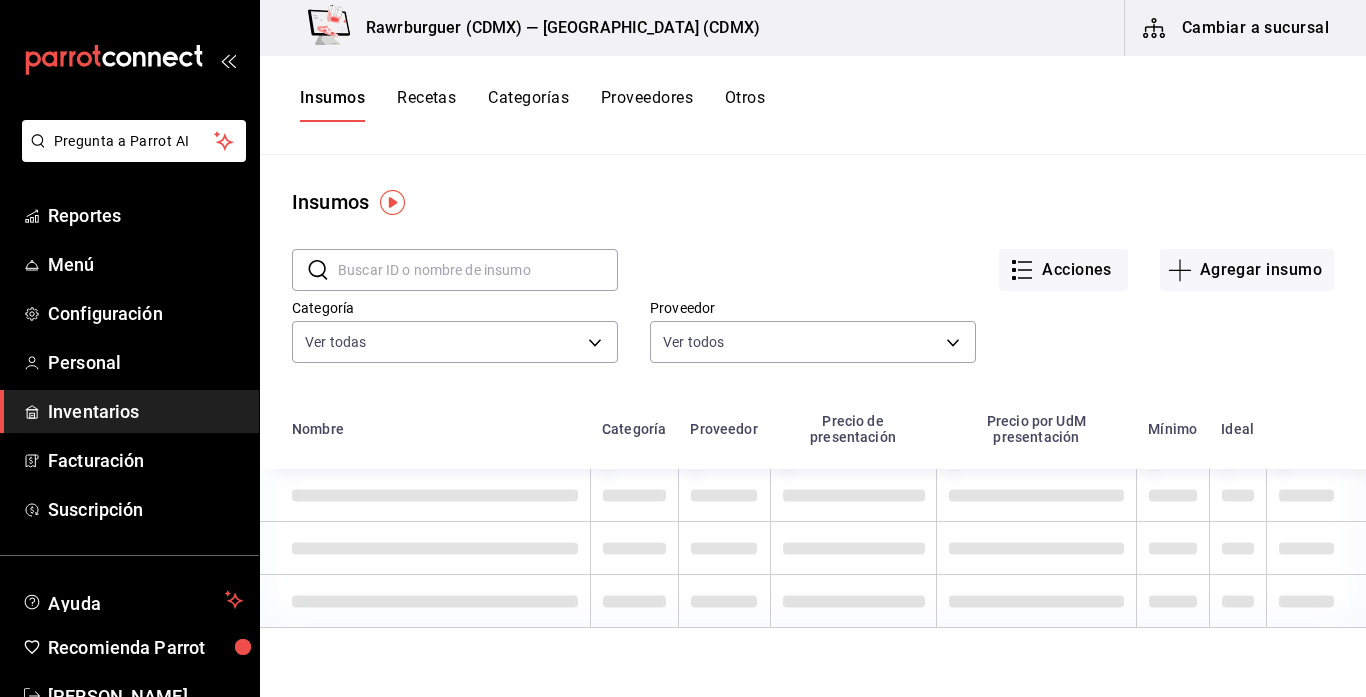 click at bounding box center (478, 270) 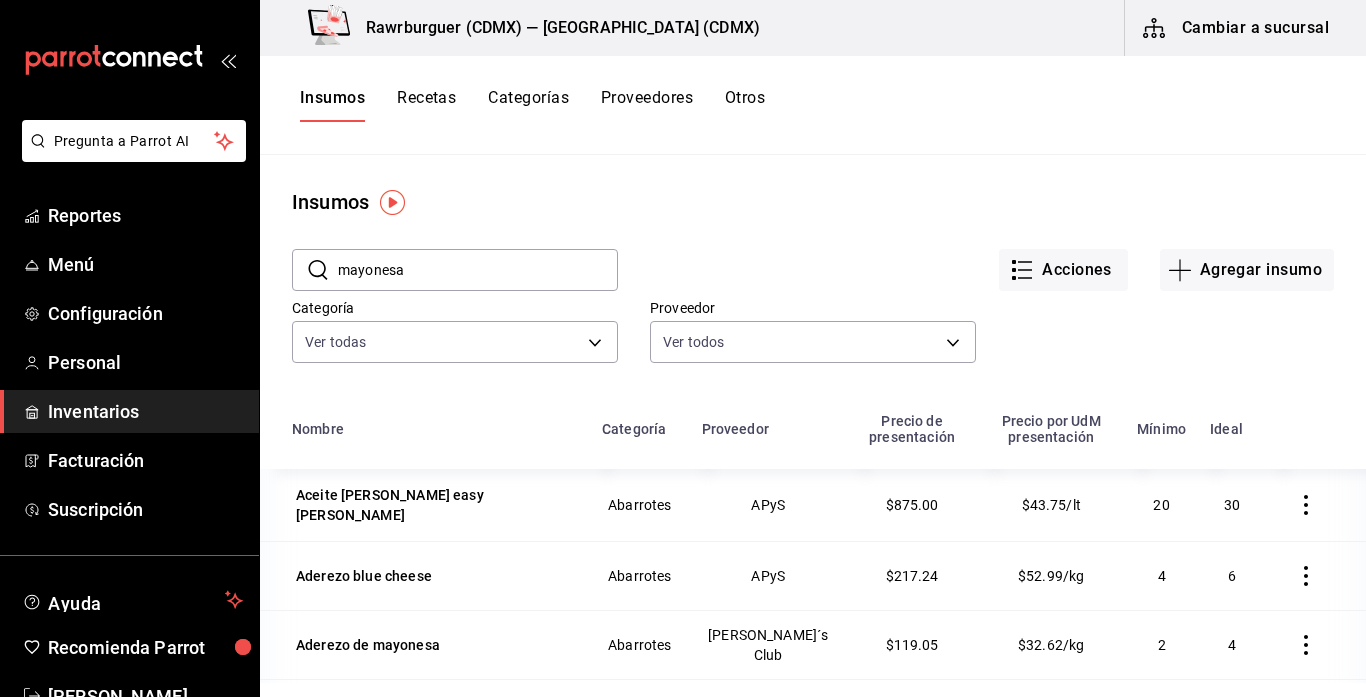type on "mayonesa" 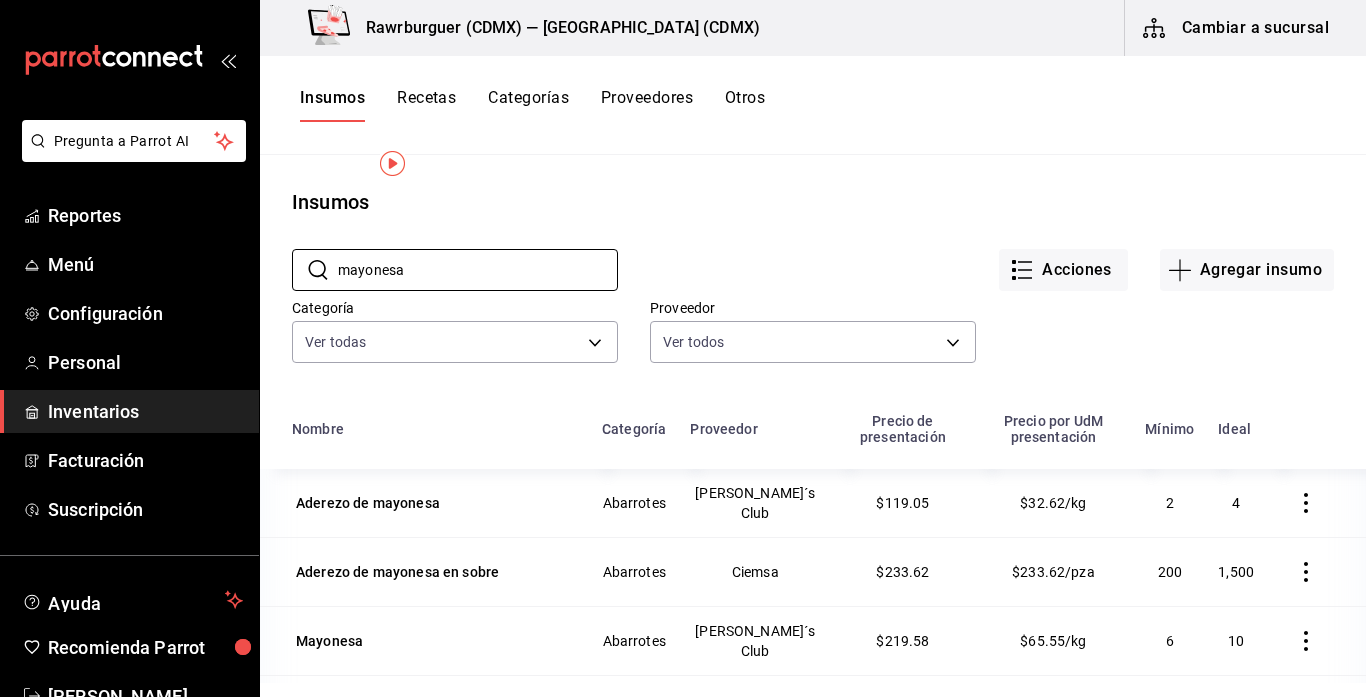 scroll, scrollTop: 39, scrollLeft: 0, axis: vertical 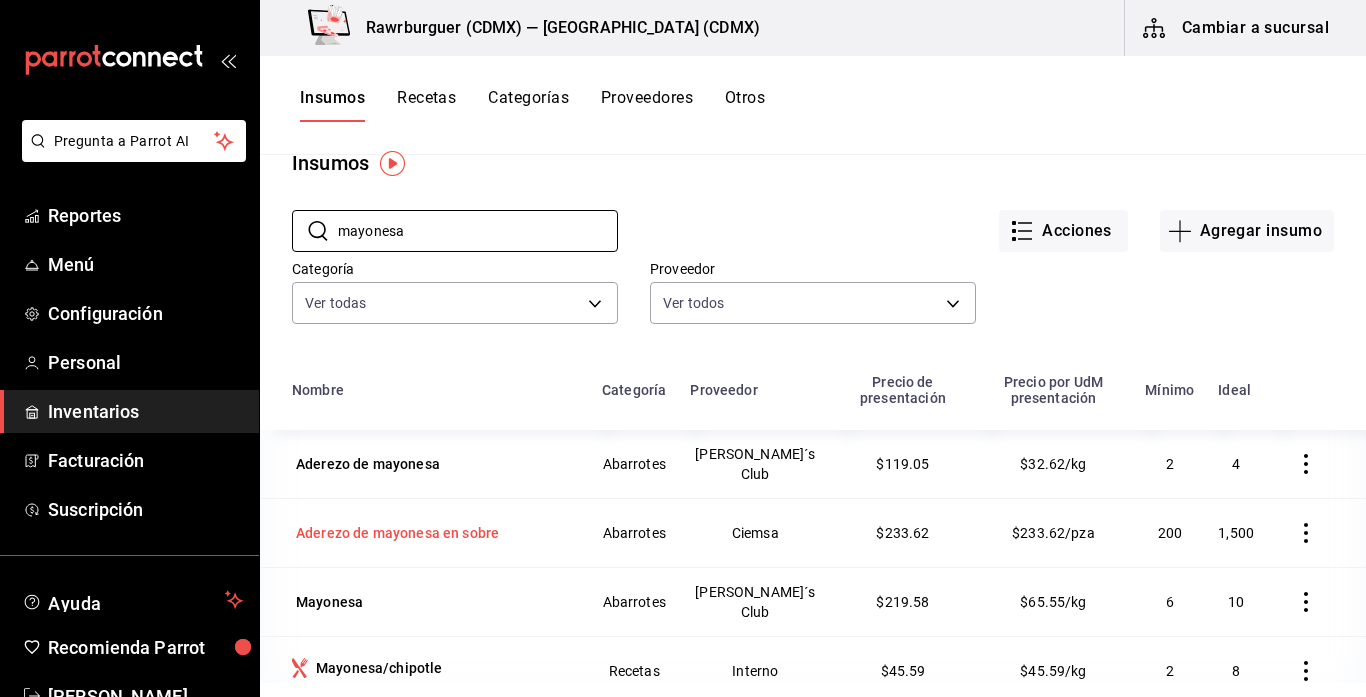 click on "Aderezo de mayonesa en sobre" at bounding box center (397, 533) 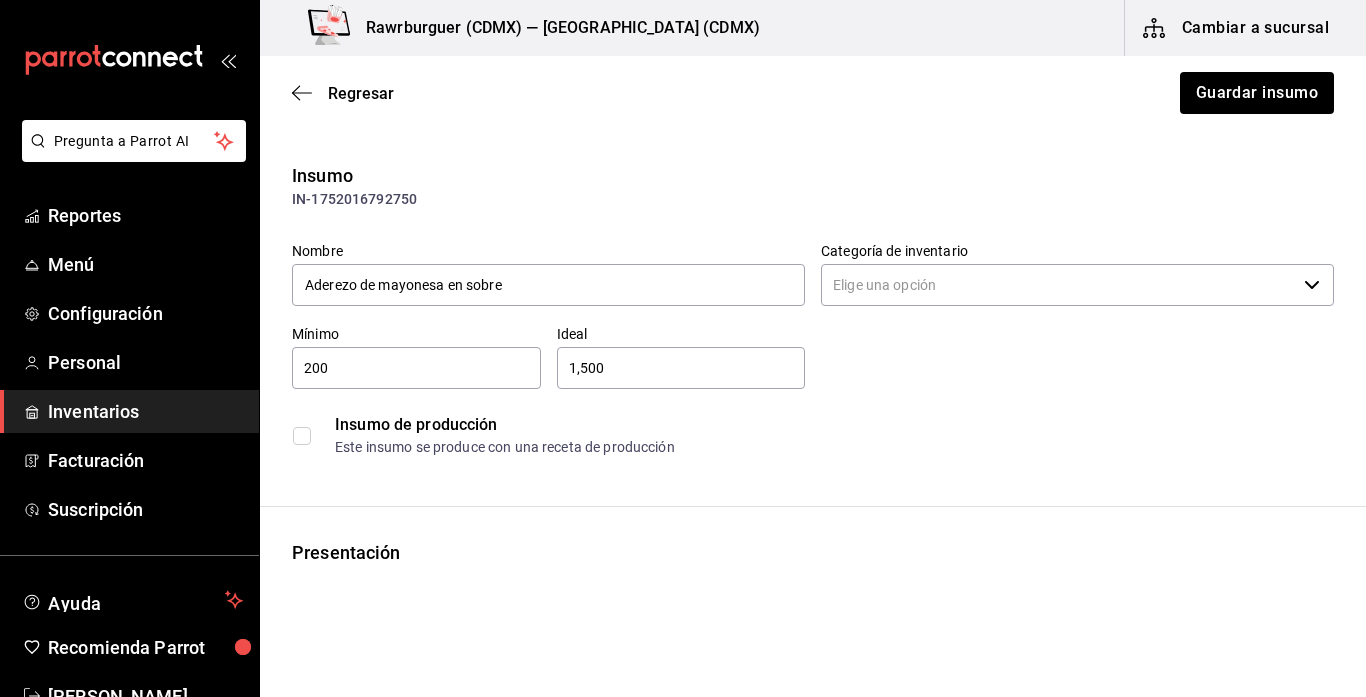type on "Abarrotes" 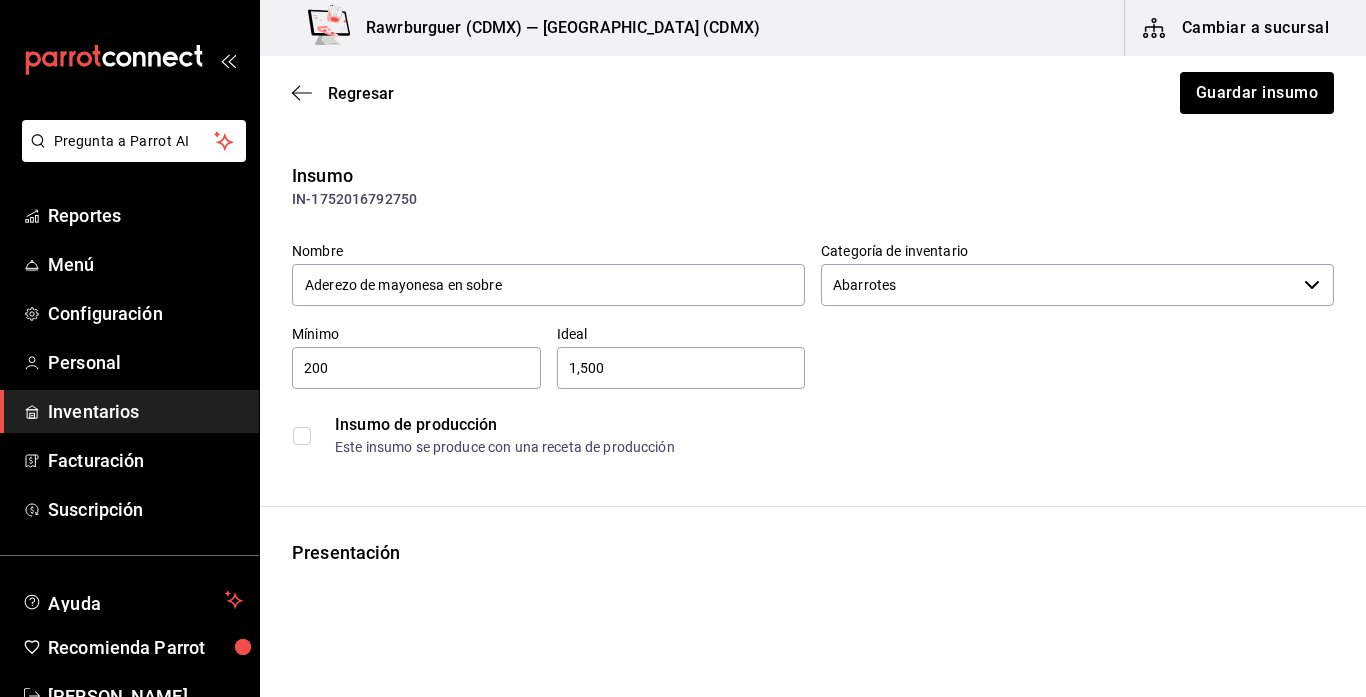 type on "Ciemsa" 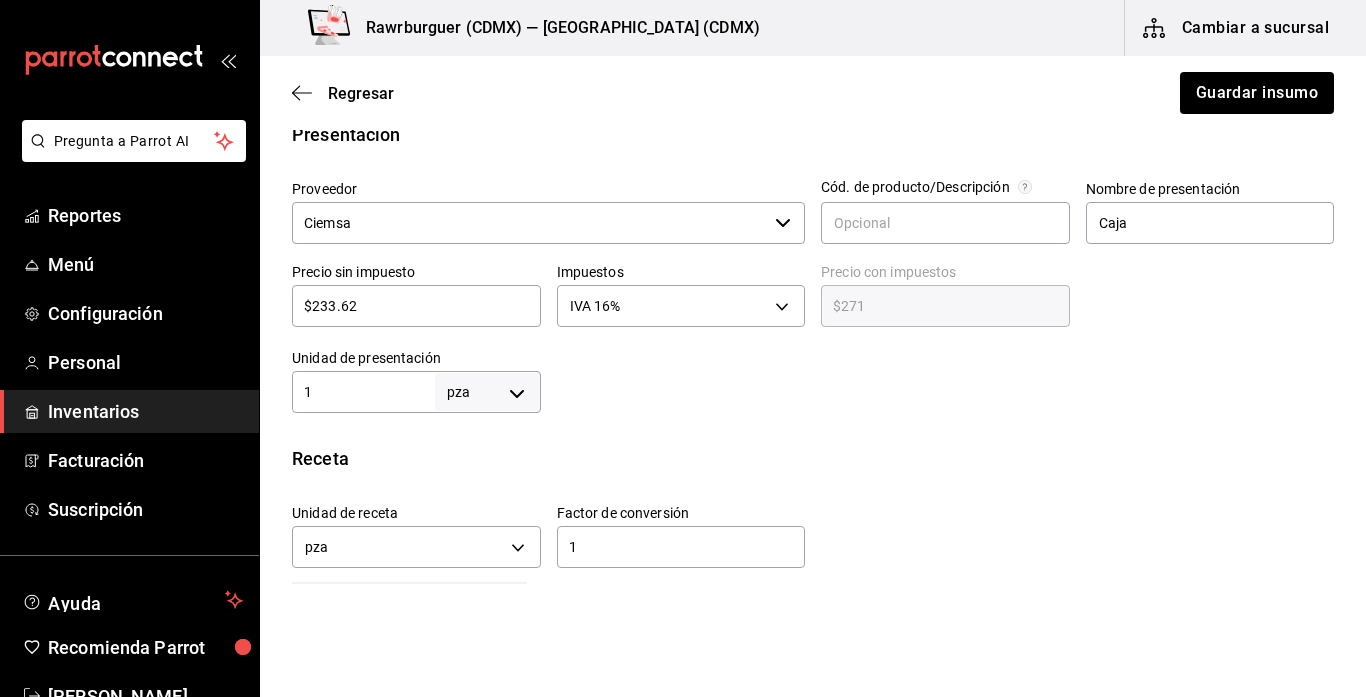 scroll, scrollTop: 450, scrollLeft: 0, axis: vertical 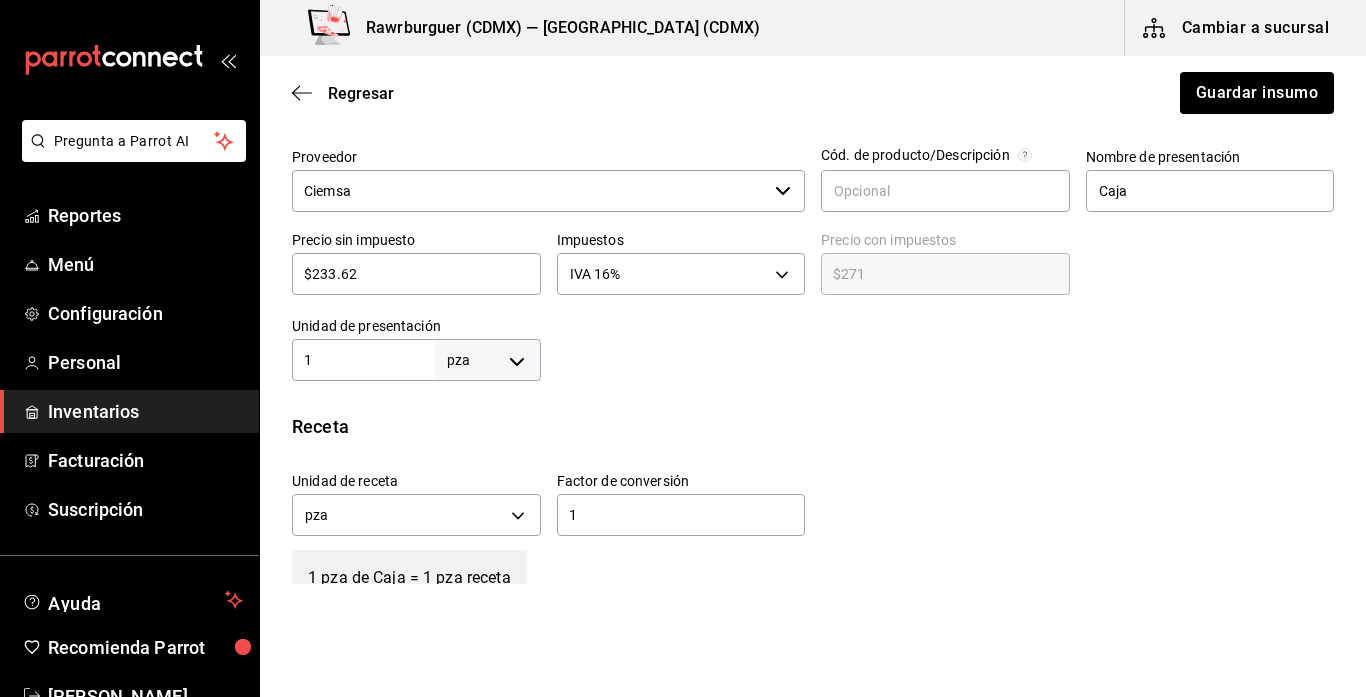 click on "1 pza UNIT ​" at bounding box center (416, 360) 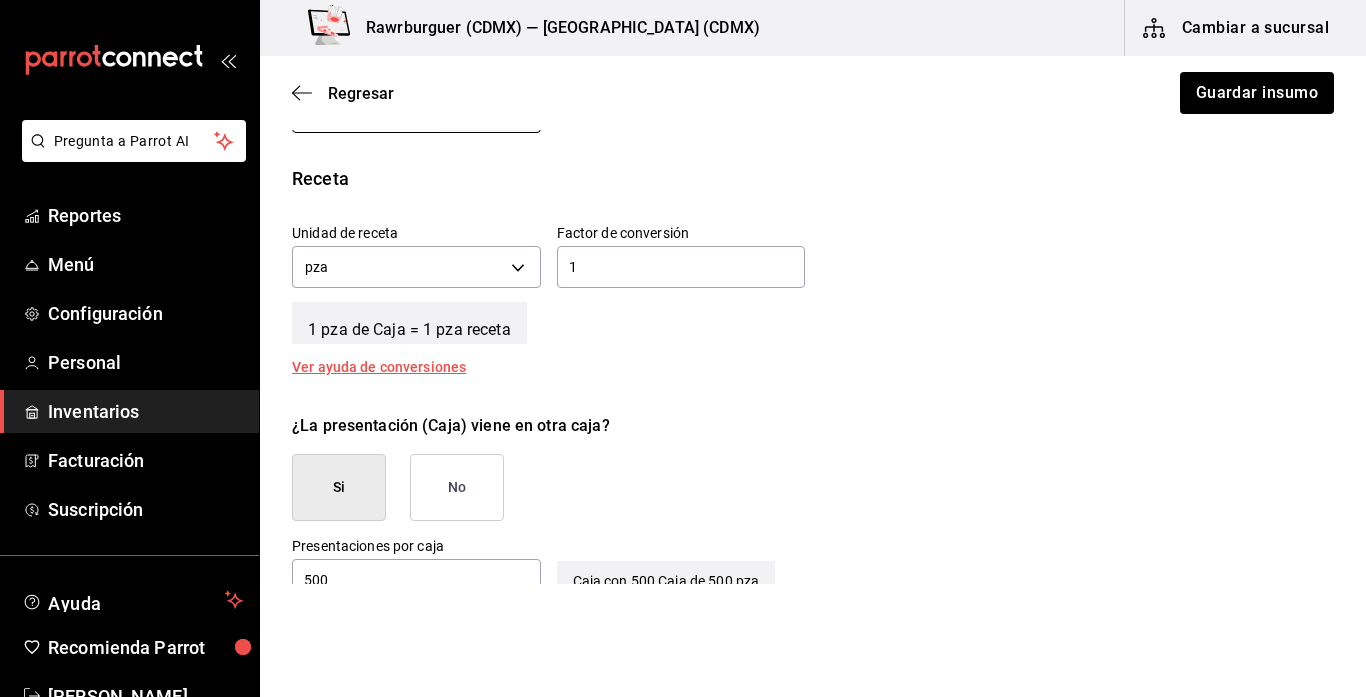 scroll, scrollTop: 712, scrollLeft: 0, axis: vertical 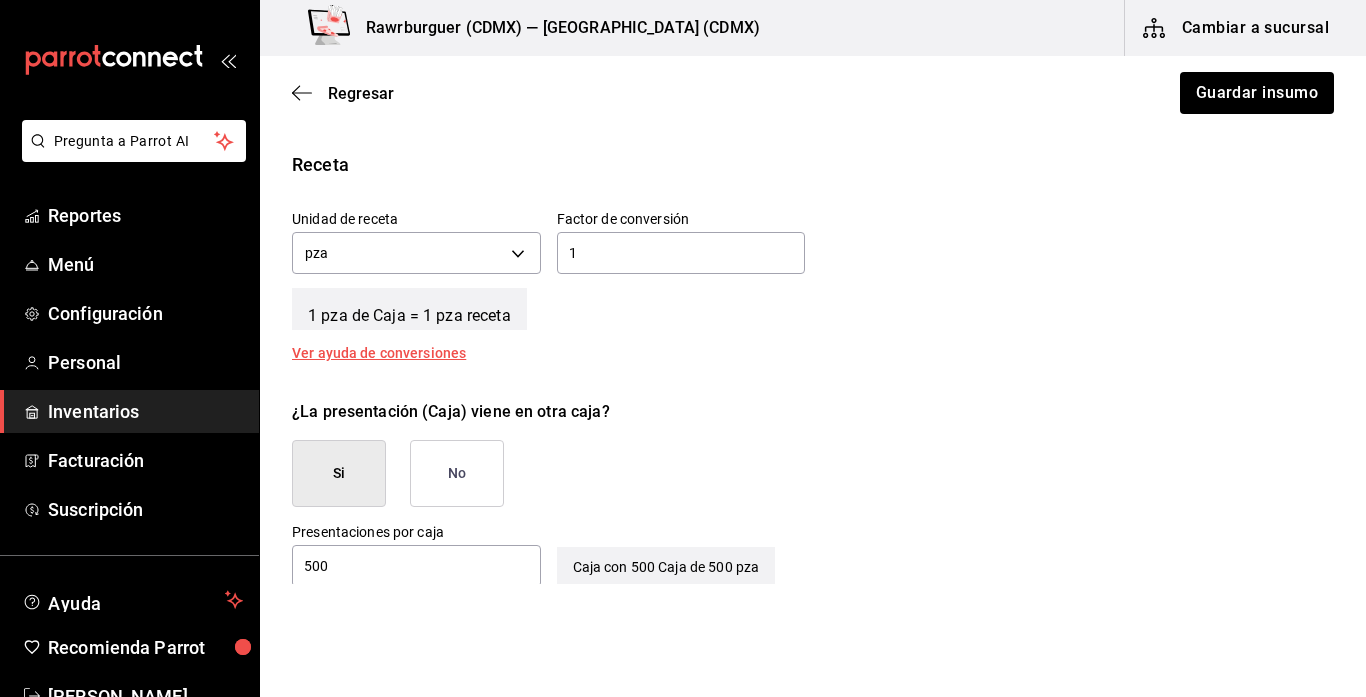 type on "500" 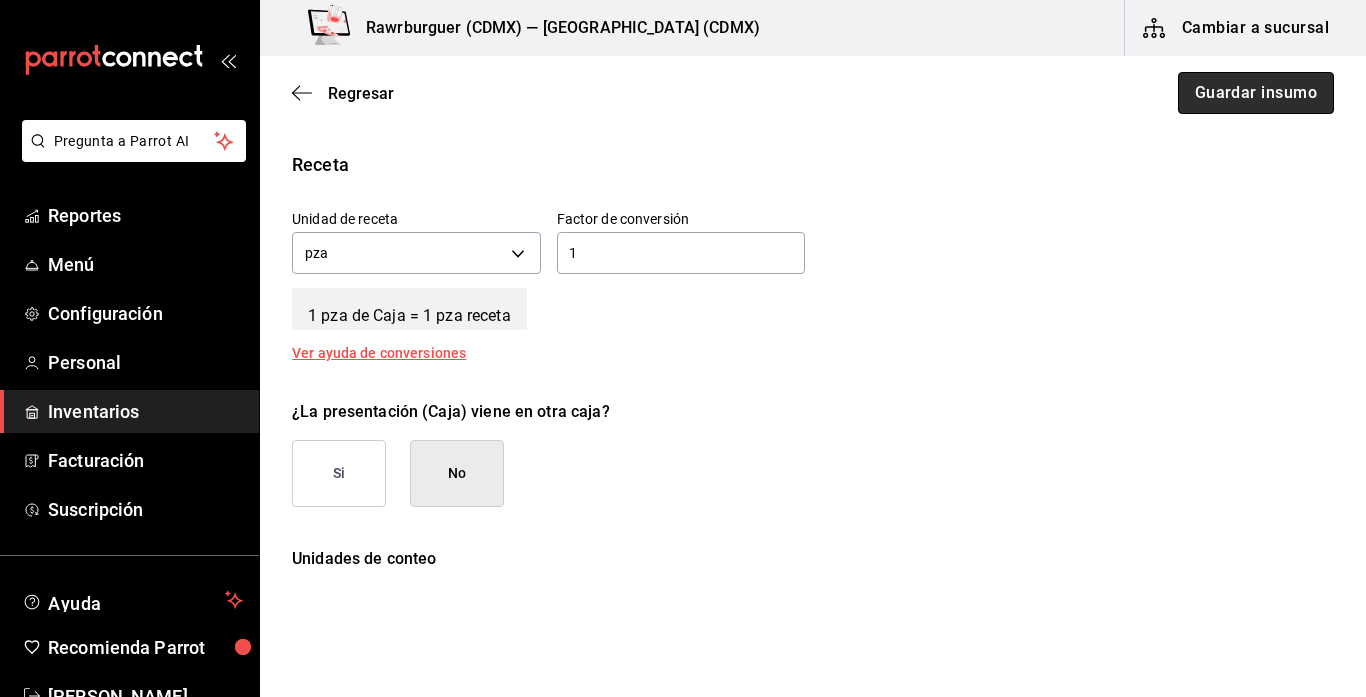 click on "Guardar insumo" at bounding box center (1256, 93) 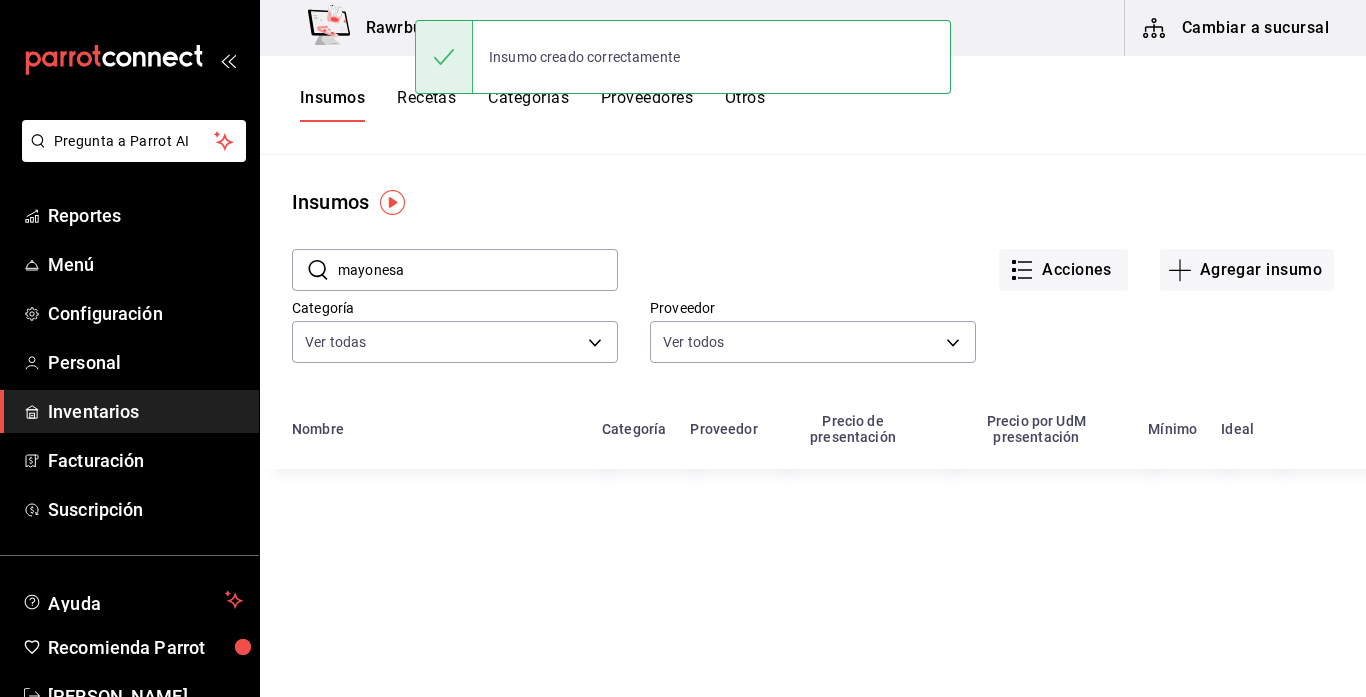 click on "mayonesa" at bounding box center (478, 270) 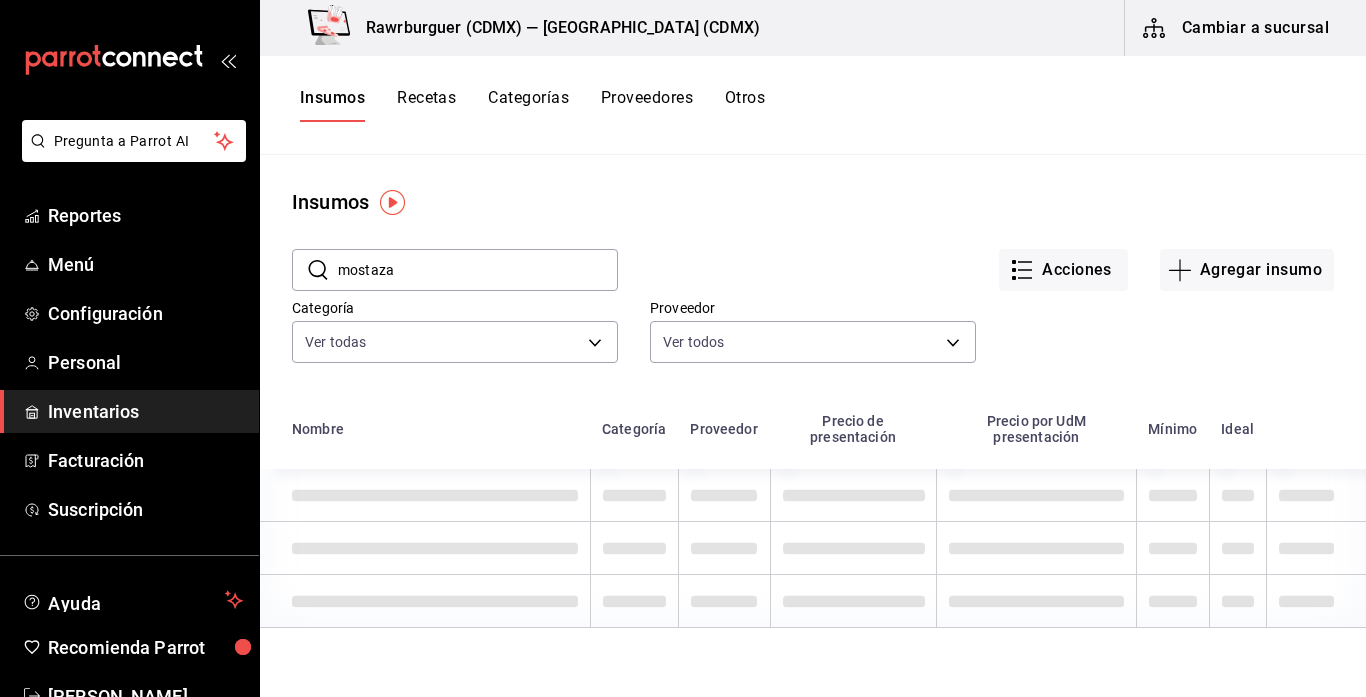 type on "mostaza" 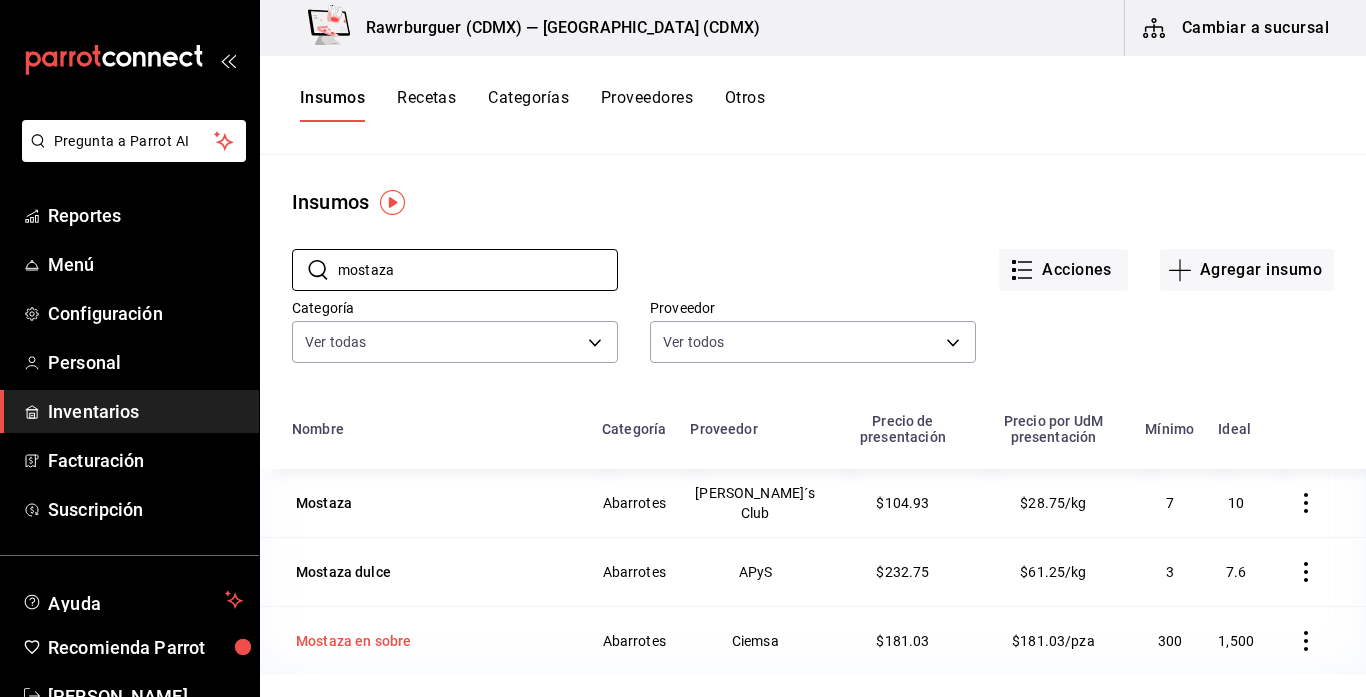 click on "Mostaza en sobre" at bounding box center (353, 641) 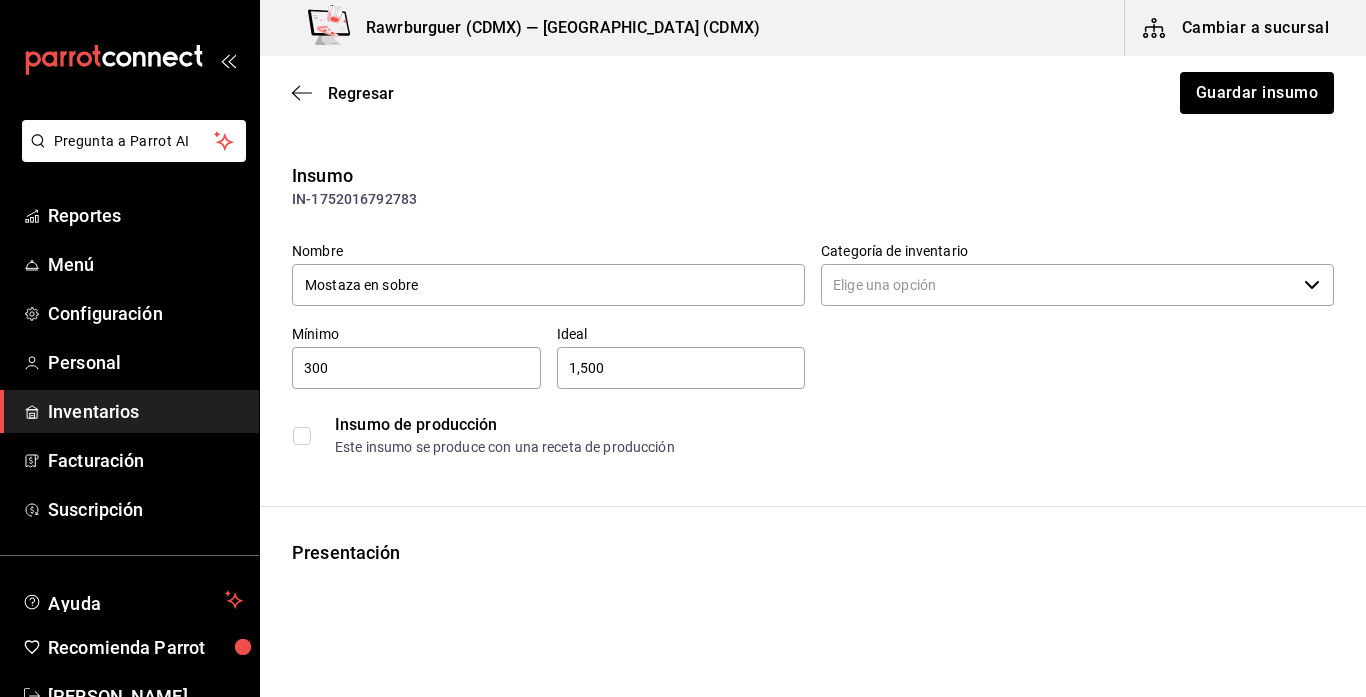 type on "Abarrotes" 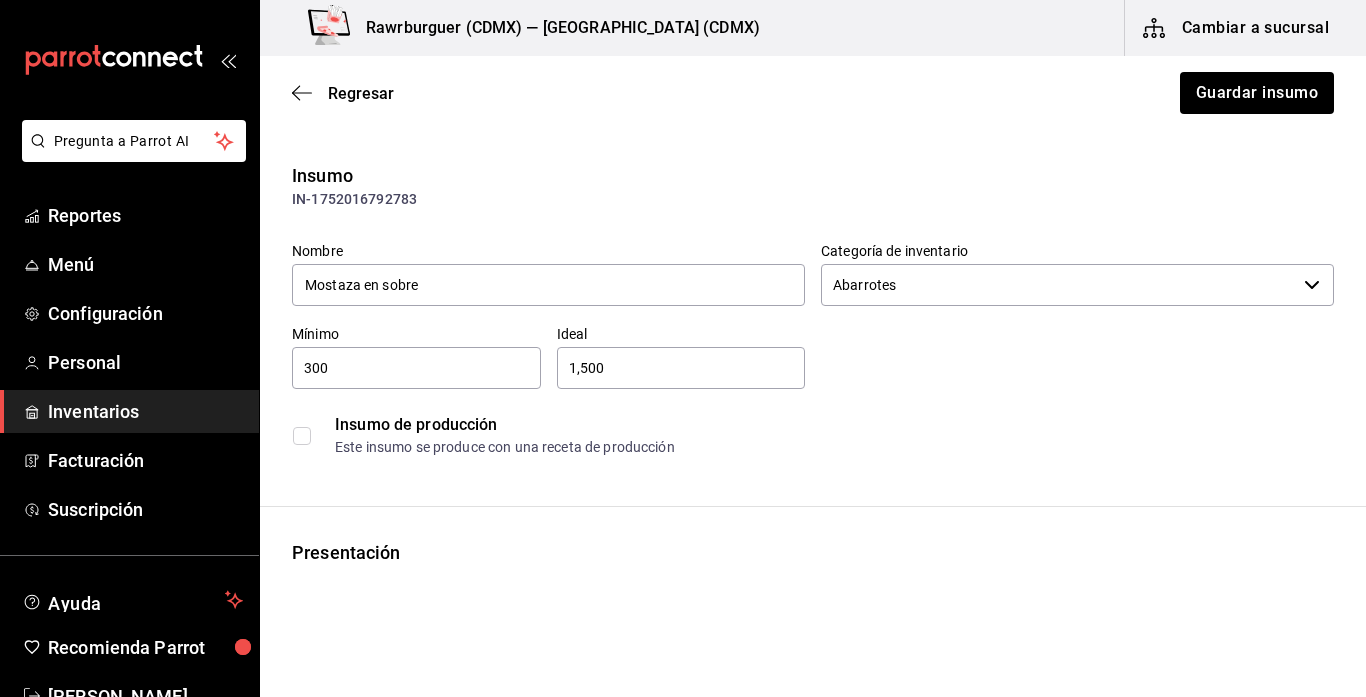 type on "Ciemsa" 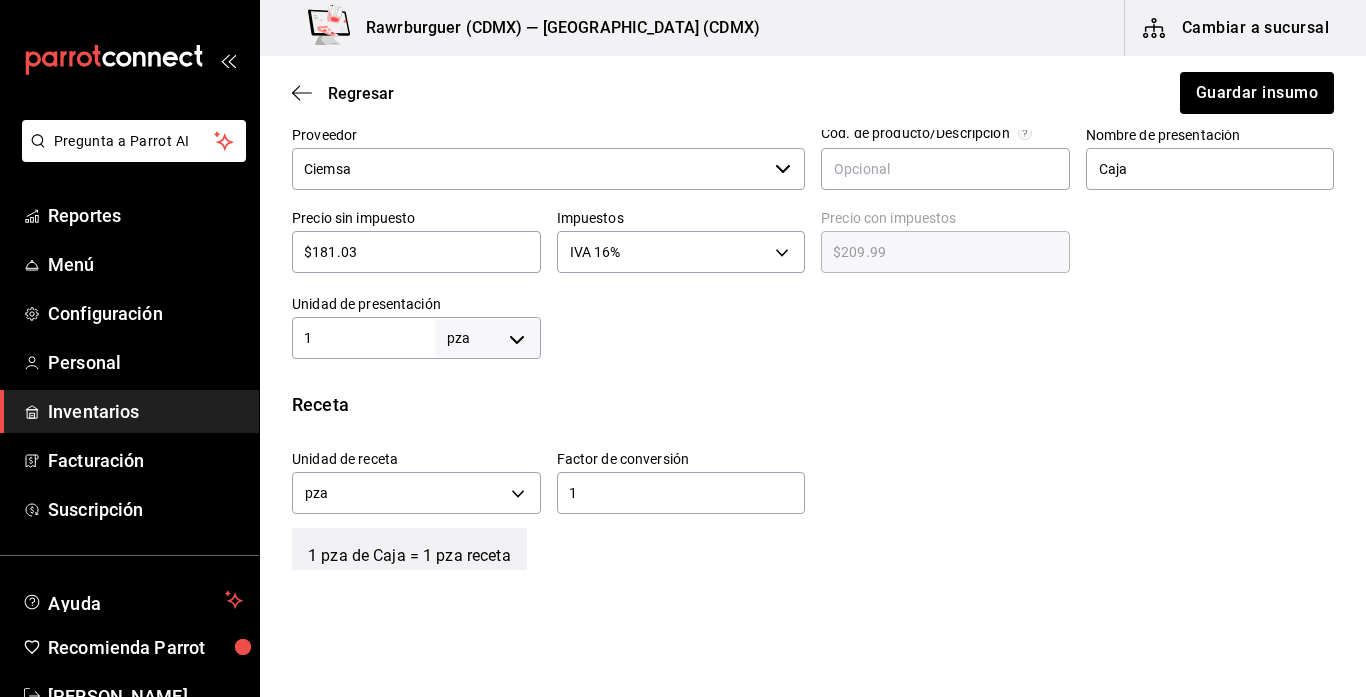 scroll, scrollTop: 485, scrollLeft: 0, axis: vertical 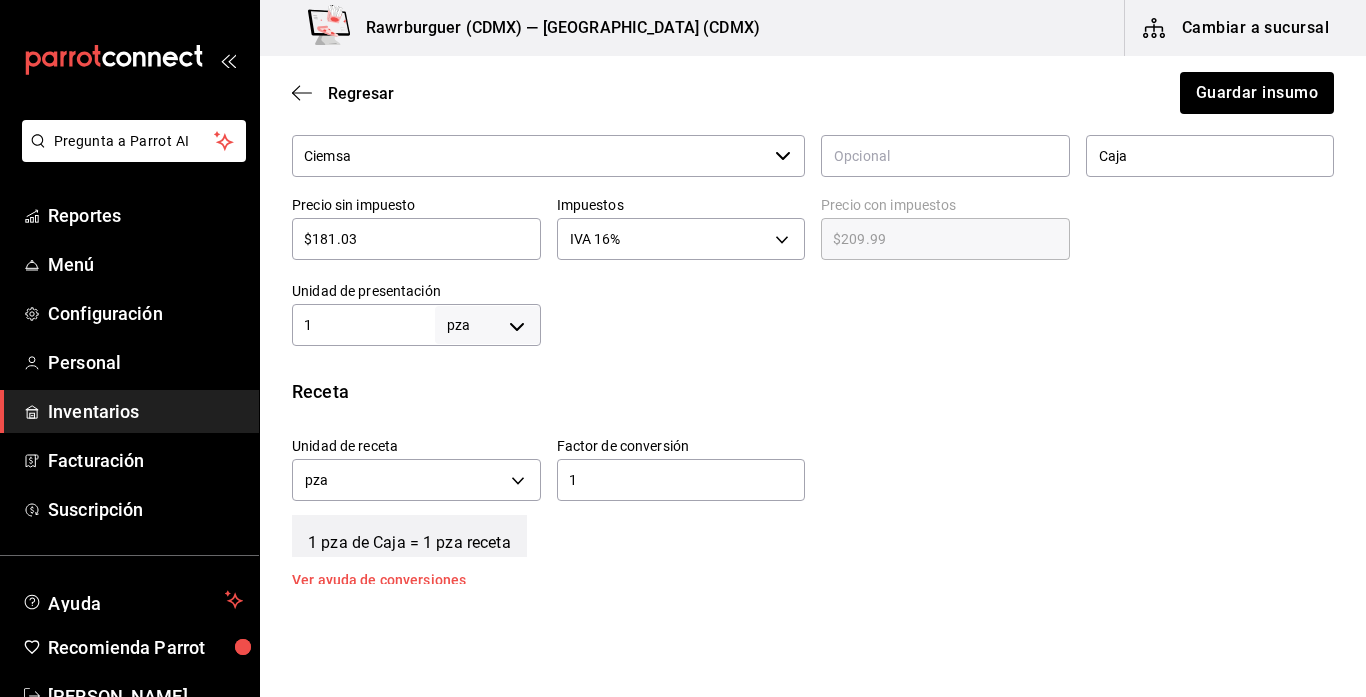 click on "1" at bounding box center (363, 325) 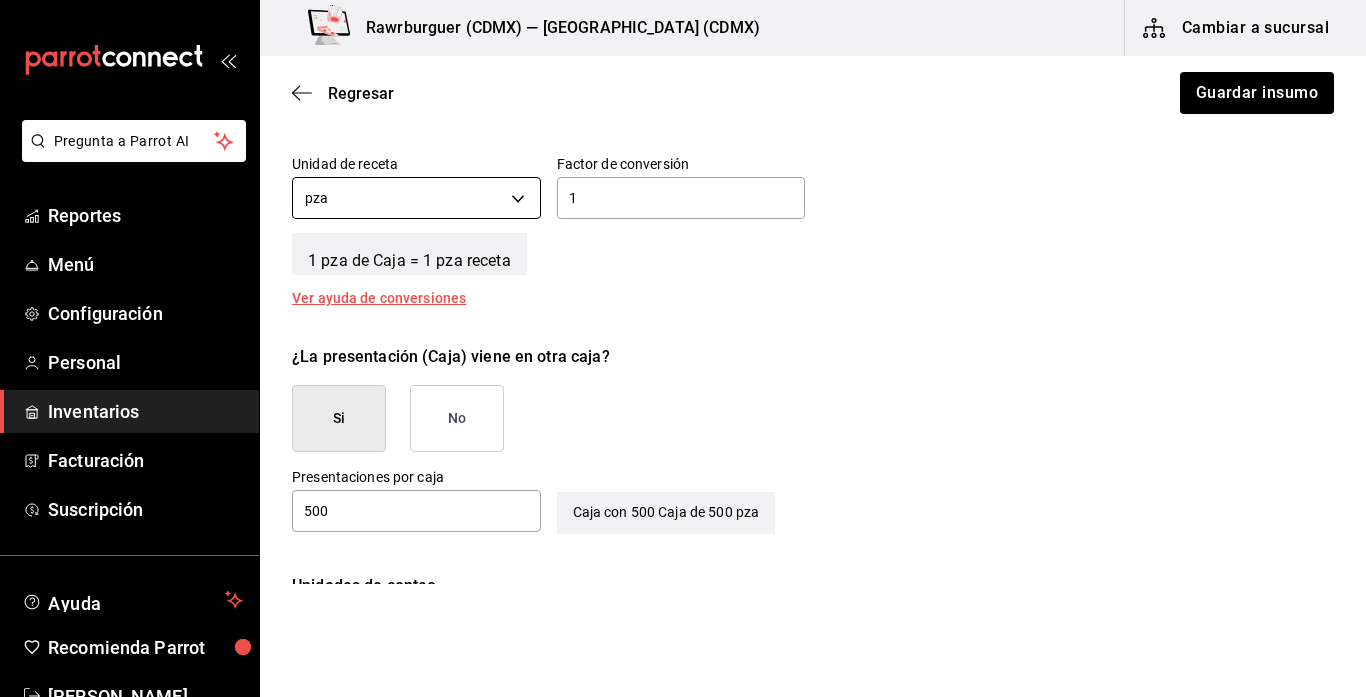 scroll, scrollTop: 790, scrollLeft: 0, axis: vertical 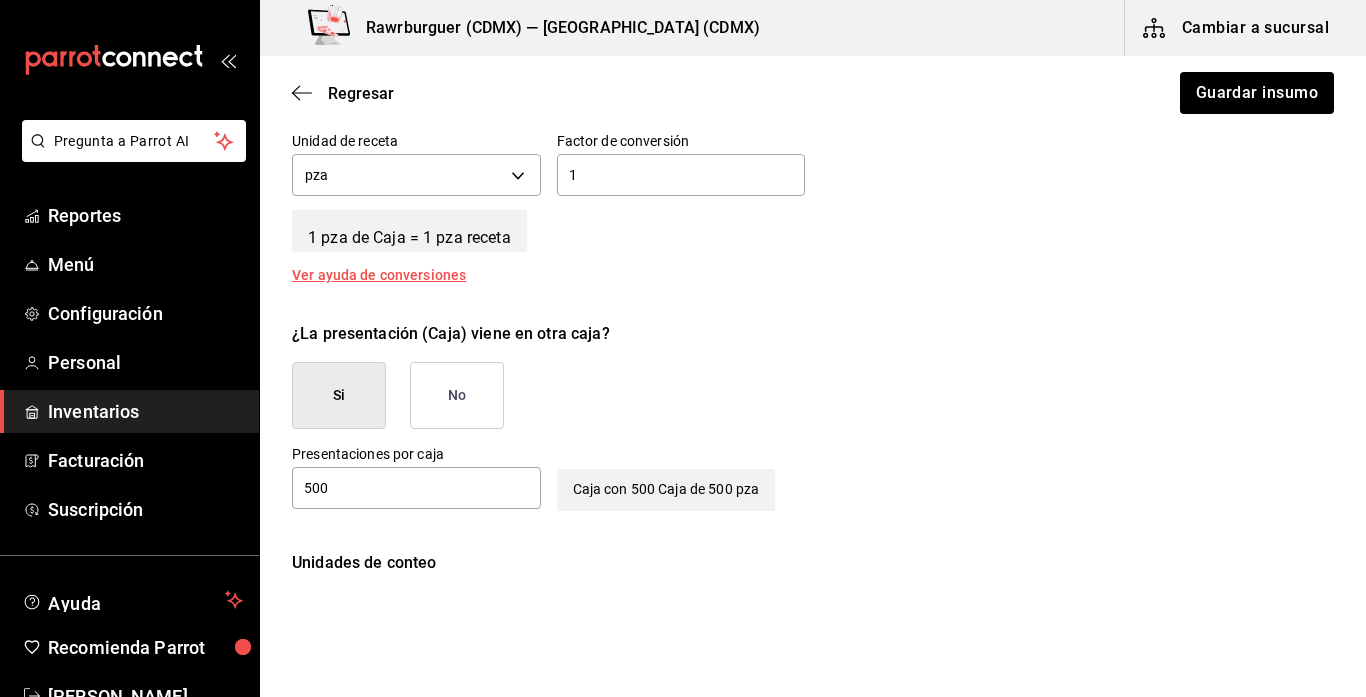 type on "500" 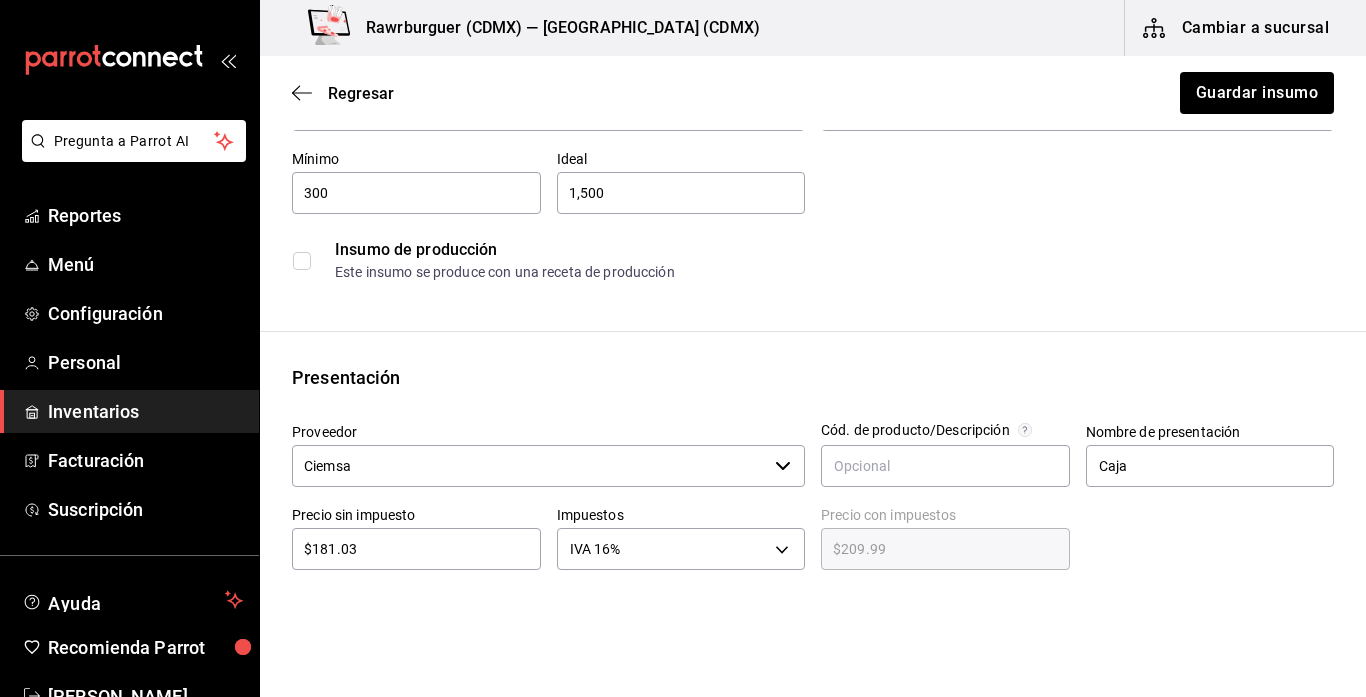 scroll, scrollTop: 163, scrollLeft: 0, axis: vertical 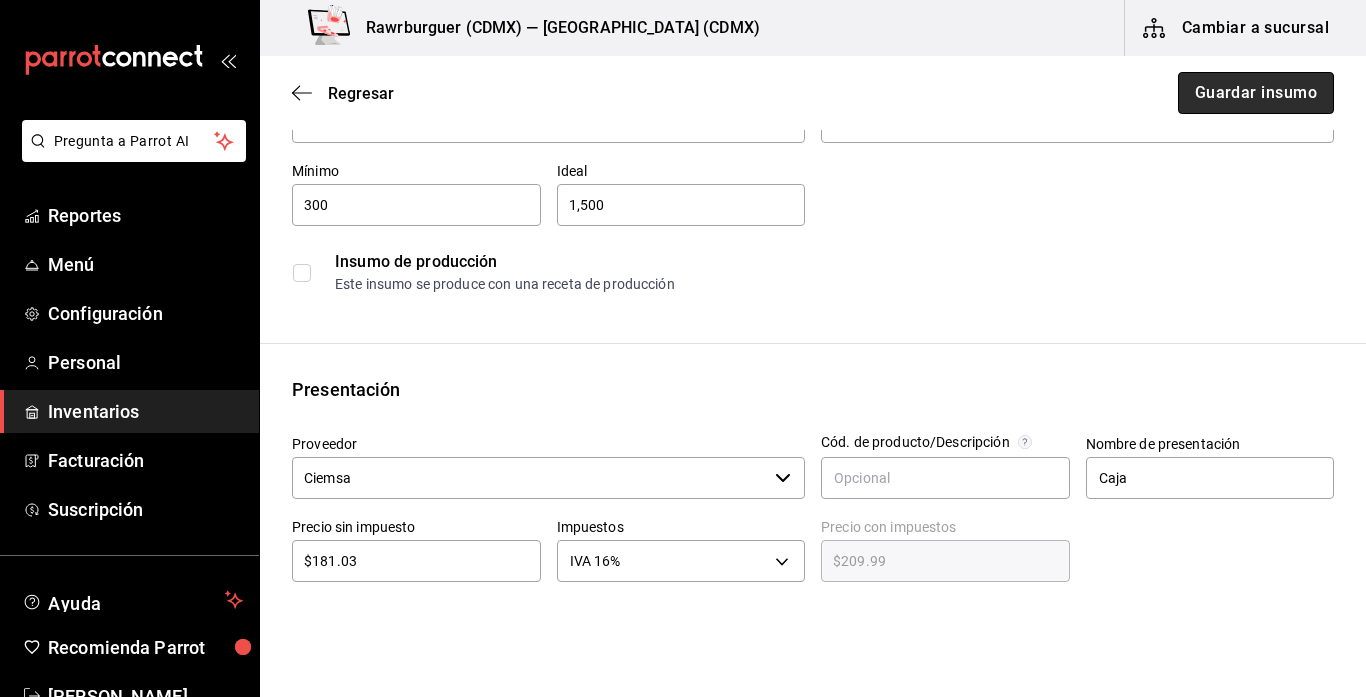 click on "Guardar insumo" at bounding box center (1256, 93) 